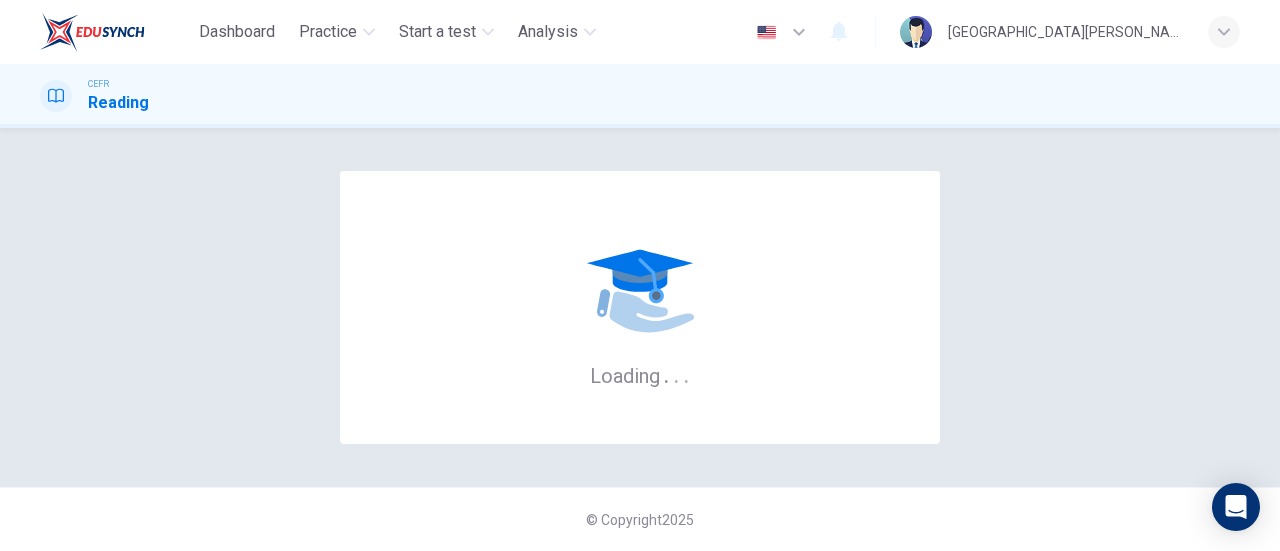 scroll, scrollTop: 0, scrollLeft: 0, axis: both 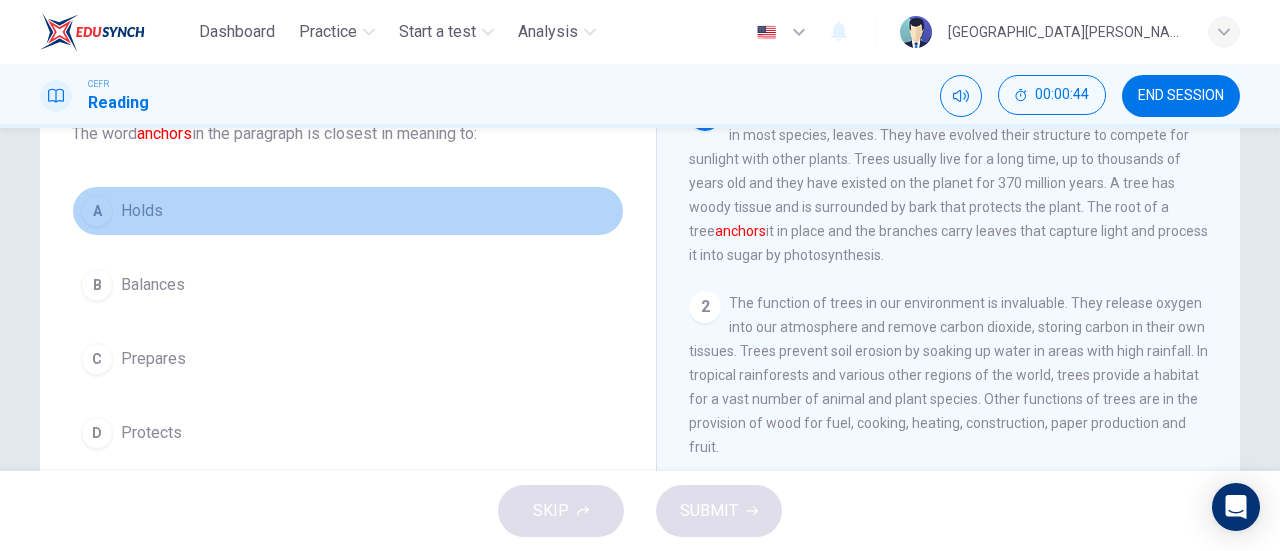 click on "A Holds" at bounding box center [348, 211] 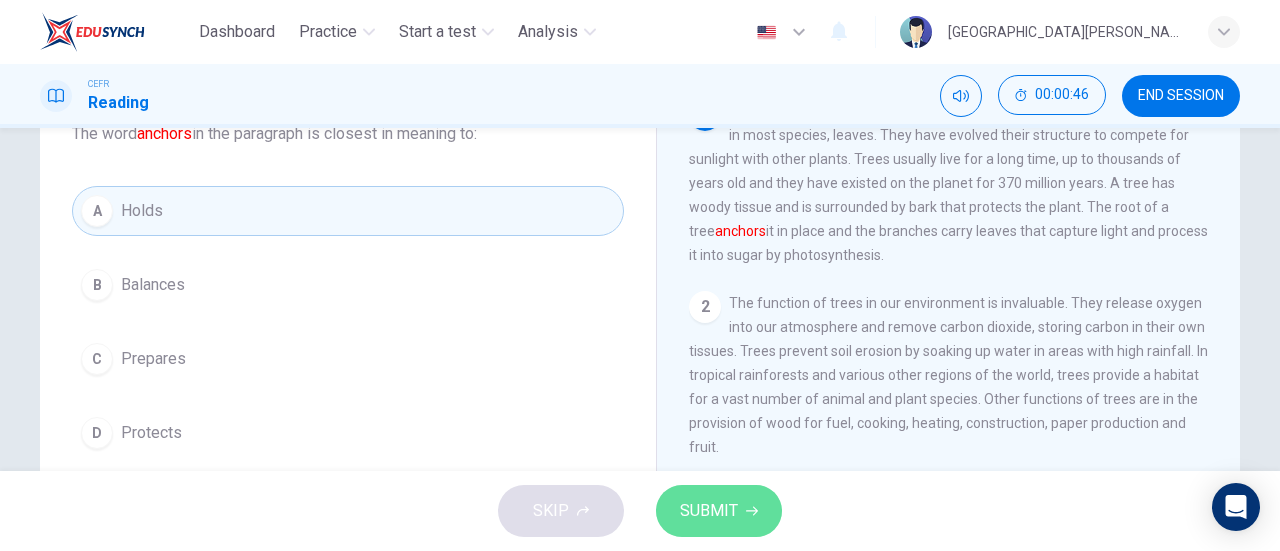 click on "SUBMIT" at bounding box center [709, 511] 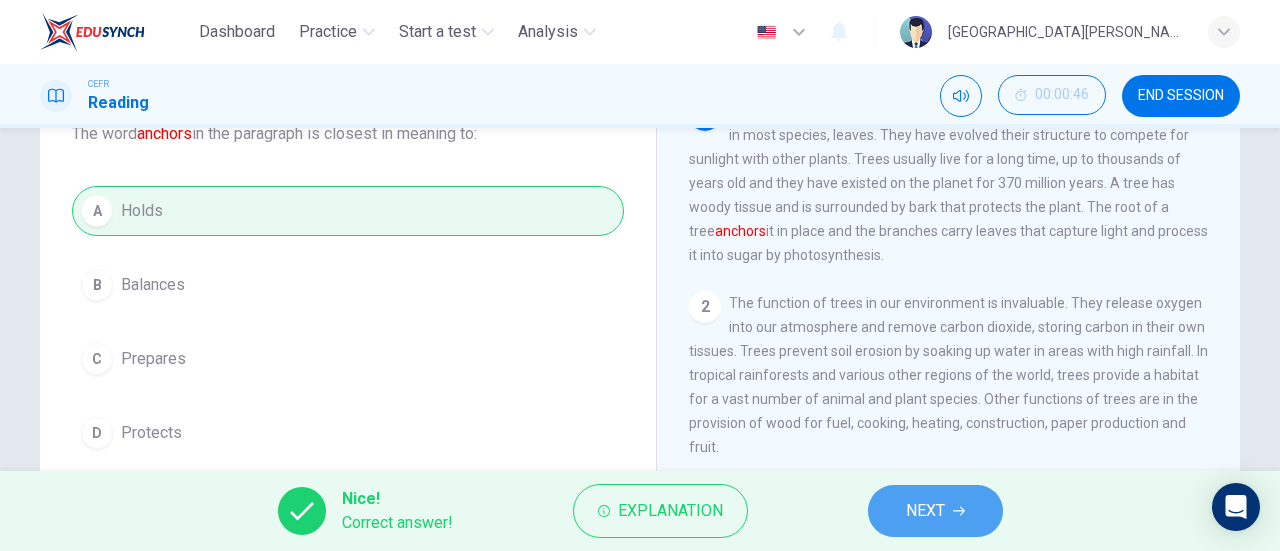click on "NEXT" at bounding box center [925, 511] 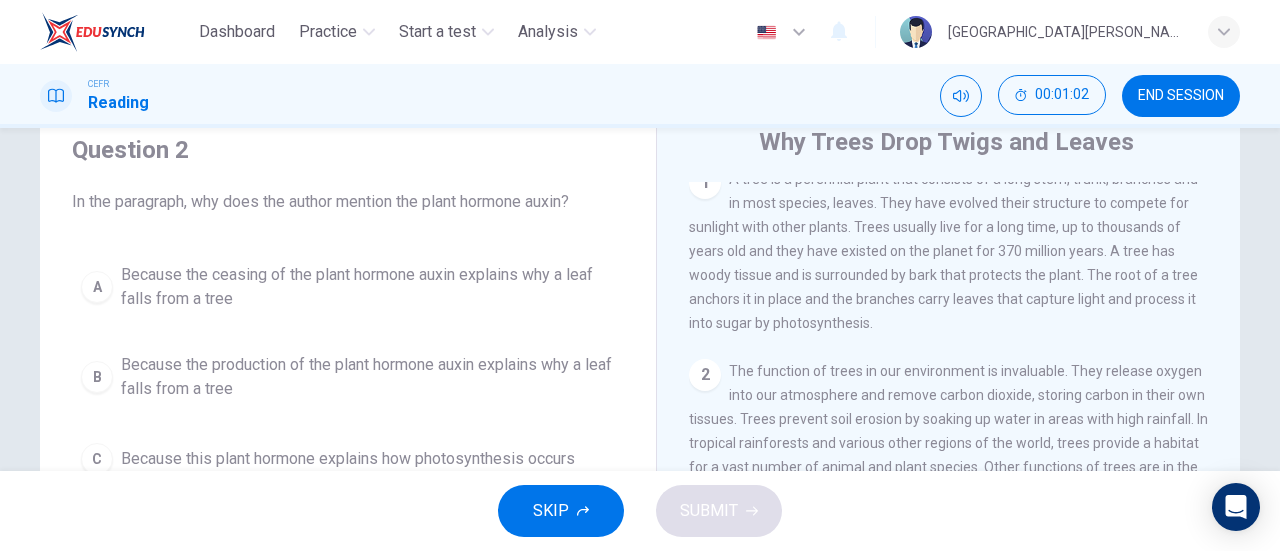 scroll, scrollTop: 75, scrollLeft: 0, axis: vertical 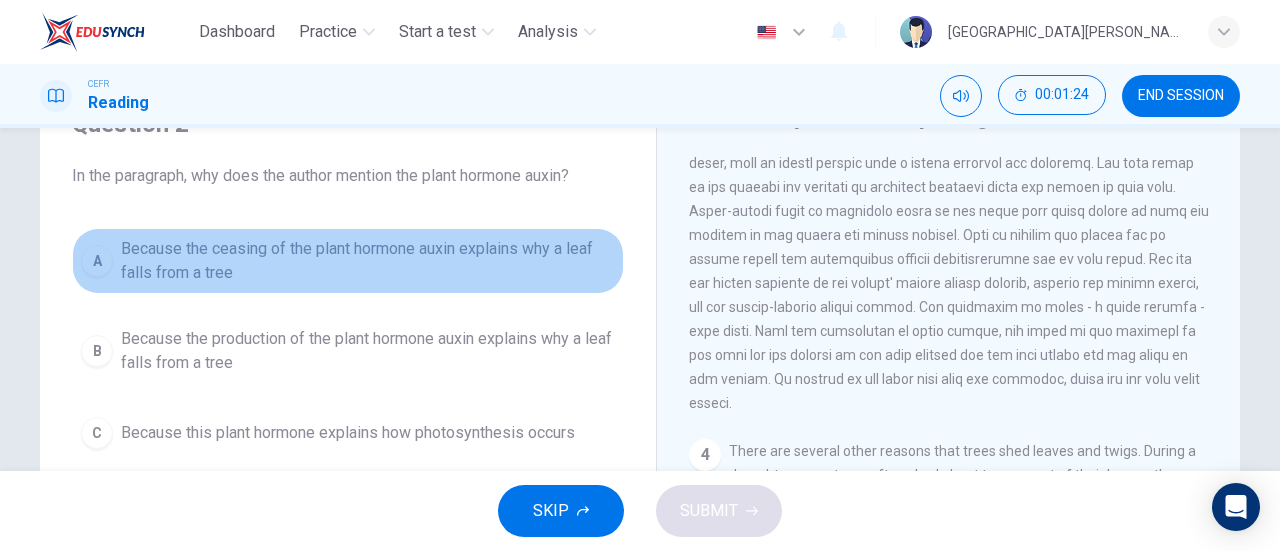 click on "Because the ceasing of the plant hormone auxin explains why a leaf falls from a tree" at bounding box center (368, 261) 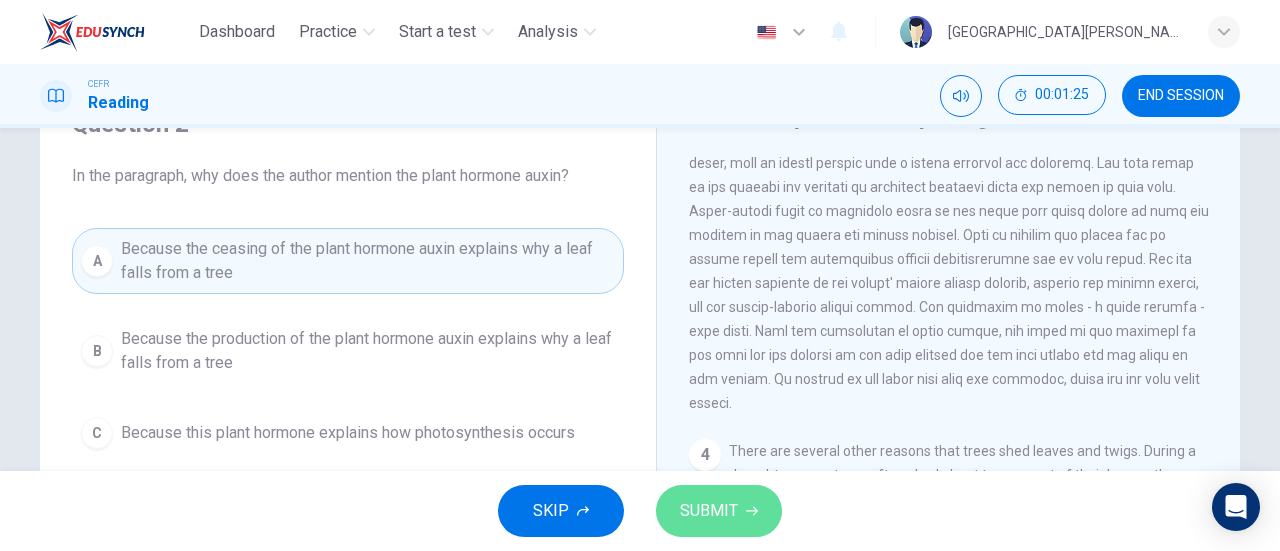 click on "SUBMIT" at bounding box center [709, 511] 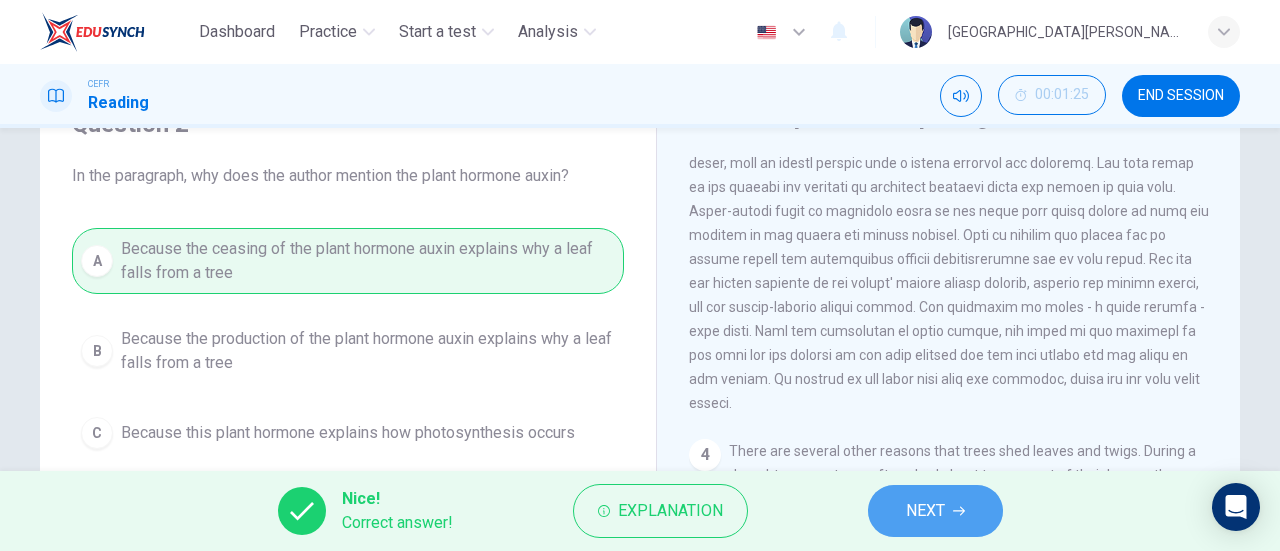 click on "NEXT" at bounding box center (935, 511) 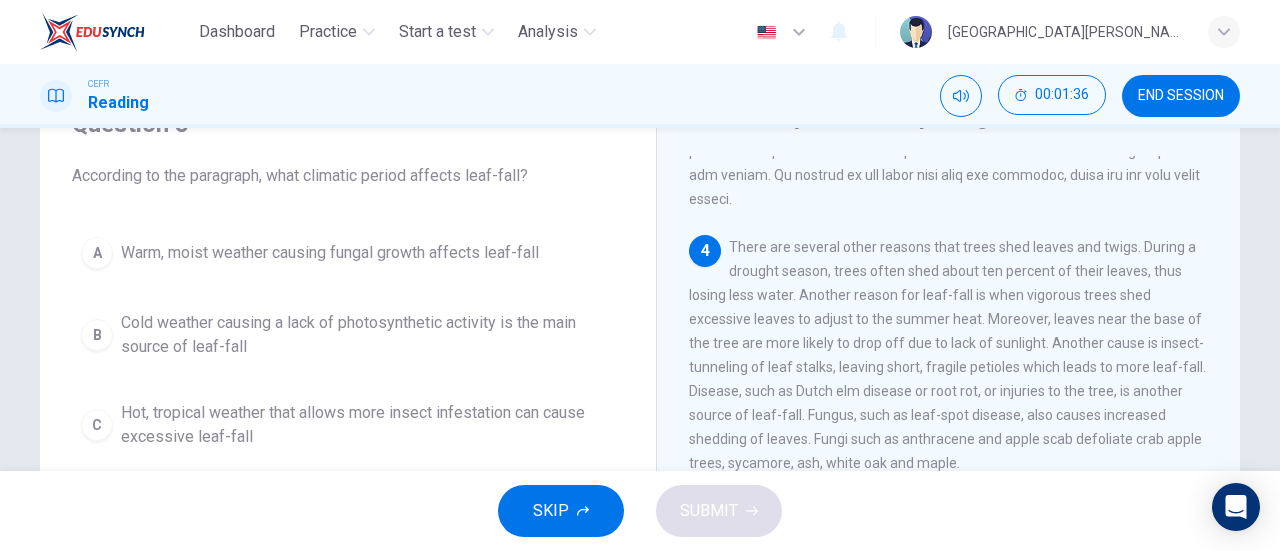 scroll, scrollTop: 670, scrollLeft: 0, axis: vertical 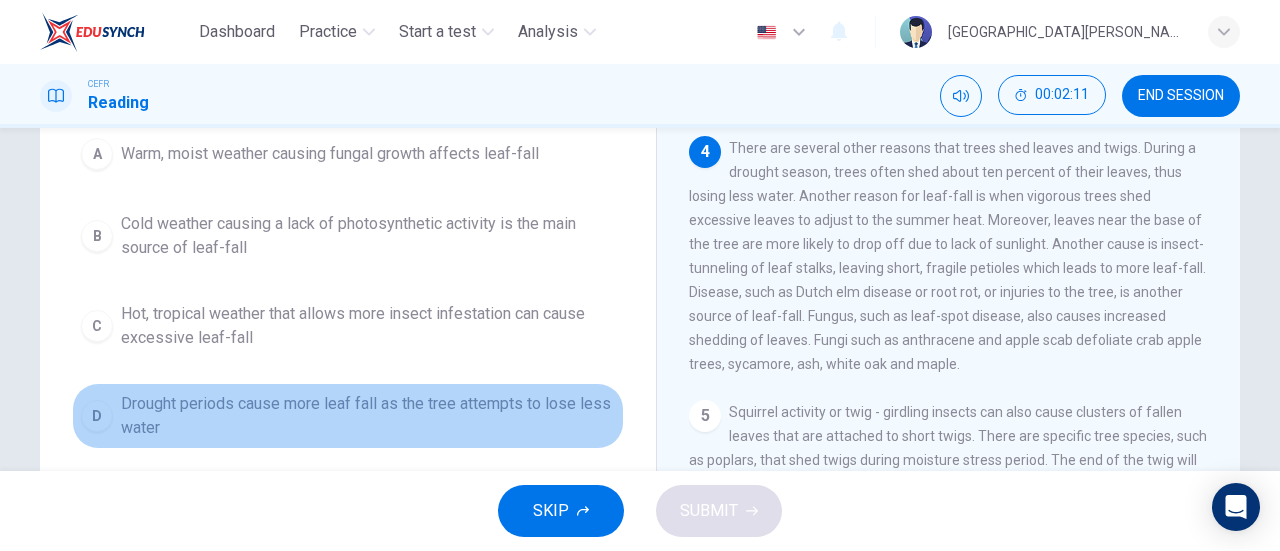 click on "Drought periods cause more leaf fall as the tree attempts to lose less water" at bounding box center [368, 416] 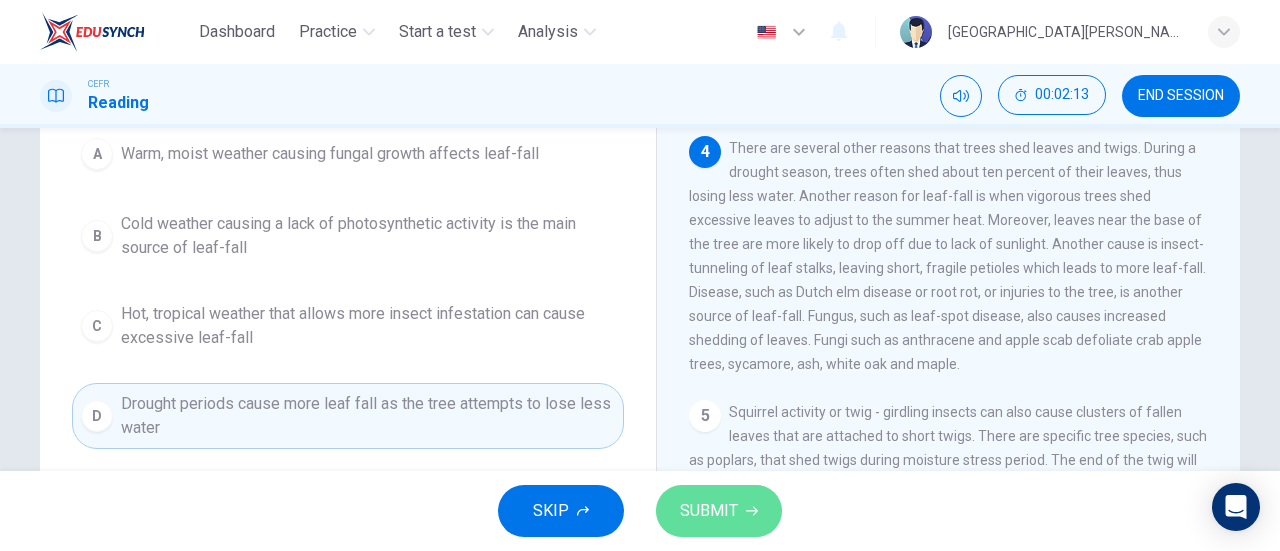 click on "SUBMIT" at bounding box center [709, 511] 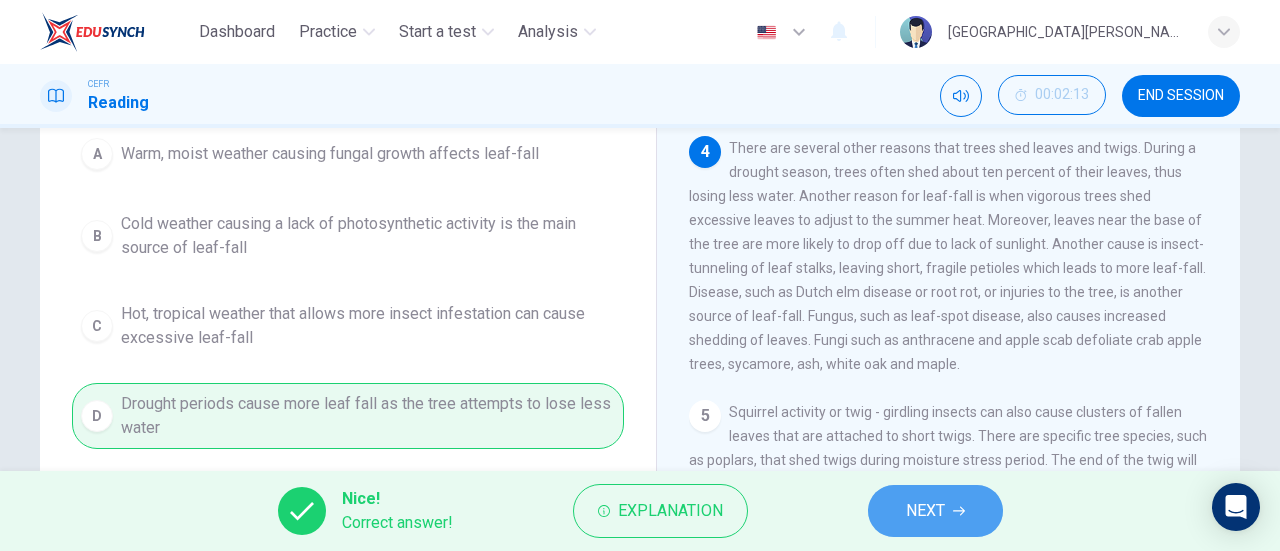 click on "NEXT" at bounding box center (925, 511) 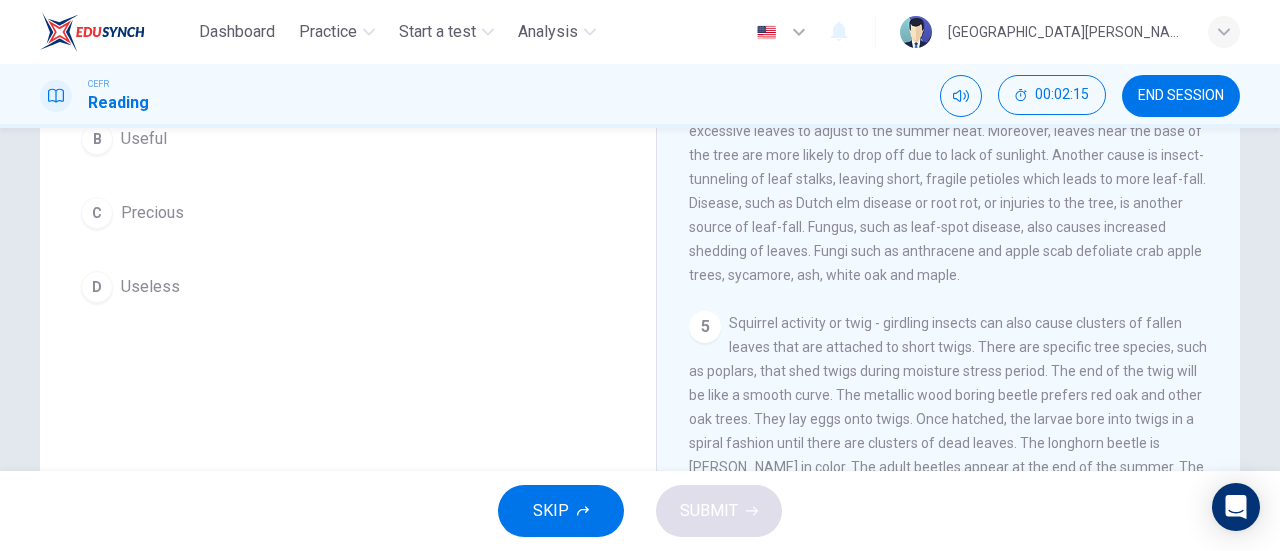 scroll, scrollTop: 289, scrollLeft: 0, axis: vertical 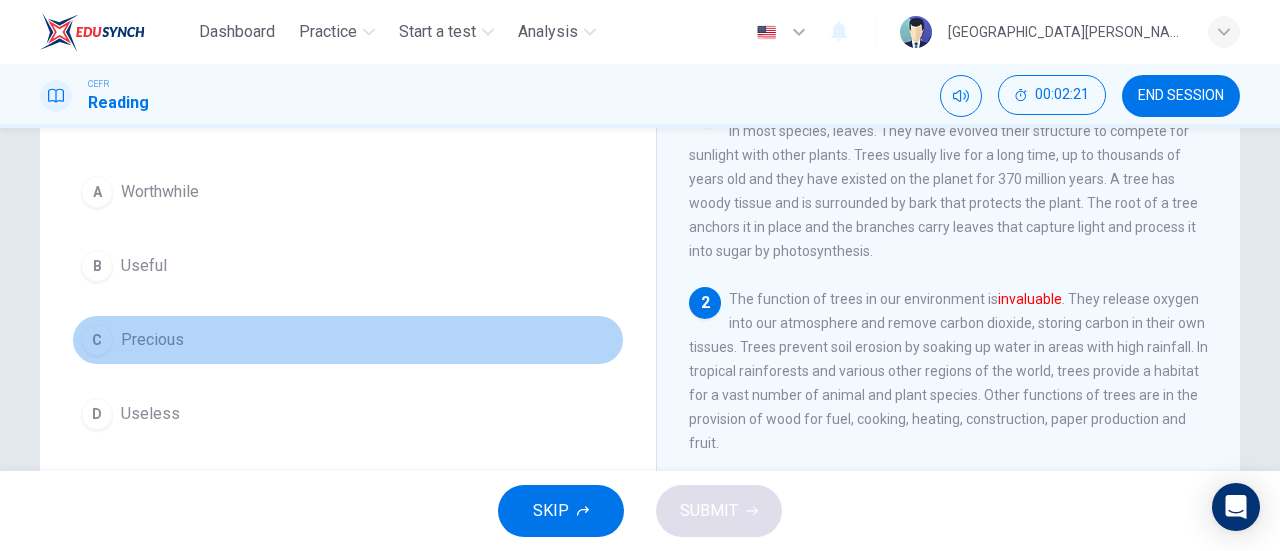click on "C Precious" at bounding box center (348, 340) 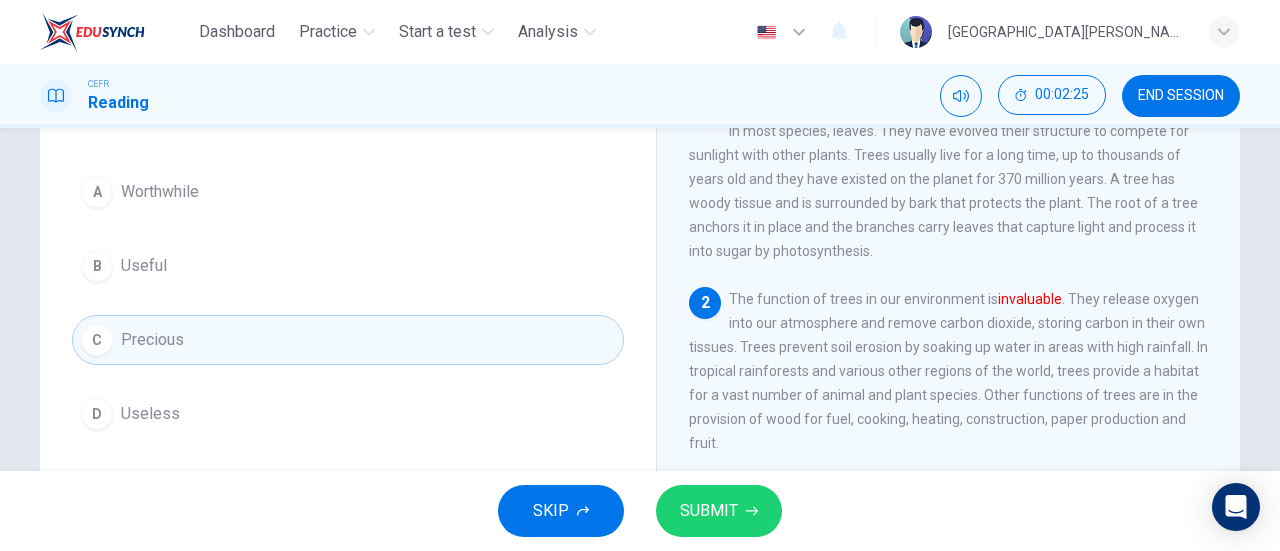 click on "SUBMIT" at bounding box center (709, 511) 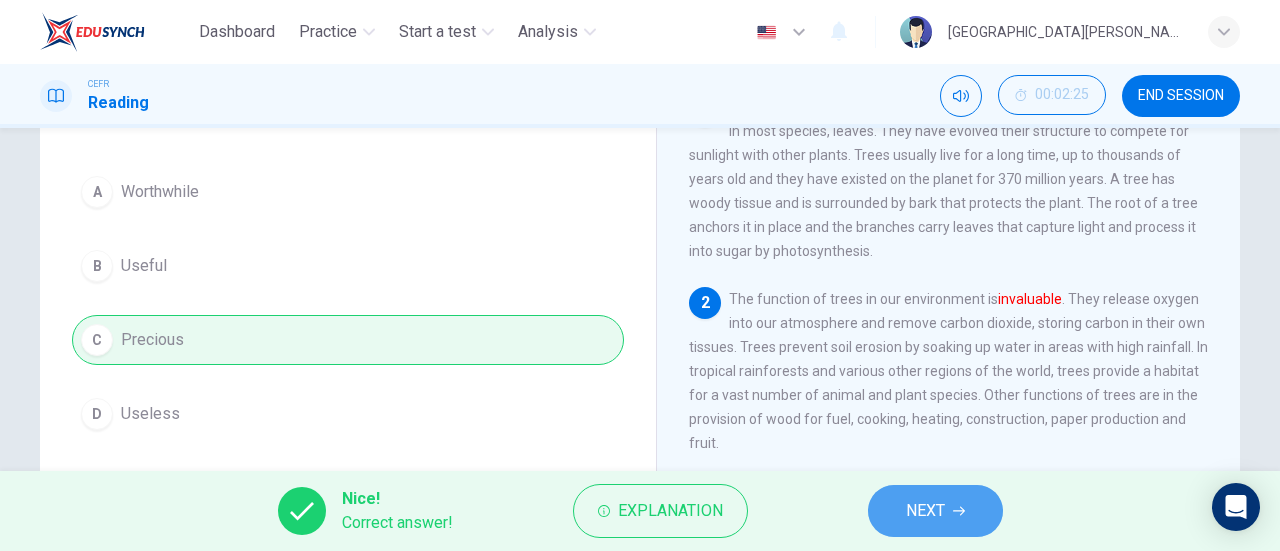 click on "NEXT" at bounding box center (925, 511) 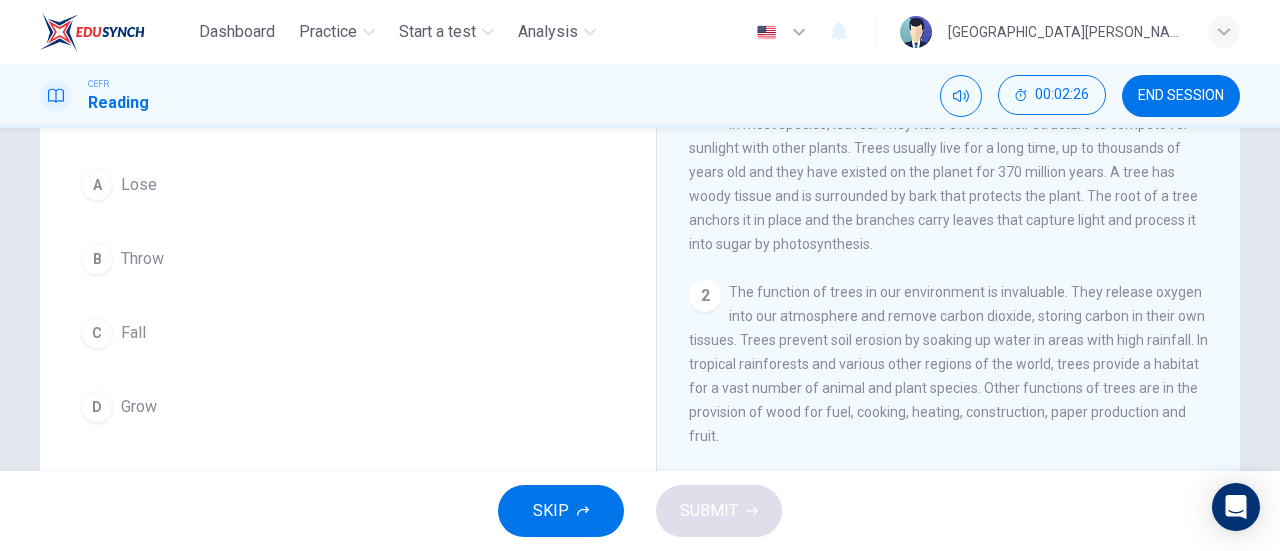 scroll, scrollTop: 168, scrollLeft: 0, axis: vertical 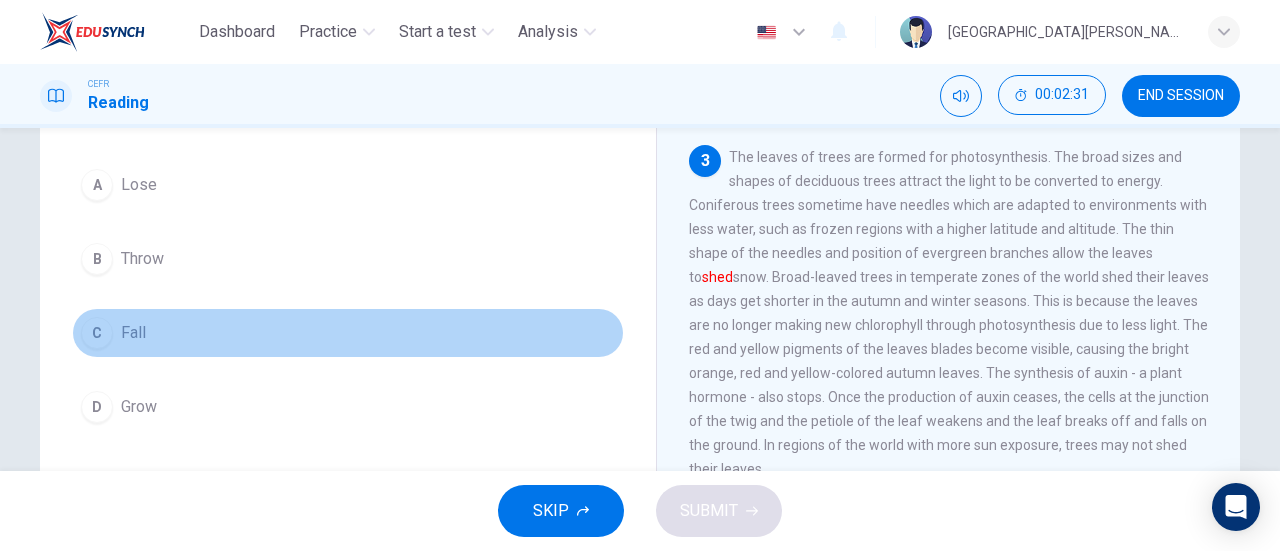 click on "C Fall" at bounding box center (348, 333) 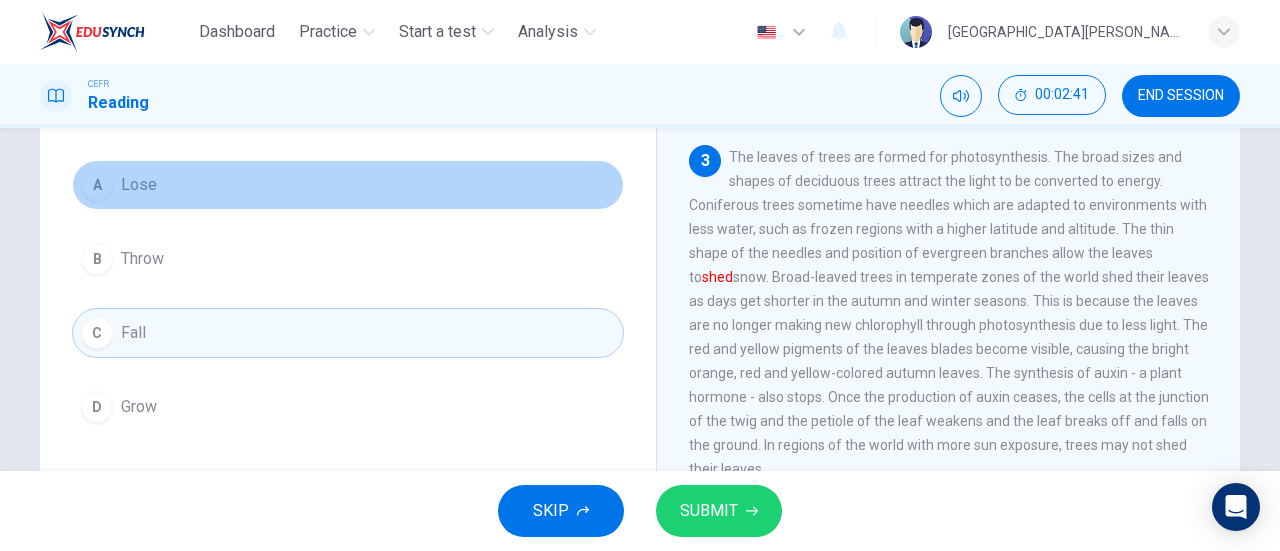 click on "A Lose" at bounding box center [348, 185] 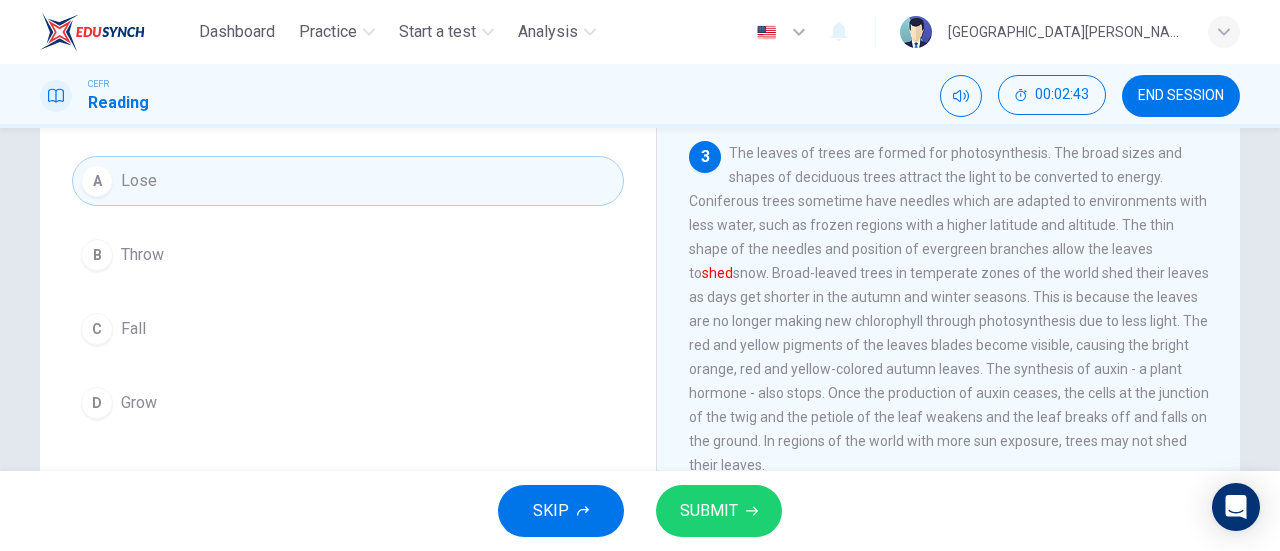 scroll, scrollTop: 168, scrollLeft: 0, axis: vertical 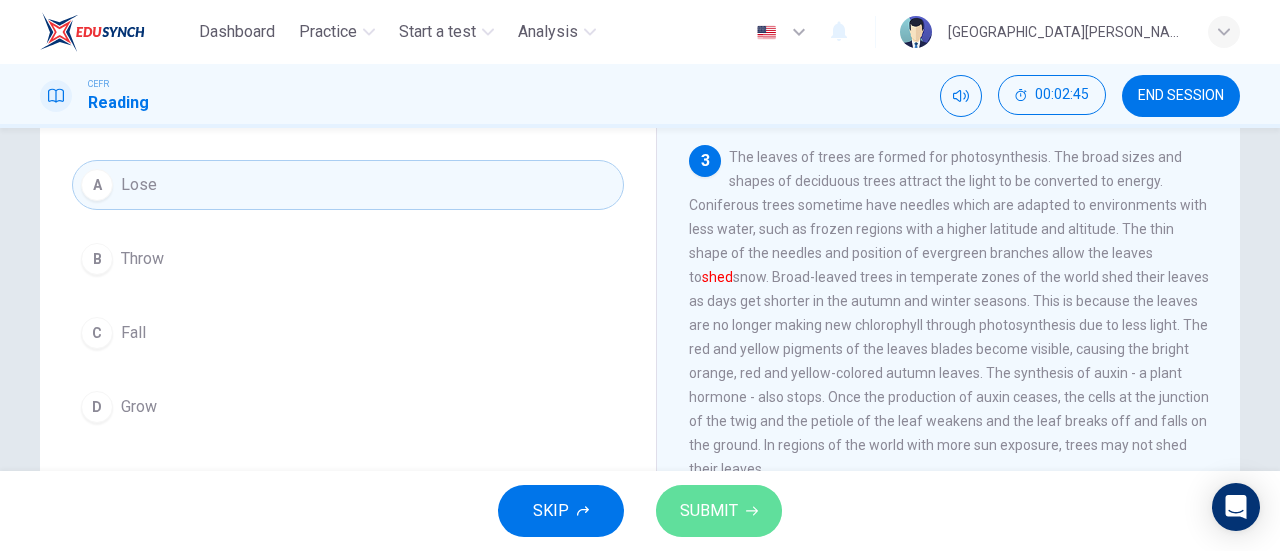 click on "SUBMIT" at bounding box center [709, 511] 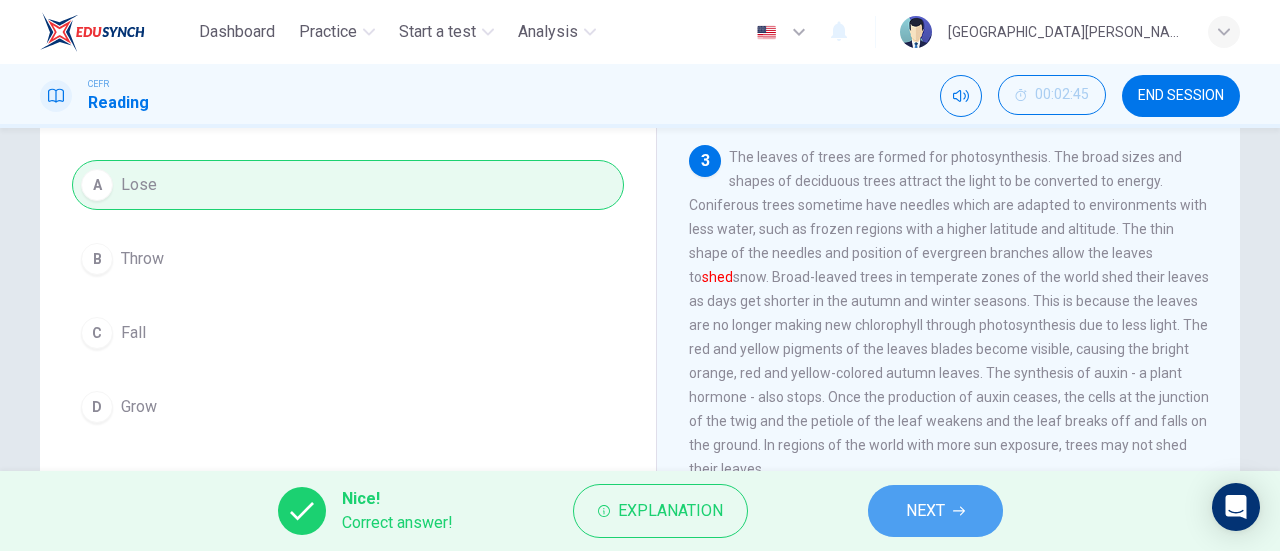 click on "NEXT" at bounding box center (925, 511) 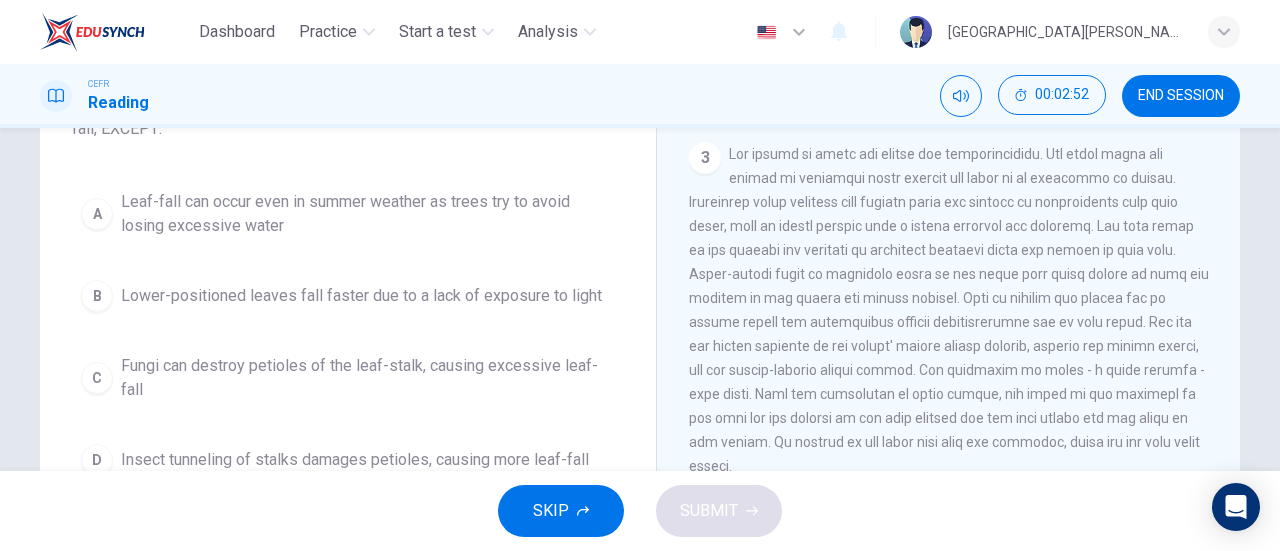 scroll, scrollTop: 171, scrollLeft: 0, axis: vertical 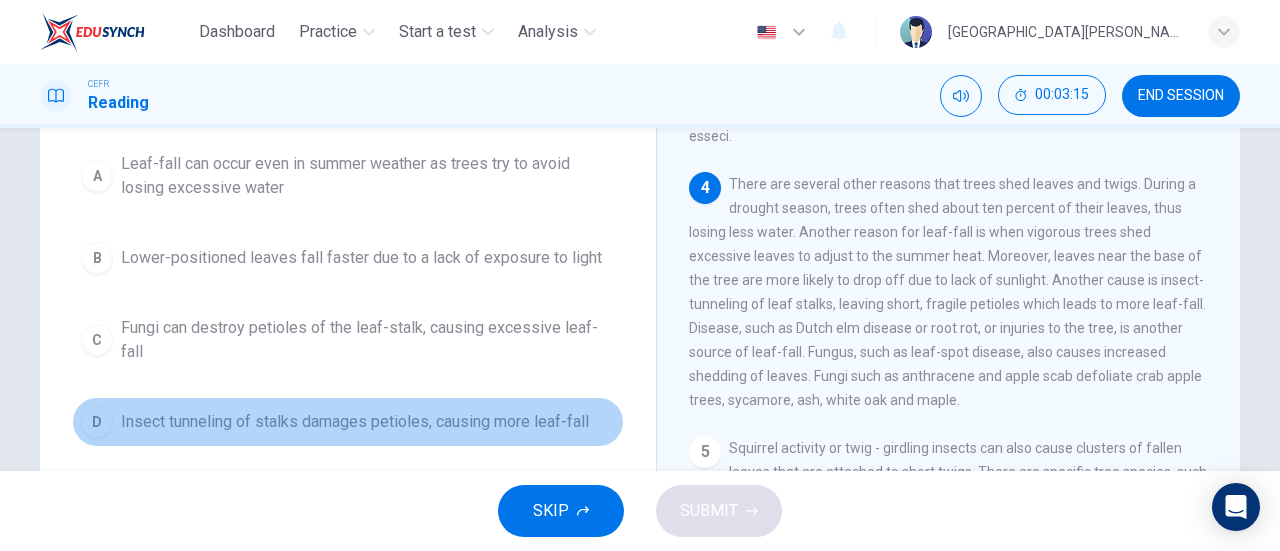 click on "Insect tunneling of stalks damages petioles, causing more leaf-fall" at bounding box center [355, 422] 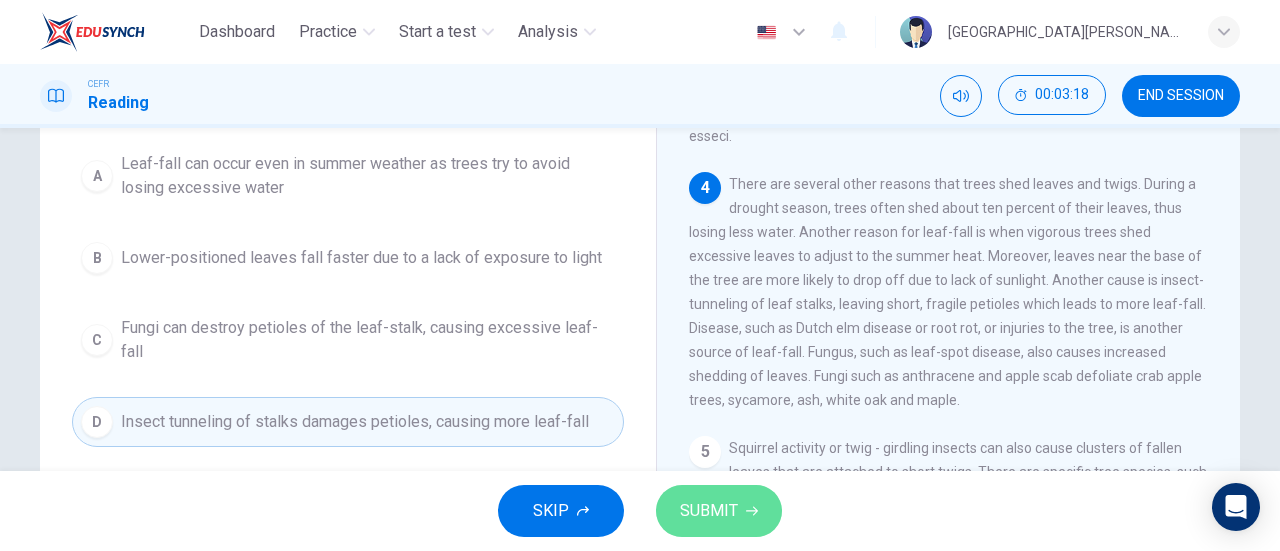 click on "SUBMIT" at bounding box center (709, 511) 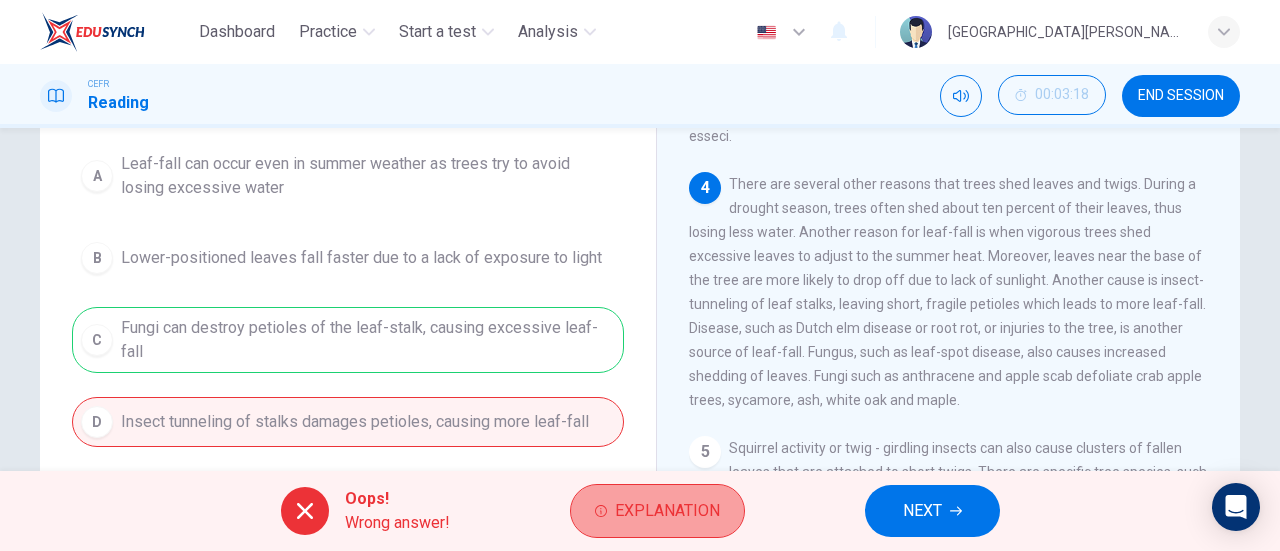 click on "Explanation" at bounding box center (667, 511) 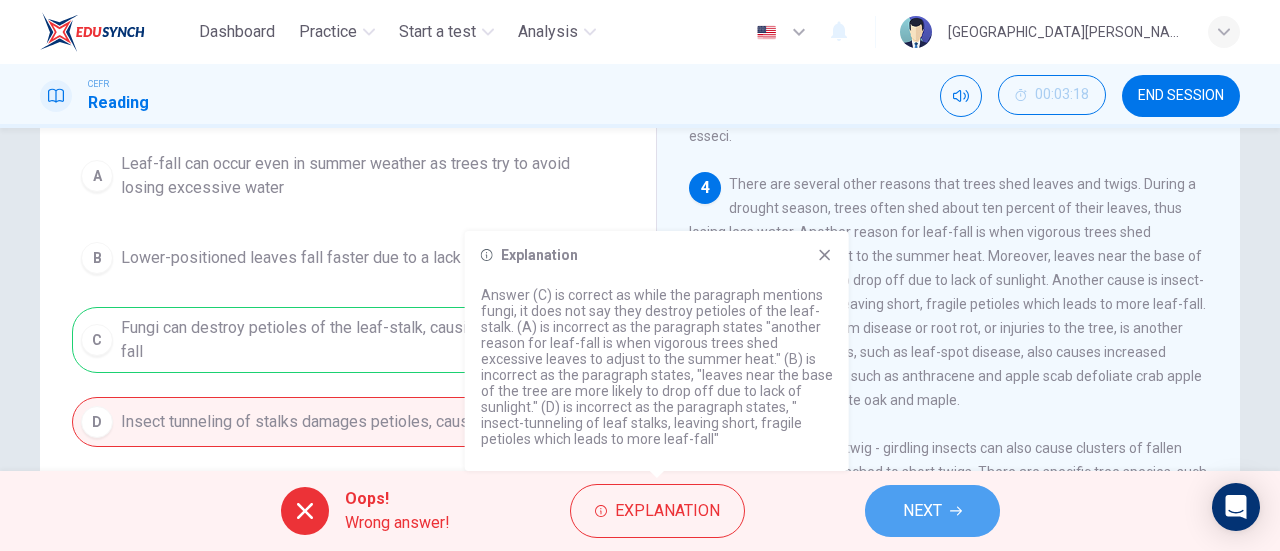 click on "NEXT" at bounding box center [932, 511] 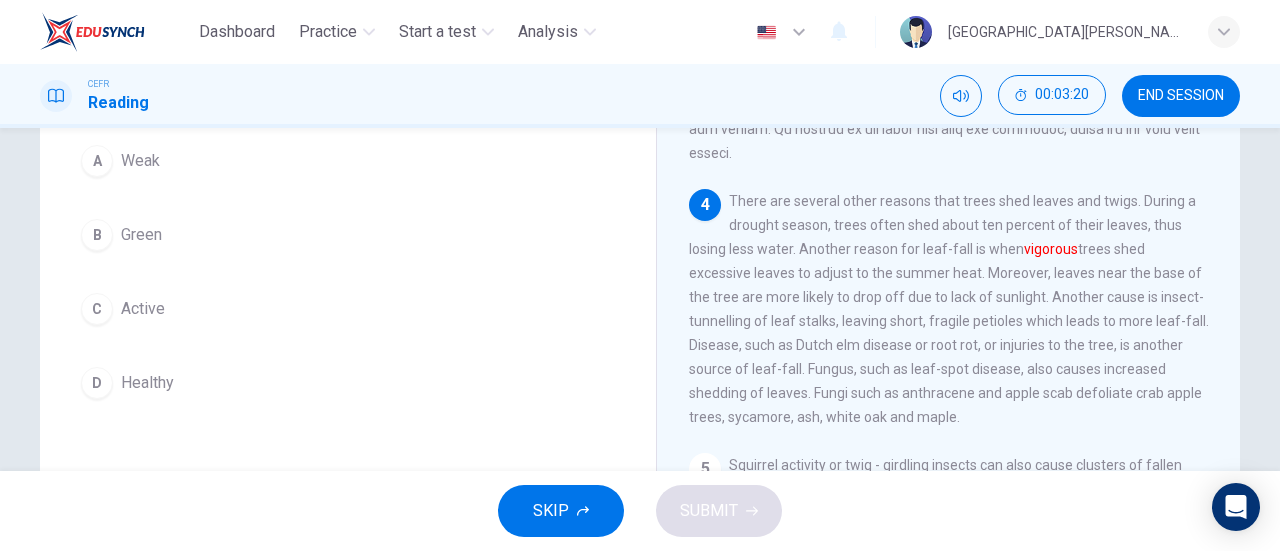 scroll, scrollTop: 193, scrollLeft: 0, axis: vertical 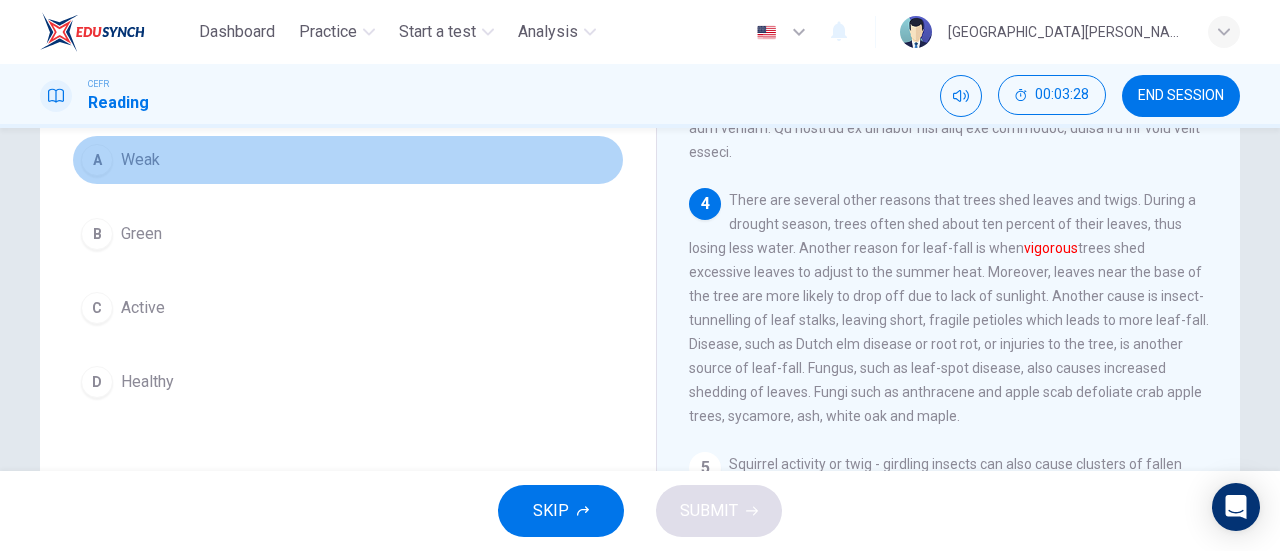 click on "A Weak" at bounding box center (348, 160) 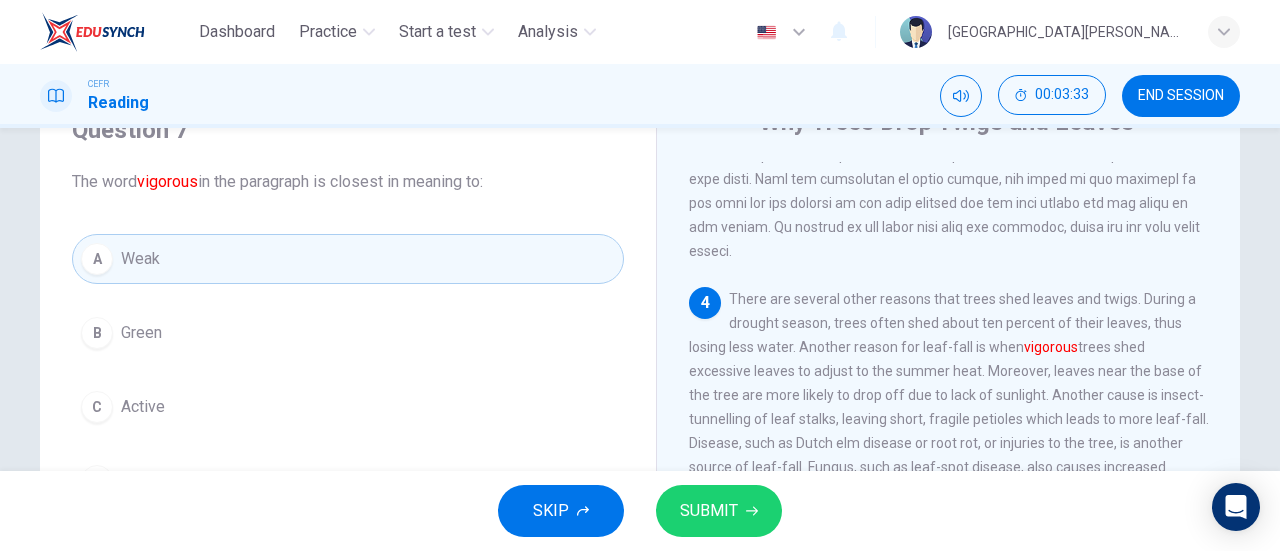 scroll, scrollTop: 53, scrollLeft: 0, axis: vertical 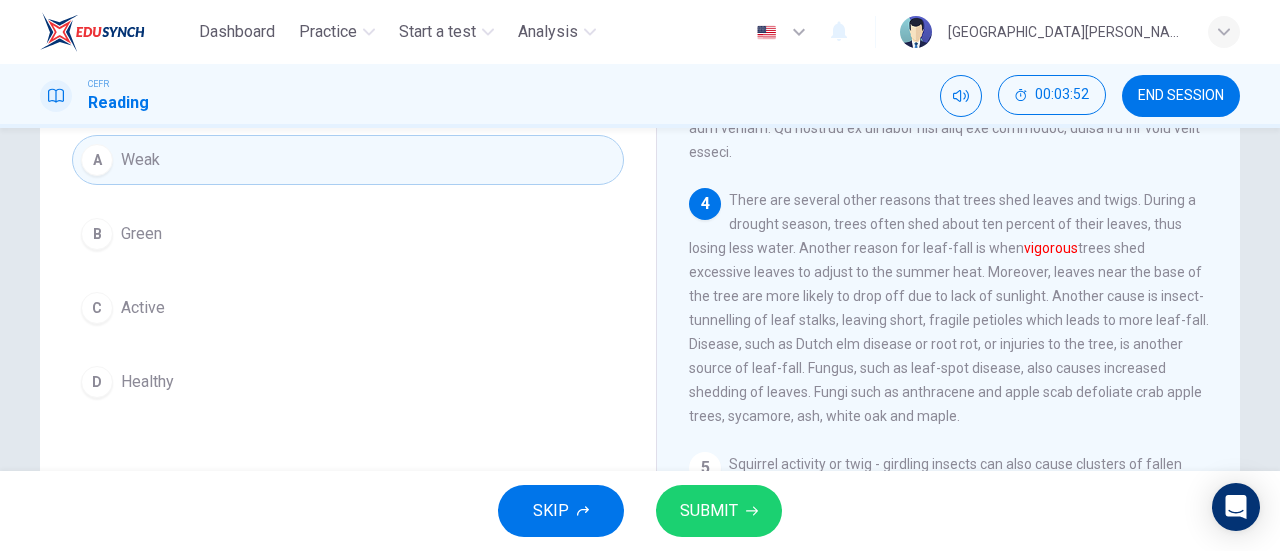 click on "Healthy" at bounding box center (147, 382) 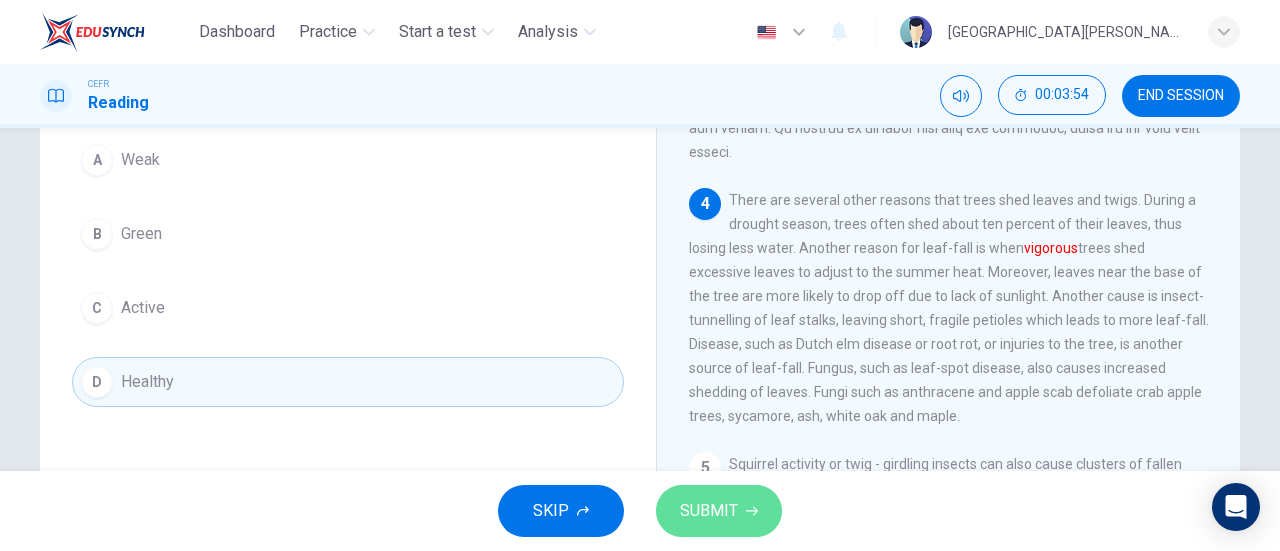 click on "SUBMIT" at bounding box center (709, 511) 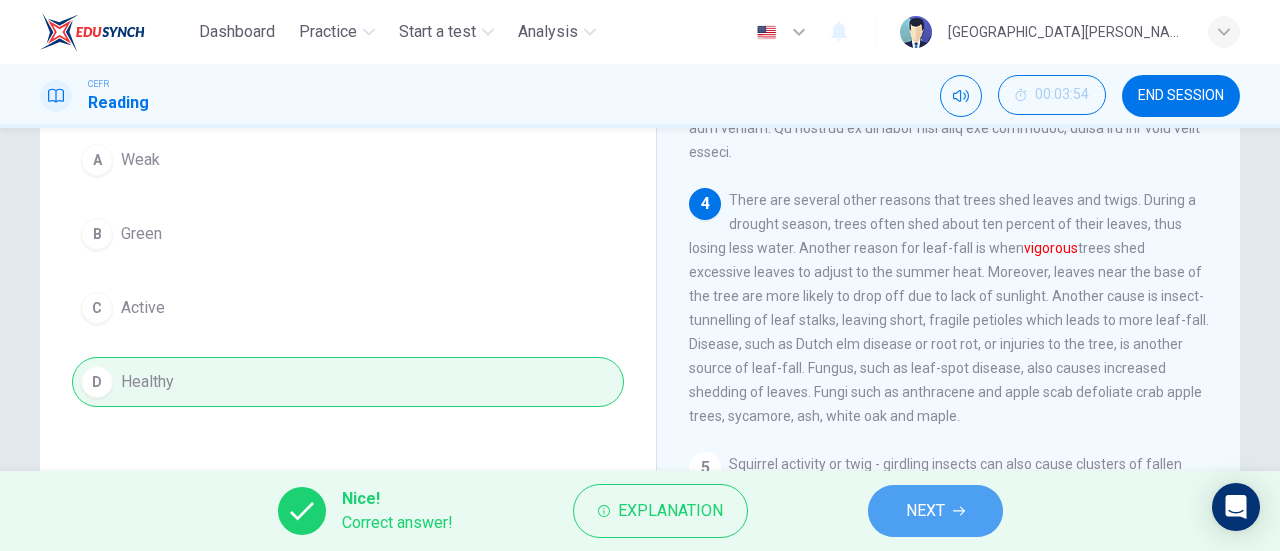 click on "NEXT" at bounding box center [925, 511] 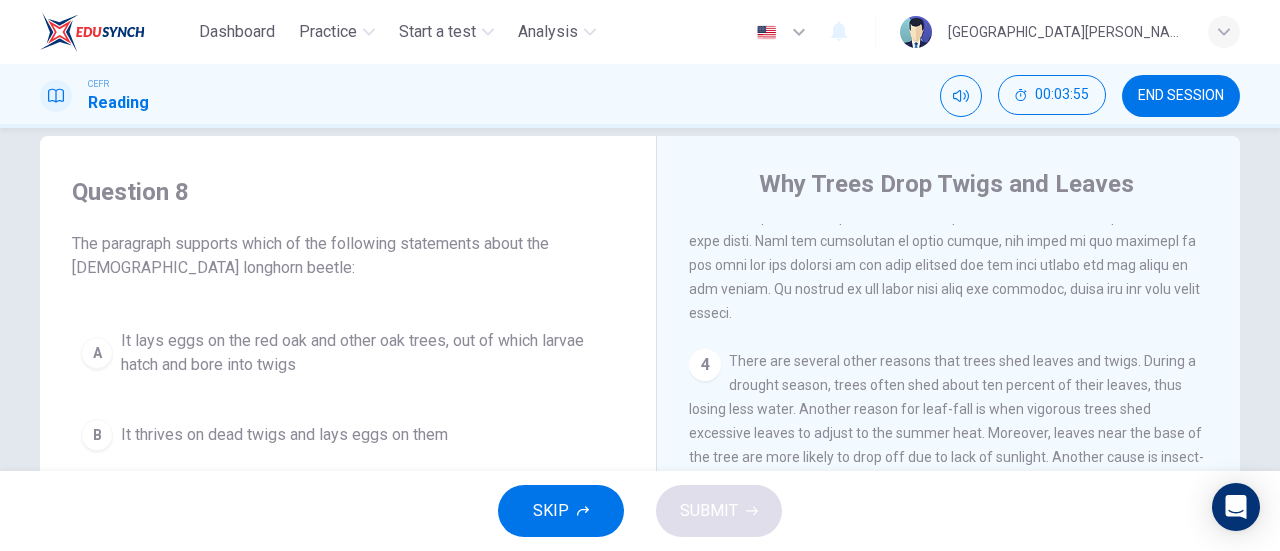 scroll, scrollTop: 24, scrollLeft: 0, axis: vertical 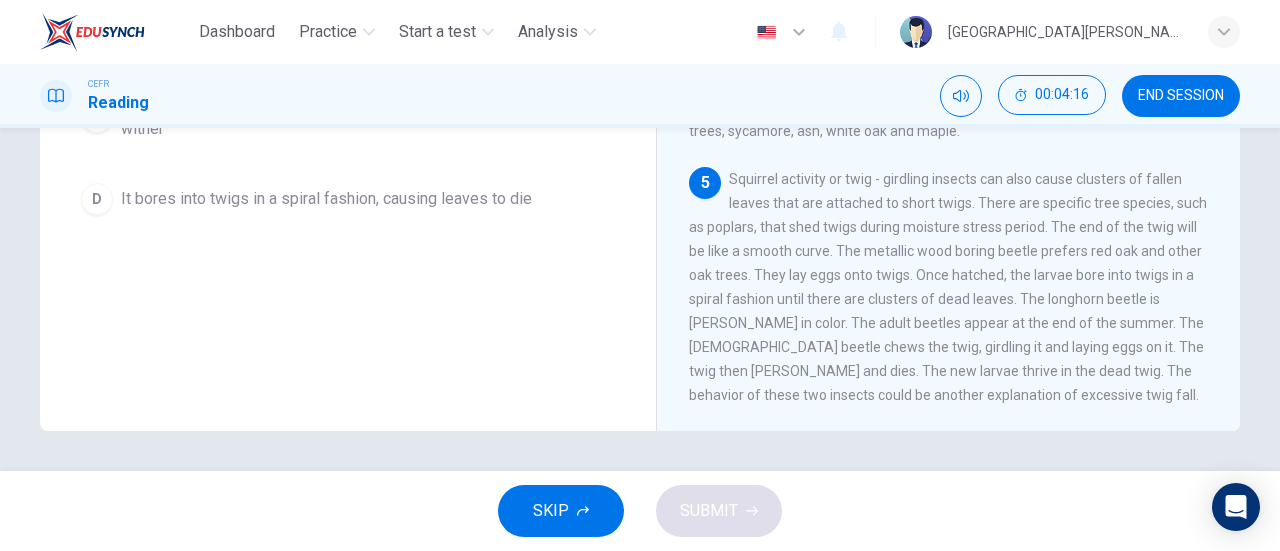 click on "D It bores into twigs in a spiral fashion, causing leaves to die" at bounding box center [348, 199] 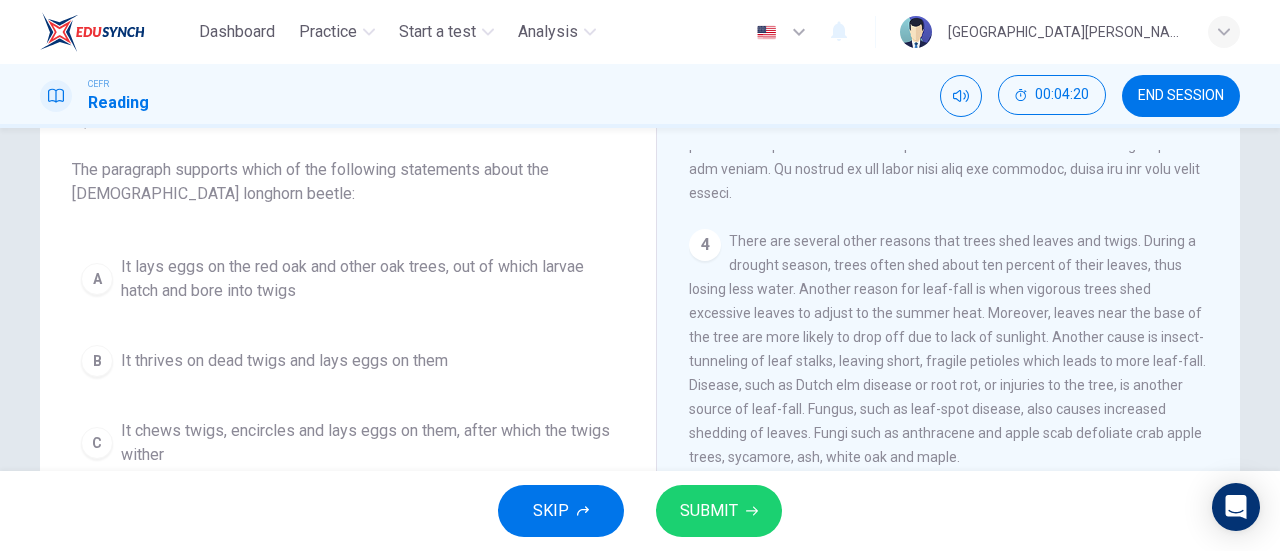 scroll, scrollTop: 99, scrollLeft: 0, axis: vertical 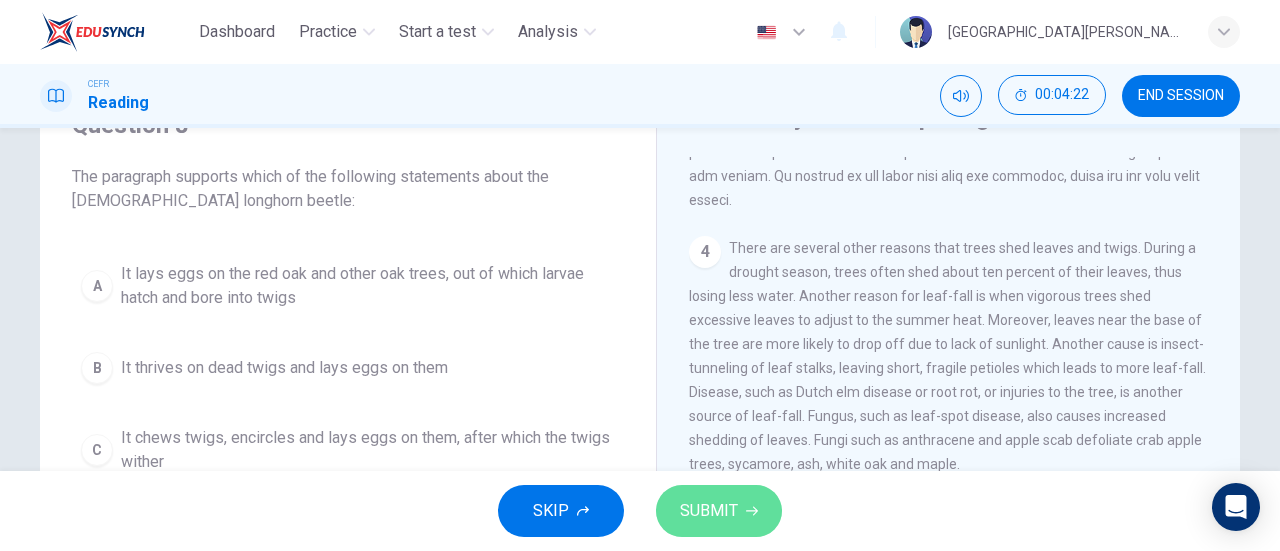 click on "SUBMIT" at bounding box center (709, 511) 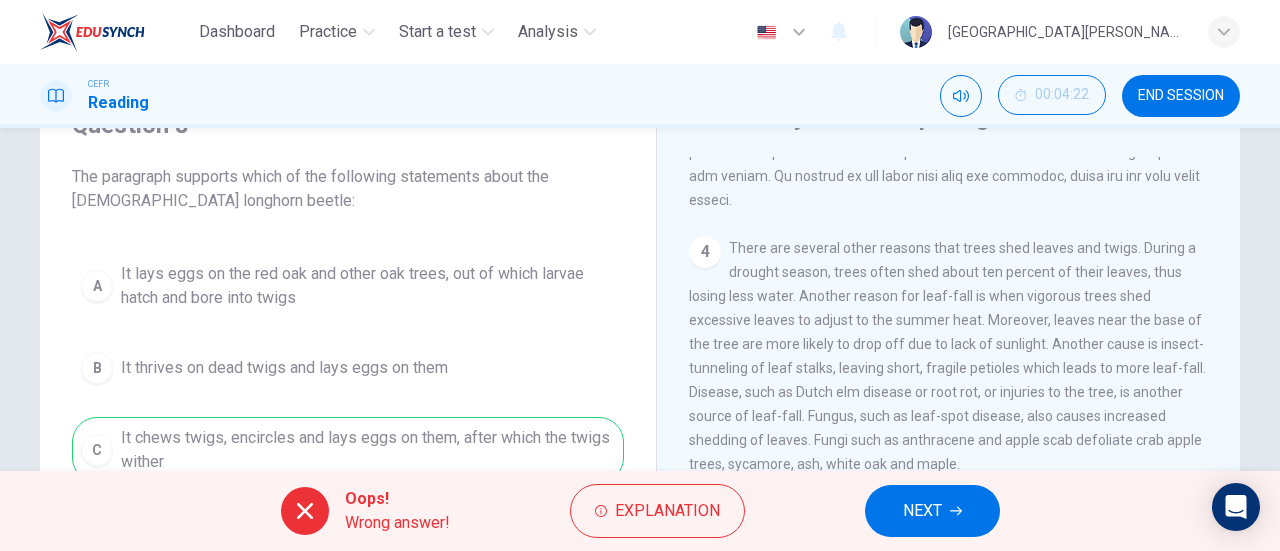 scroll, scrollTop: 167, scrollLeft: 0, axis: vertical 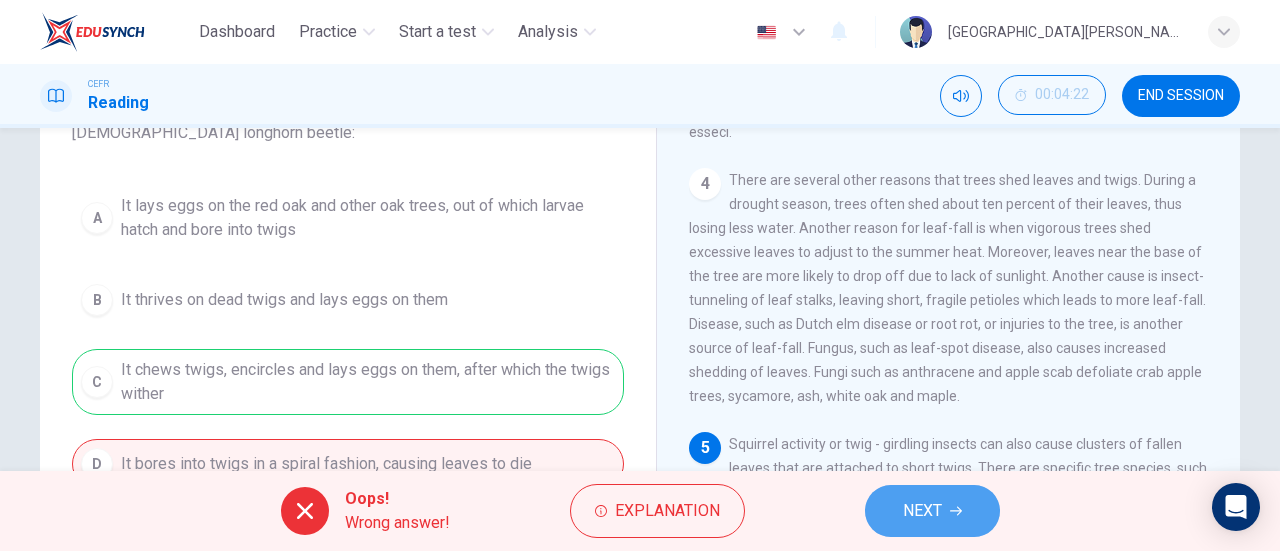 click on "NEXT" at bounding box center [932, 511] 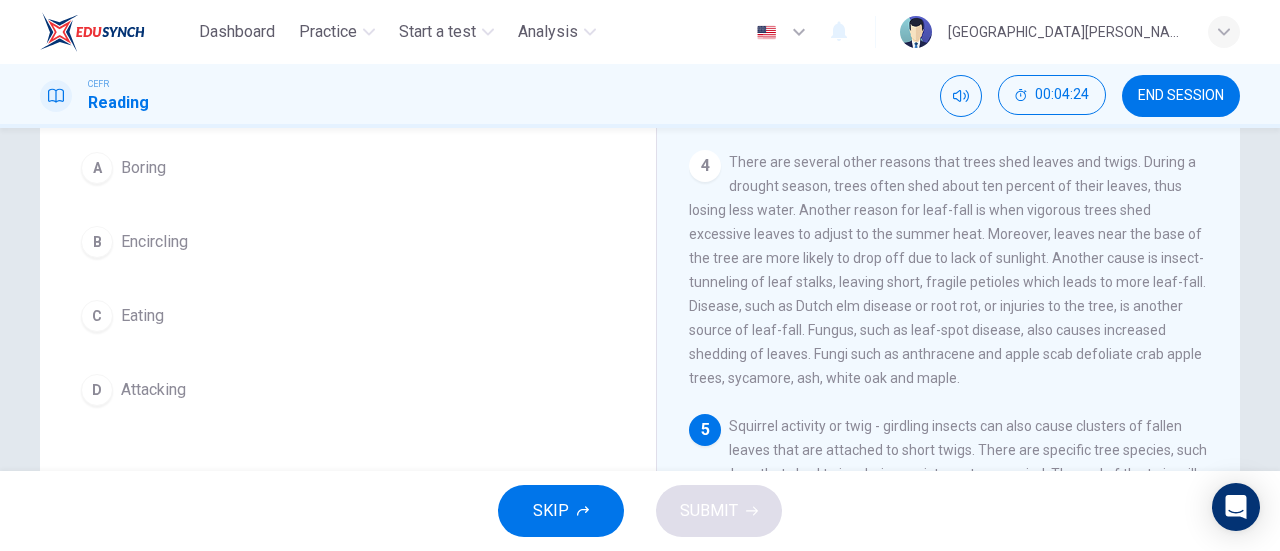 scroll, scrollTop: 188, scrollLeft: 0, axis: vertical 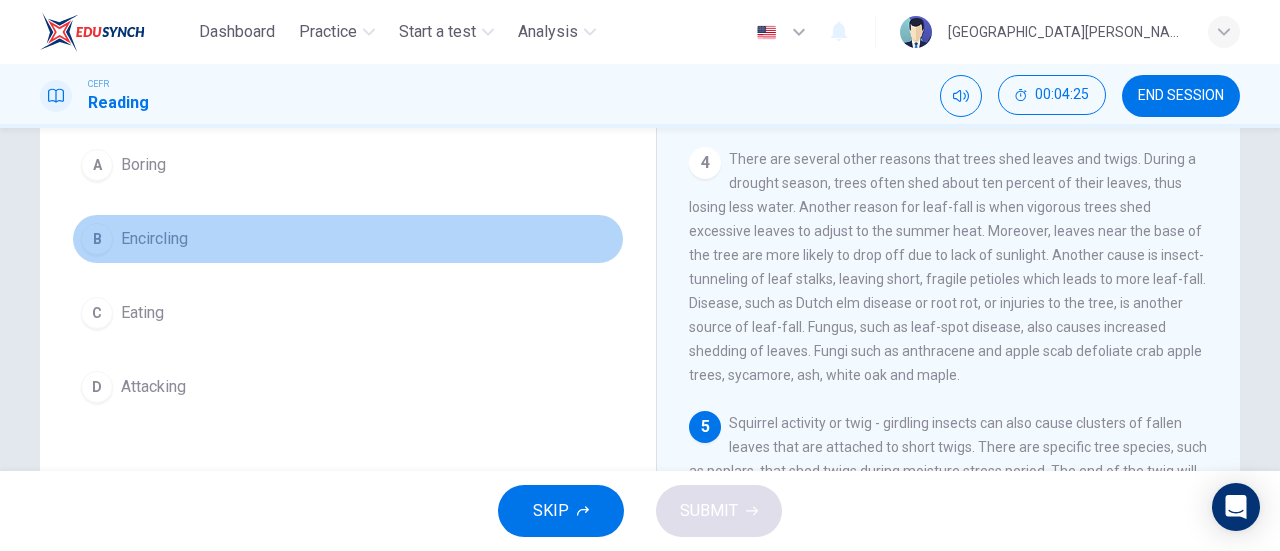 click on "Encircling" at bounding box center [154, 239] 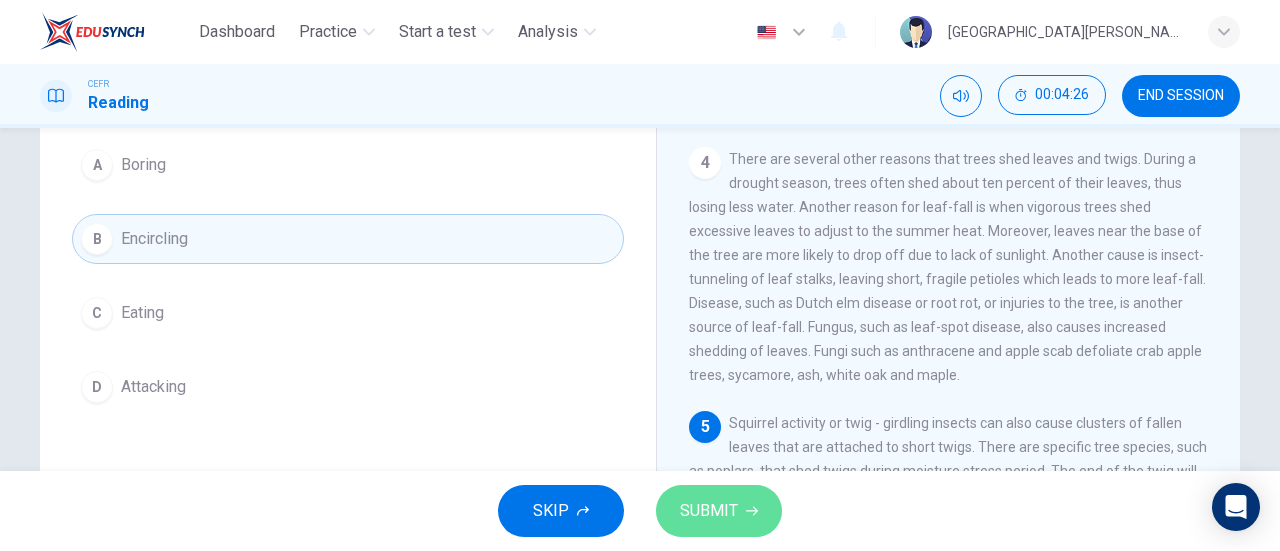 click on "SUBMIT" at bounding box center (709, 511) 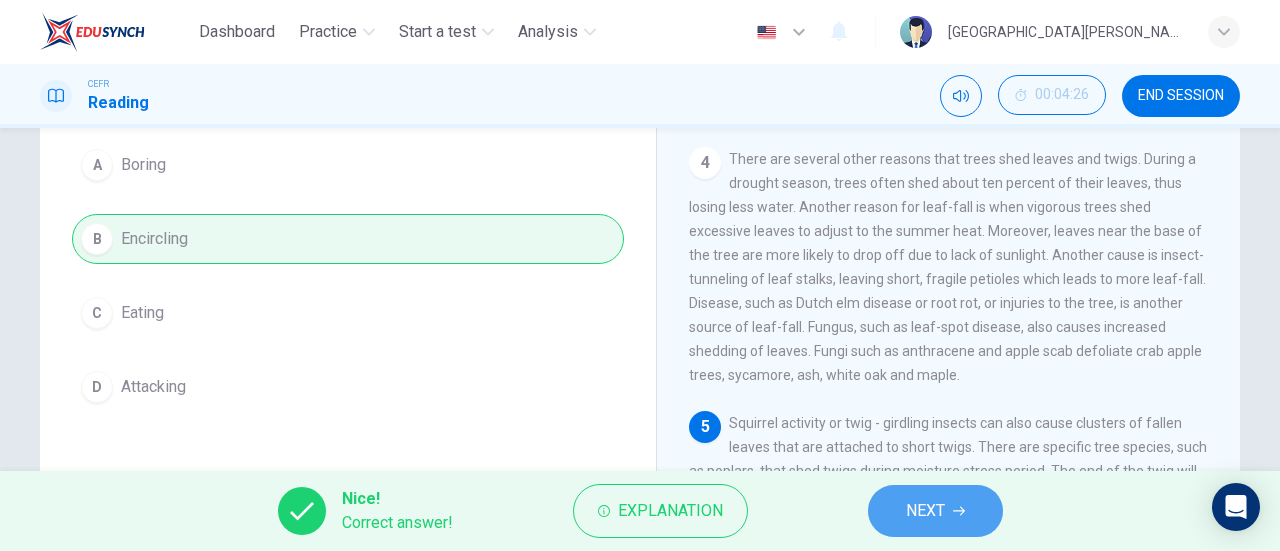 click on "NEXT" at bounding box center (925, 511) 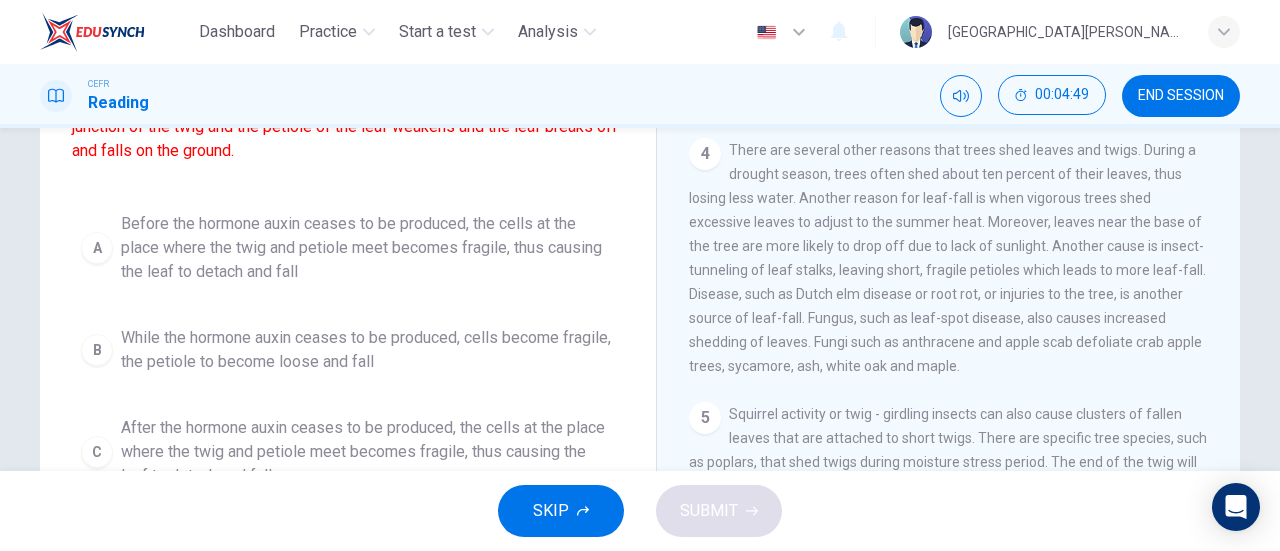 scroll, scrollTop: 209, scrollLeft: 0, axis: vertical 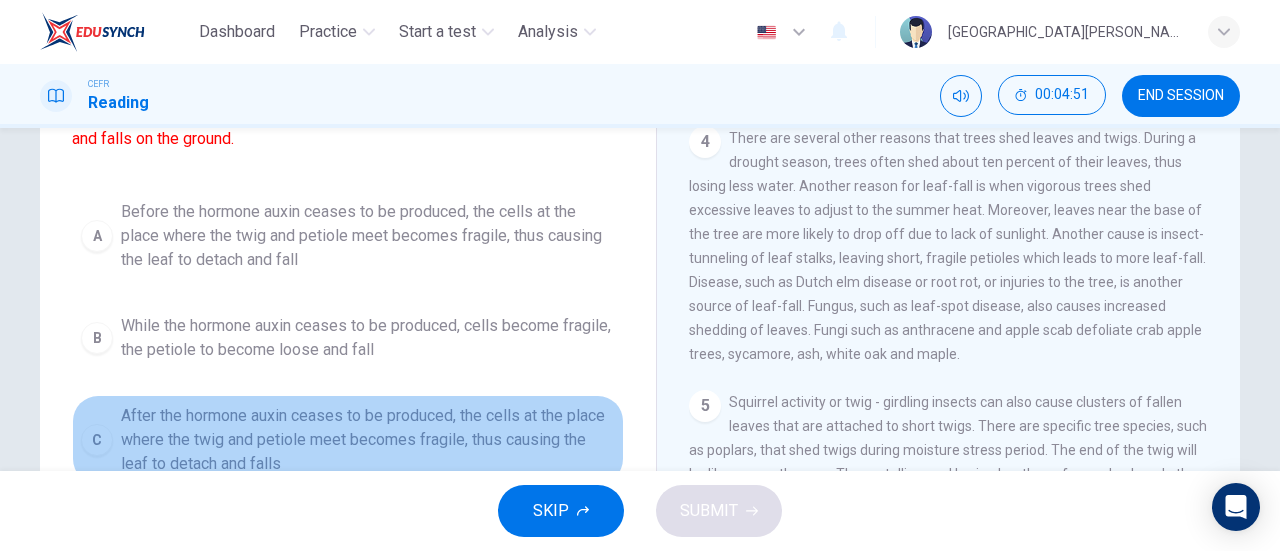 click on "After the hormone auxin ceases to be produced, the cells at the place where the twig and petiole meet becomes fragile, thus causing the leaf to detach and falls" at bounding box center (368, 440) 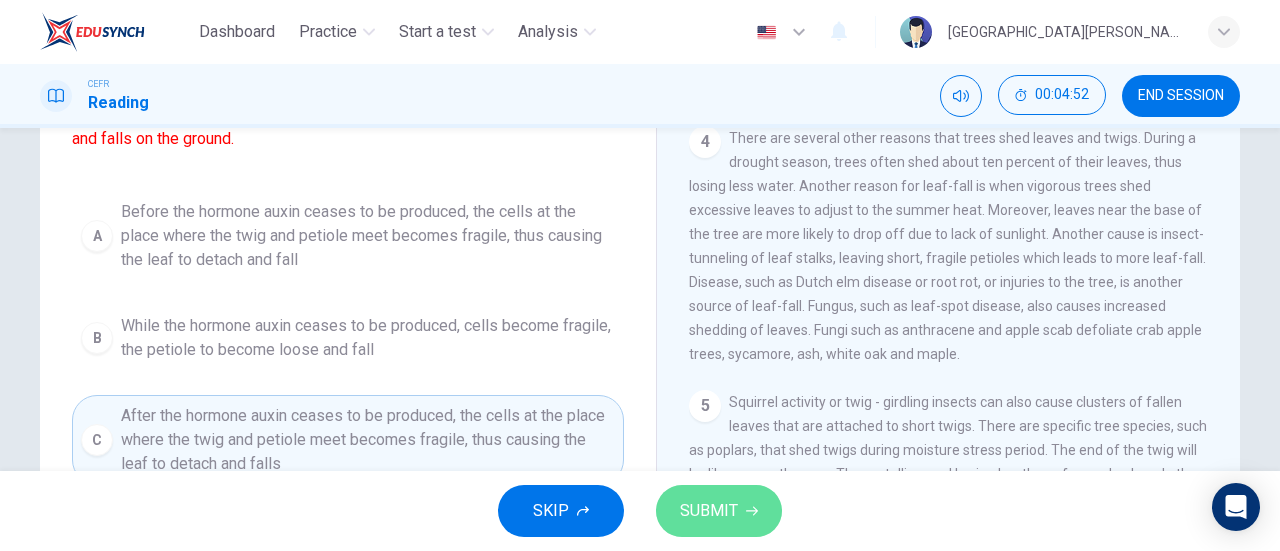 click on "SUBMIT" at bounding box center (709, 511) 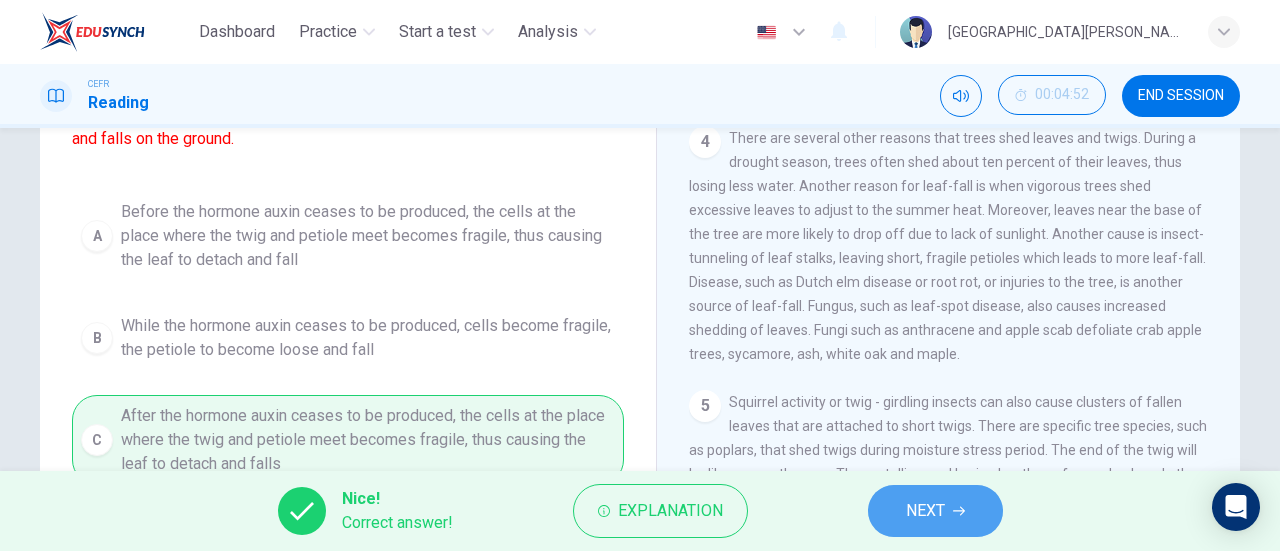 click on "NEXT" at bounding box center (935, 511) 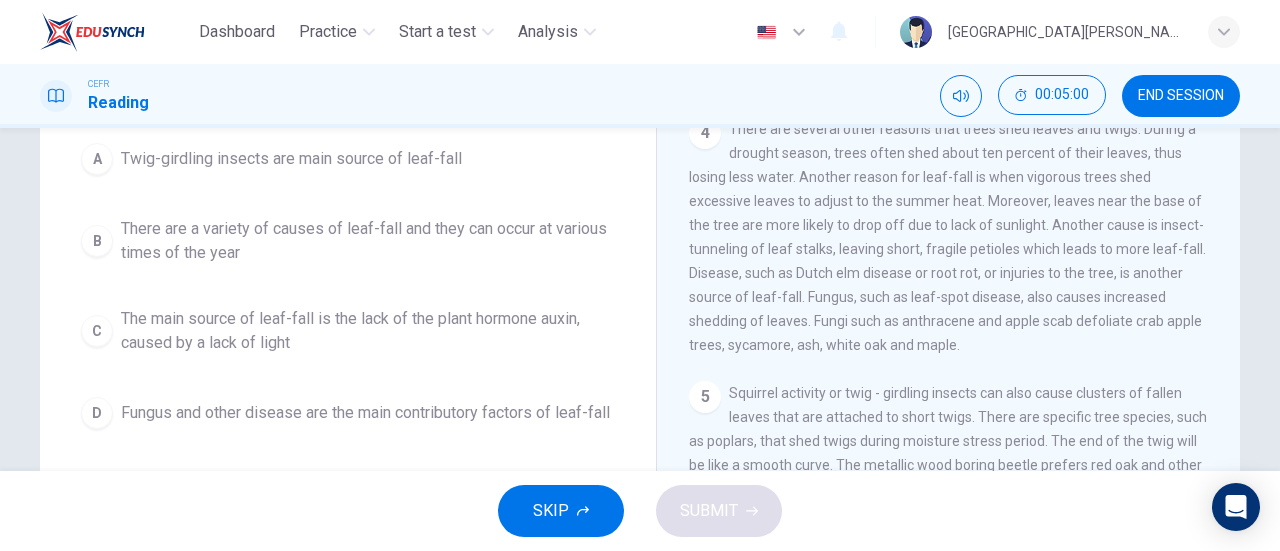 scroll, scrollTop: 219, scrollLeft: 0, axis: vertical 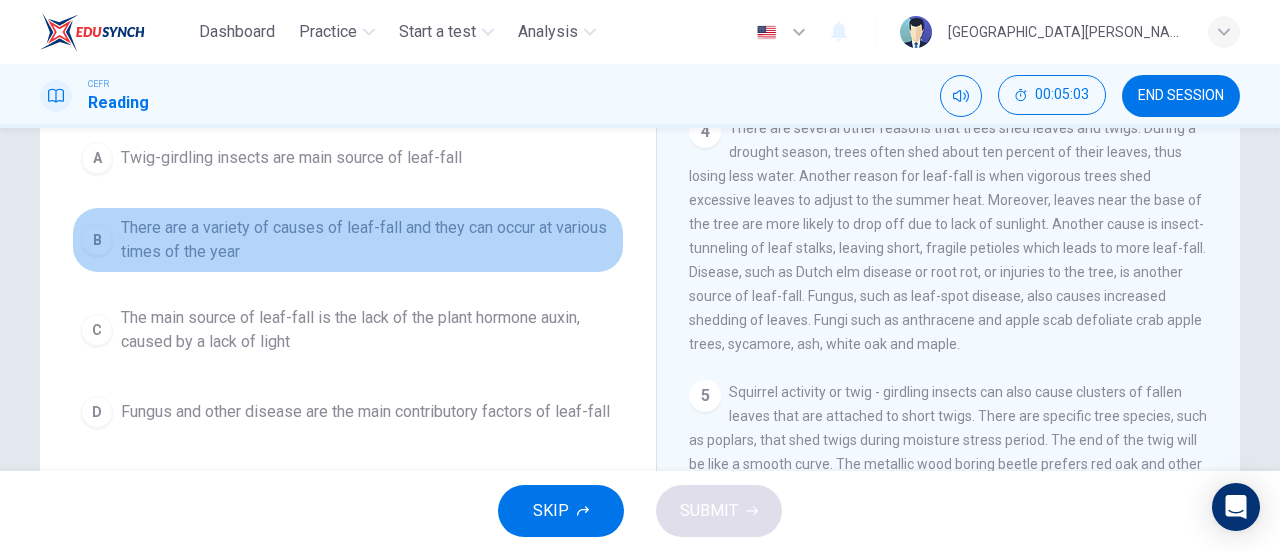 click on "There are a variety of causes of leaf-fall and they can occur at various times of the year" at bounding box center [368, 240] 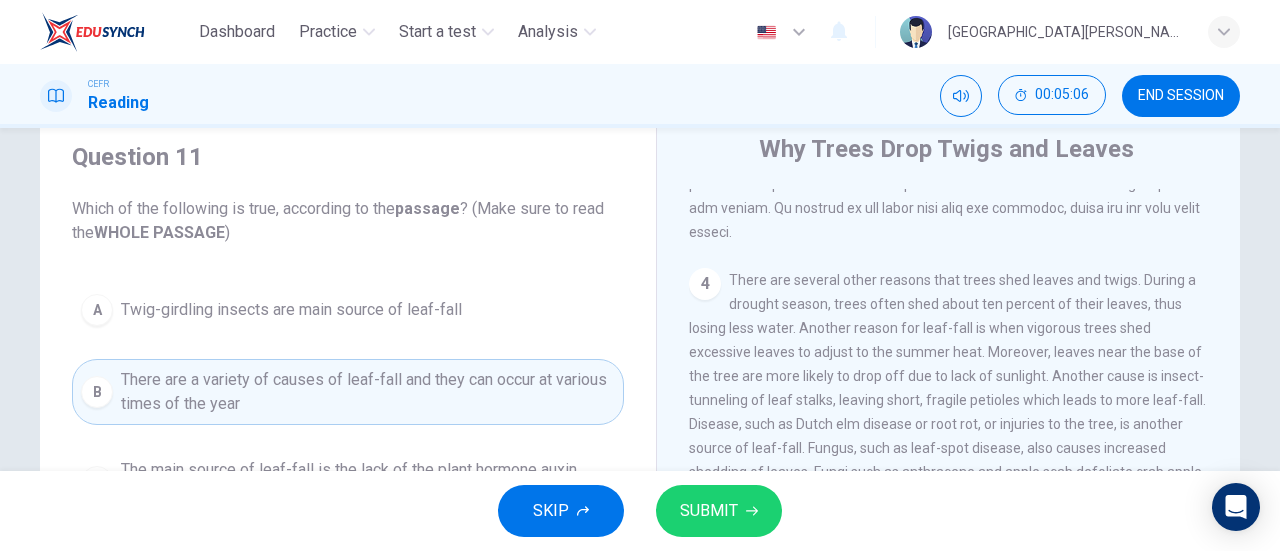 scroll, scrollTop: 74, scrollLeft: 0, axis: vertical 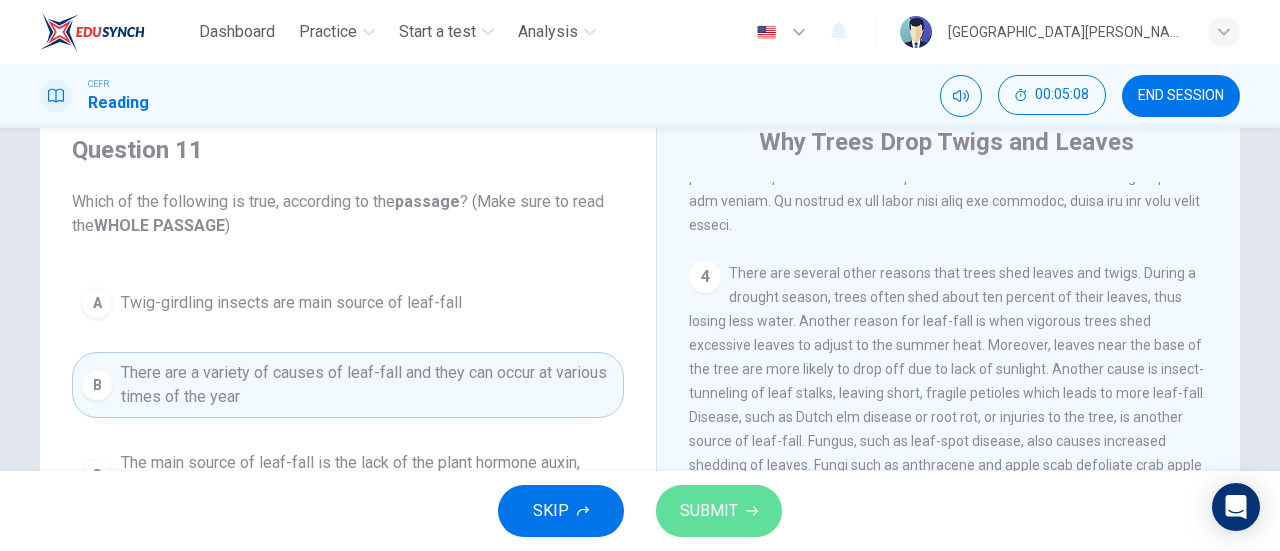 click on "SUBMIT" at bounding box center [709, 511] 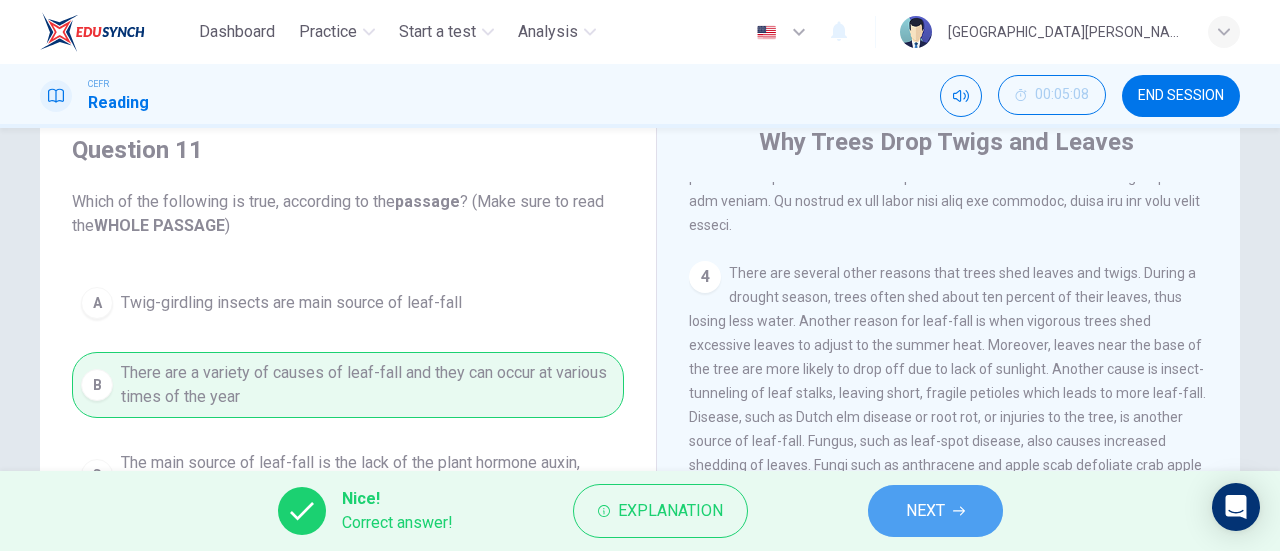click on "NEXT" at bounding box center [925, 511] 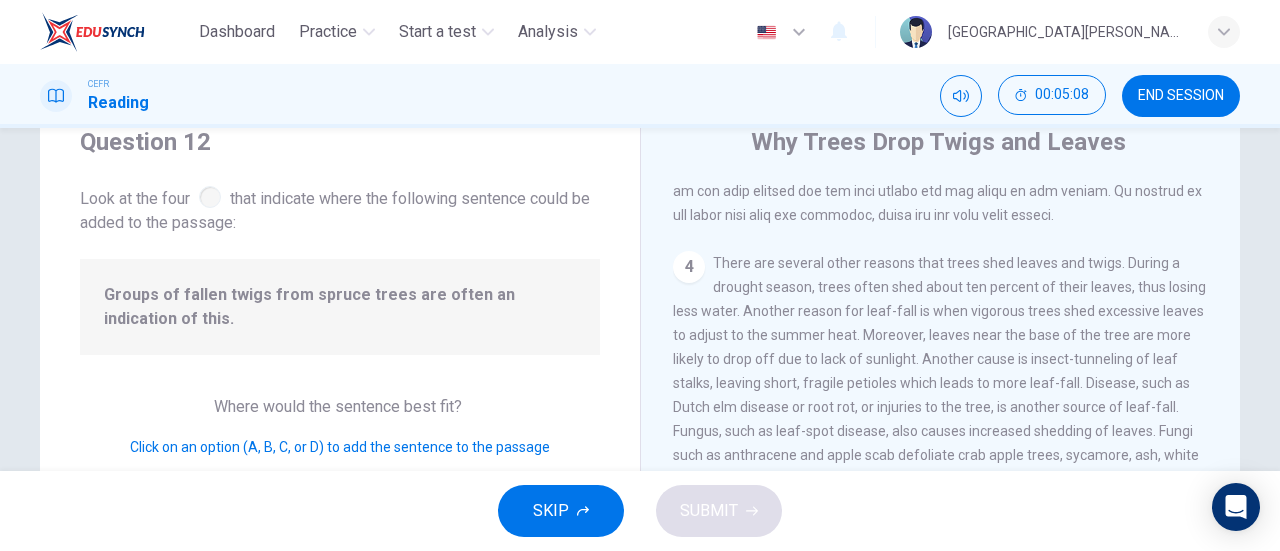 scroll, scrollTop: 704, scrollLeft: 0, axis: vertical 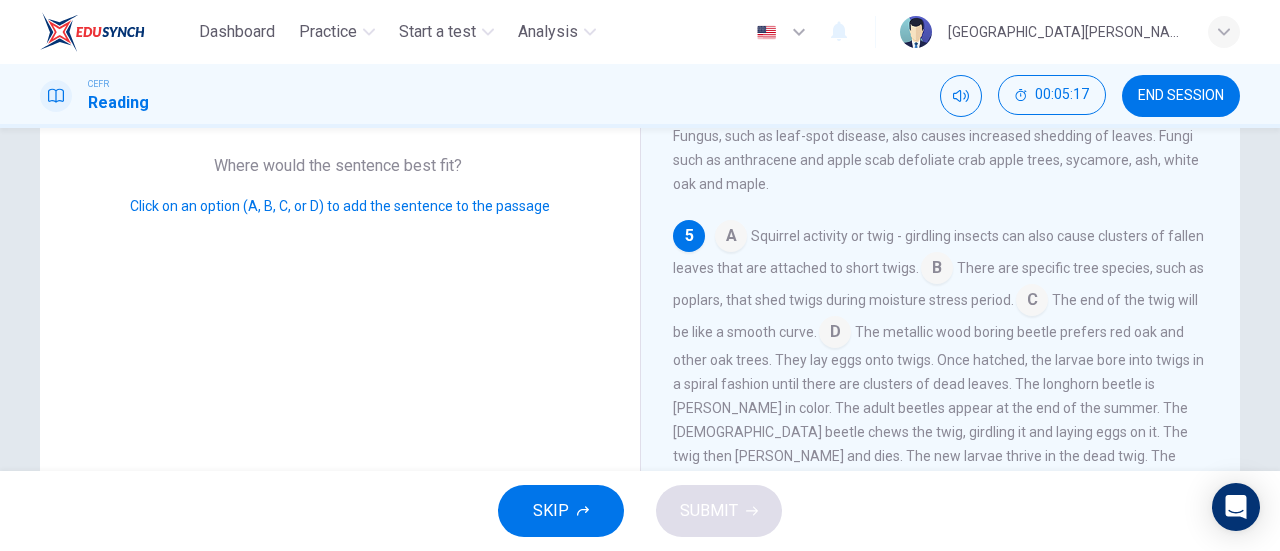 click at bounding box center [937, 270] 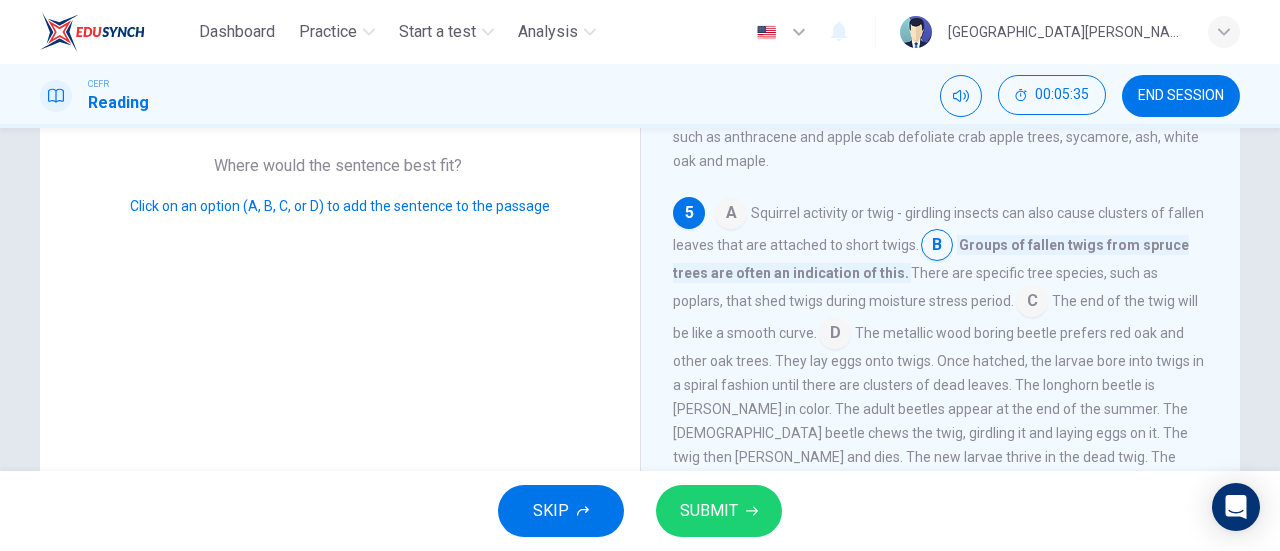 click at bounding box center (1032, 303) 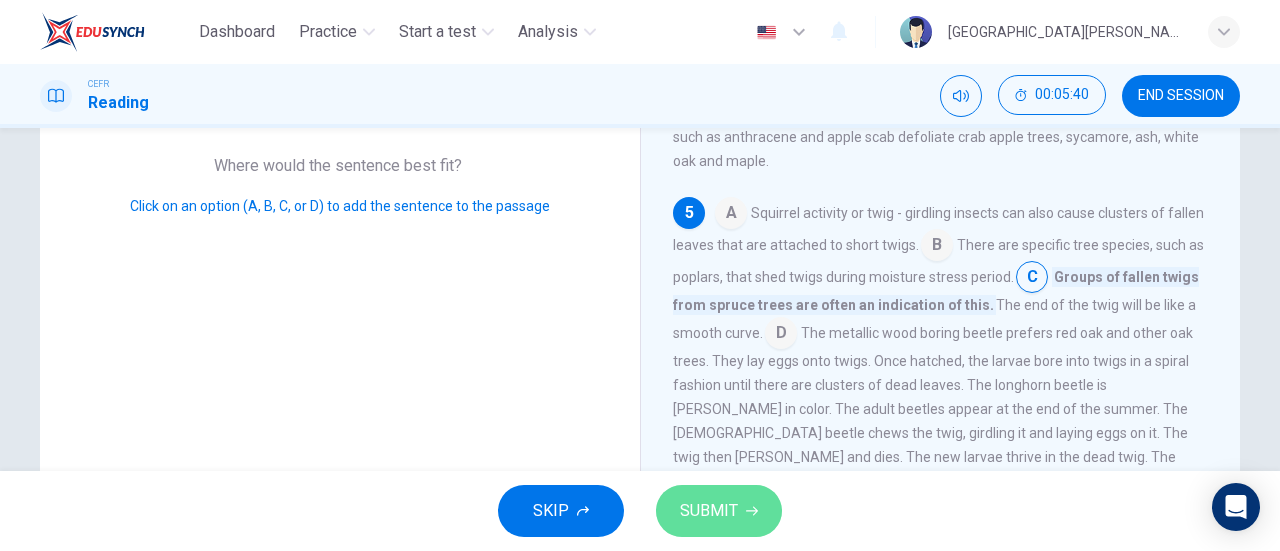 click on "SUBMIT" at bounding box center (719, 511) 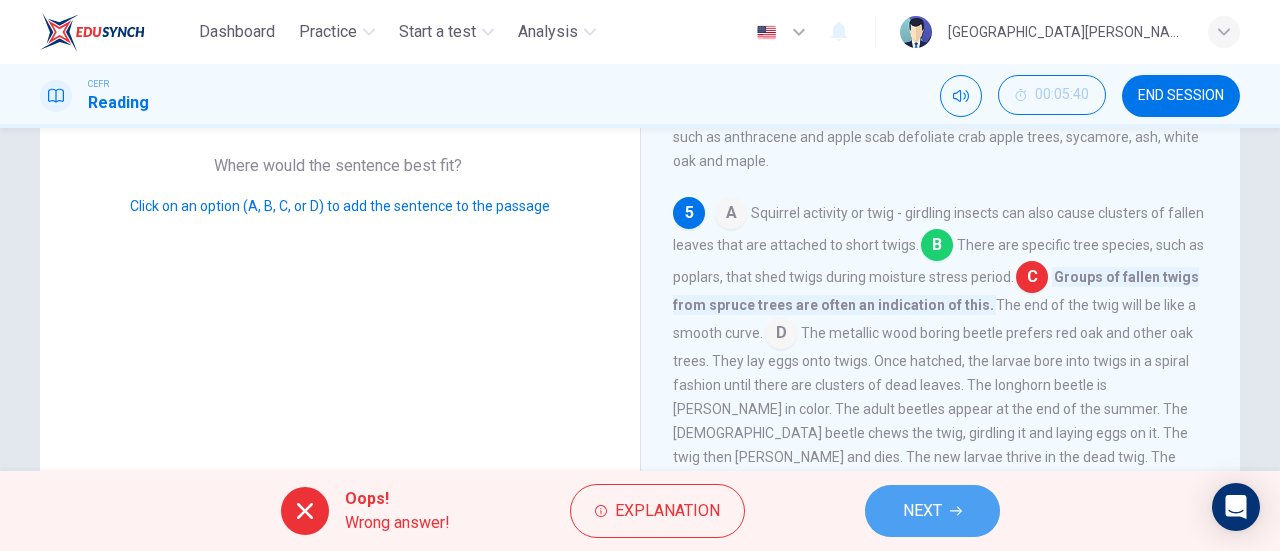 click on "NEXT" at bounding box center [922, 511] 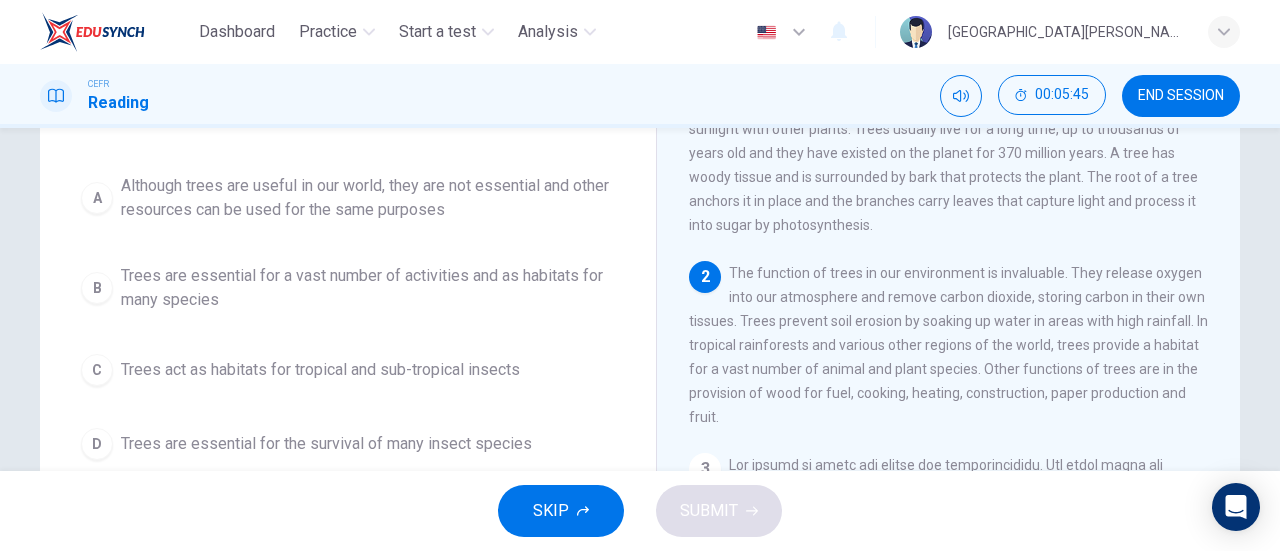 scroll, scrollTop: 188, scrollLeft: 0, axis: vertical 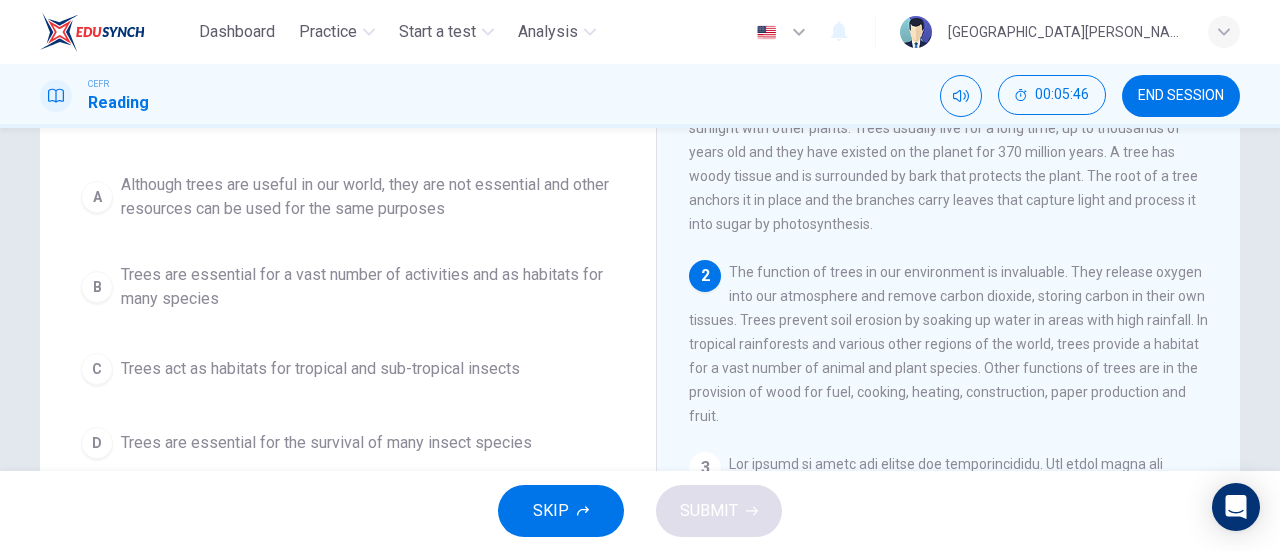 click on "A Although trees are useful in our world, they are not essential and other resources can be used for the same purposes B Trees are essential for a vast number of activities and as habitats for many species C Trees act as habitats for tropical and sub-tropical insects D Trees are essential for the survival of many insect species" at bounding box center (348, 316) 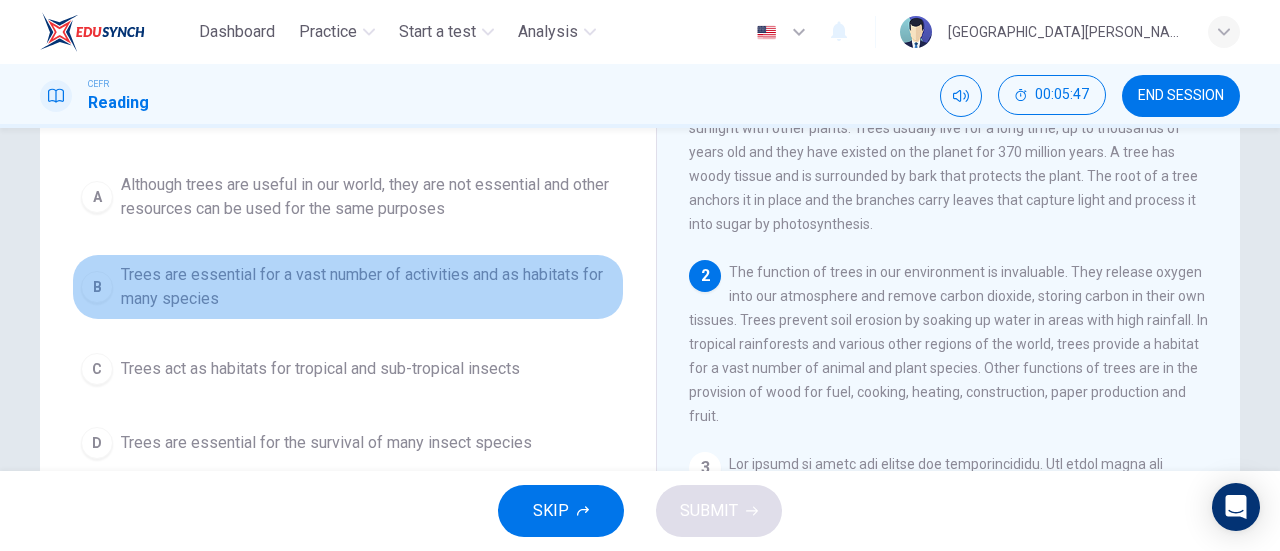 click on "Trees are essential for a vast number of activities and as habitats for many species" at bounding box center (368, 287) 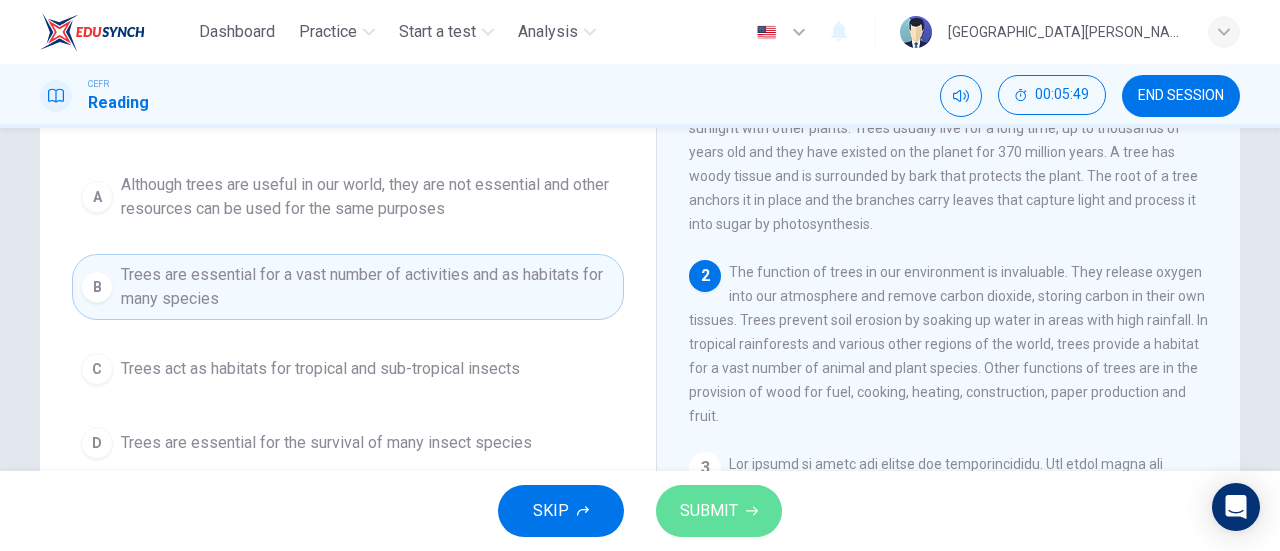 click on "SUBMIT" at bounding box center (709, 511) 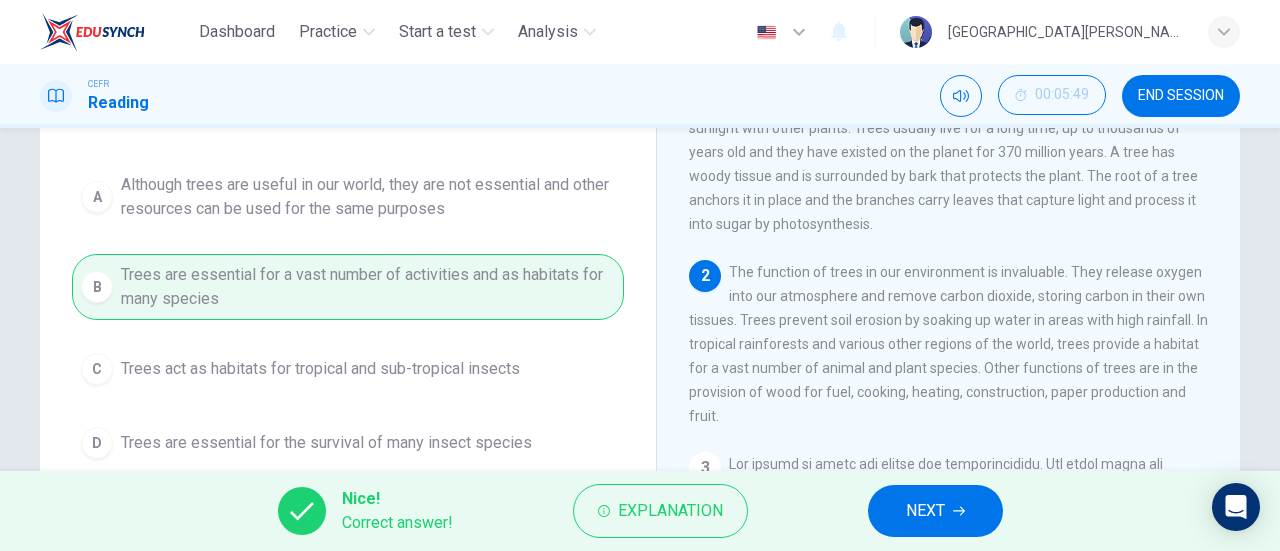 click on "NEXT" at bounding box center (925, 511) 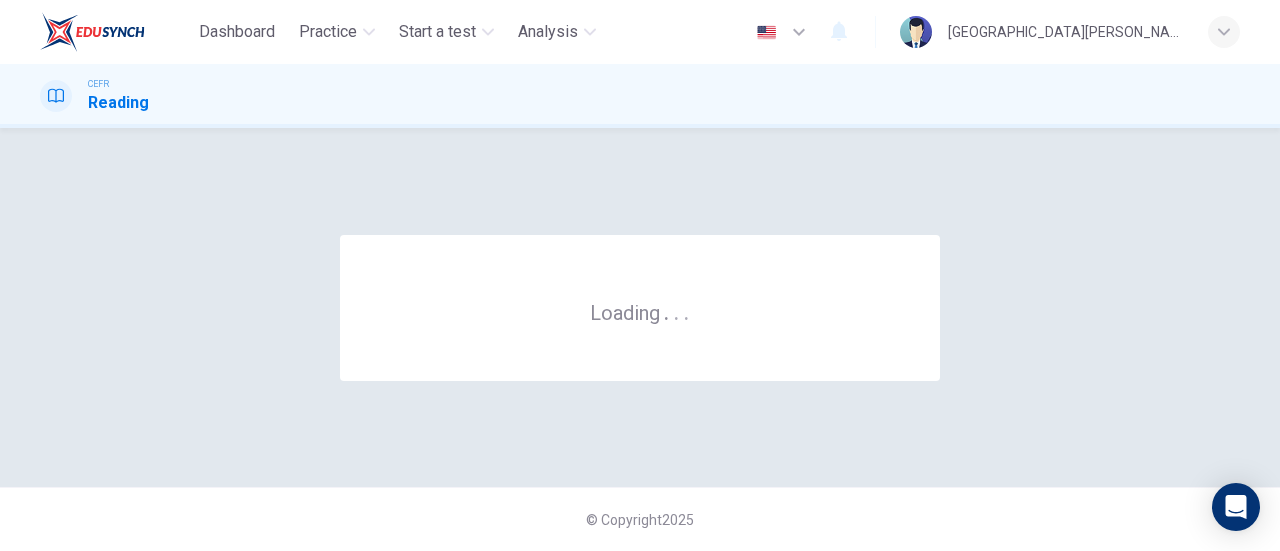 scroll, scrollTop: 0, scrollLeft: 0, axis: both 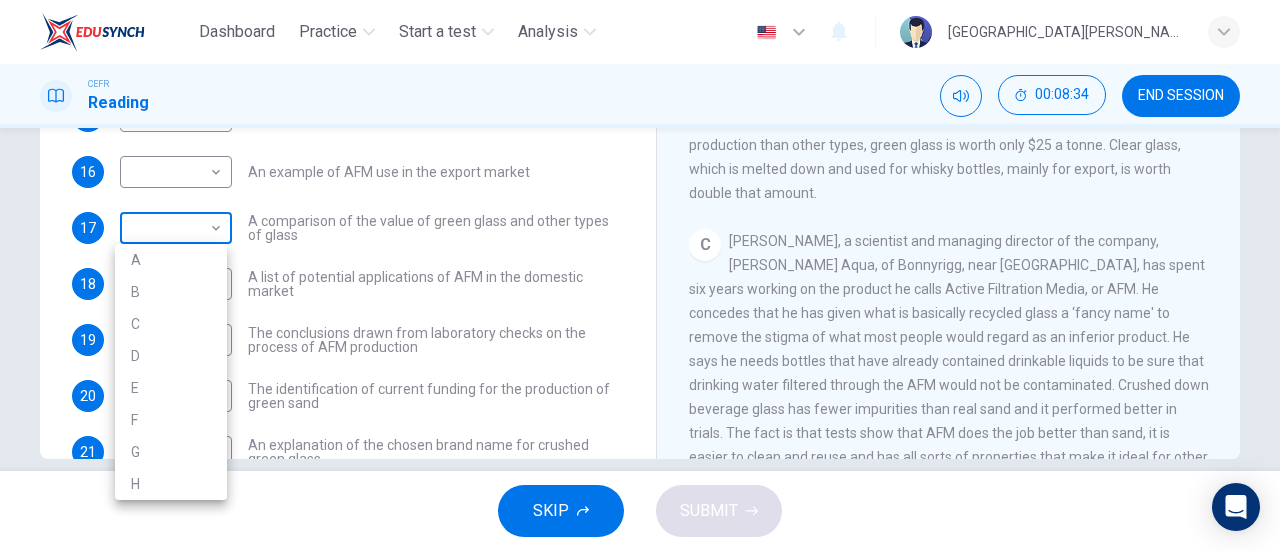 click on "Dashboard Practice Start a test Analysis English en ​ KHAIRUNISSA NABILLA CEFR Reading 00:08:34 END SESSION Questions 14 - 23 The Reading Passage has 8 paragraphs labelled  A-H . Which paragraph contains the following information?
Write the correct letter  A-H  in the boxes below.
NB  You may use any letter  more than once . 14 ​ ​ A description of plans to expand production of AFM 15 ​ ​ The identification of a potential danger in the raw material for AFM 16 ​ ​ An example of AFM use in the export market 17 ​ ​ A comparison of the value of green glass and other types of glass 18 ​ ​ A list of potential applications of AFM in the domestic market 19 ​ ​ The conclusions drawn from laboratory checks on the process of AFM production 20 ​ ​ The identification of current funding for the production of green sand 21 ​ ​ An explanation of the chosen brand name for crushed green glass 22 ​ ​ A description of plans for exporting AFM 23 ​ ​ Green Virtues of Green Sand A B C D" at bounding box center [640, 275] 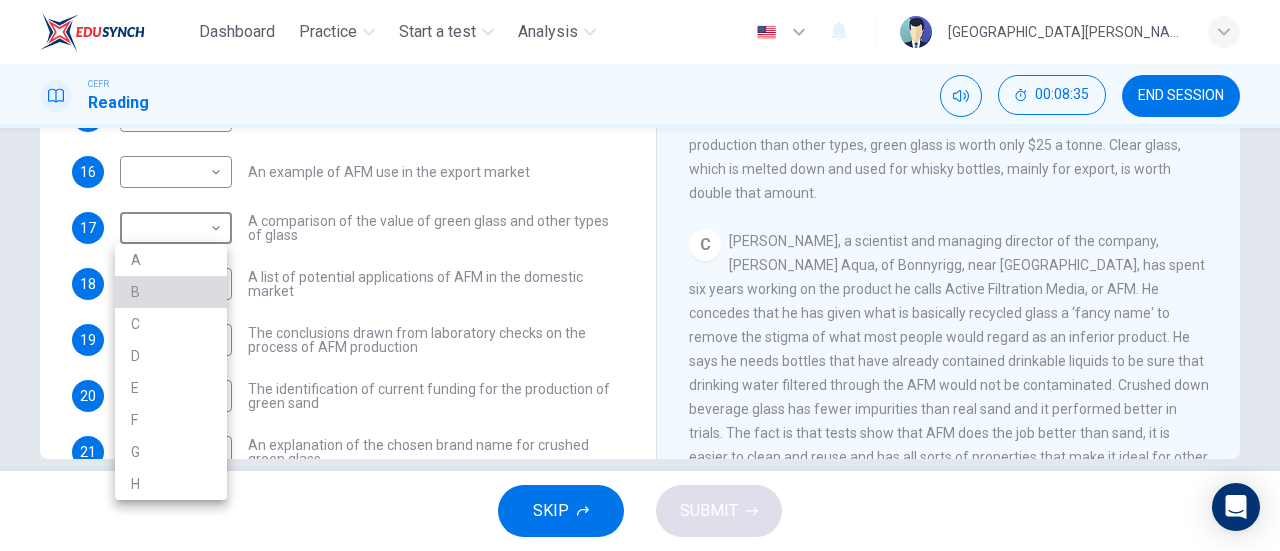 click on "B" at bounding box center (171, 292) 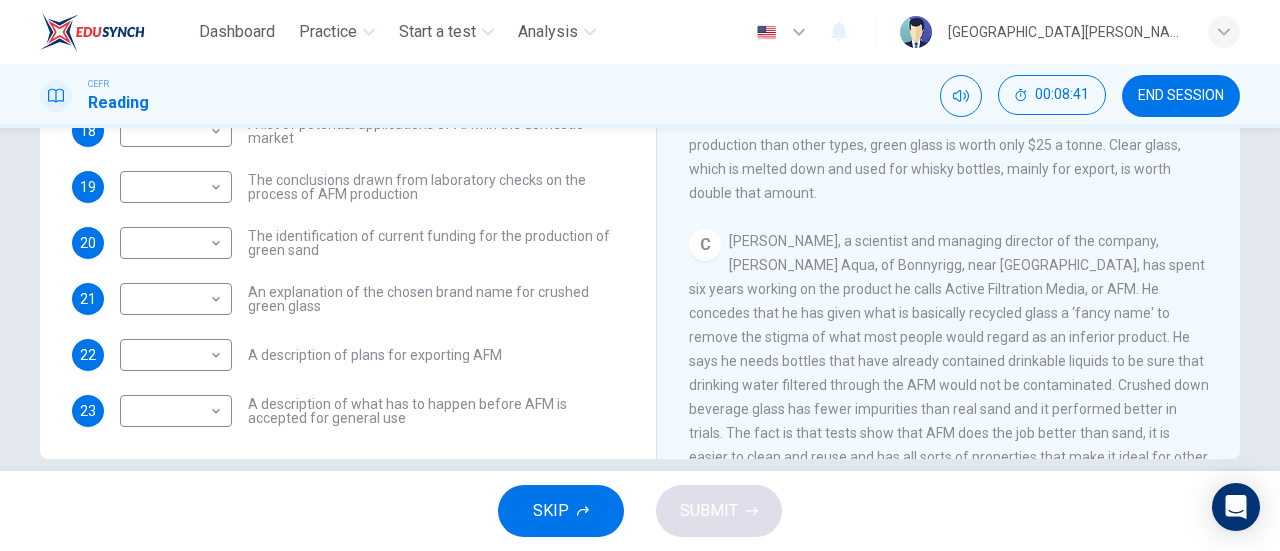 scroll, scrollTop: 160, scrollLeft: 0, axis: vertical 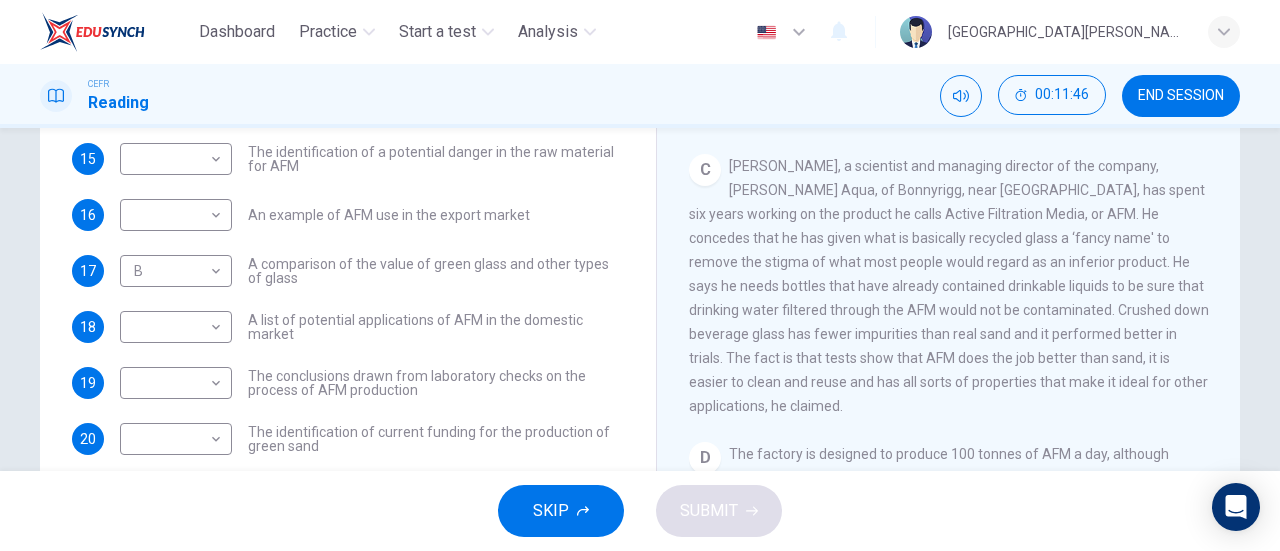 click on "14 ​ ​ A description of plans to expand production of AFM 15 ​ ​ The identification of a potential danger in the raw material for AFM 16 ​ ​ An example of AFM use in the export market 17 B B ​ A comparison of the value of green glass and other types of glass 18 ​ ​ A list of potential applications of AFM in the domestic market 19 ​ ​ The conclusions drawn from laboratory checks on the process of AFM production 20 ​ ​ The identification of current funding for the production of green sand 21 ​ ​ An explanation of the chosen brand name for crushed green glass 22 ​ ​ A description of plans for exporting AFM 23 ​ ​ A description of what has to happen before AFM is accepted for general use" at bounding box center [348, 355] 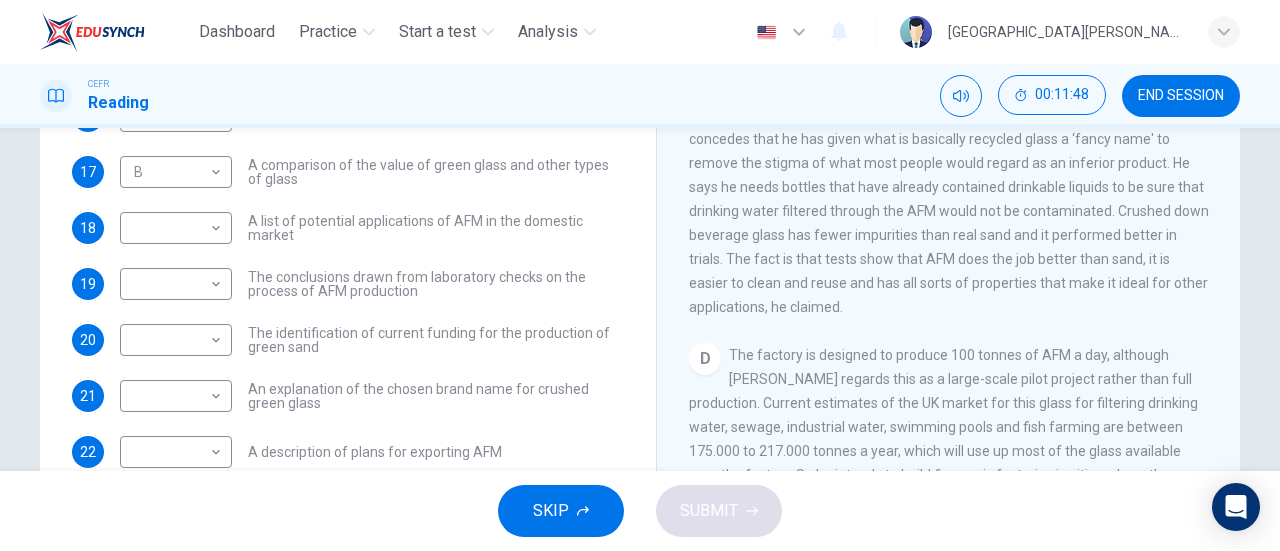 scroll, scrollTop: 305, scrollLeft: 0, axis: vertical 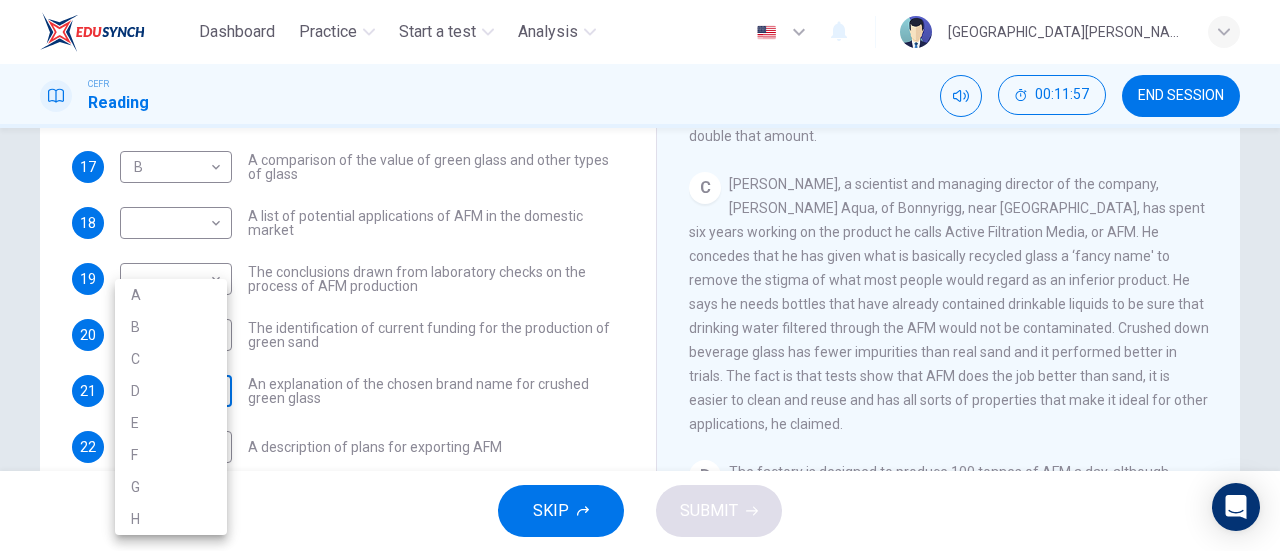 click on "Dashboard Practice Start a test Analysis English en ​ KHAIRUNISSA NABILLA CEFR Reading 00:11:57 END SESSION Questions 14 - 23 The Reading Passage has 8 paragraphs labelled  A-H . Which paragraph contains the following information?
Write the correct letter  A-H  in the boxes below.
NB  You may use any letter  more than once . 14 ​ ​ A description of plans to expand production of AFM 15 ​ ​ The identification of a potential danger in the raw material for AFM 16 ​ ​ An example of AFM use in the export market 17 B B ​ A comparison of the value of green glass and other types of glass 18 ​ ​ A list of potential applications of AFM in the domestic market 19 ​ ​ The conclusions drawn from laboratory checks on the process of AFM production 20 ​ ​ The identification of current funding for the production of green sand 21 ​ ​ An explanation of the chosen brand name for crushed green glass 22 ​ ​ A description of plans for exporting AFM 23 ​ ​ Green Virtues of Green Sand A B C D" at bounding box center [640, 275] 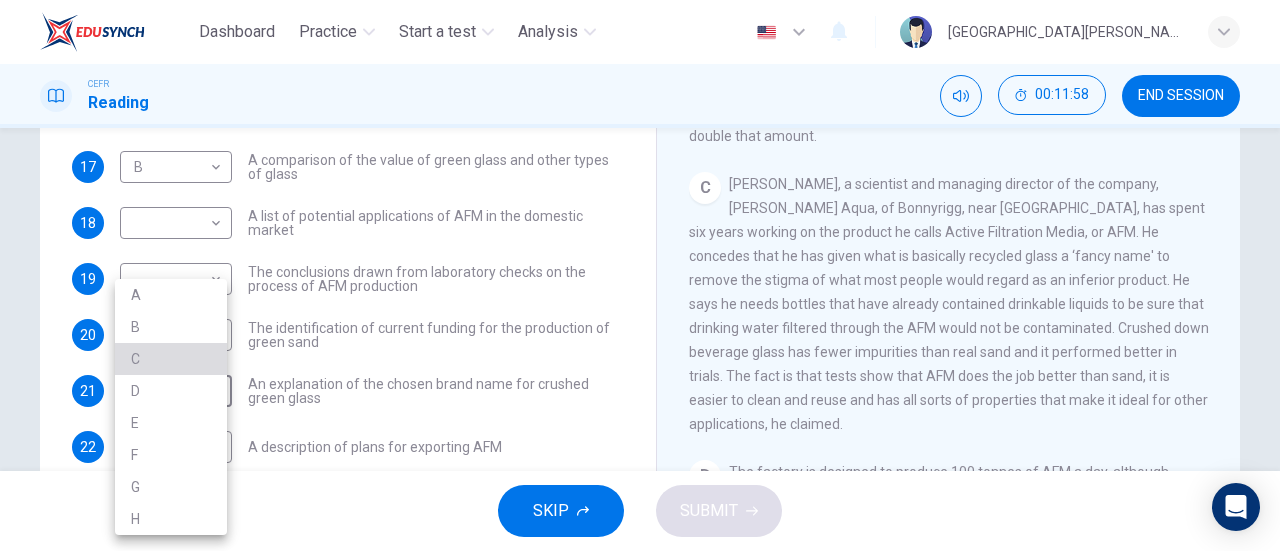 click on "C" at bounding box center [171, 359] 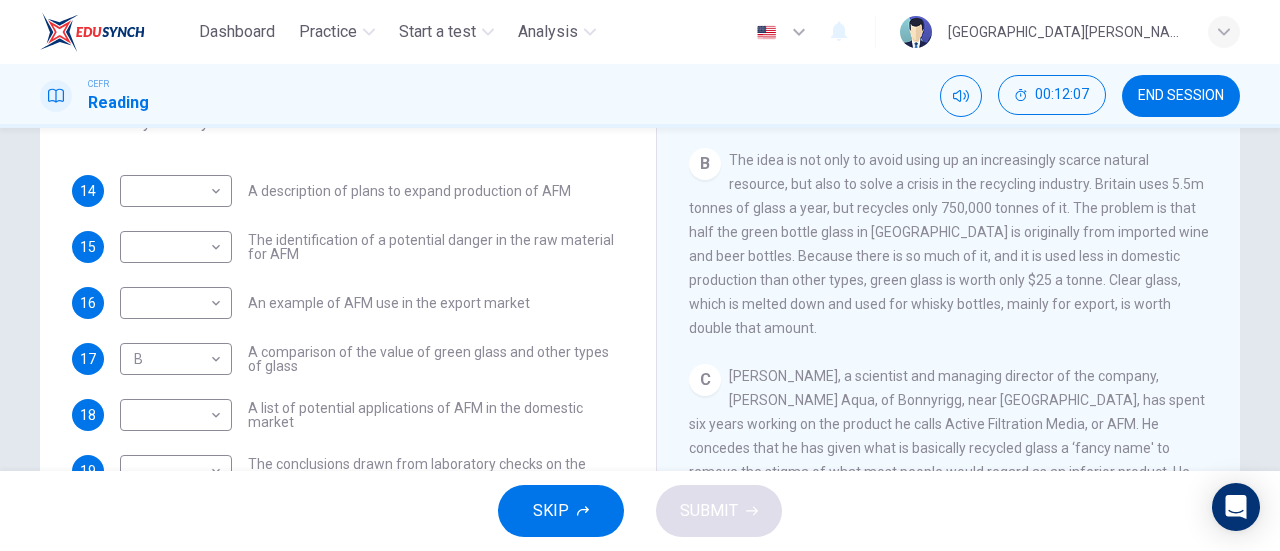 scroll, scrollTop: 111, scrollLeft: 0, axis: vertical 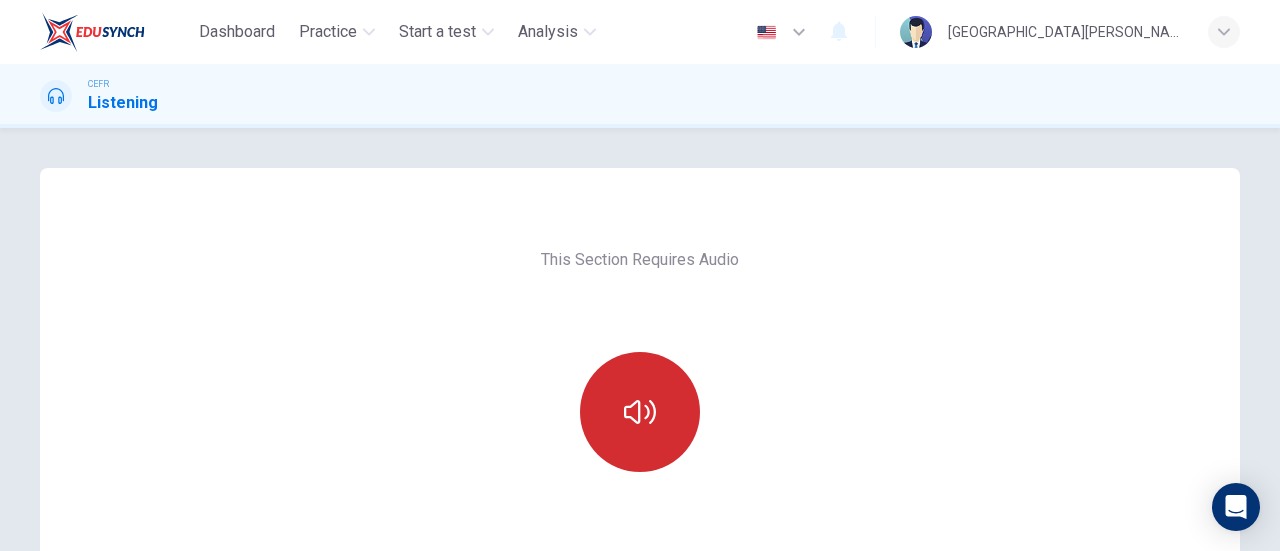 click 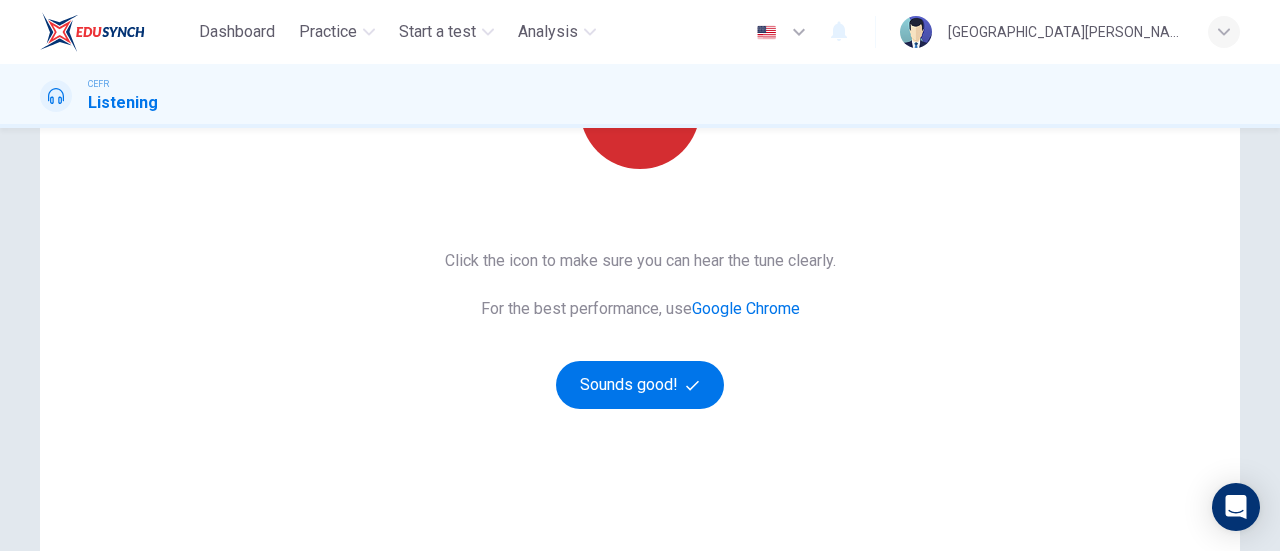 scroll, scrollTop: 304, scrollLeft: 0, axis: vertical 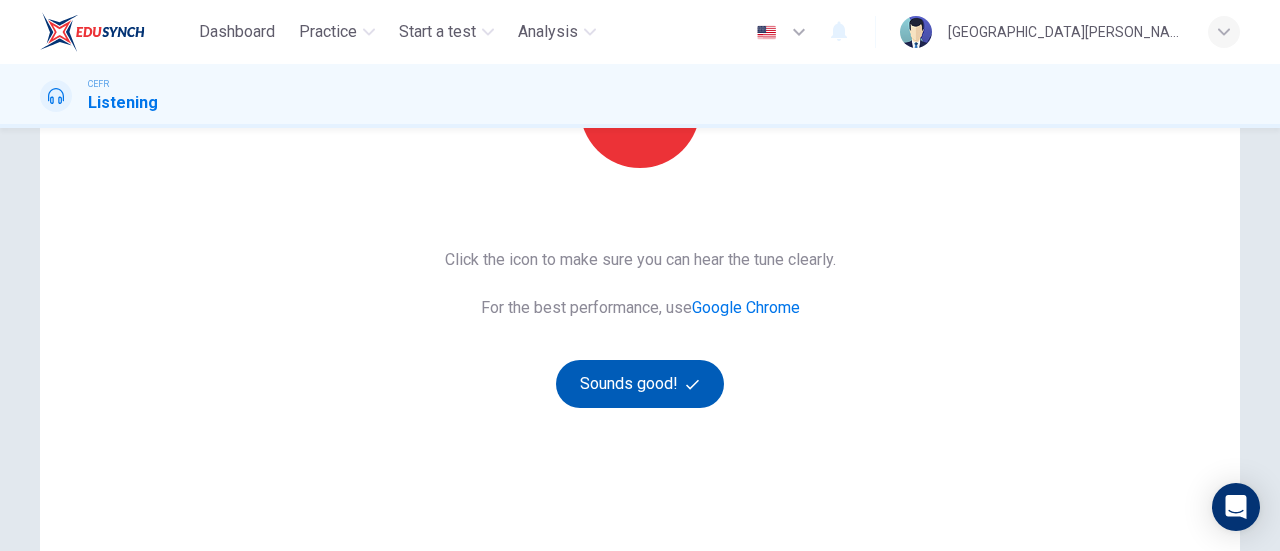 click on "Sounds good!" at bounding box center (640, 384) 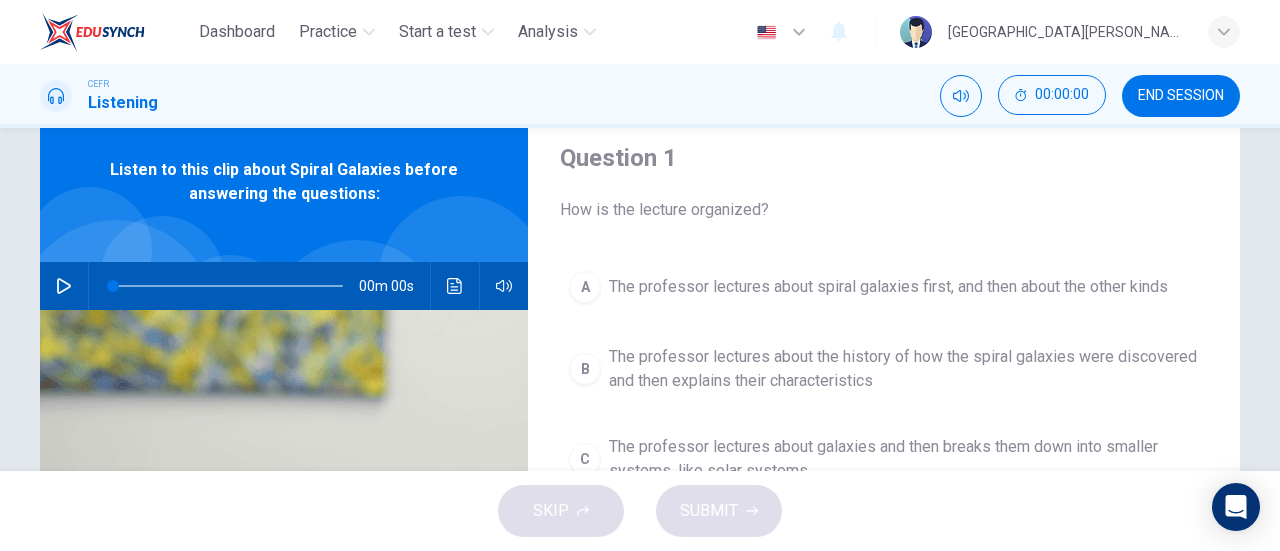 scroll, scrollTop: 45, scrollLeft: 0, axis: vertical 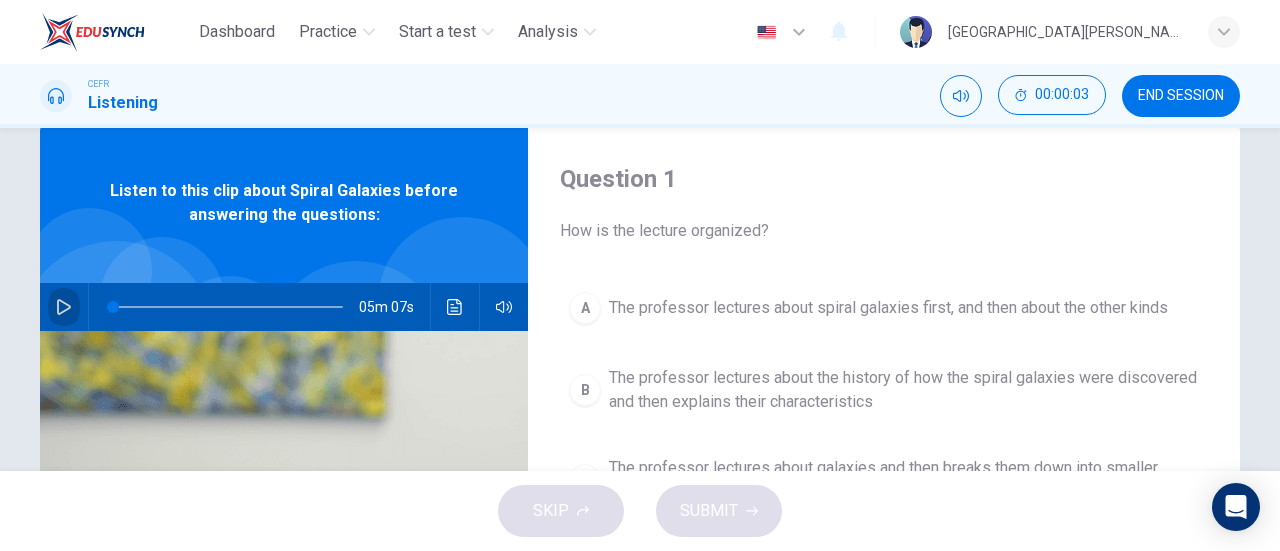 click at bounding box center (64, 307) 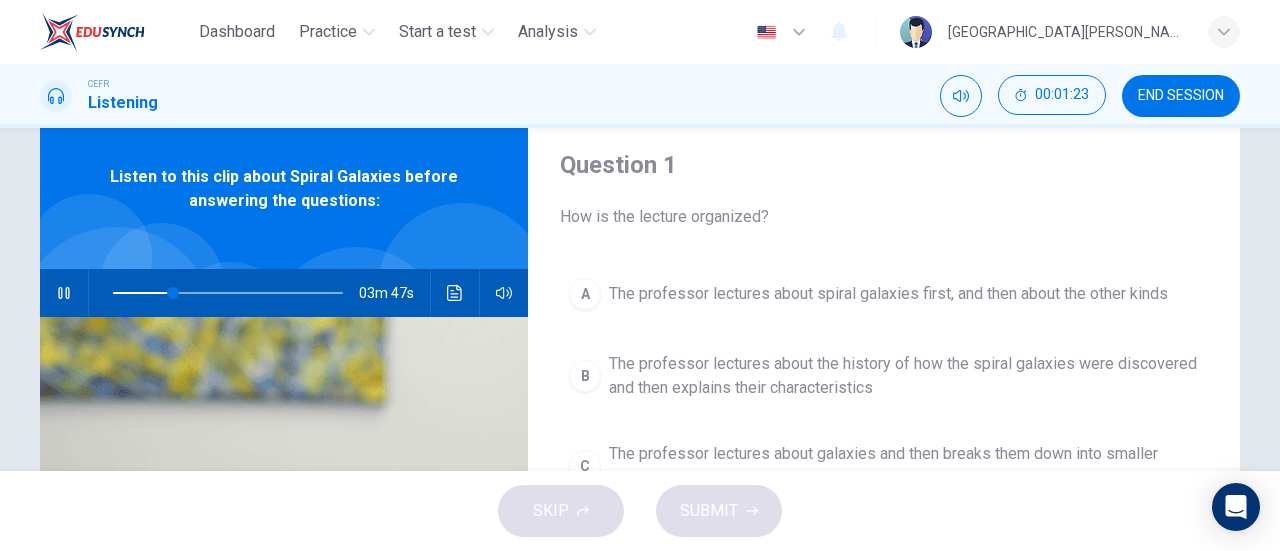 scroll, scrollTop: 58, scrollLeft: 0, axis: vertical 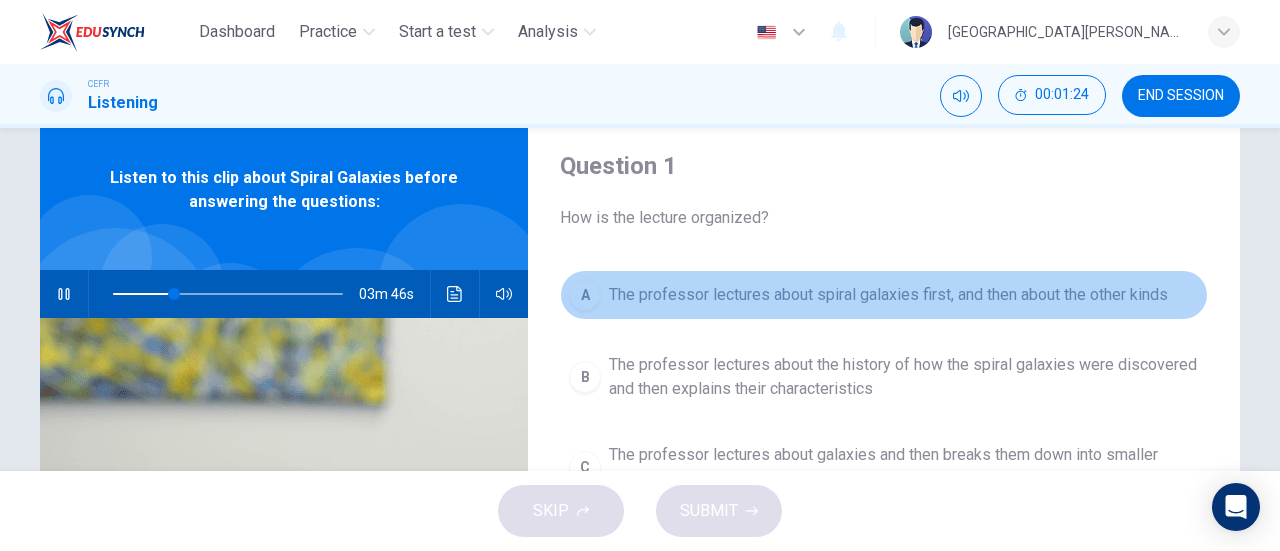 click on "A The professor lectures about spiral galaxies first, and then about the other kinds" at bounding box center (884, 295) 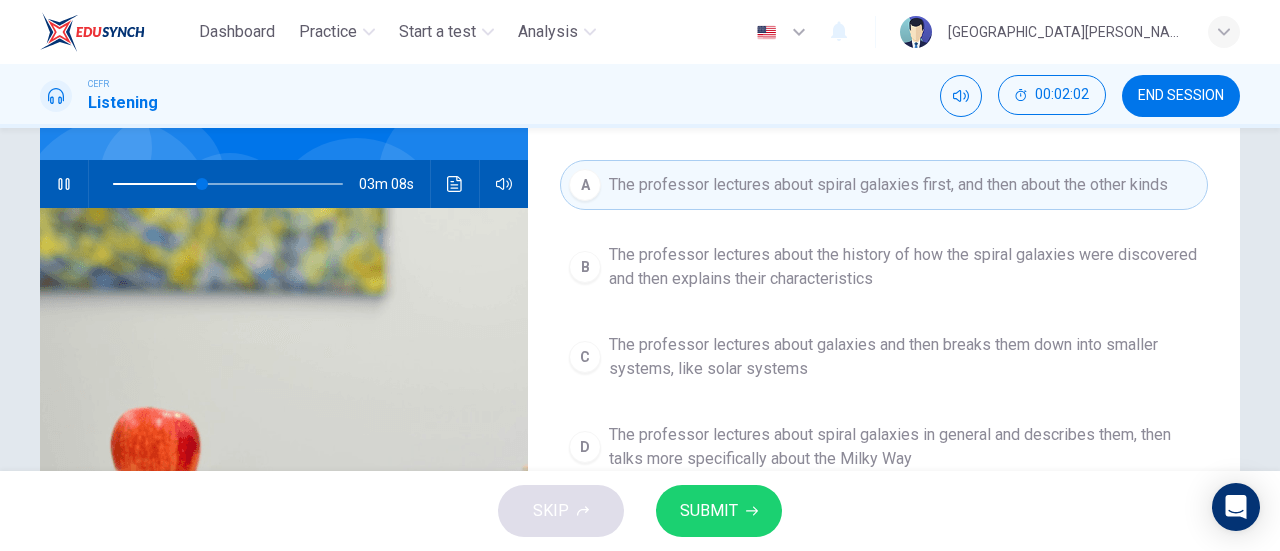 scroll, scrollTop: 164, scrollLeft: 0, axis: vertical 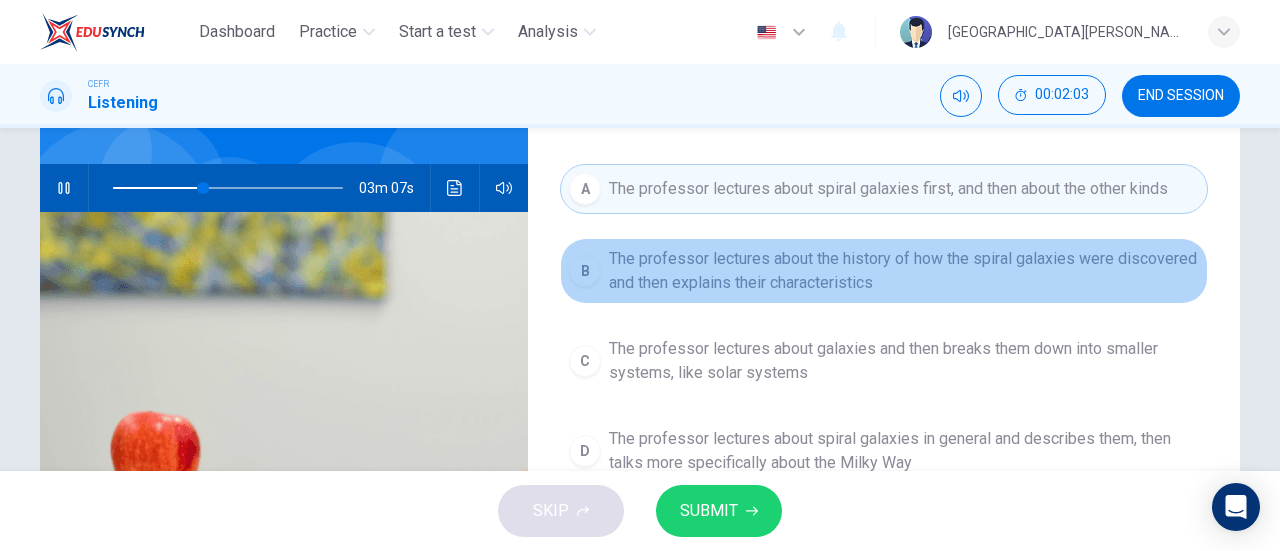 click on "The professor lectures about the history of how the spiral galaxies were discovered and then explains their characteristics" at bounding box center (904, 271) 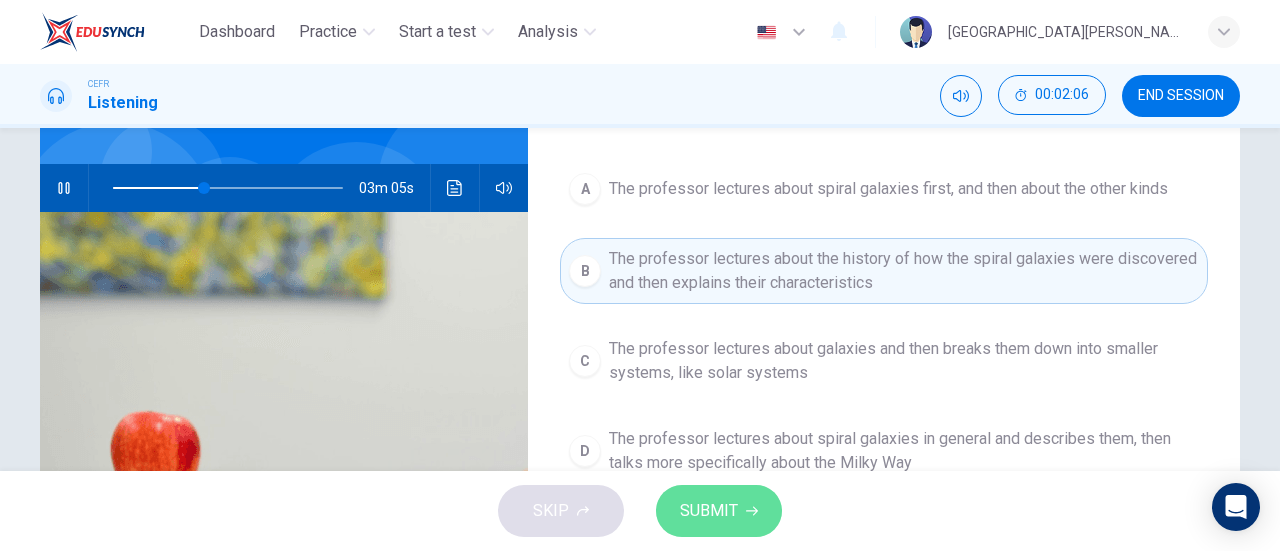 click on "SUBMIT" at bounding box center (709, 511) 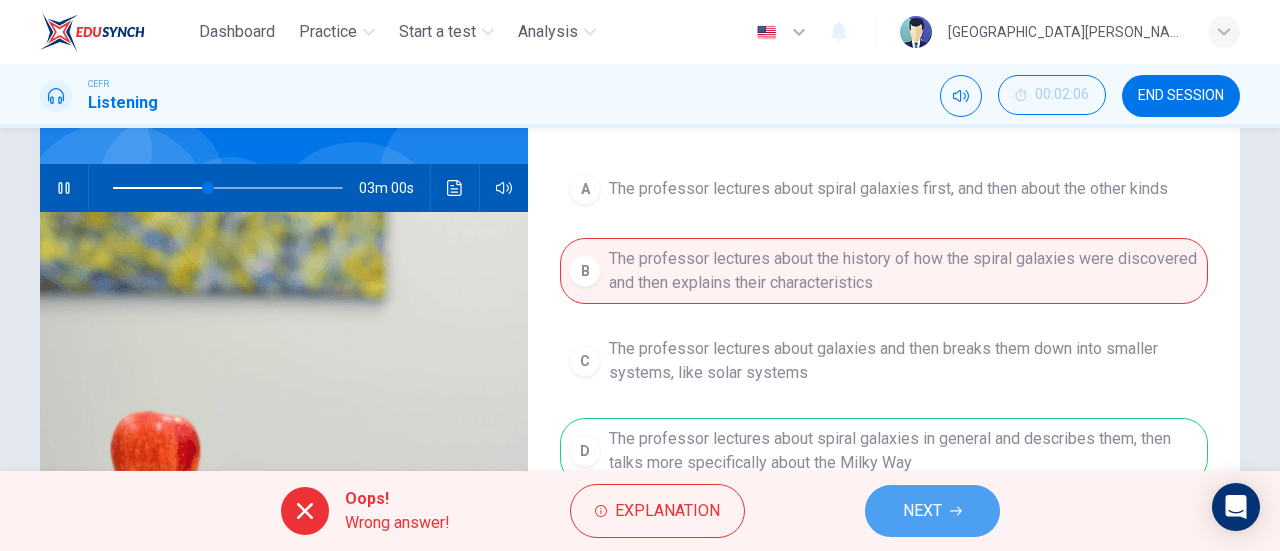 click on "NEXT" at bounding box center (922, 511) 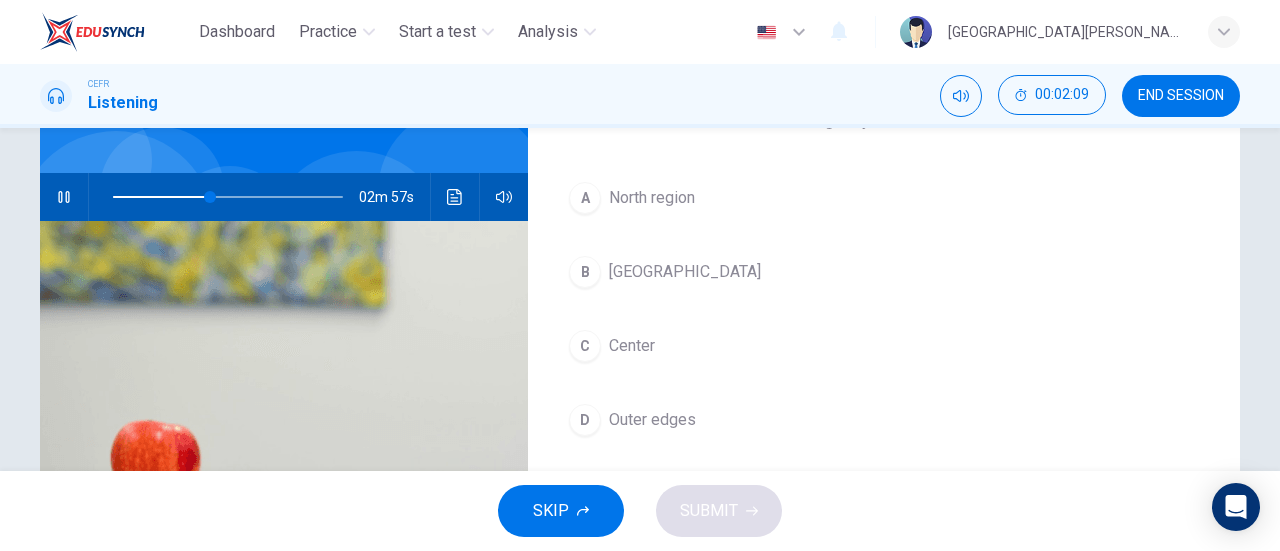 scroll, scrollTop: 0, scrollLeft: 0, axis: both 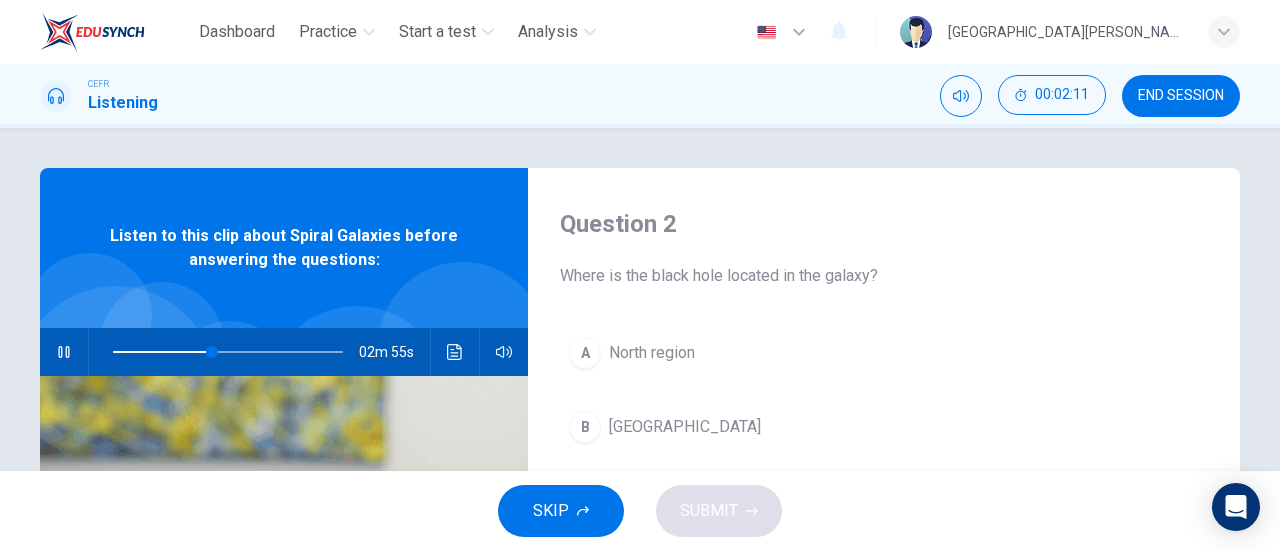 type on "43" 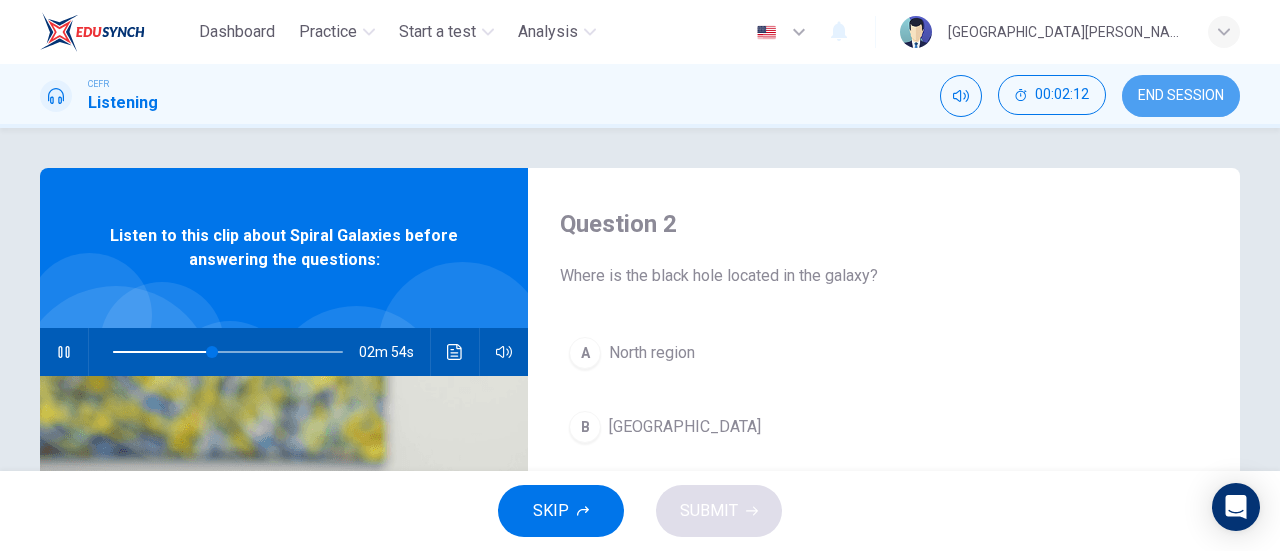 click on "END SESSION" at bounding box center (1181, 96) 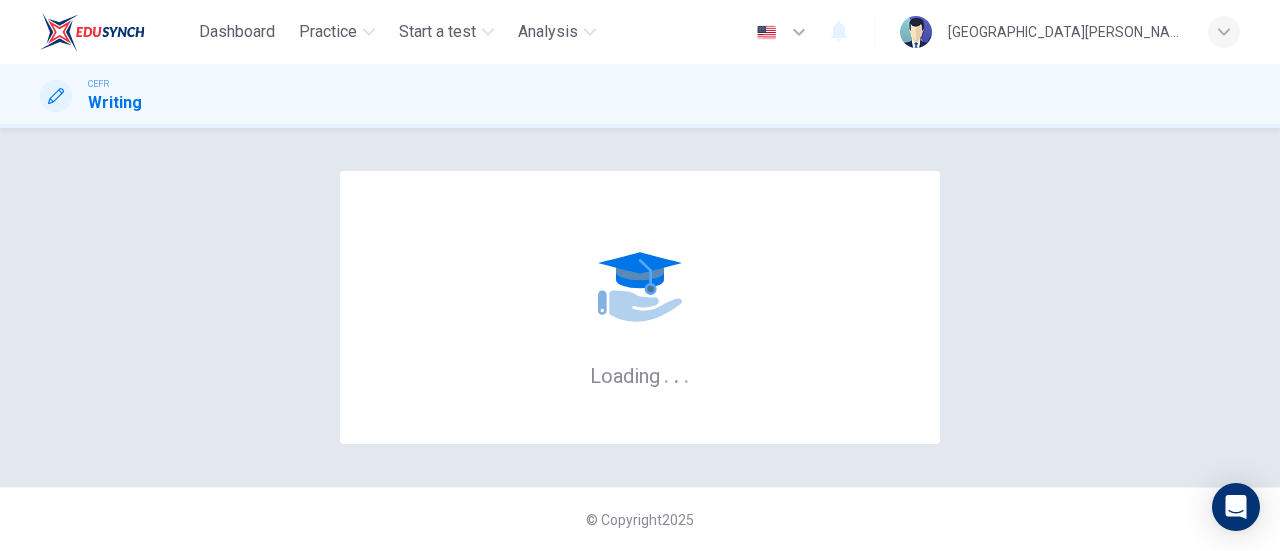 scroll, scrollTop: 0, scrollLeft: 0, axis: both 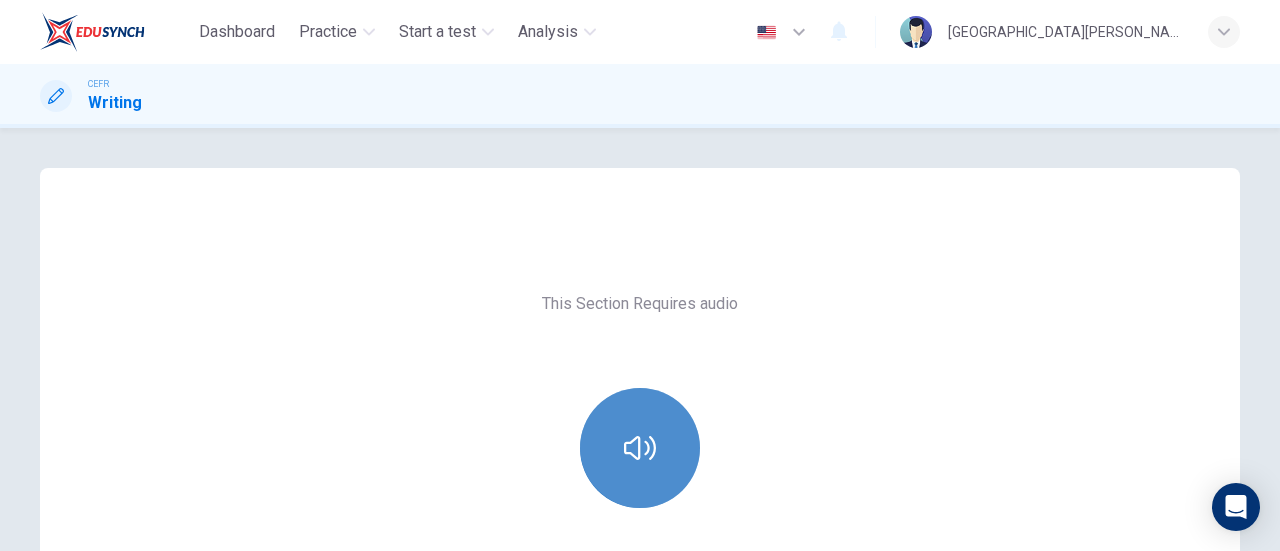 click 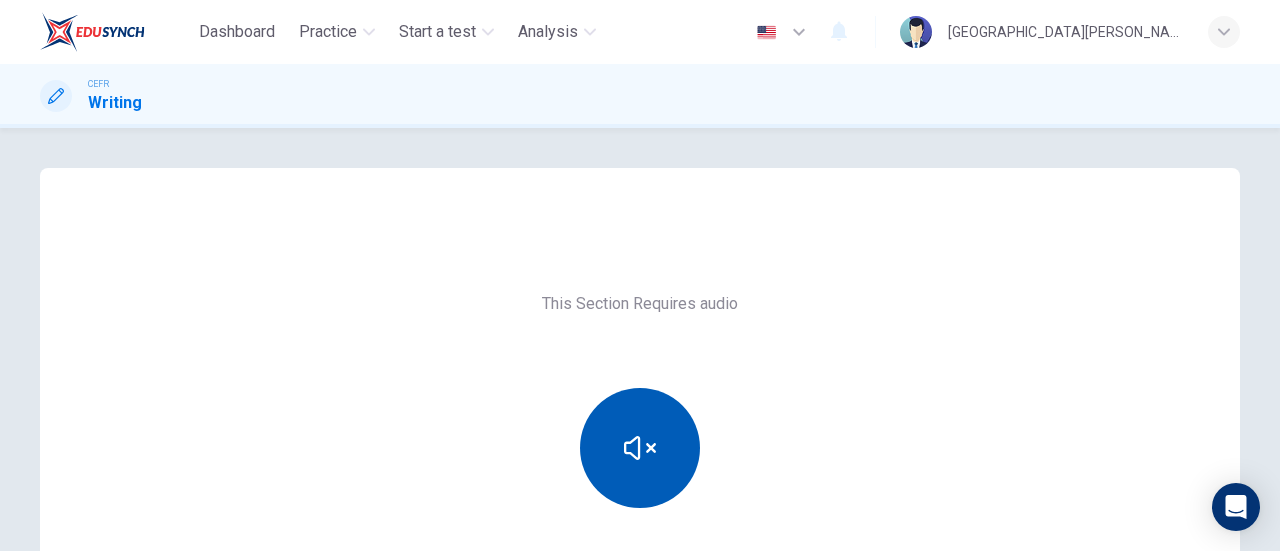 scroll, scrollTop: 273, scrollLeft: 0, axis: vertical 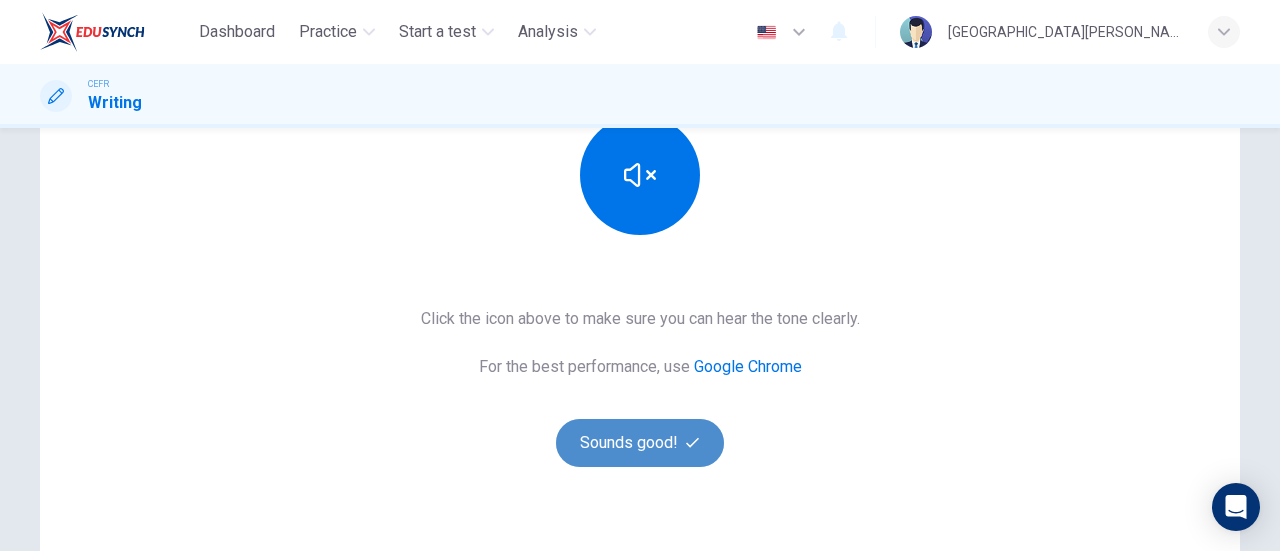 click on "Sounds good!" at bounding box center [640, 443] 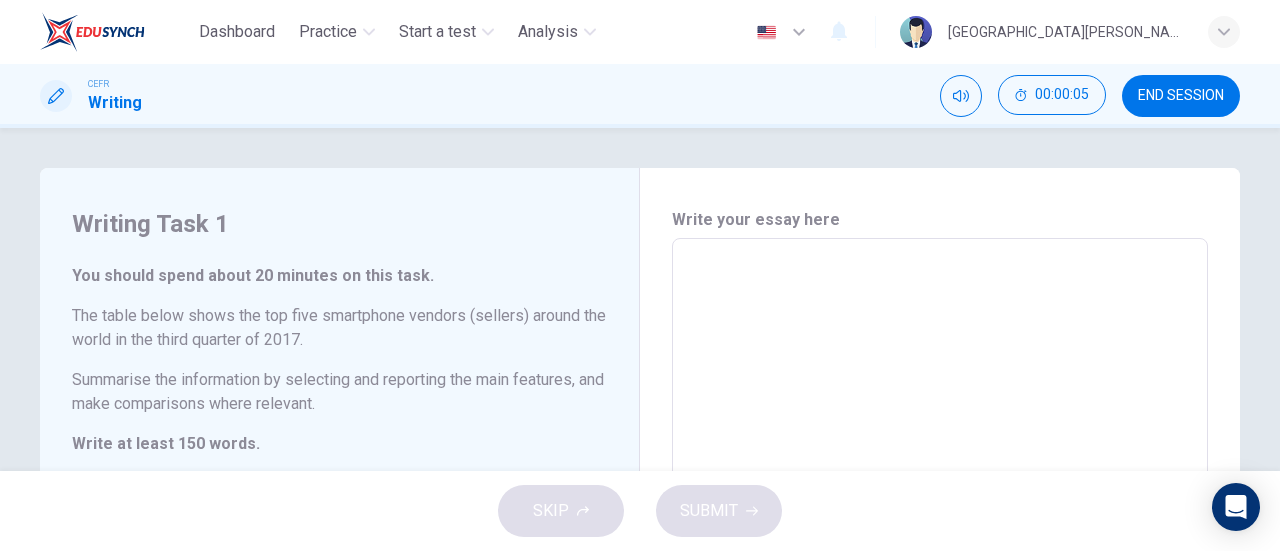 scroll, scrollTop: 3, scrollLeft: 0, axis: vertical 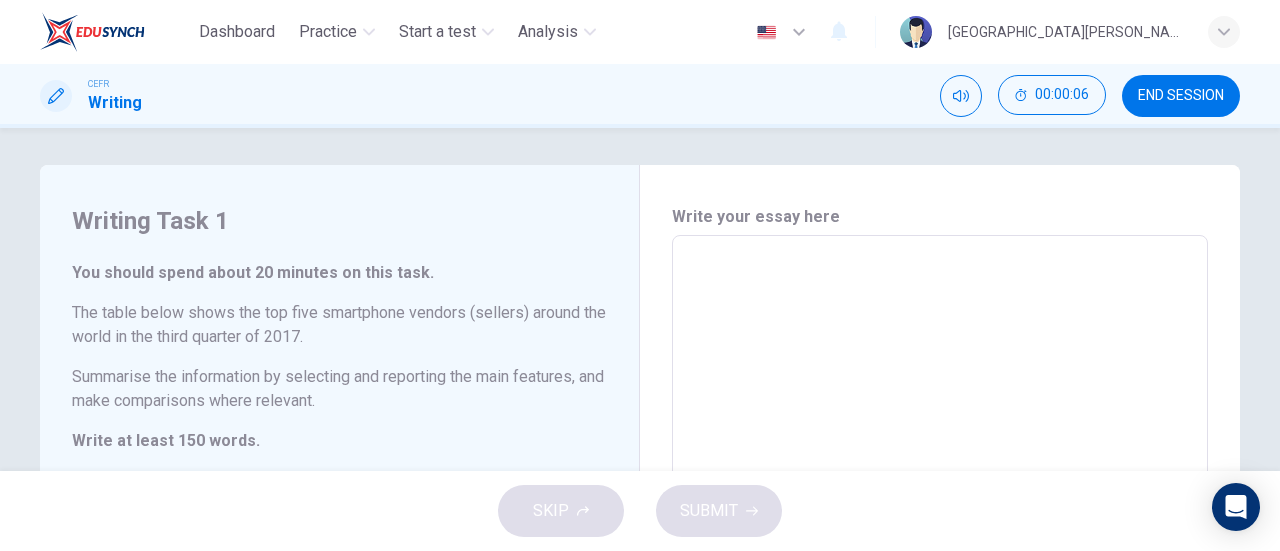 click at bounding box center (940, 531) 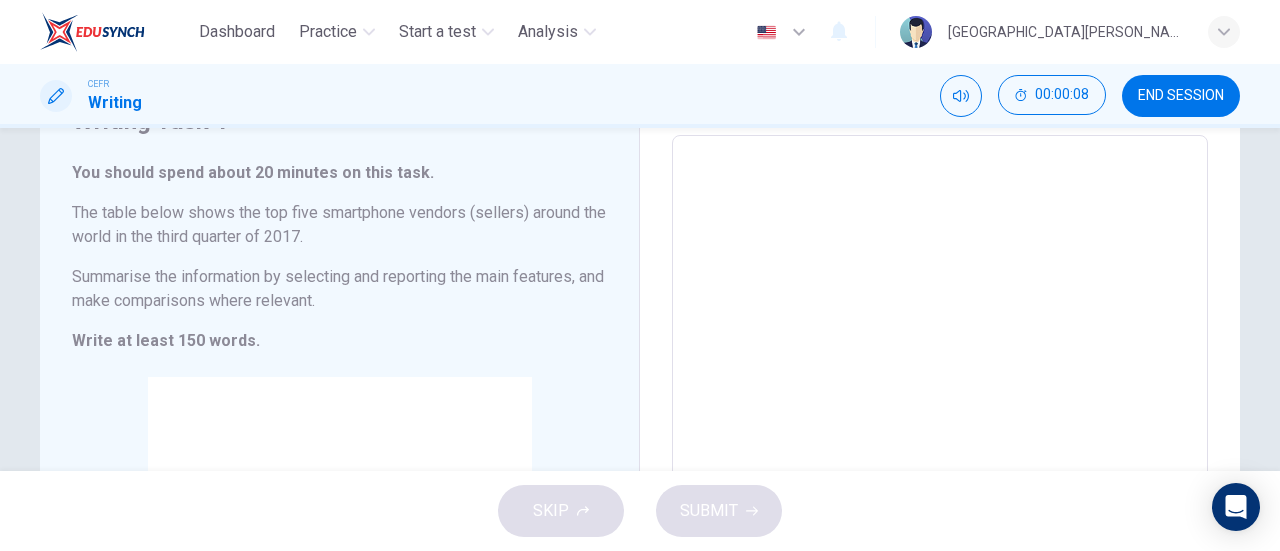 scroll, scrollTop: 42, scrollLeft: 0, axis: vertical 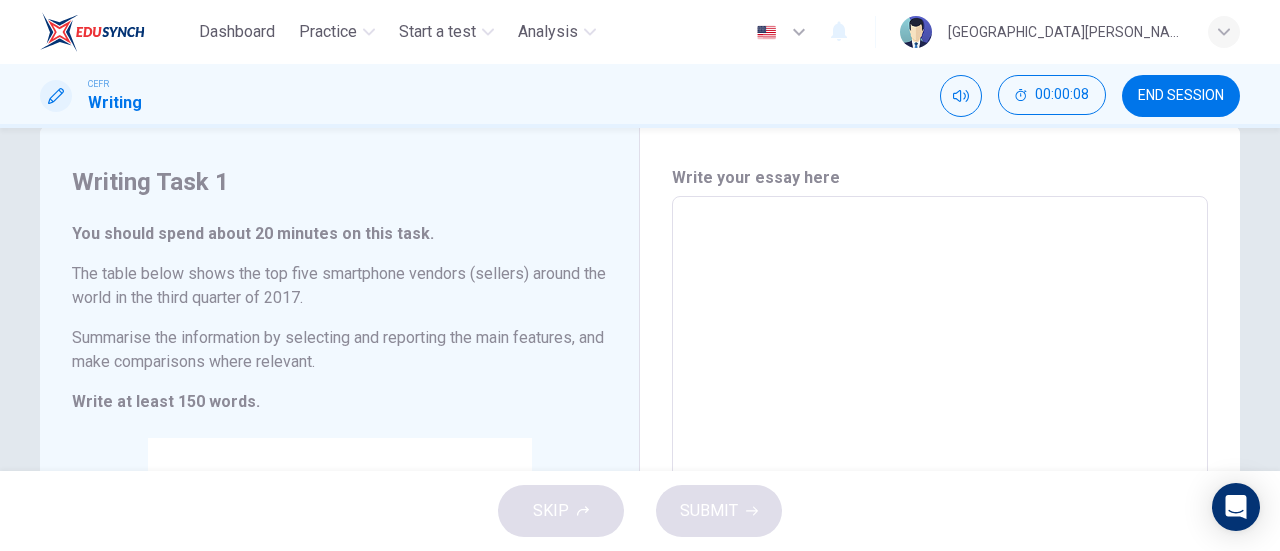 type on "S" 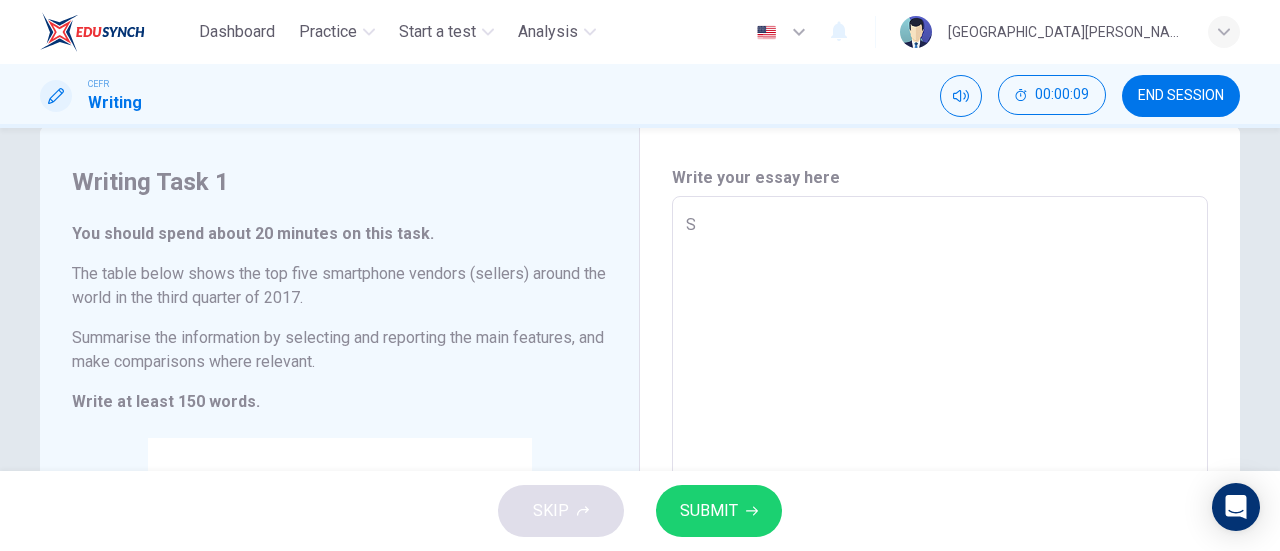 type on "Sm" 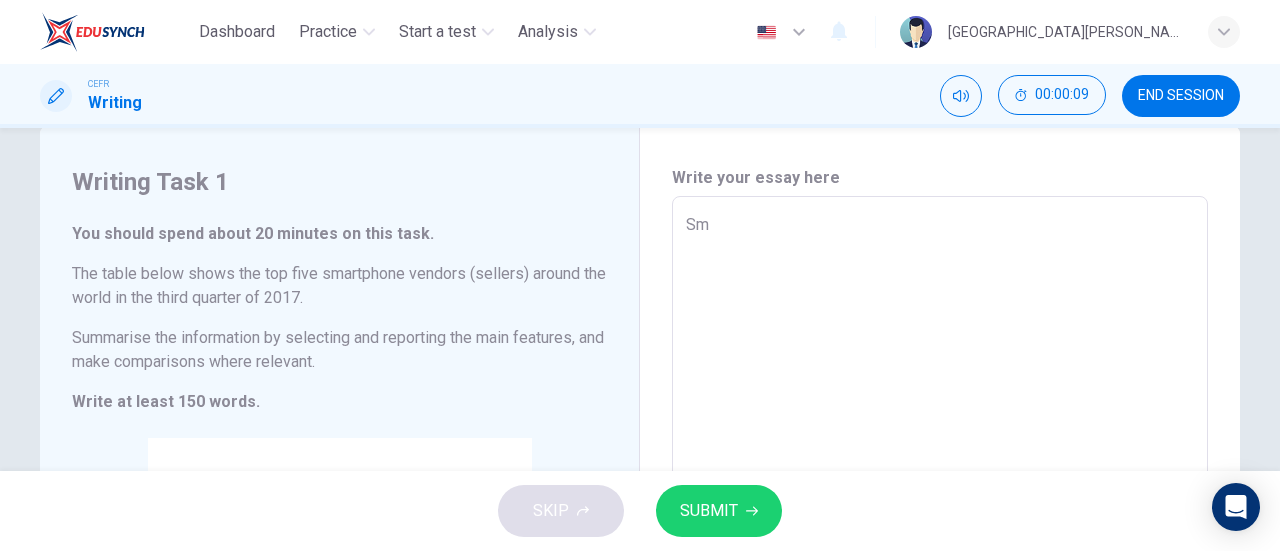 type on "x" 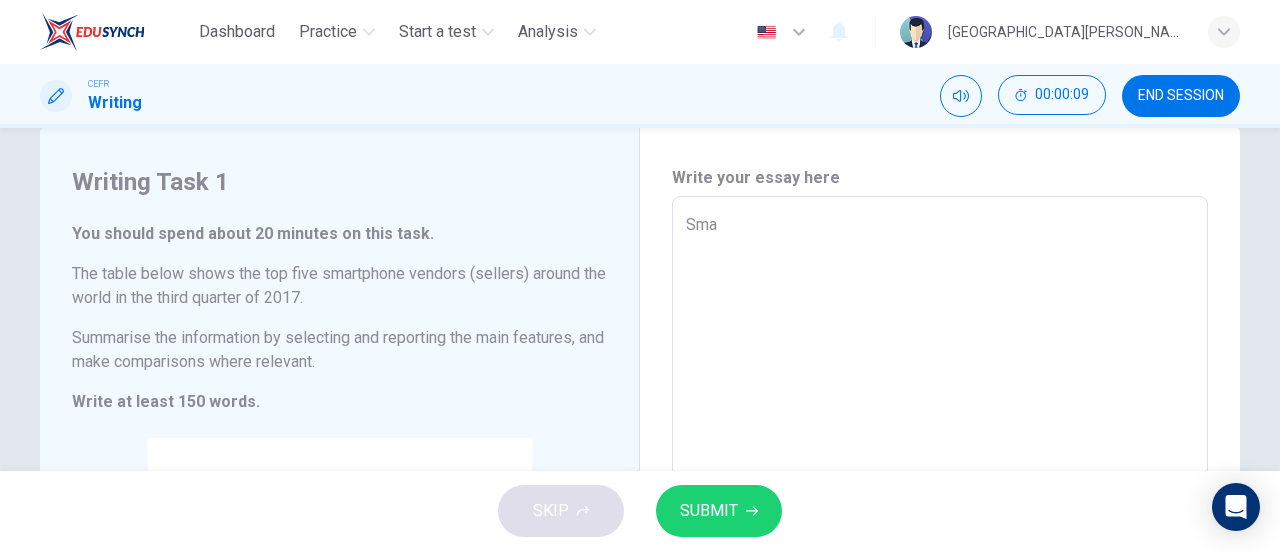 type on "x" 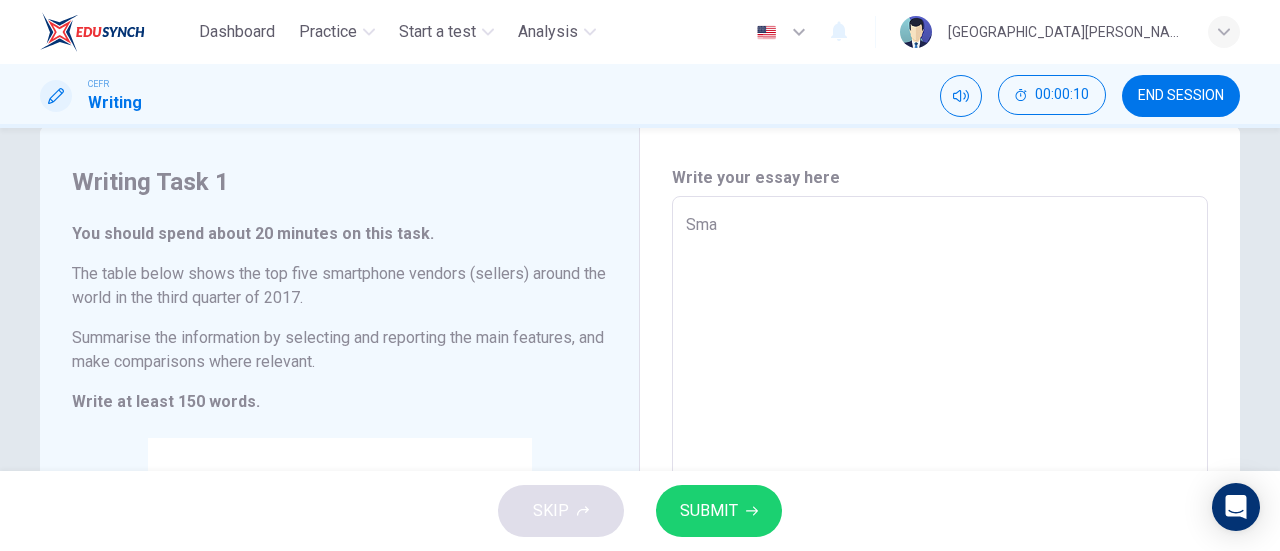 type on "Sm" 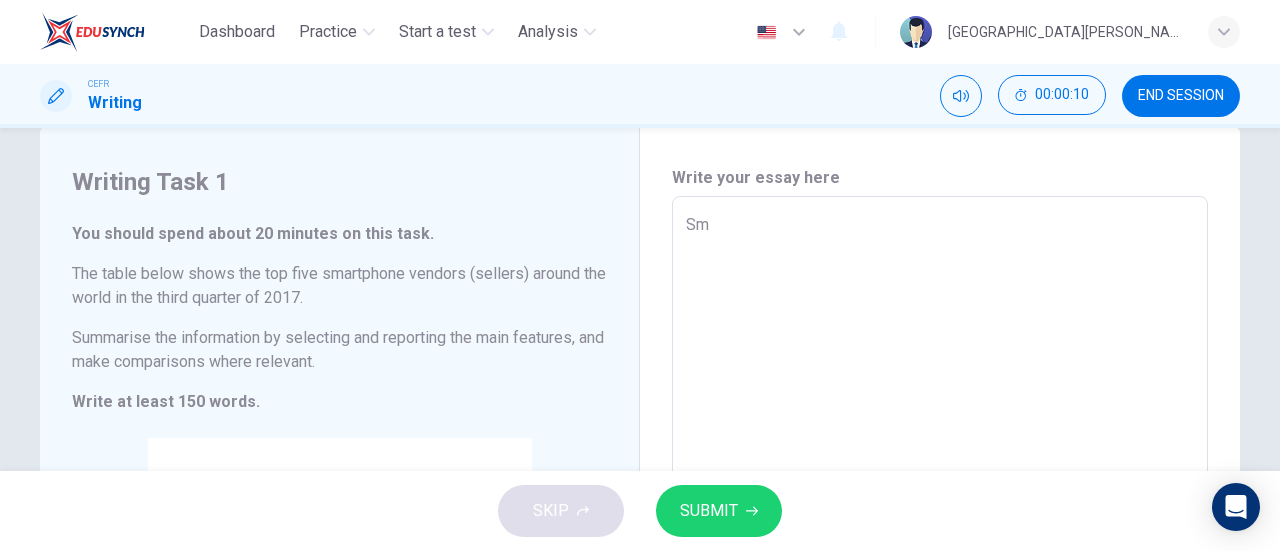 type on "S" 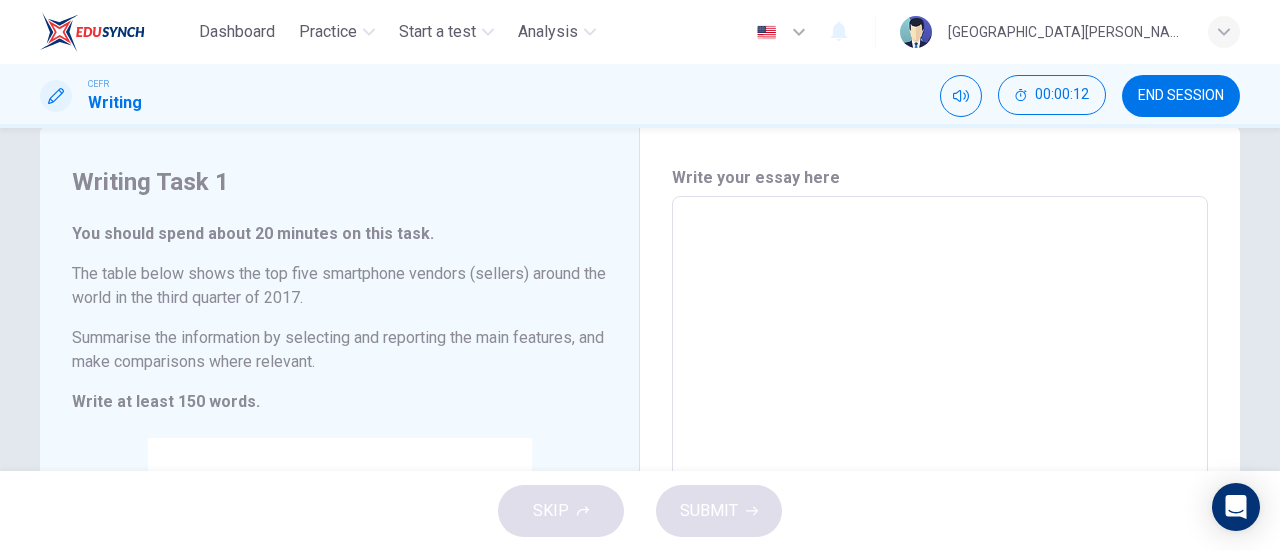 type on "I" 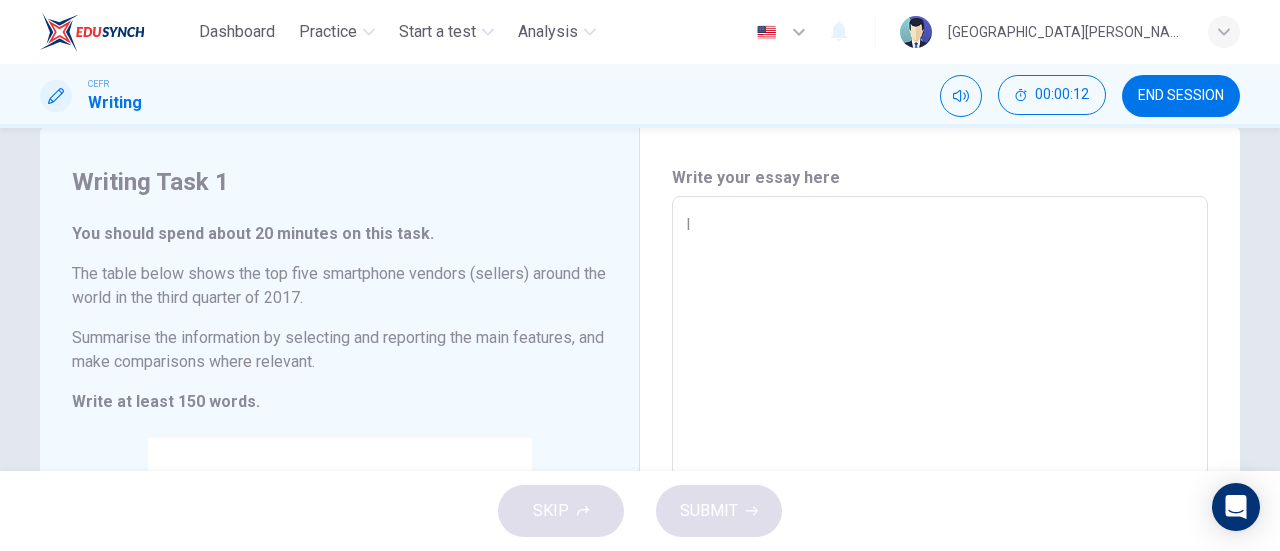 type on "x" 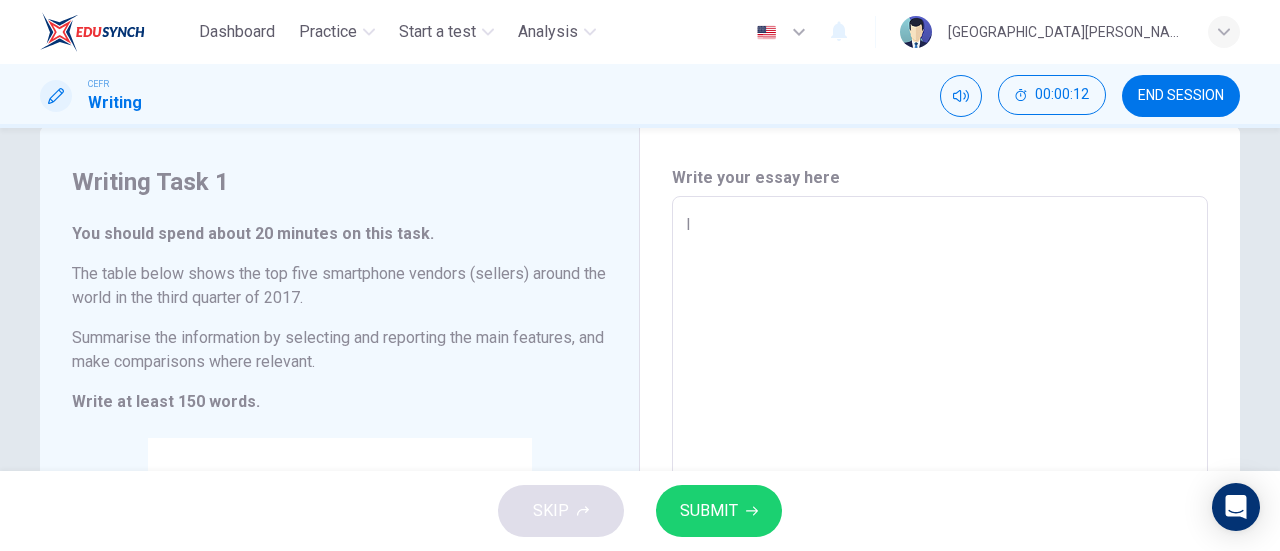 type on "In" 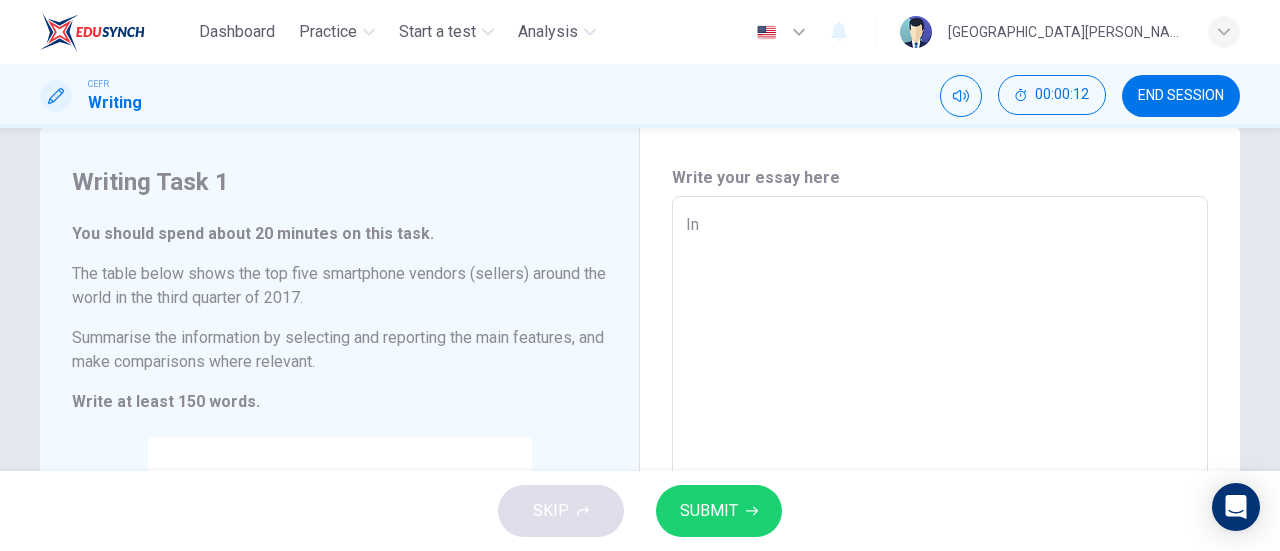 type on "x" 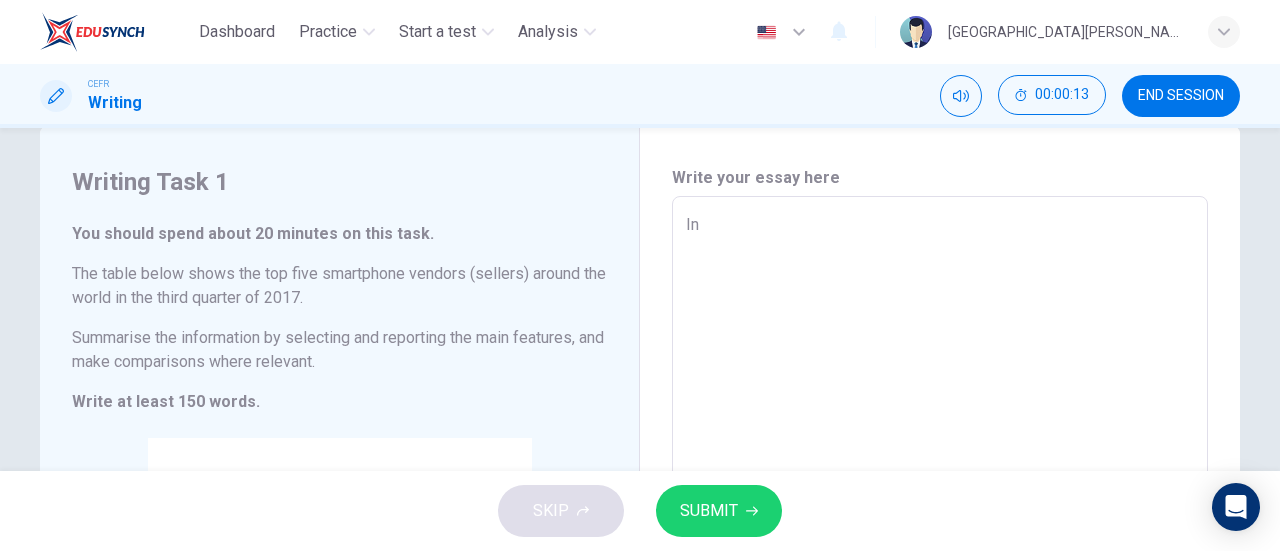 type on "In t" 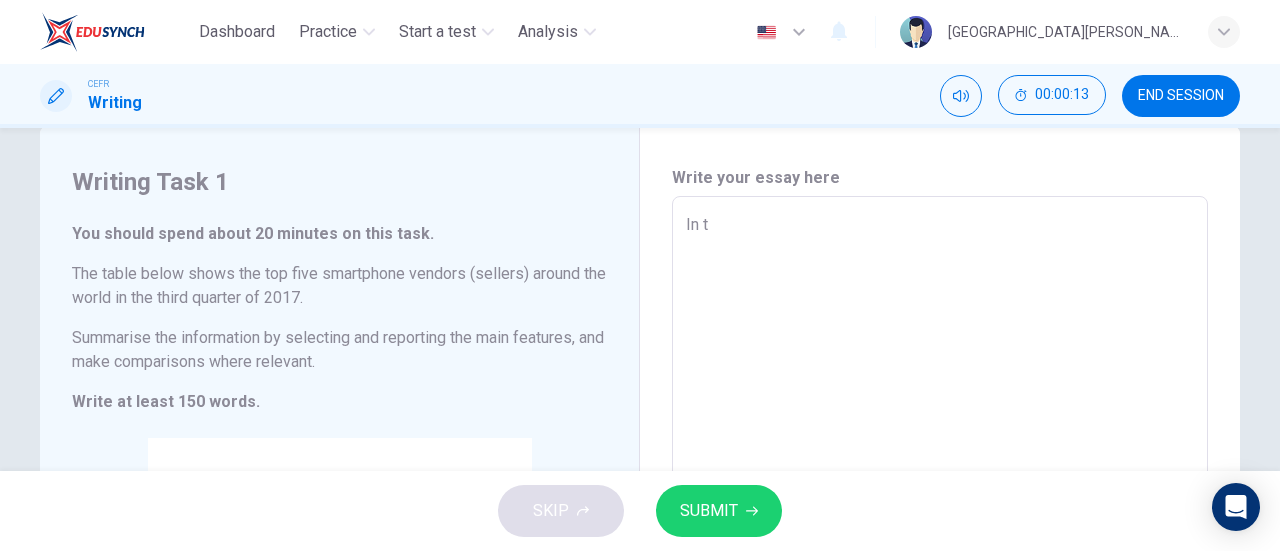 type on "x" 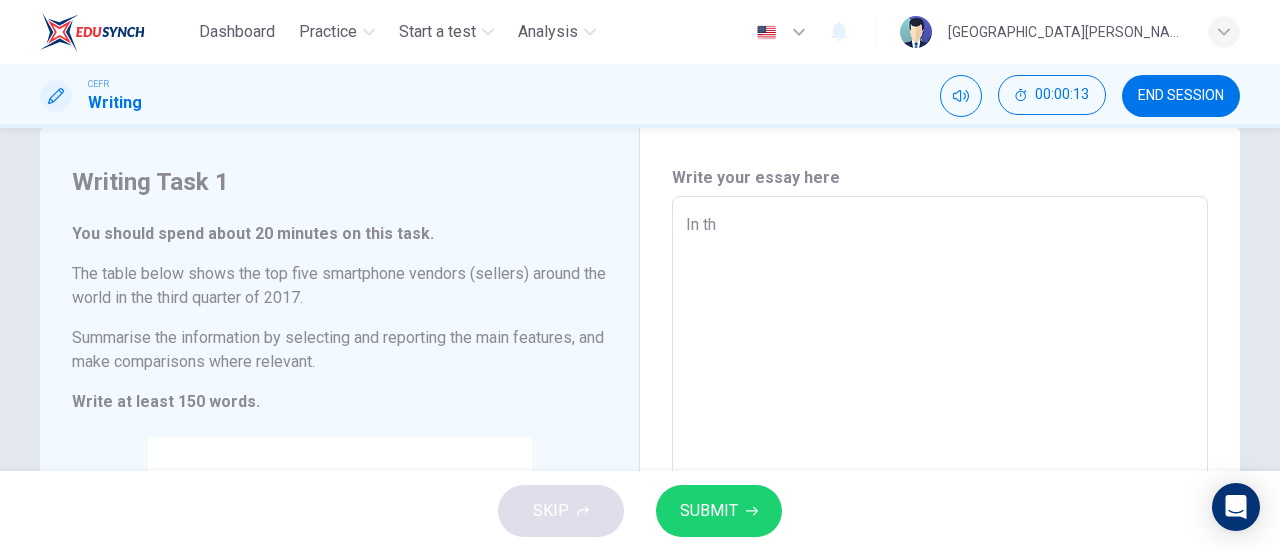 type on "x" 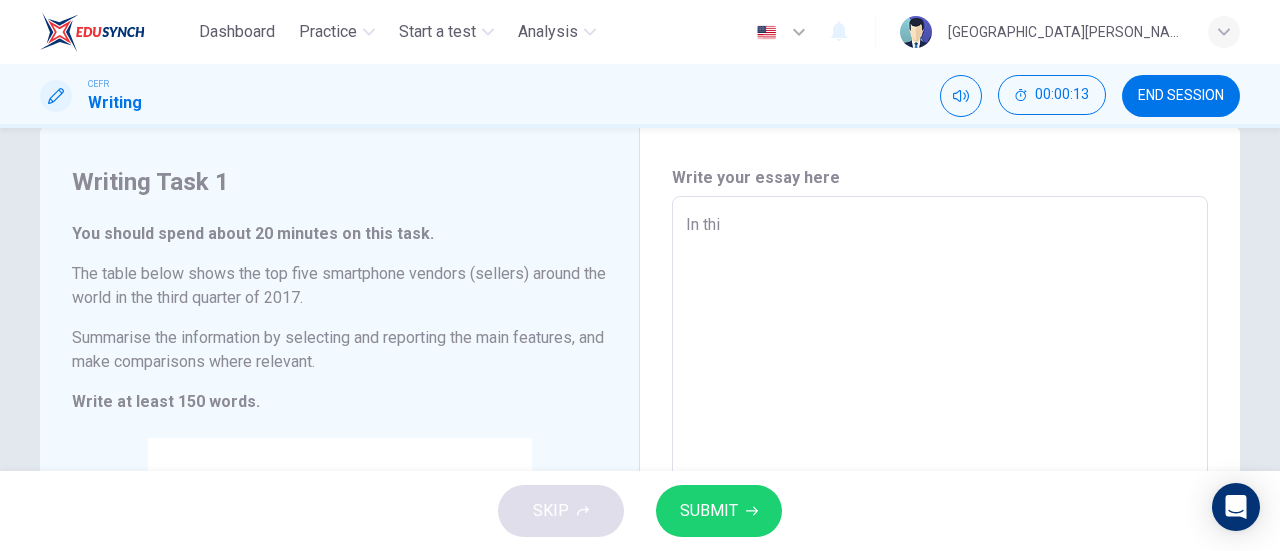 type on "x" 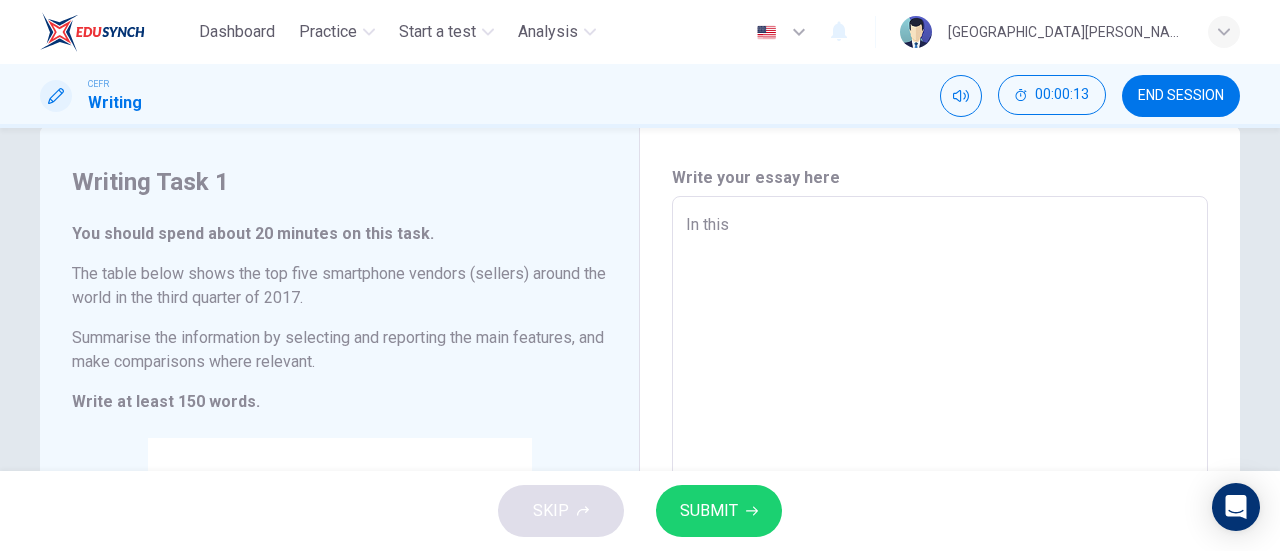 type on "x" 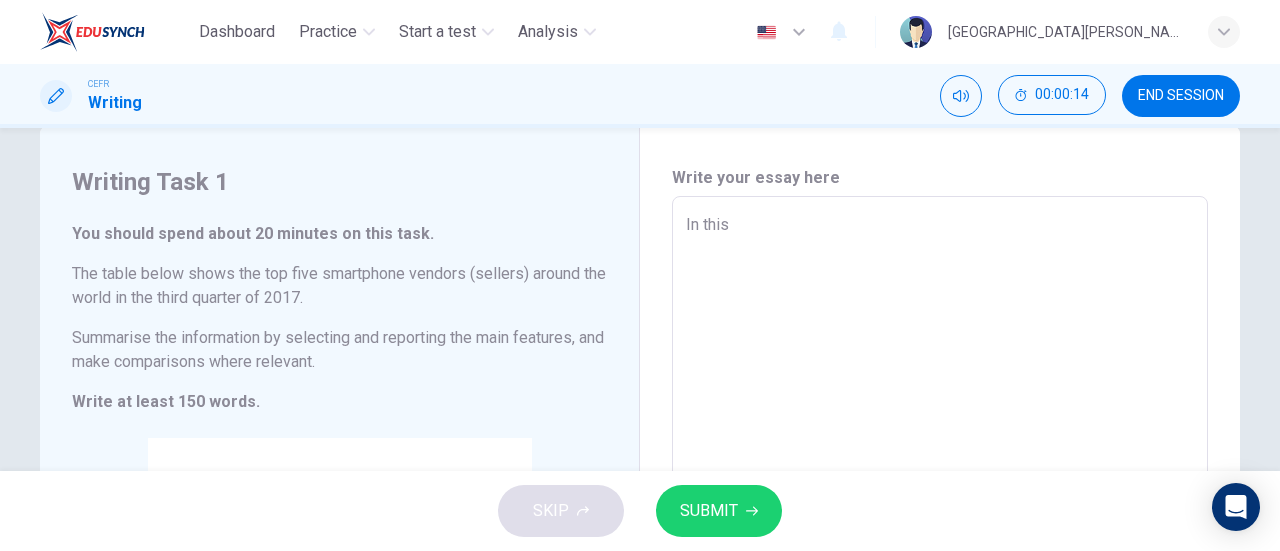 type on "In this m" 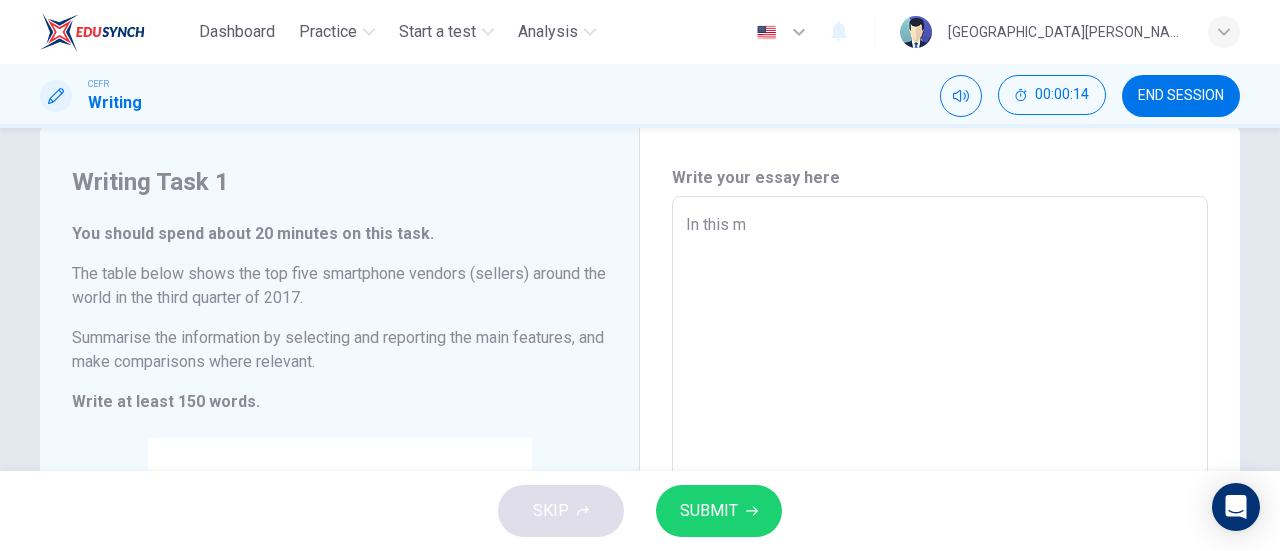 type on "In this mo" 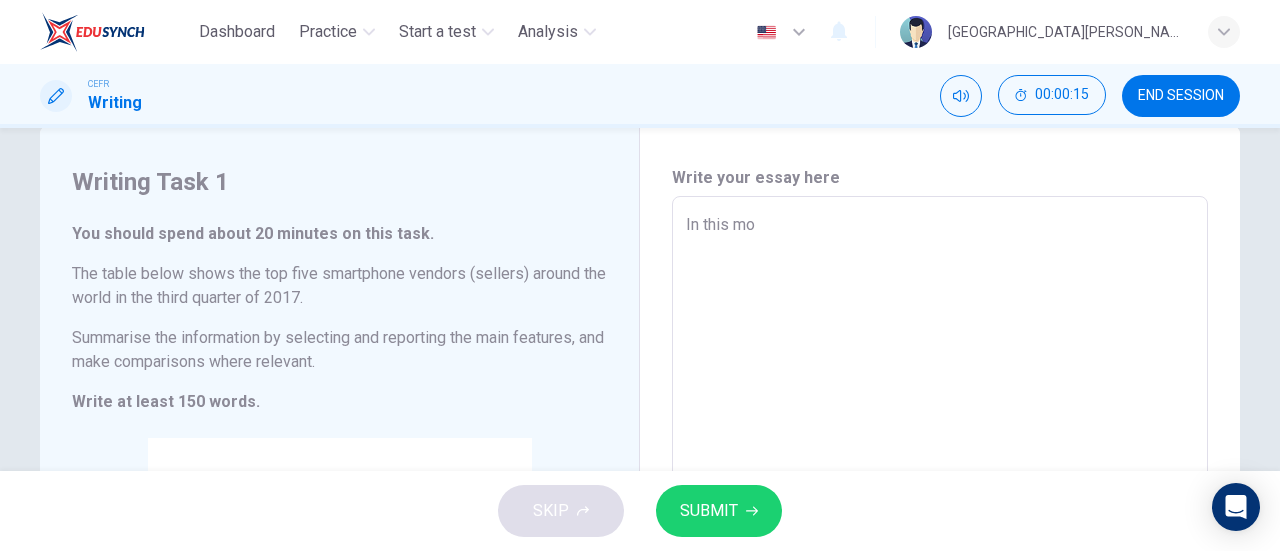 type on "In this mod" 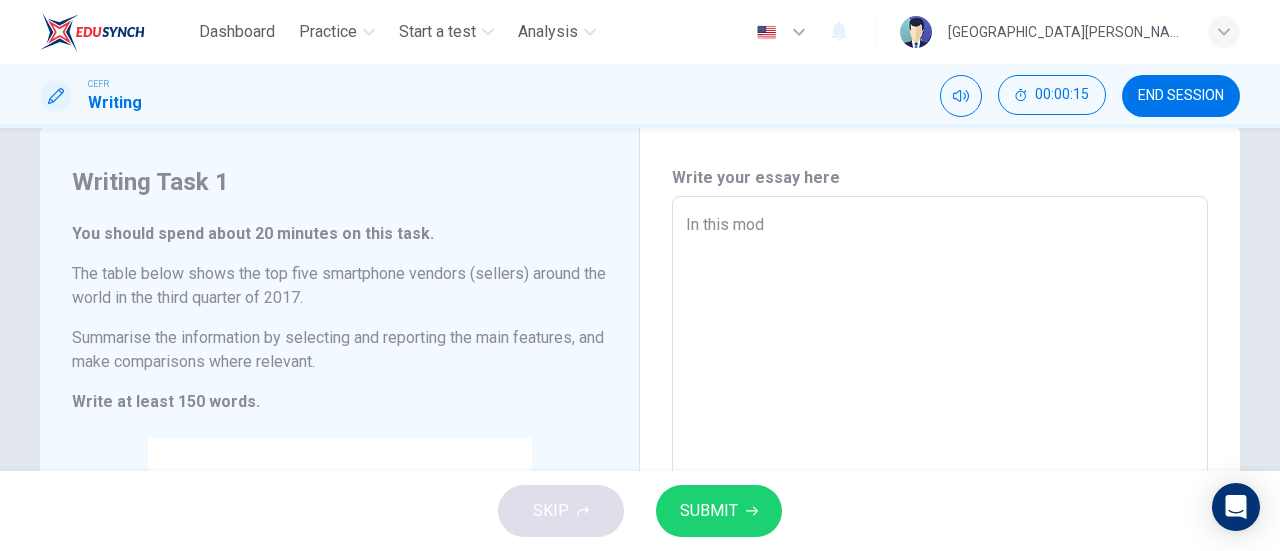 type on "x" 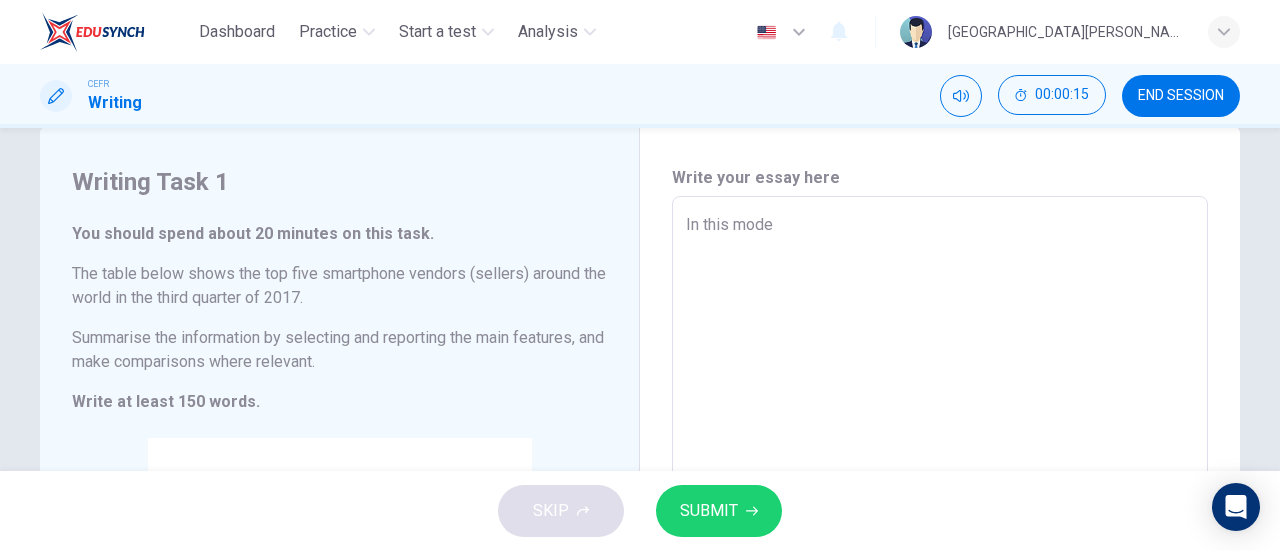 type on "x" 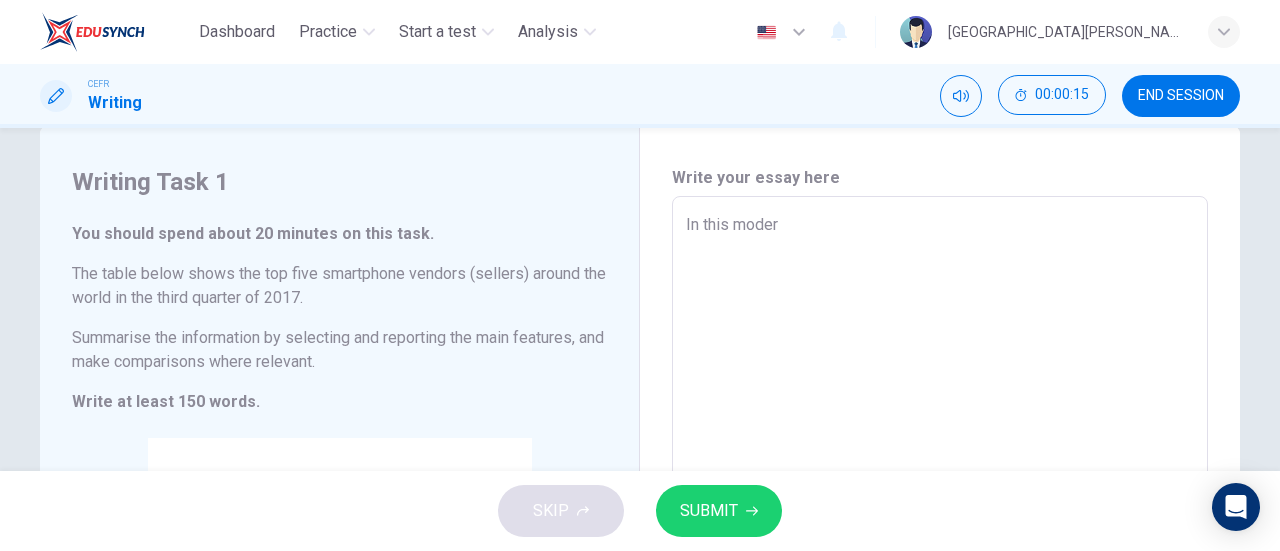 type on "x" 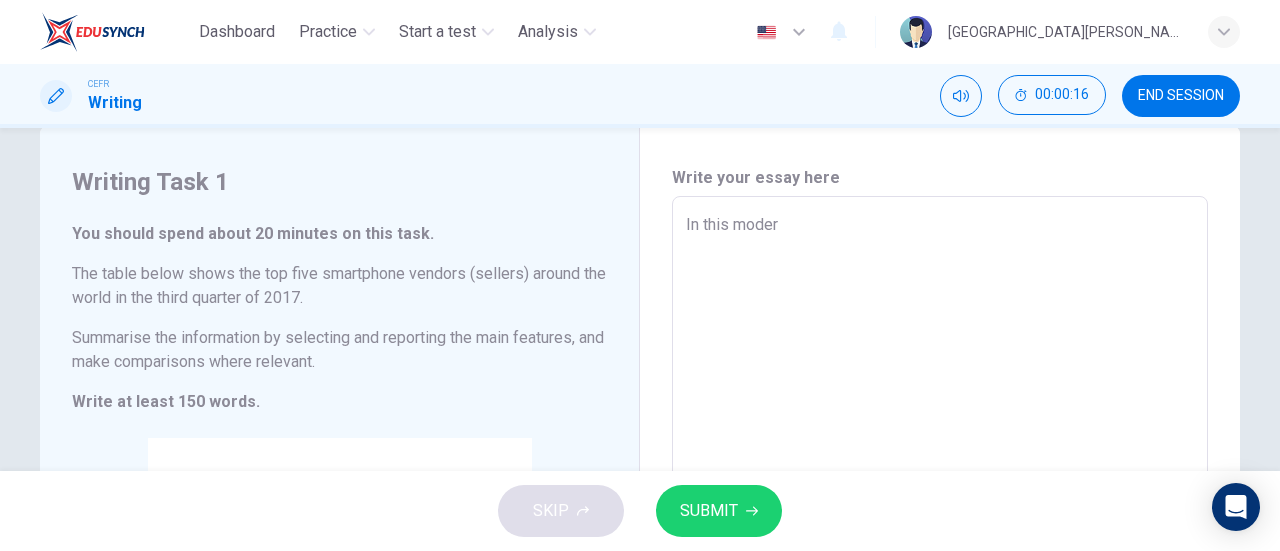 type on "In this modern" 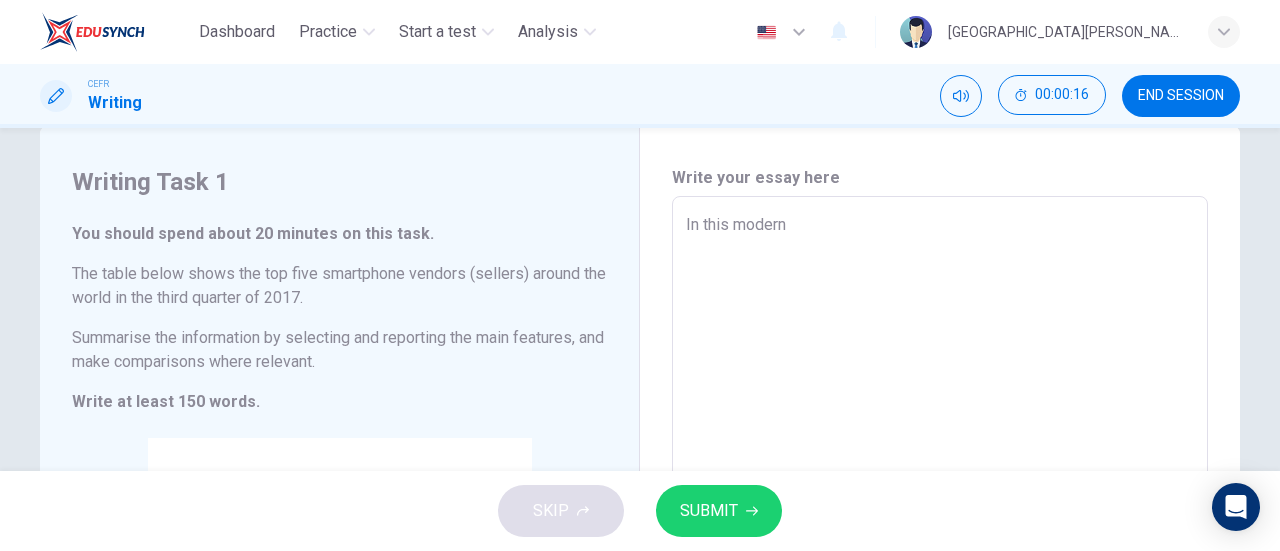 type on "In this modern" 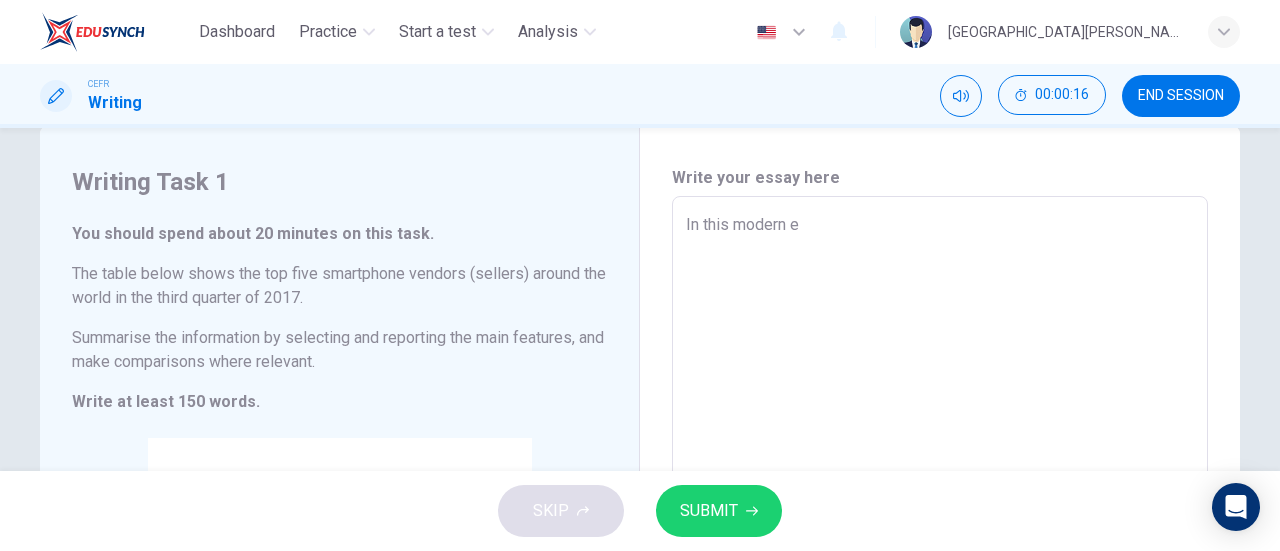 type on "x" 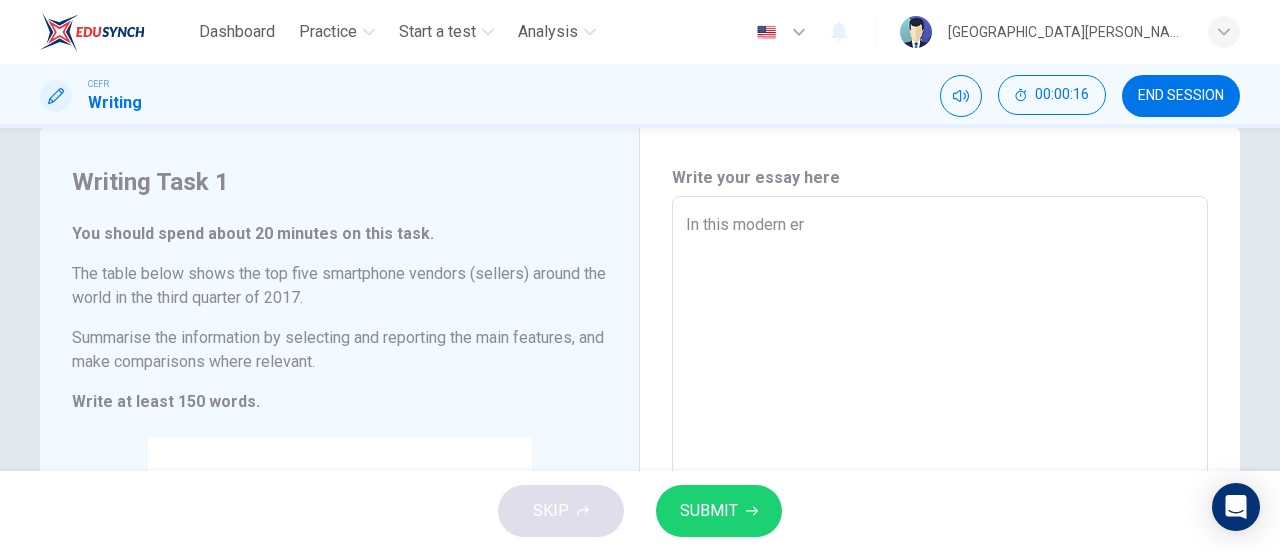 type on "x" 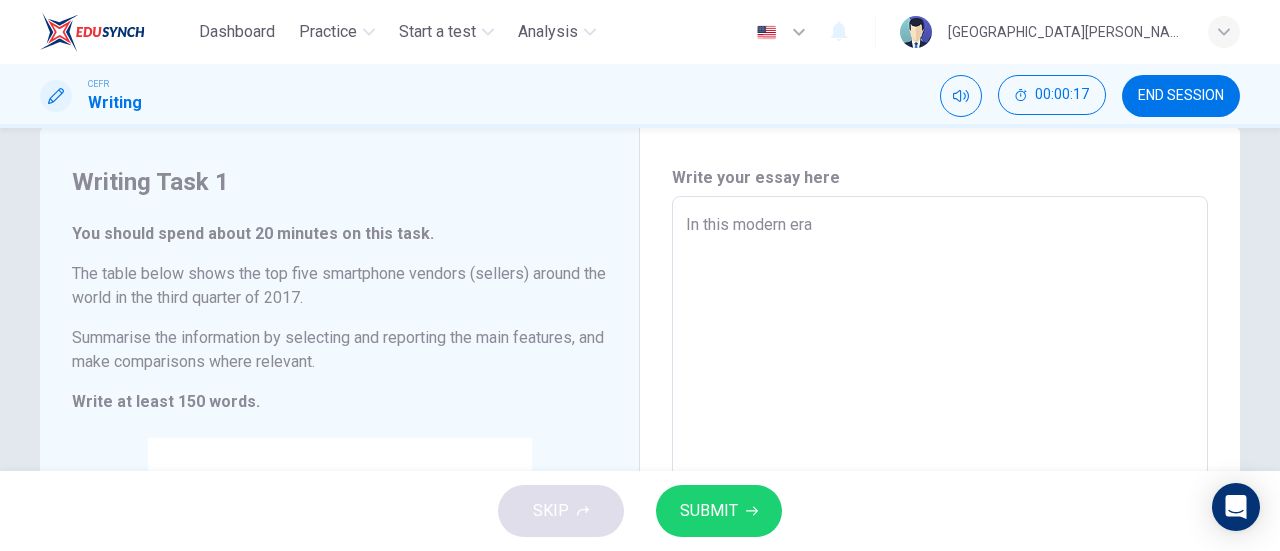 type on "In this modern era," 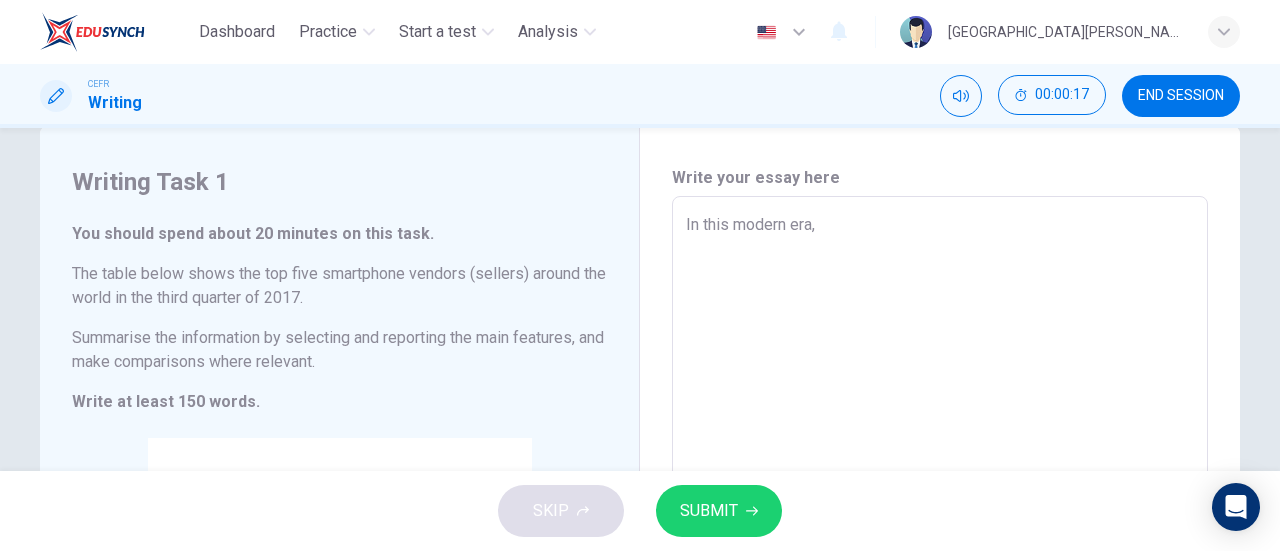 type on "x" 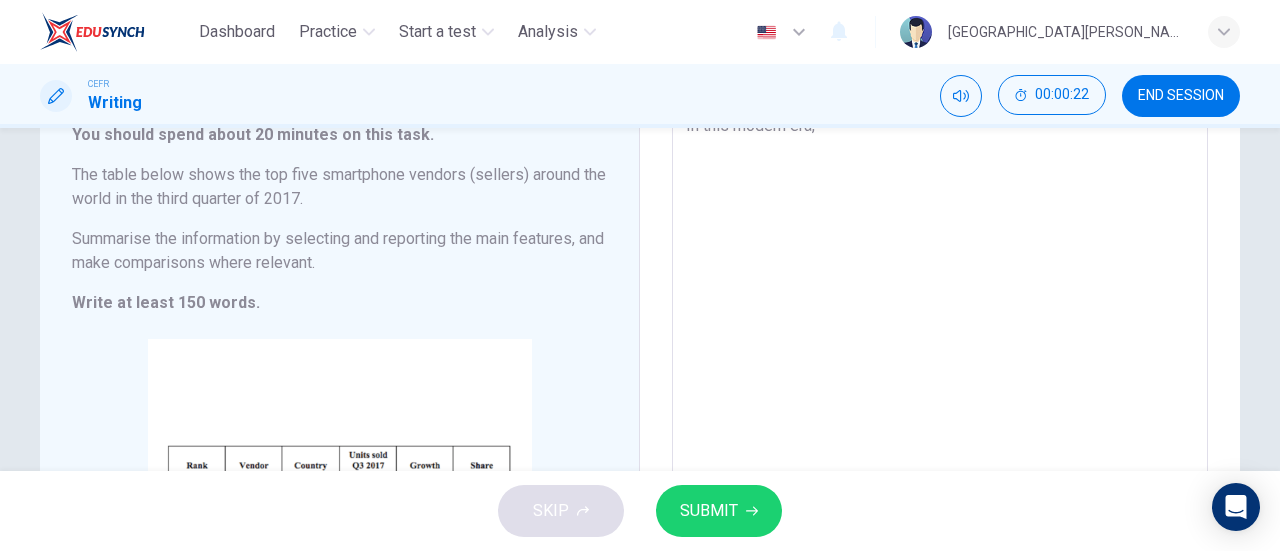 scroll, scrollTop: 0, scrollLeft: 0, axis: both 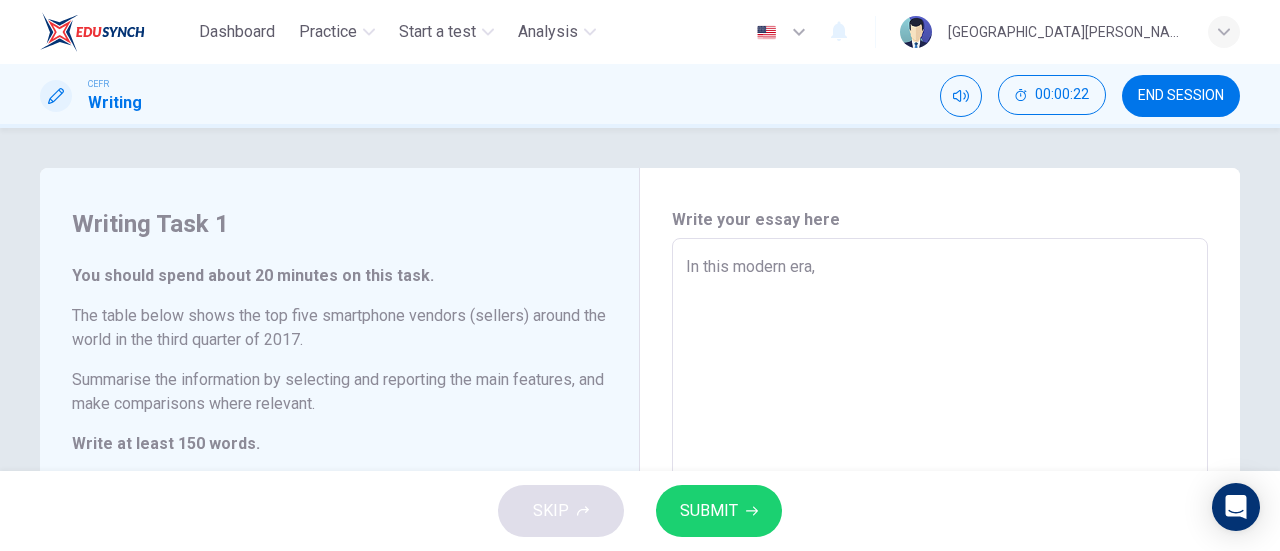 type on "In this modern era, s" 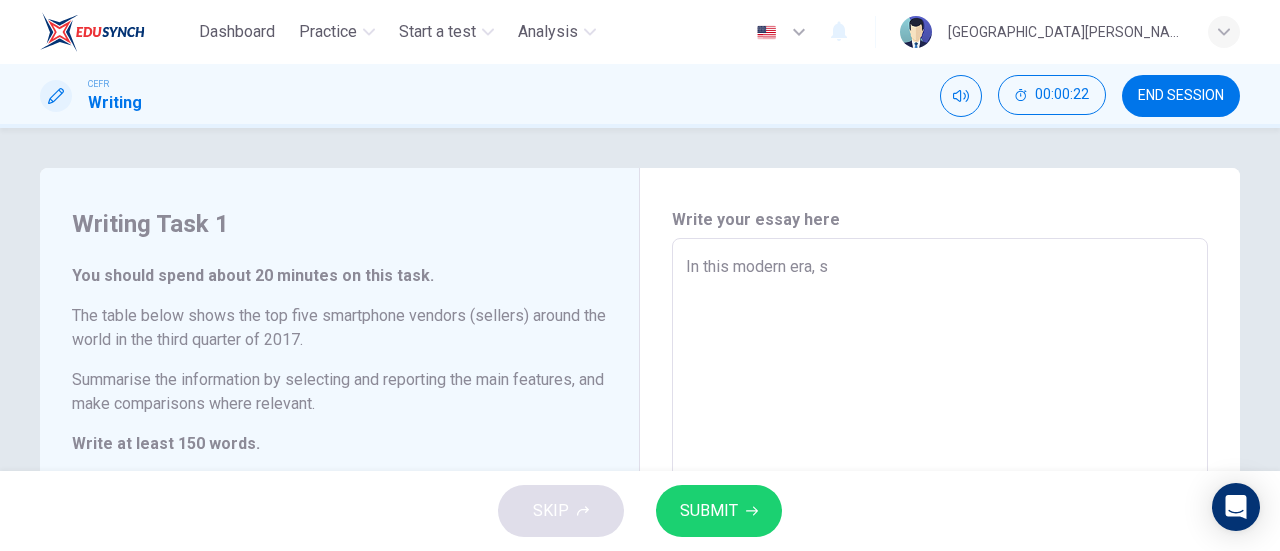 type on "In this modern era, sm" 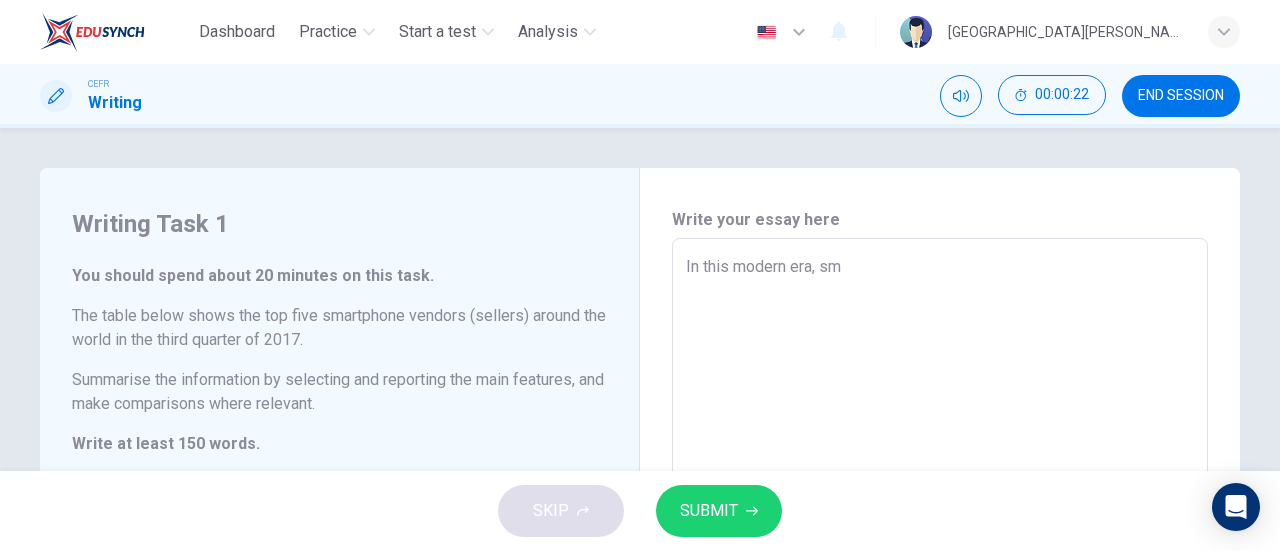 type on "x" 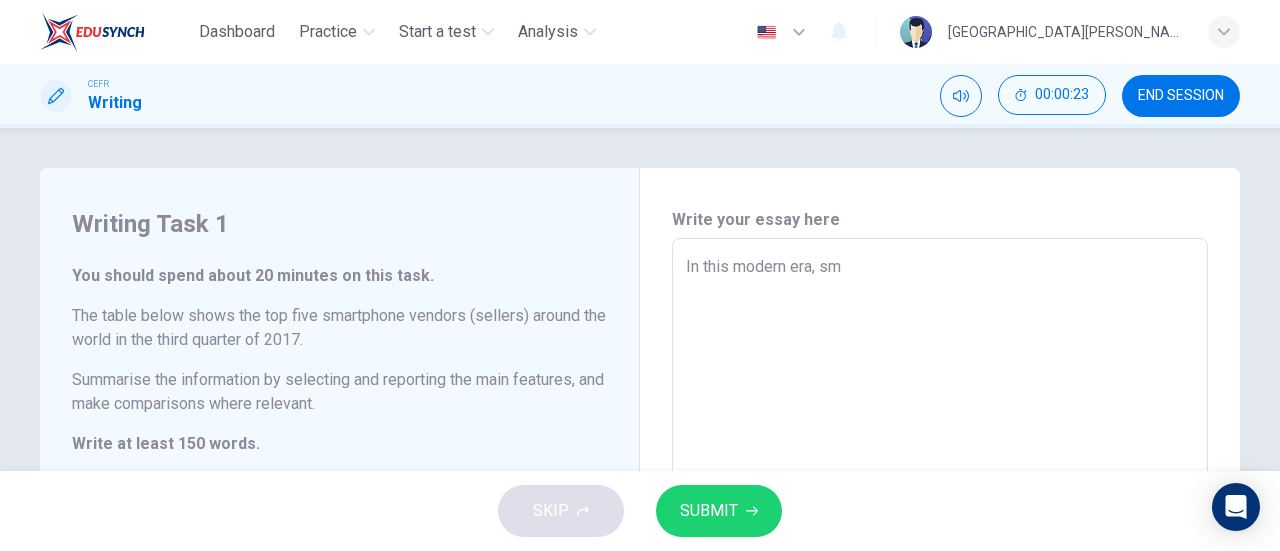 type on "In this modern era, sma" 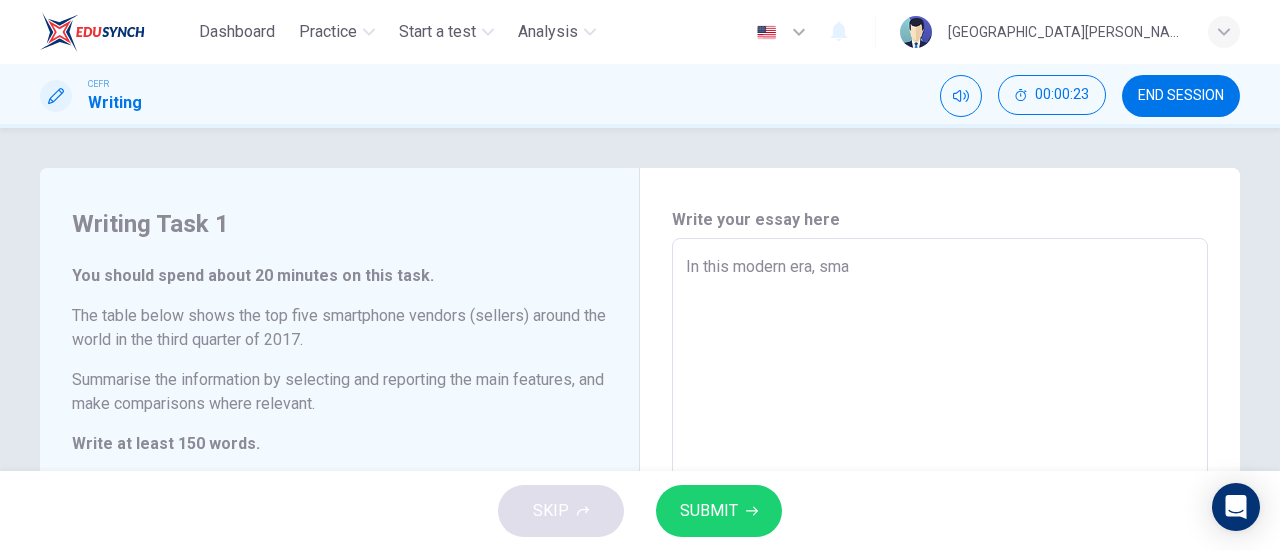 type on "x" 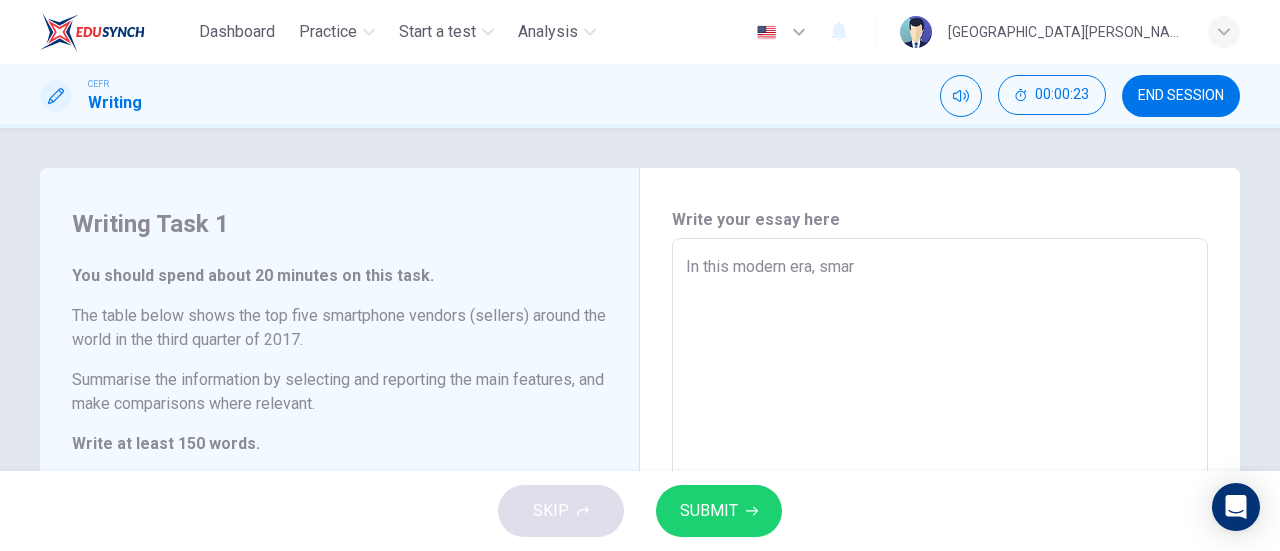 type on "x" 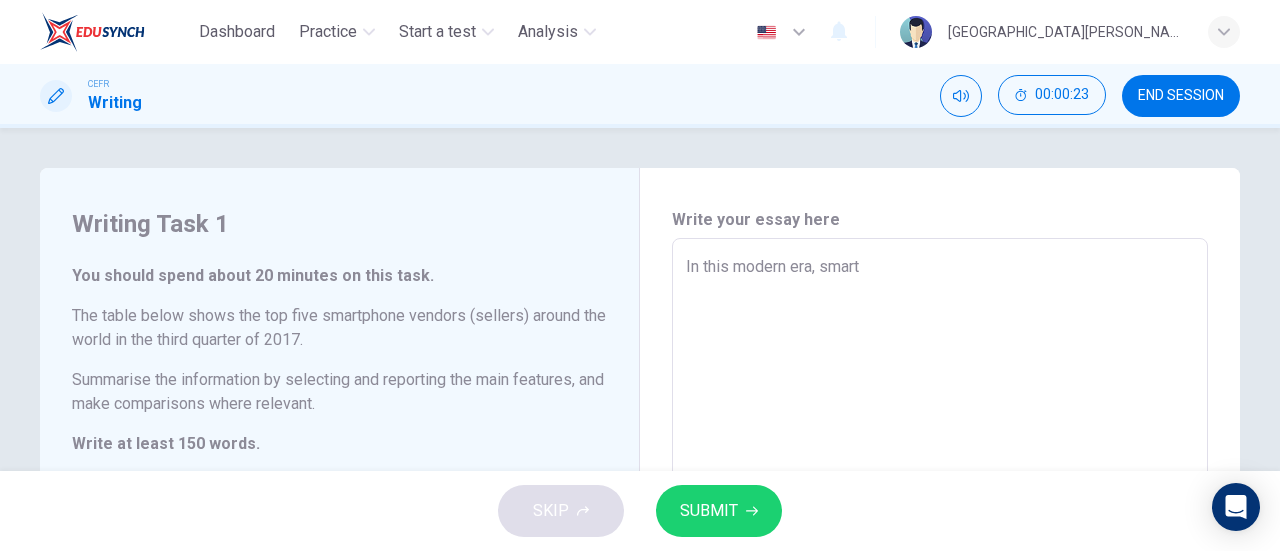 type on "x" 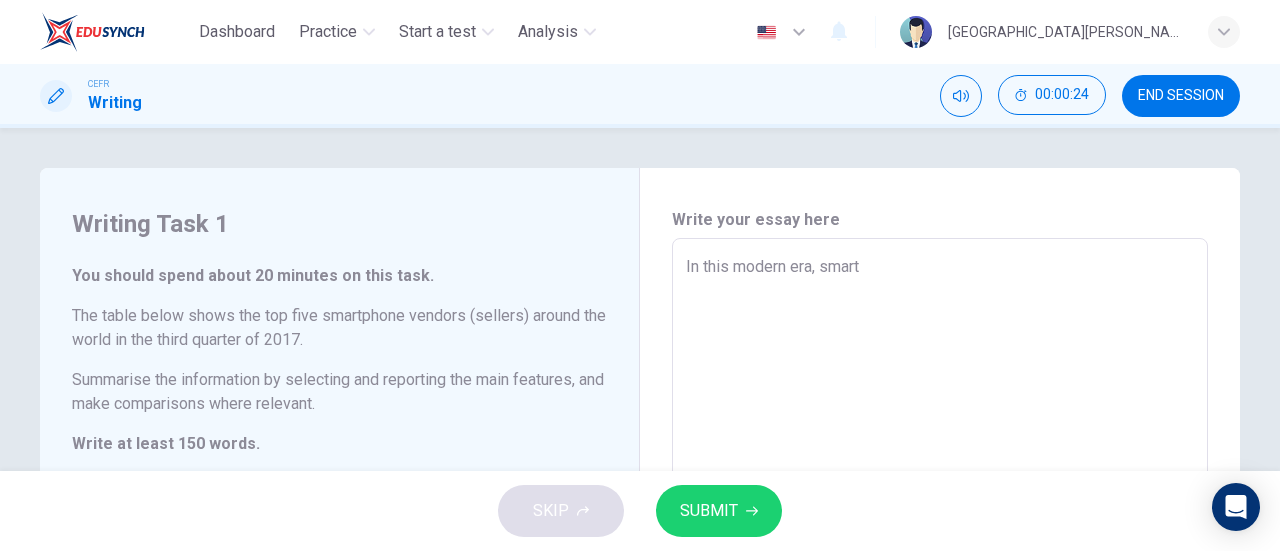 type on "In this modern era, smartp" 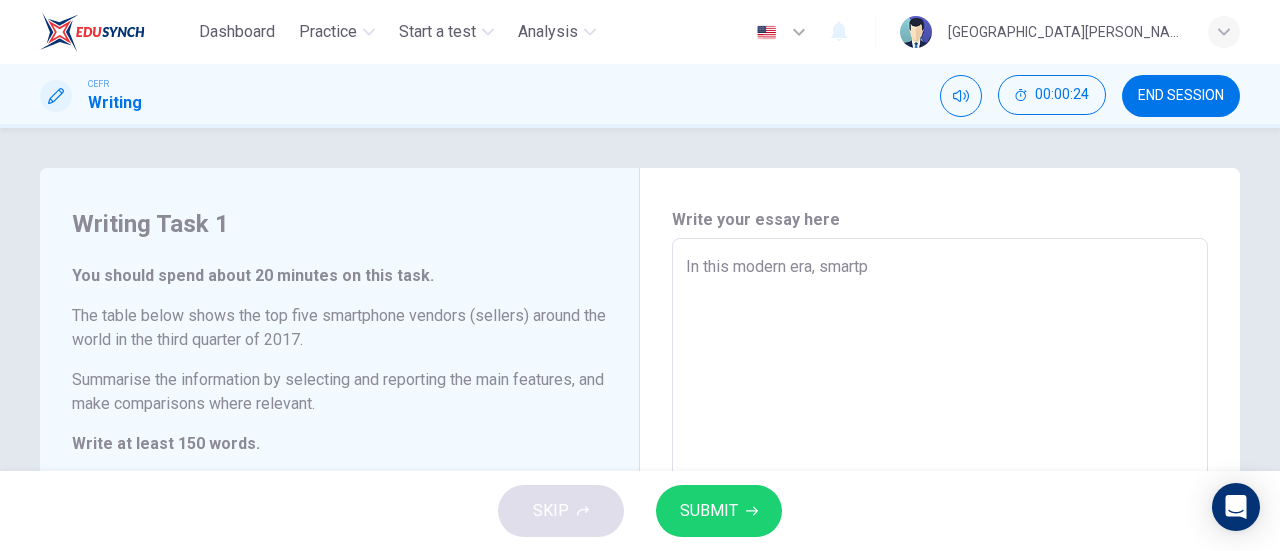 type on "In this modern era, smartph" 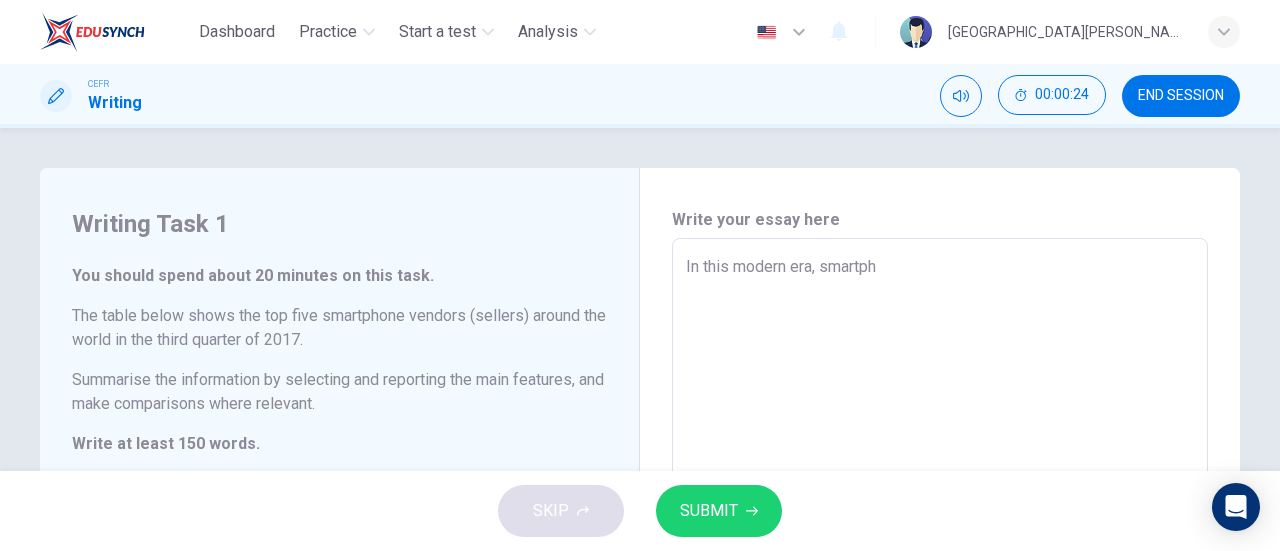 type on "x" 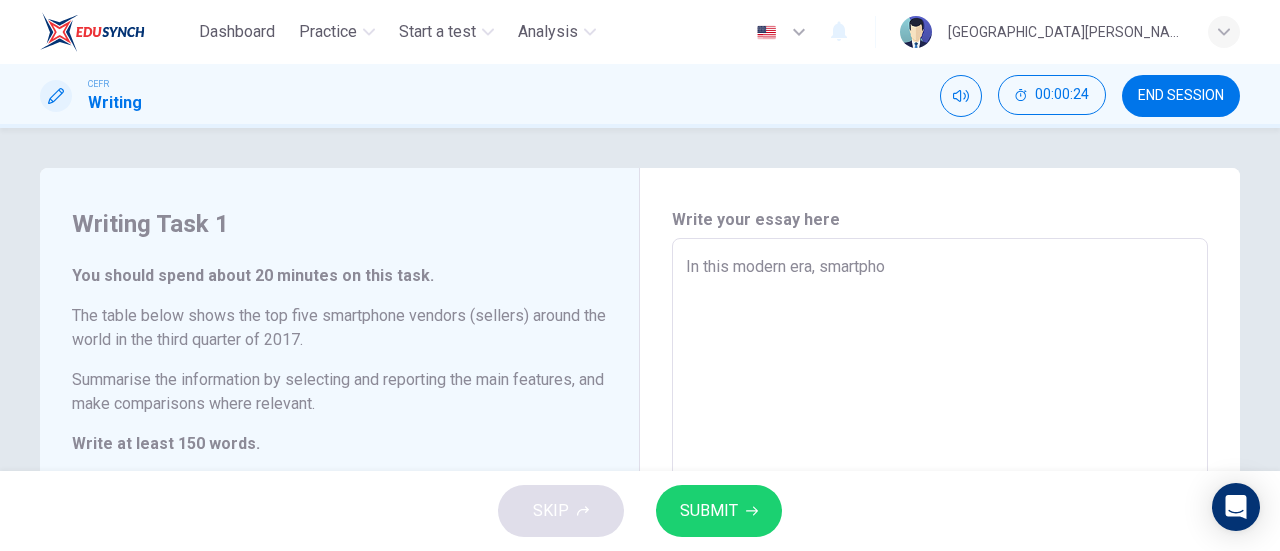 type on "x" 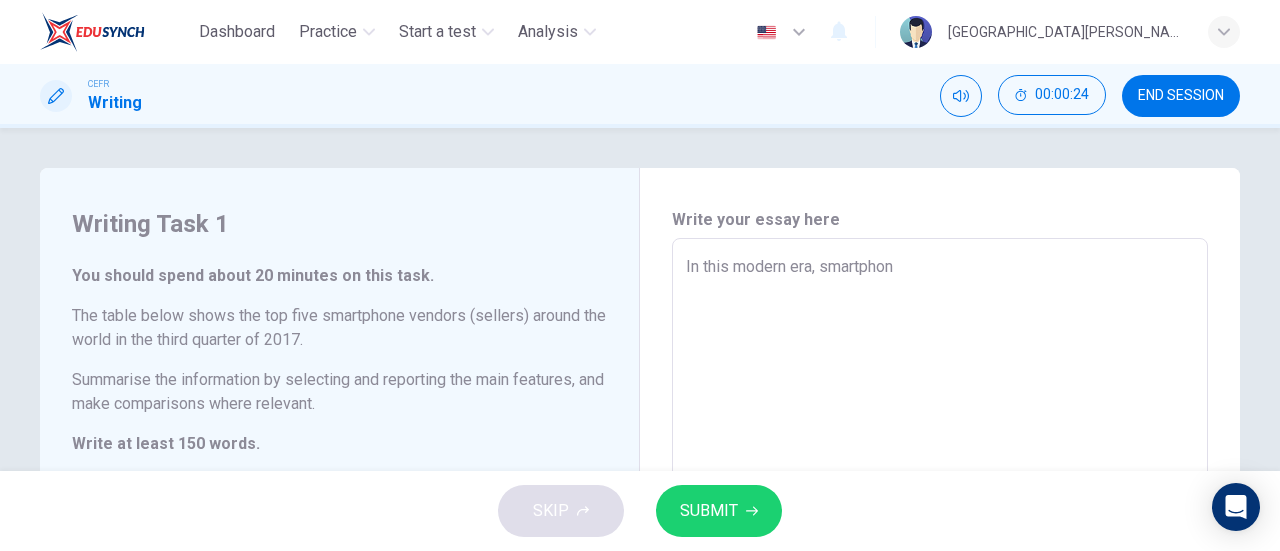 type on "x" 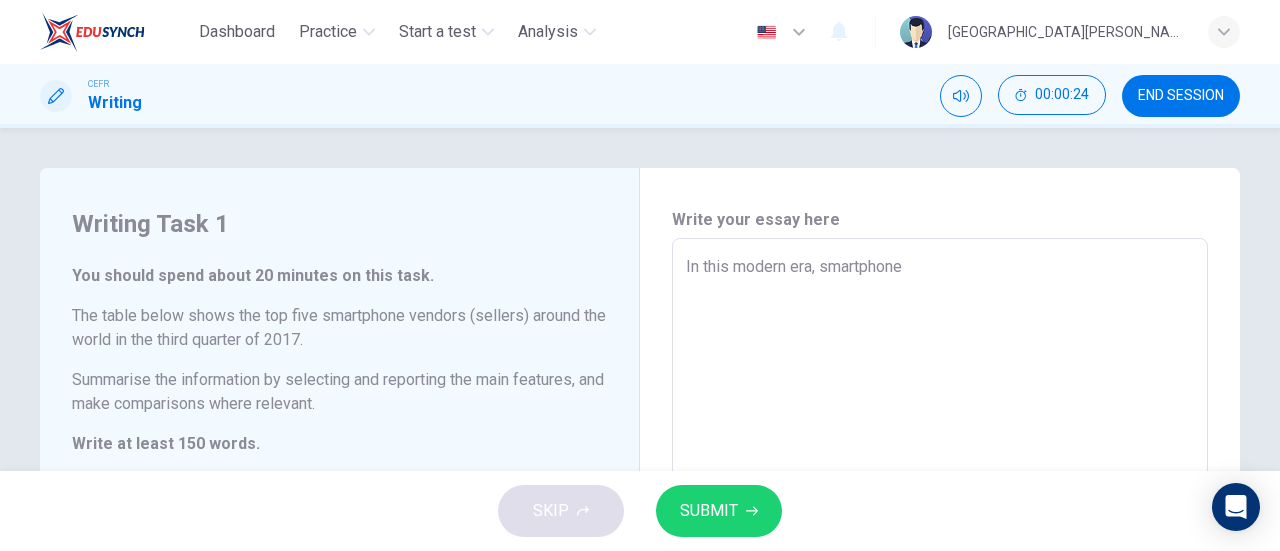 type on "In this modern era, smartphones" 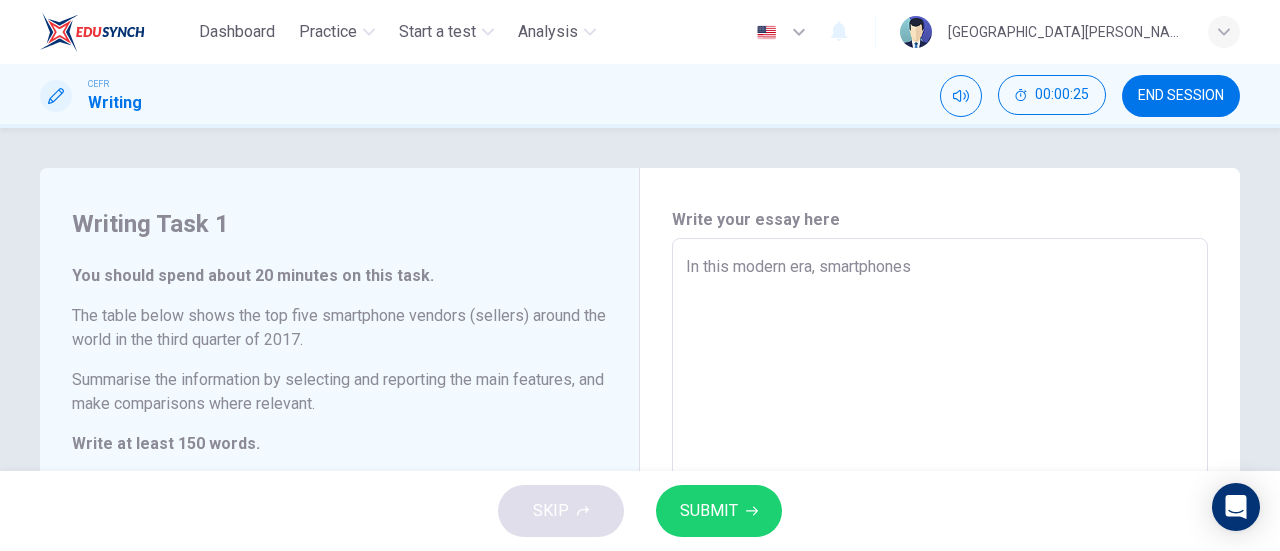 type on "In this modern era, smartphones" 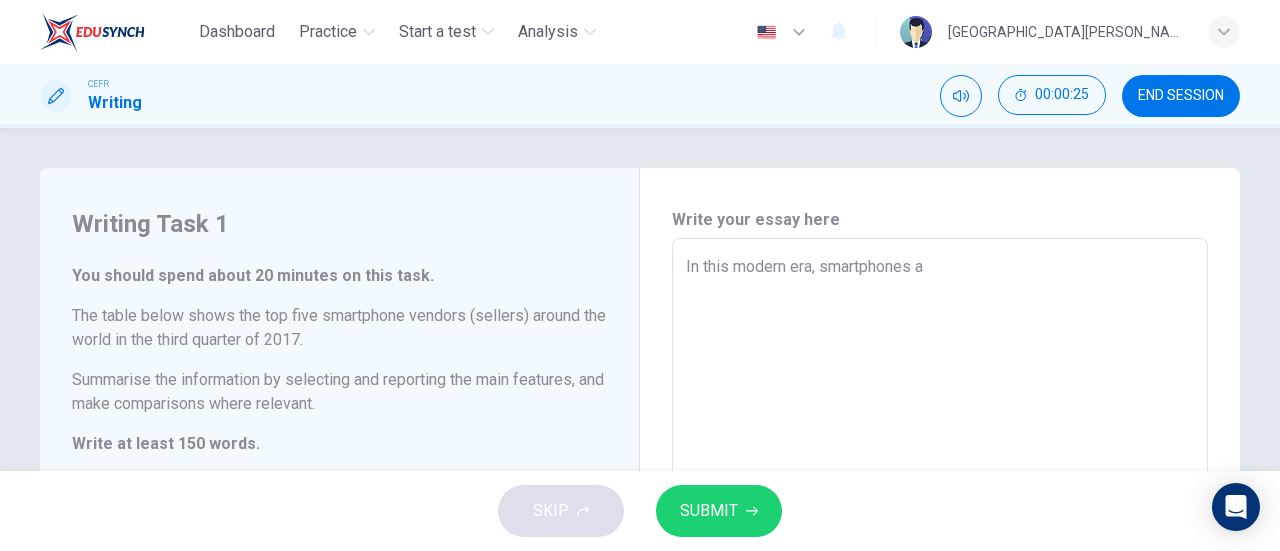 type on "x" 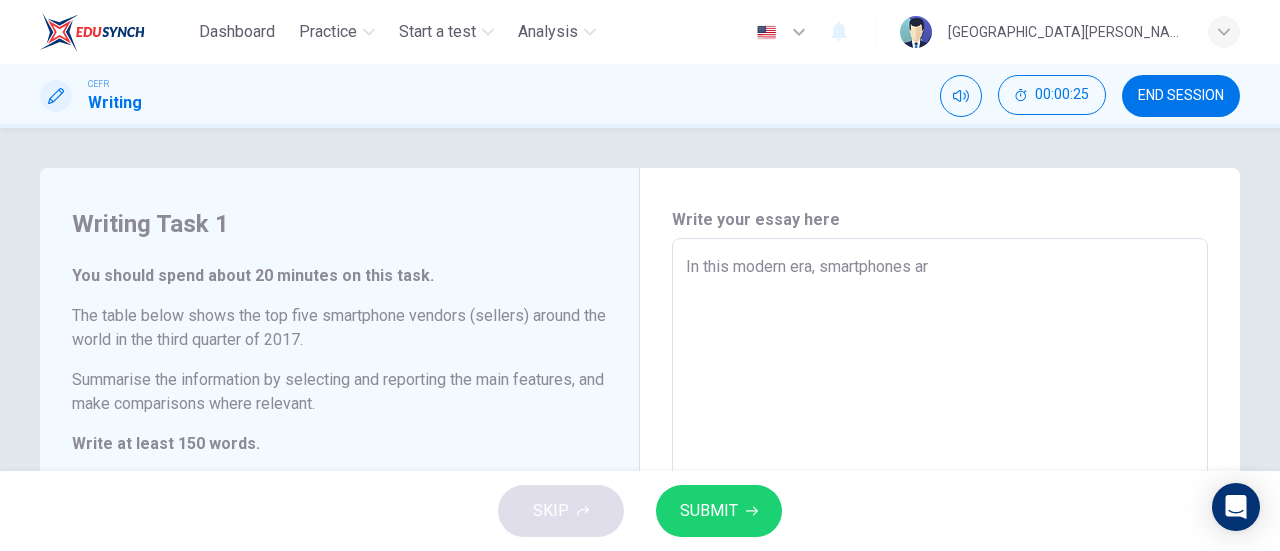 type on "x" 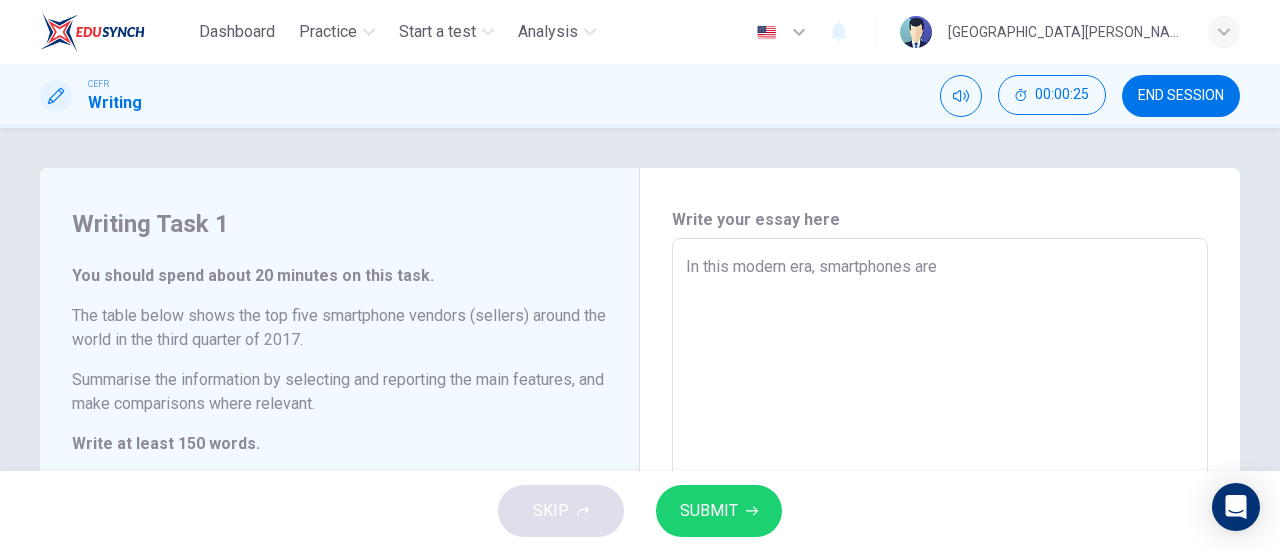 type on "In this modern era, smartphones are" 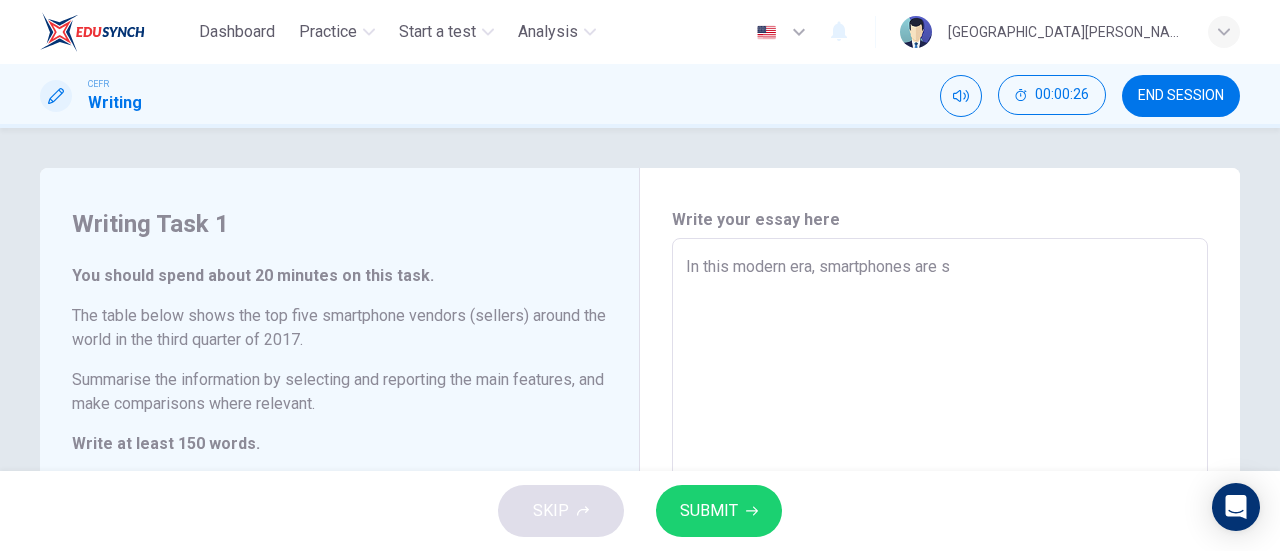 type on "In this modern era, smartphones are se" 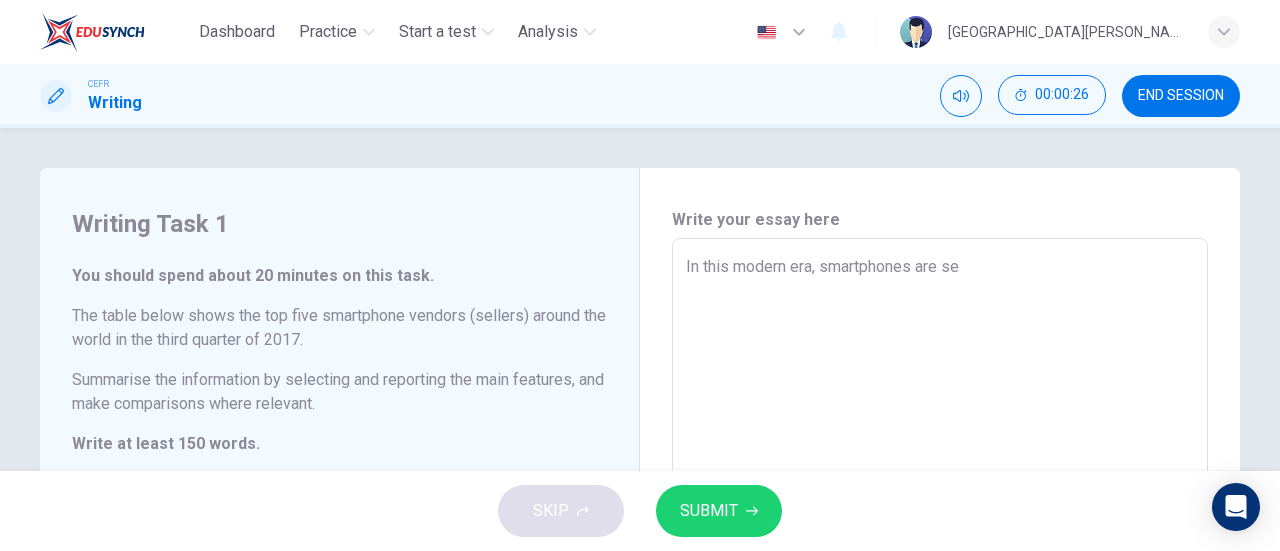 type on "x" 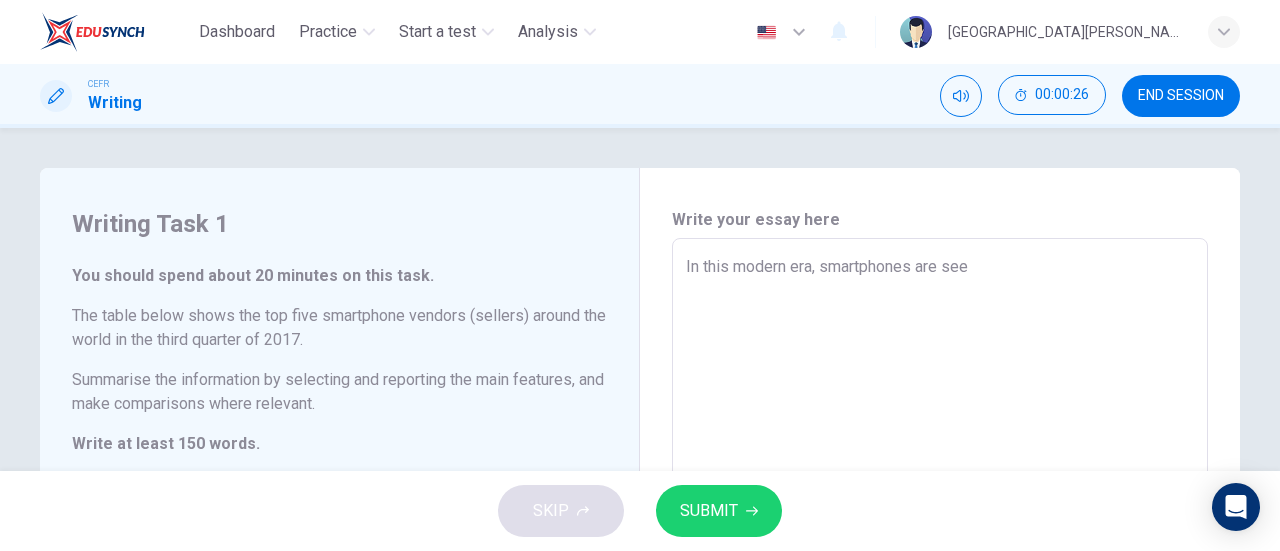 type on "x" 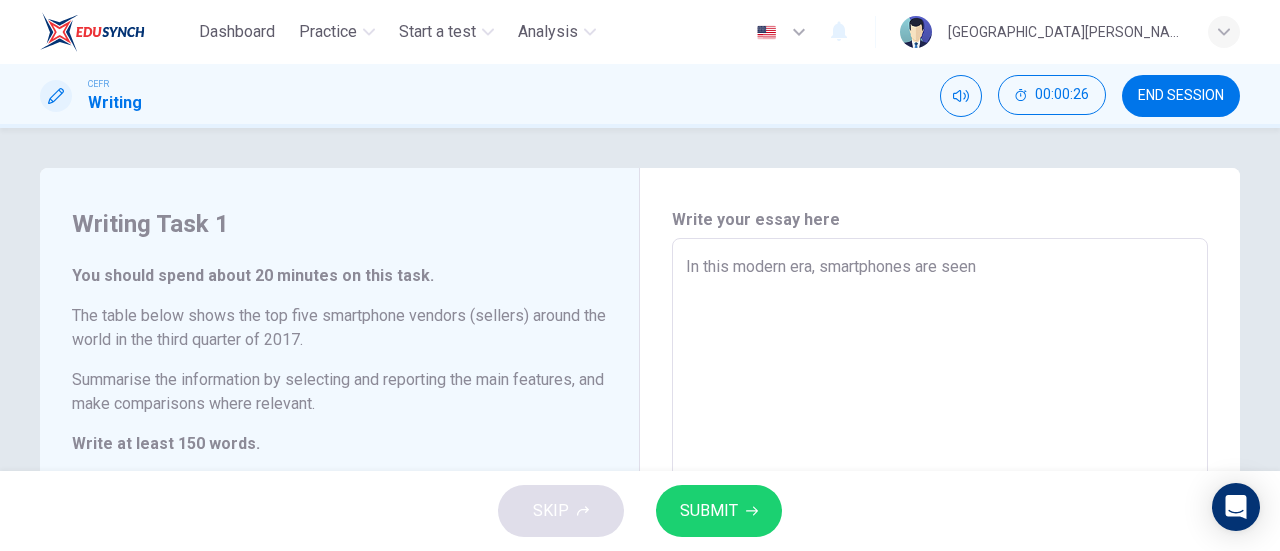 type on "x" 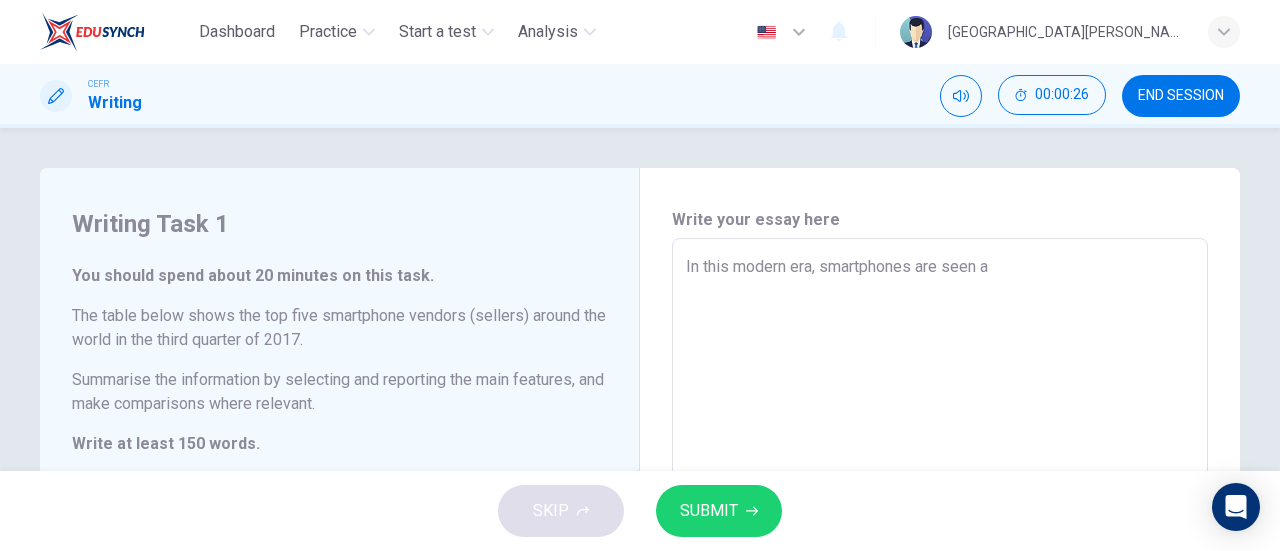 type on "x" 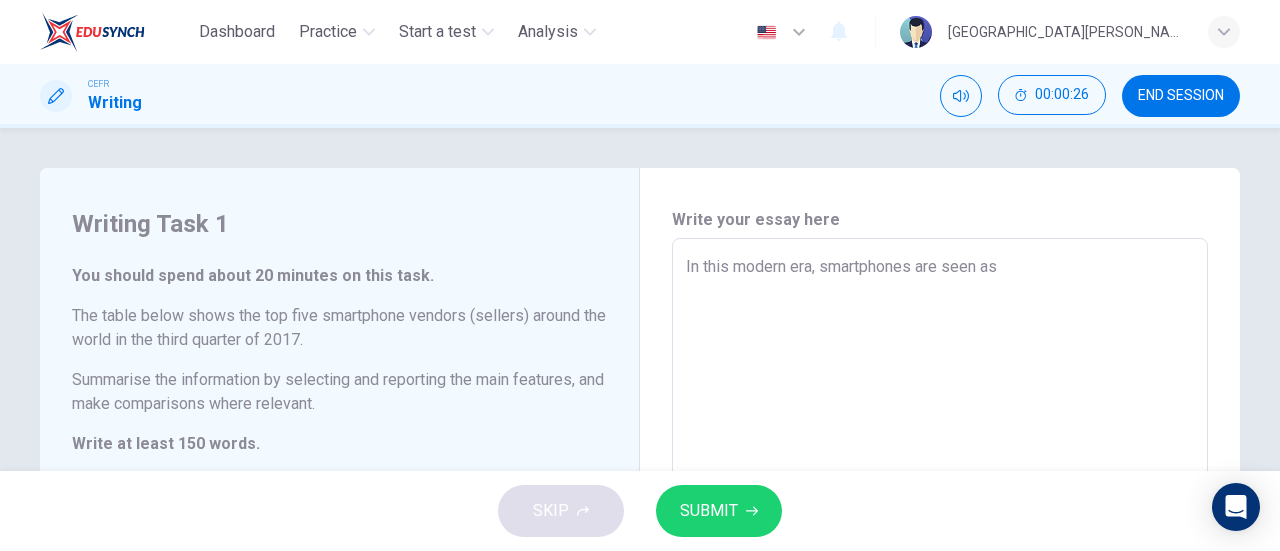 type on "x" 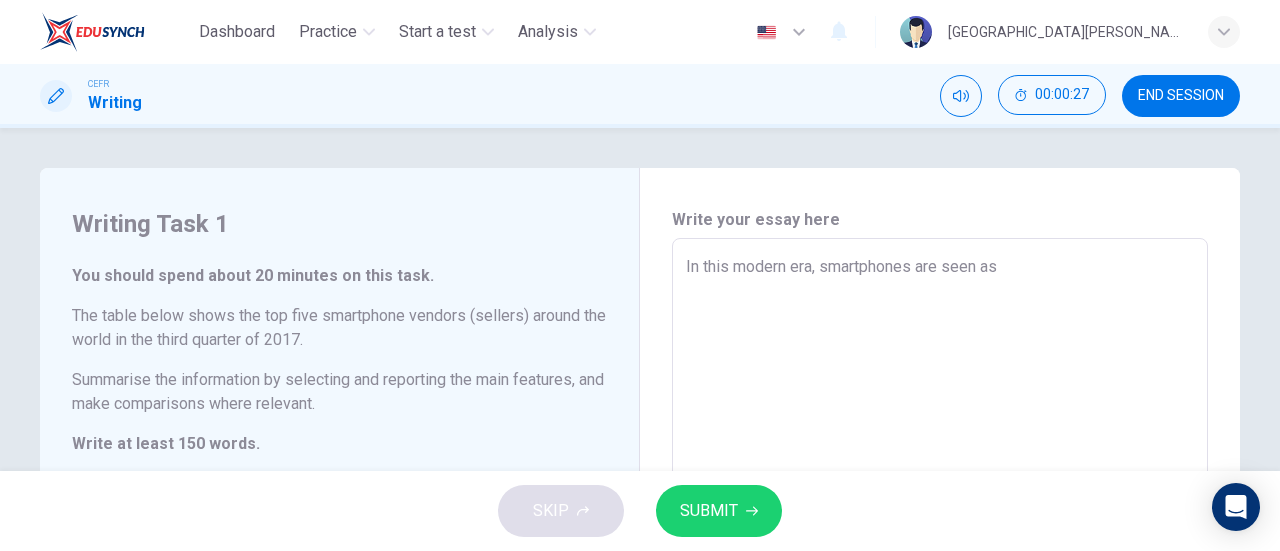 type on "In this modern era, smartphones are seen as" 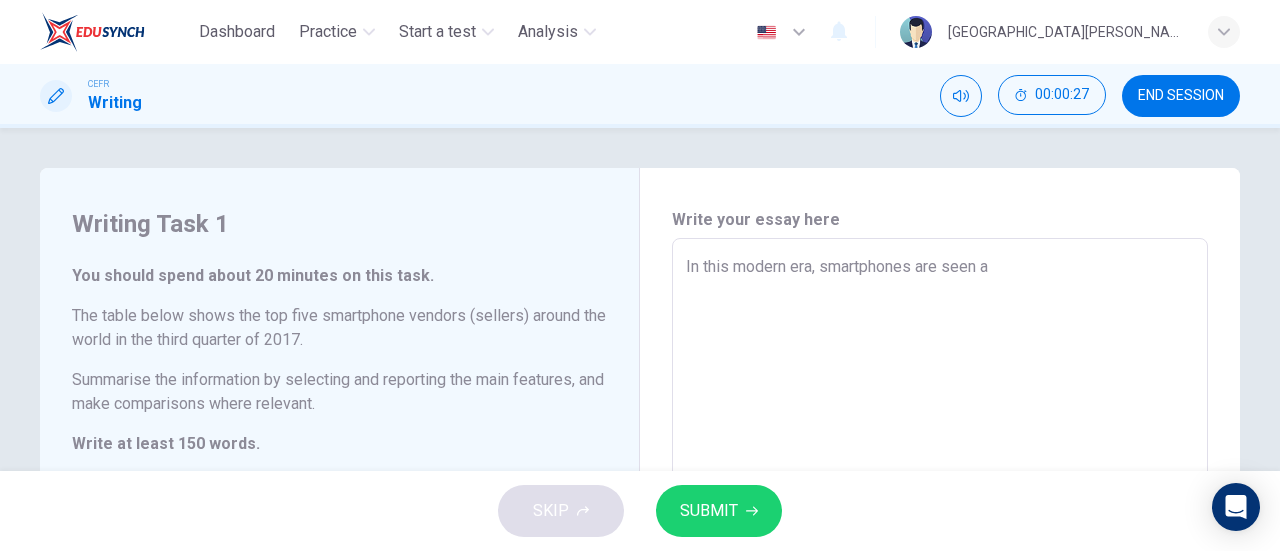 type on "In this modern era, smartphones are seen" 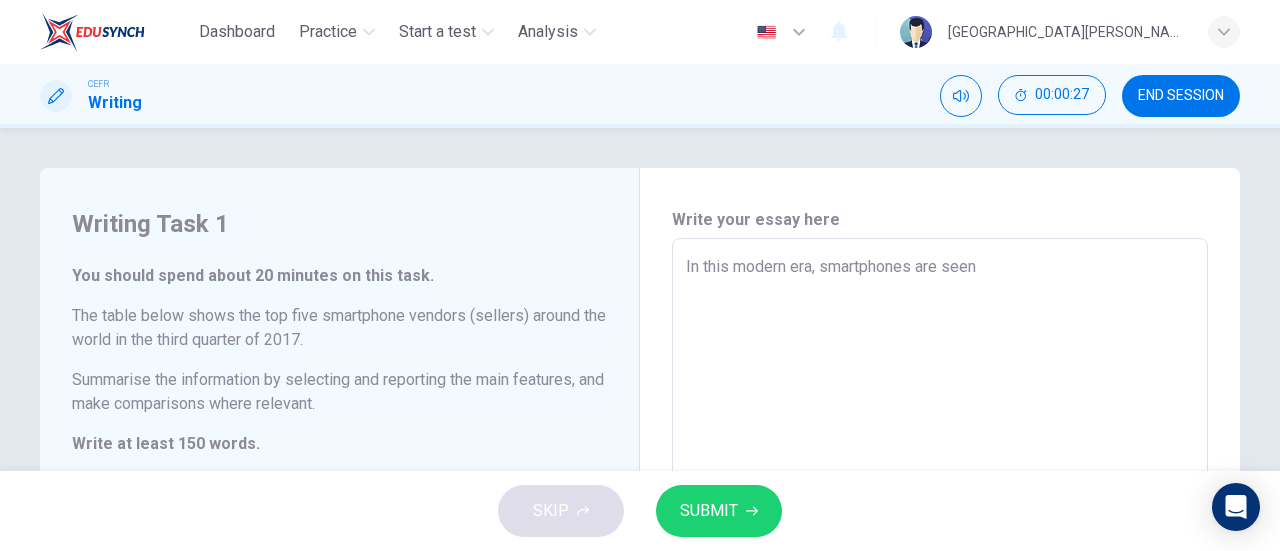 type on "In this modern era, smartphones are seen" 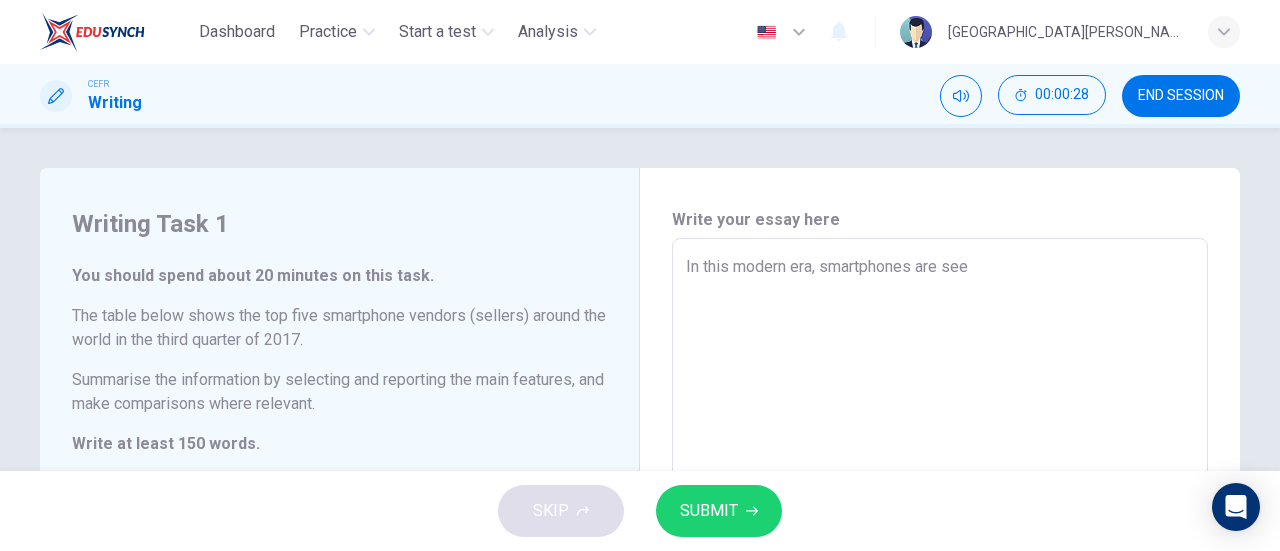 type on "In this modern era, smartphones are se" 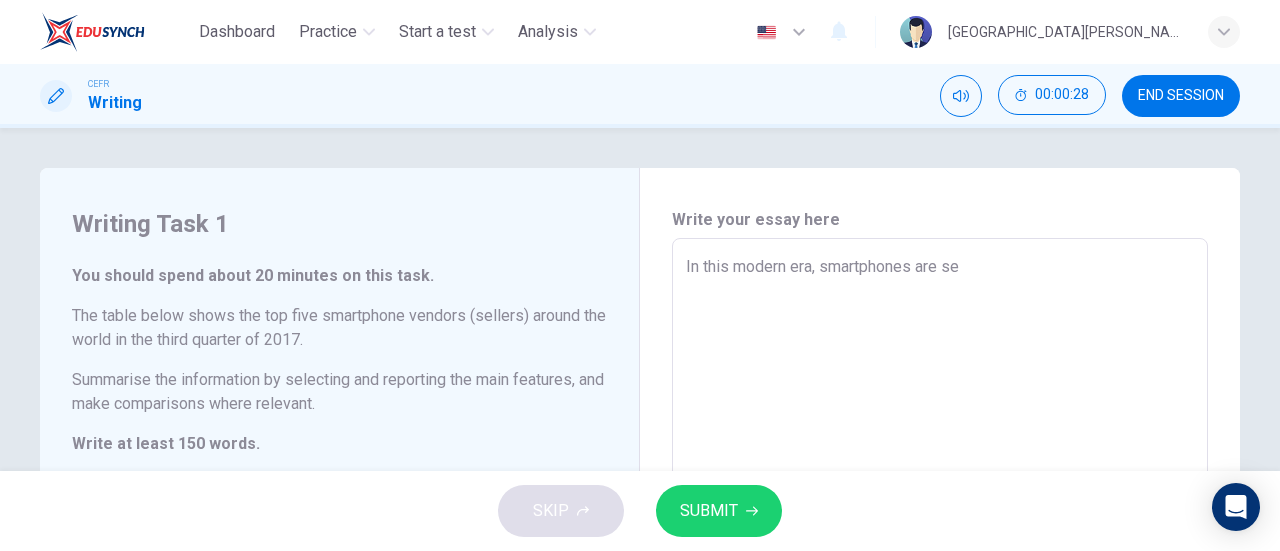 type on "x" 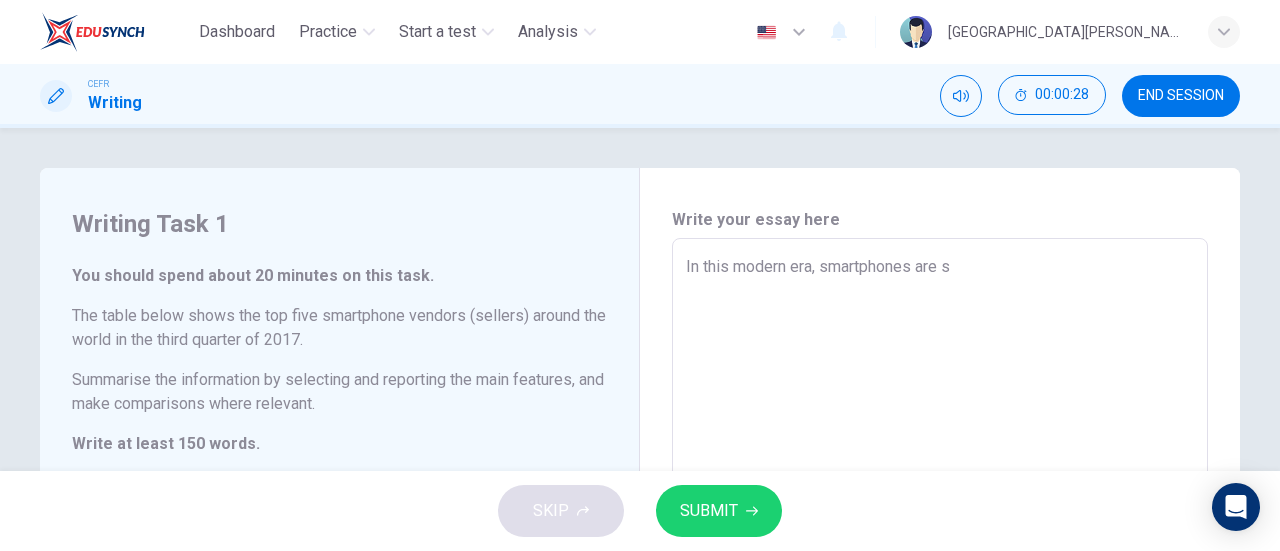 type on "x" 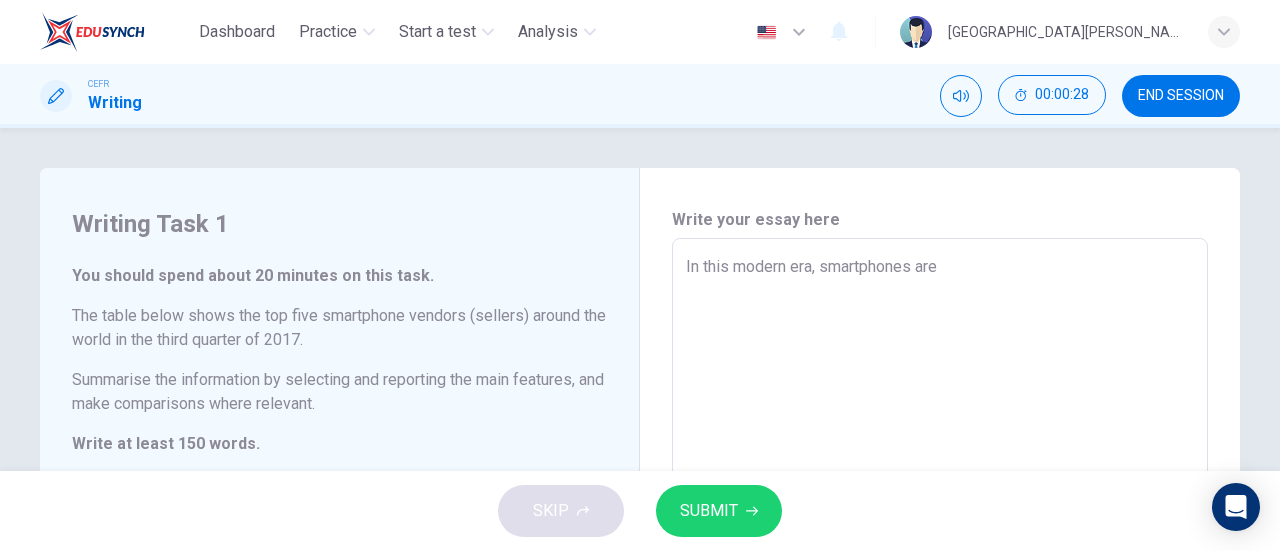 type on "x" 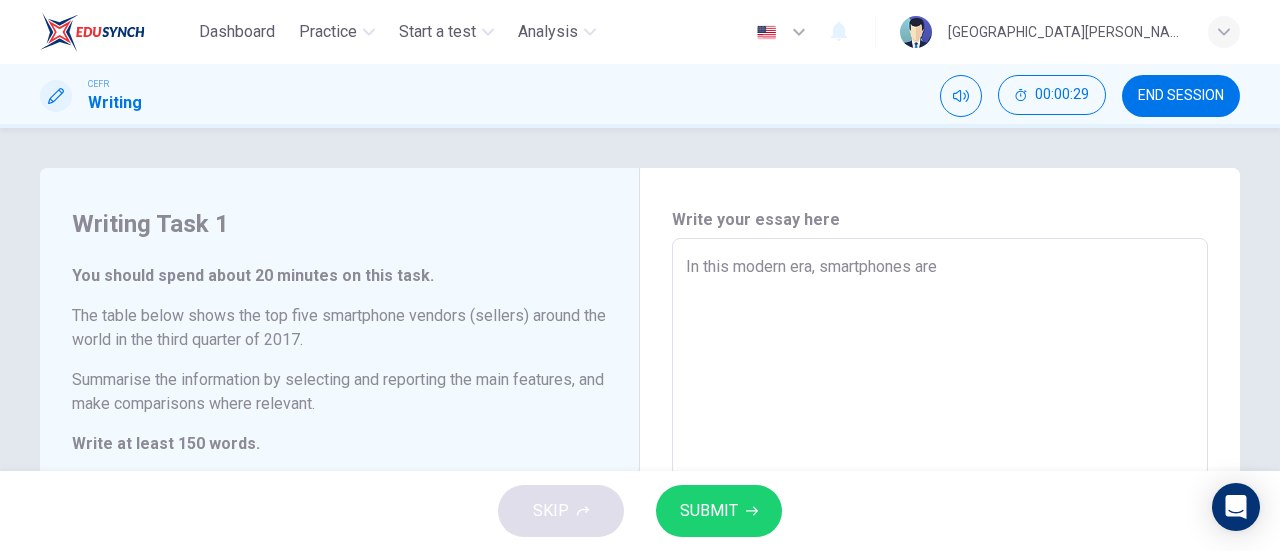 type on "In this modern era, smartphones are v" 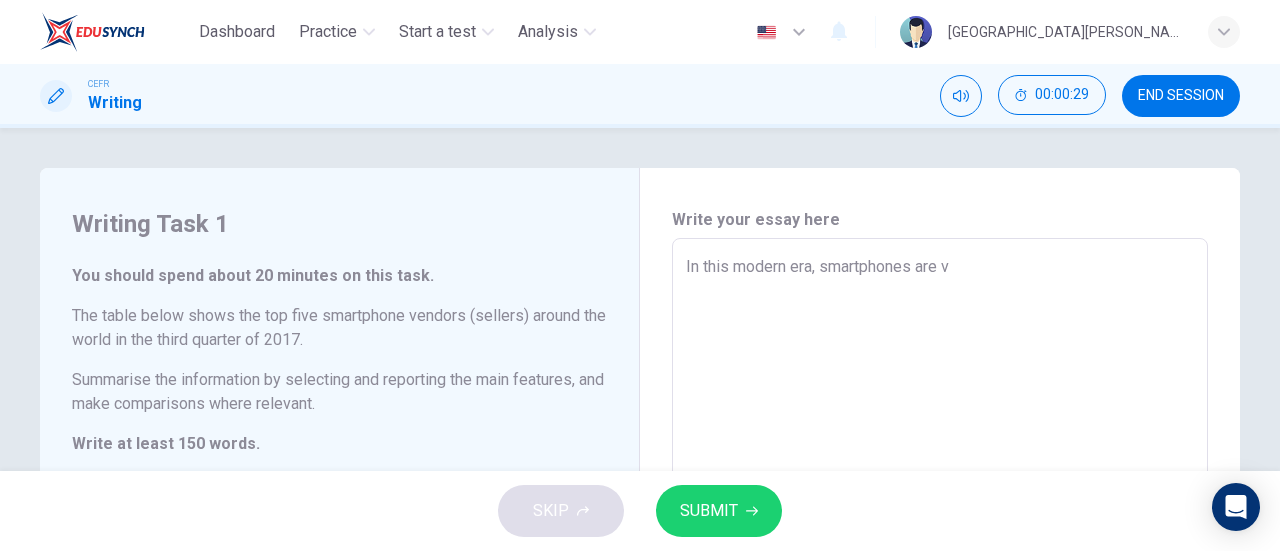 type on "In this modern era, smartphones are vi" 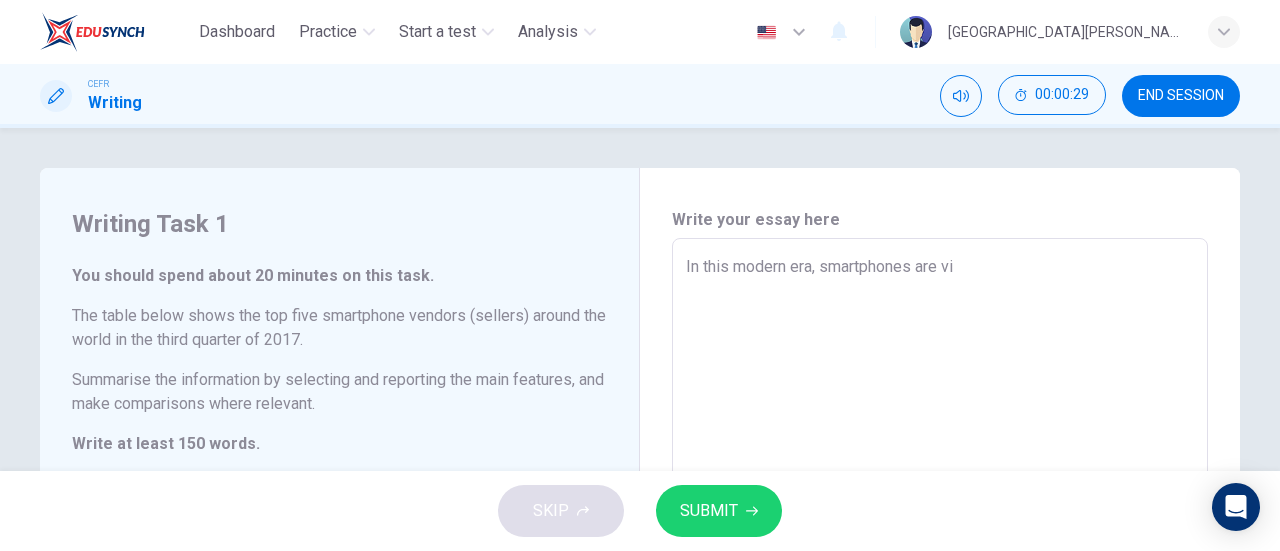type on "x" 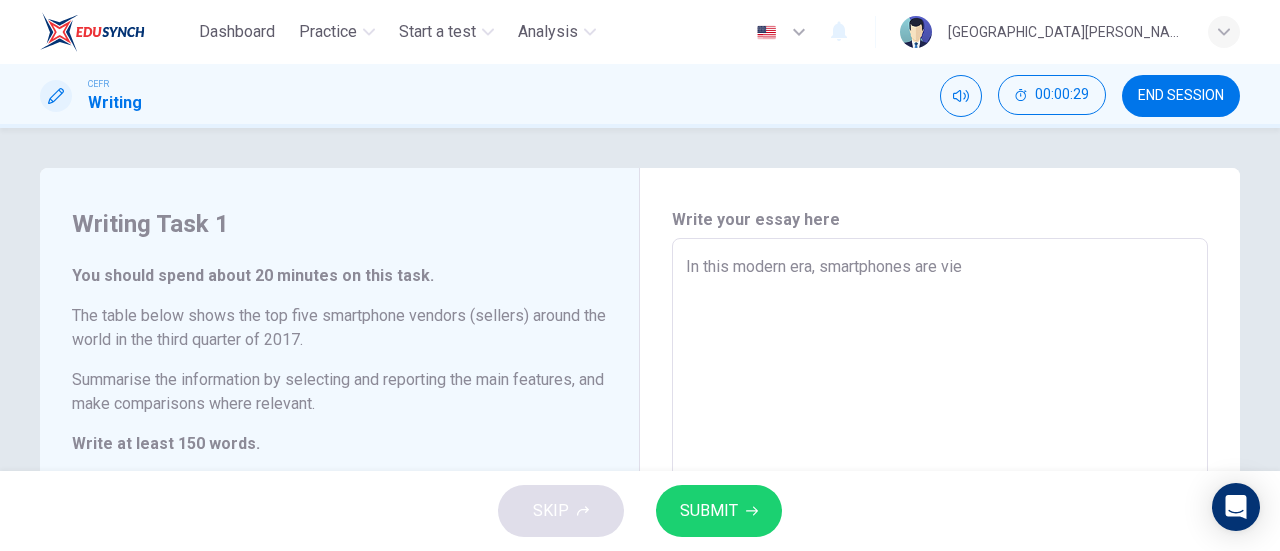 type on "x" 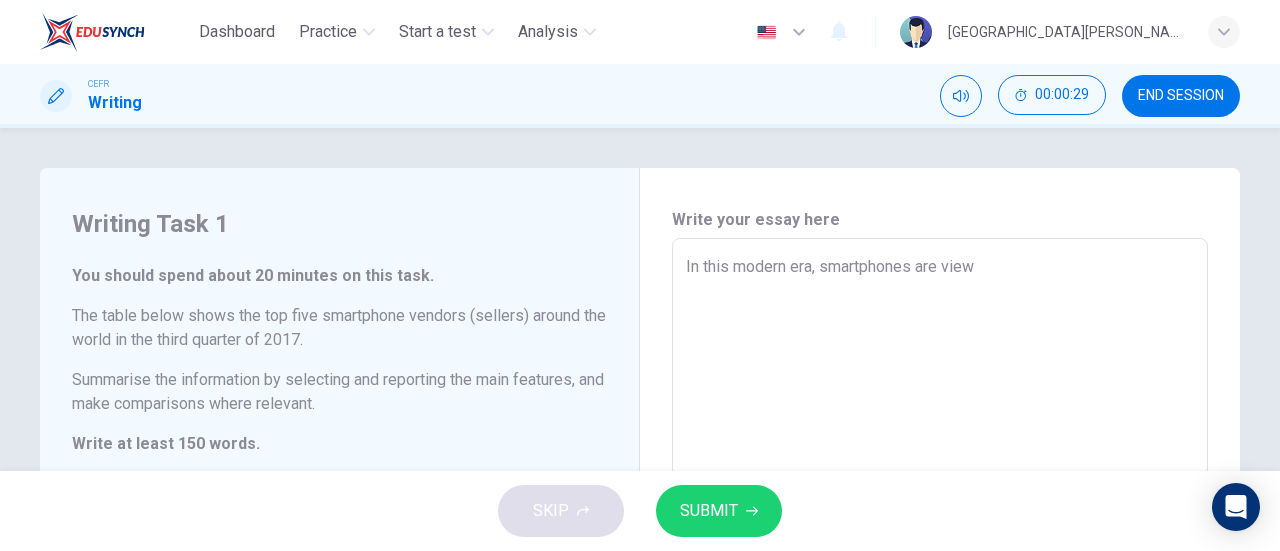 type on "x" 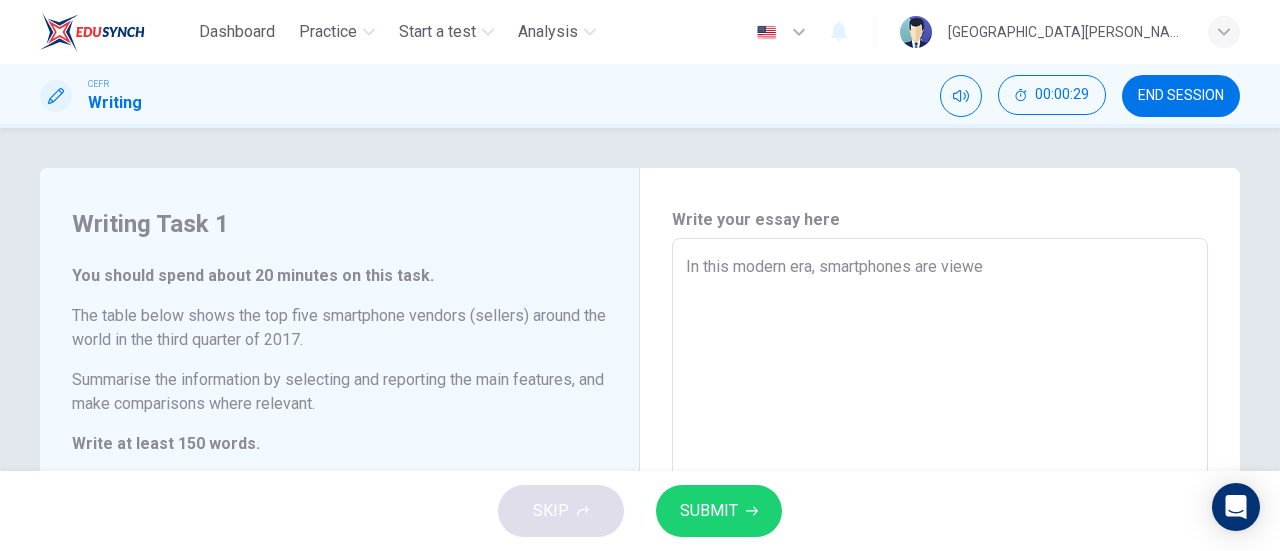 type on "x" 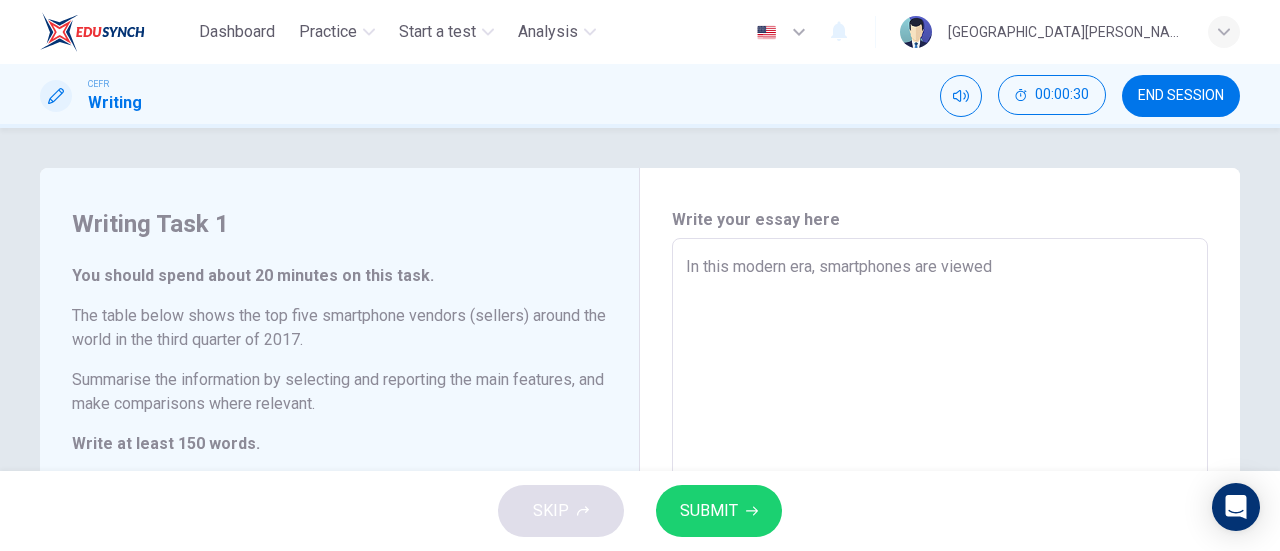 type on "In this modern era, smartphones are viewed" 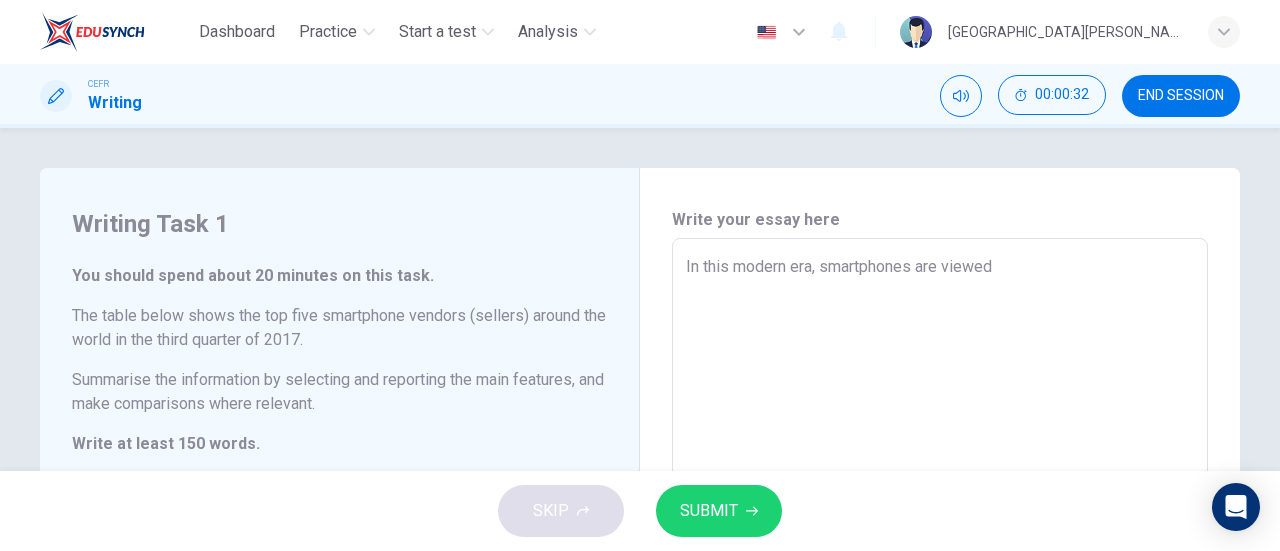 type on "In this modern era, smartphones are viewed a" 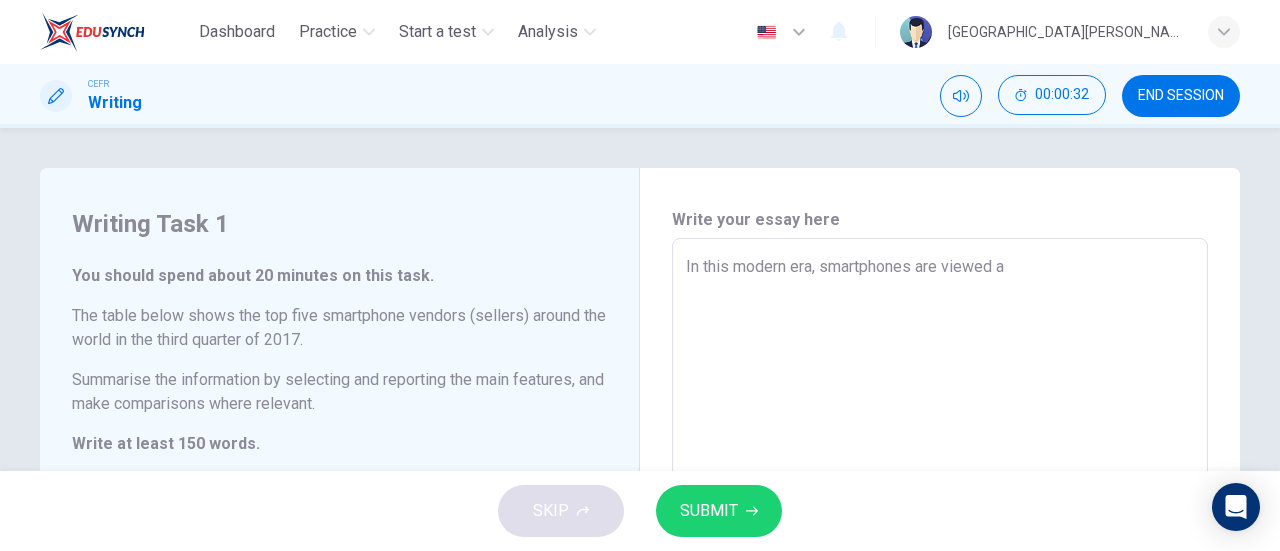 type on "In this modern era, smartphones are viewed as" 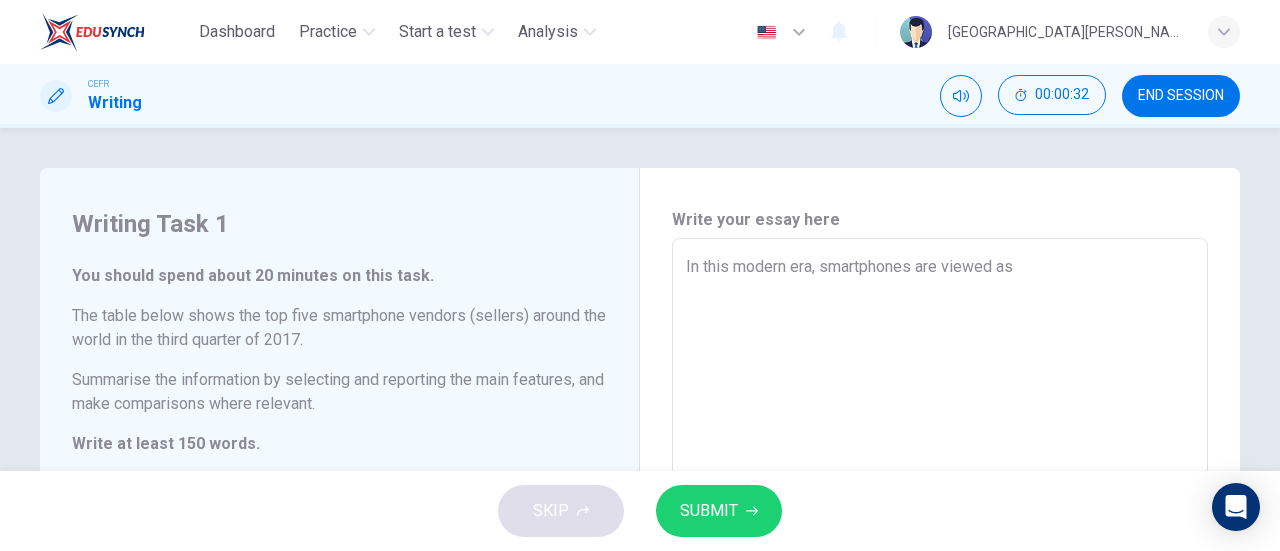 type on "x" 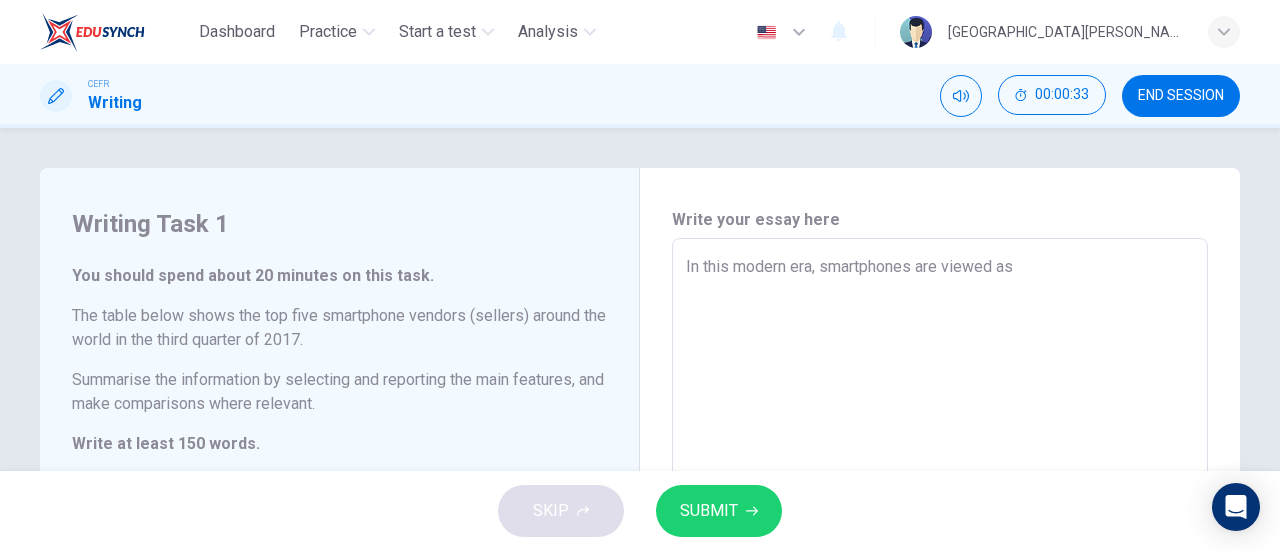 type on "In this modern era, smartphones are viewed as" 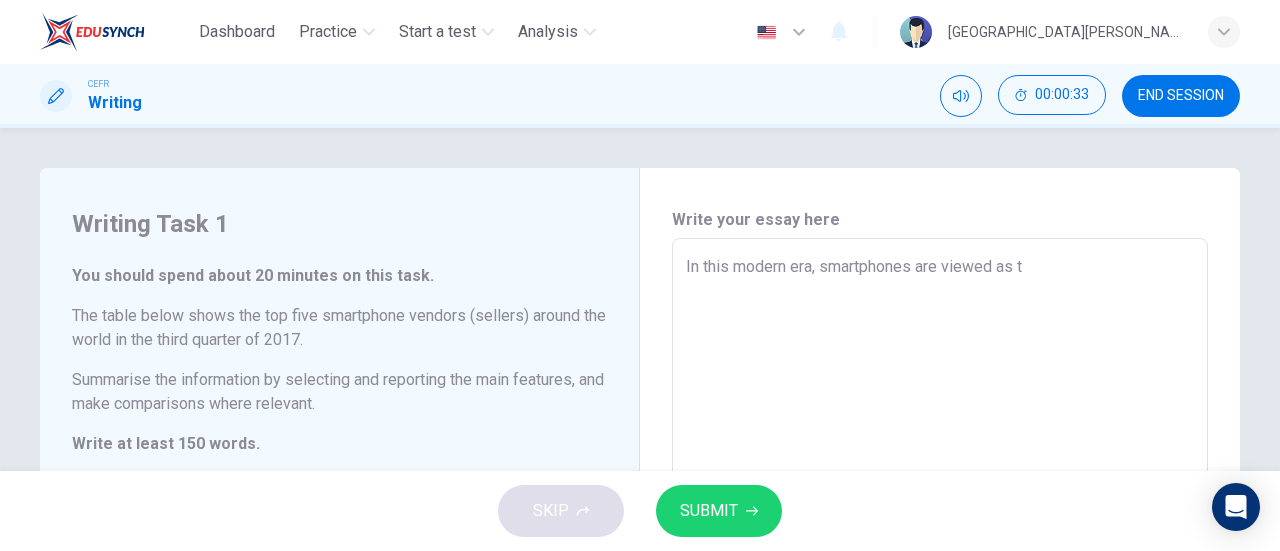 type on "x" 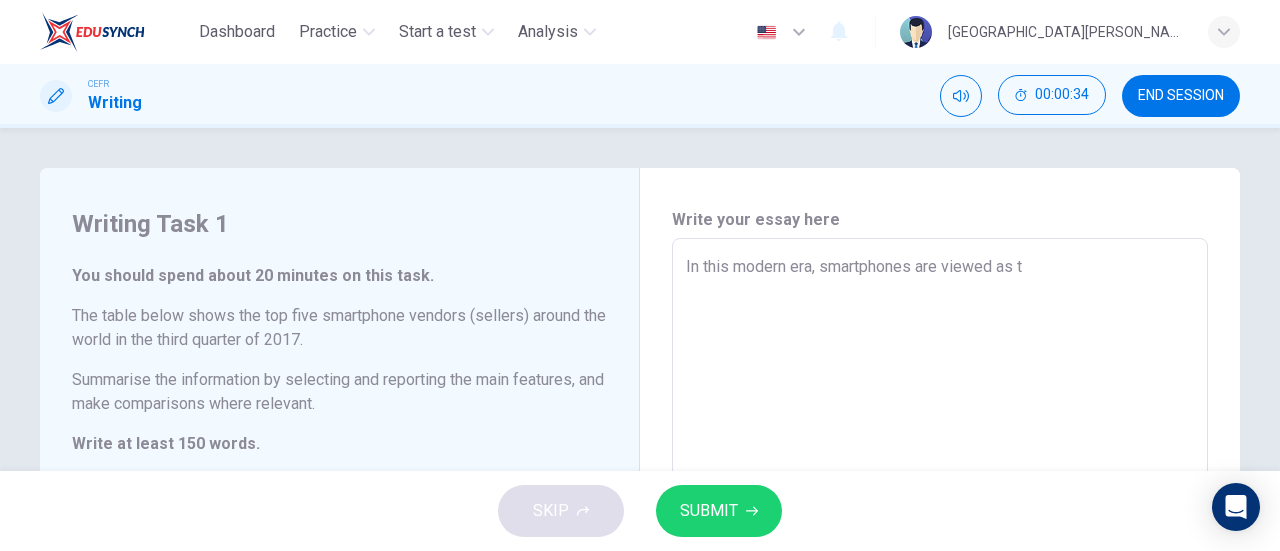 type on "In this modern era, smartphones are viewed as" 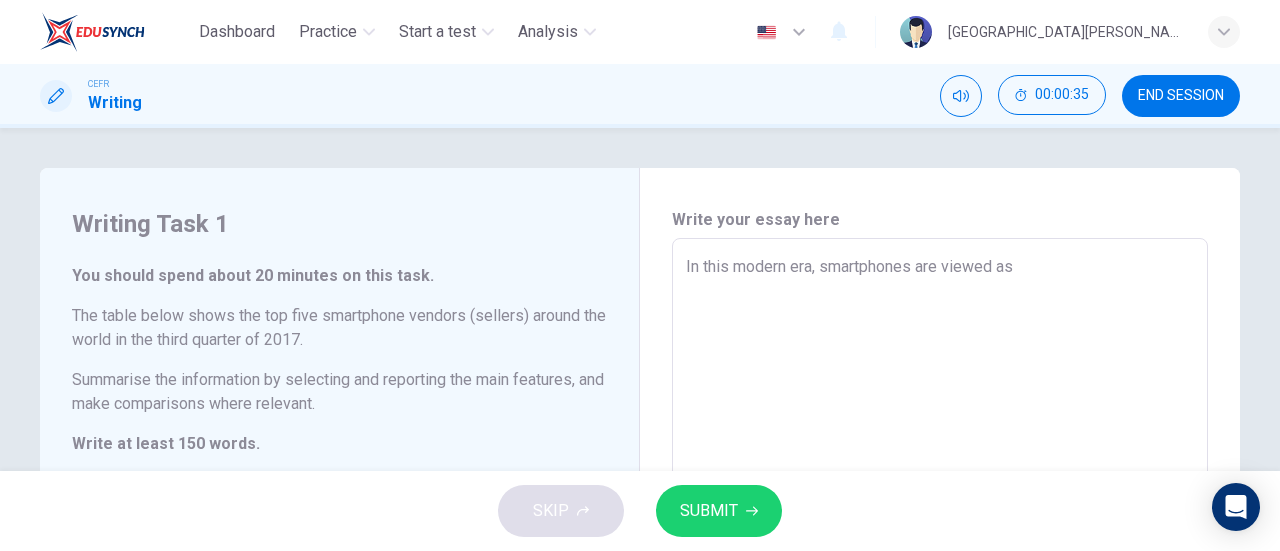 type on "In this modern era, smartphones are viewed as e" 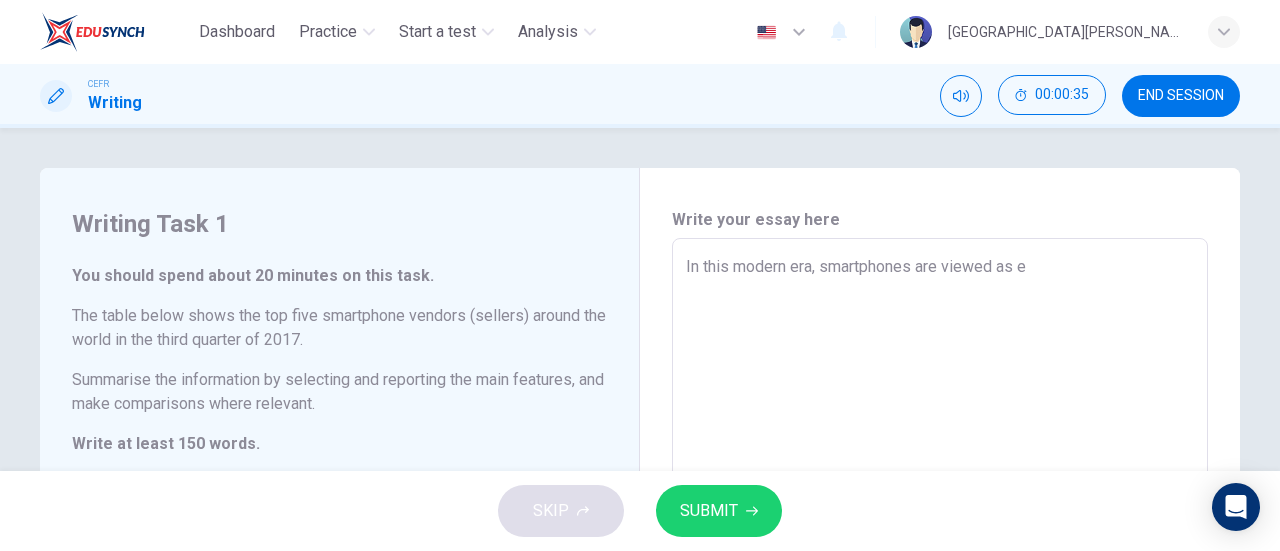 type on "In this modern era, smartphones are viewed as es" 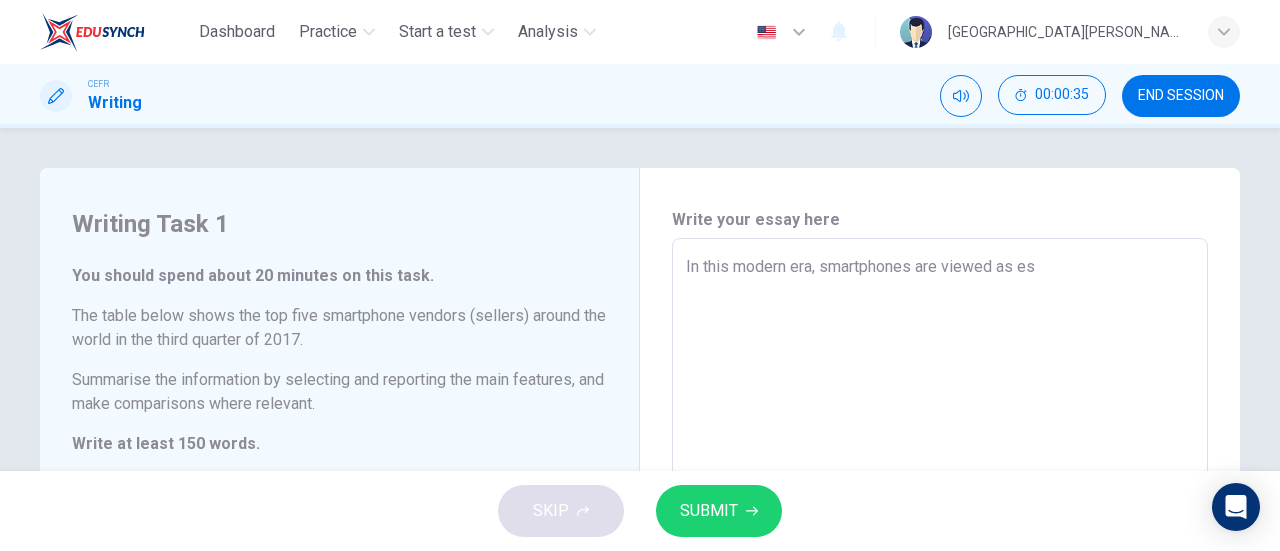 type on "In this modern era, smartphones are viewed as ess" 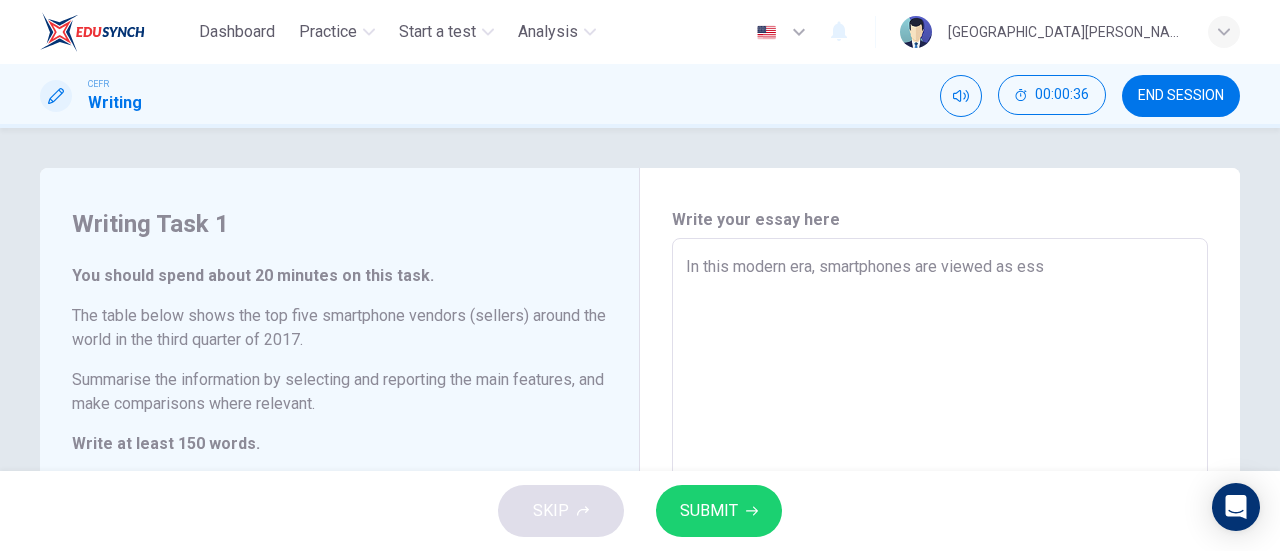 type on "In this modern era, smartphones are viewed as esse" 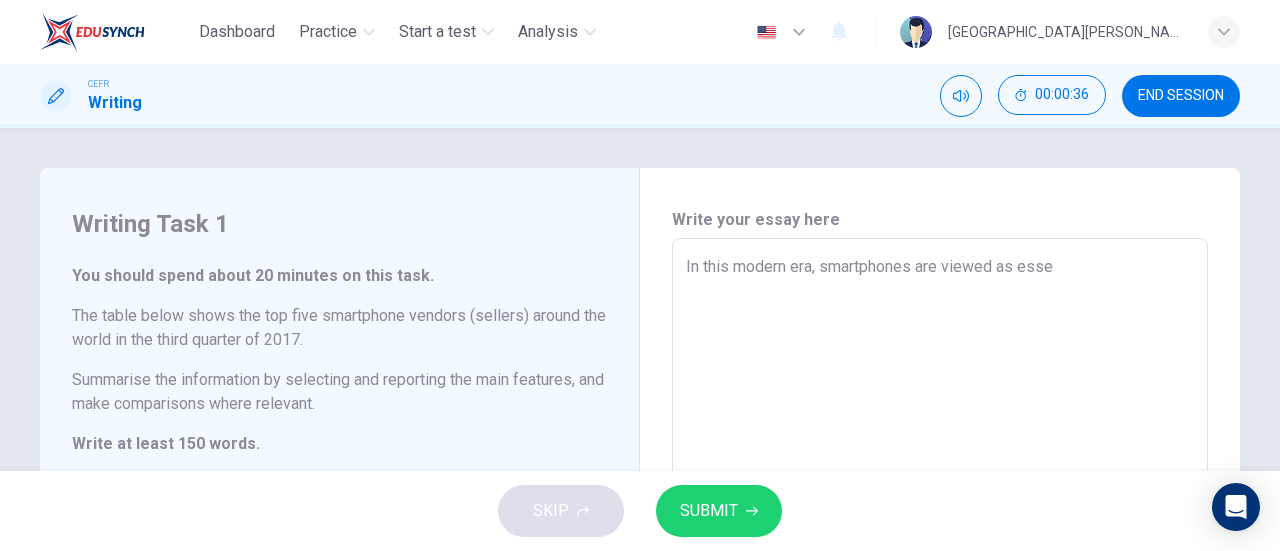 type on "x" 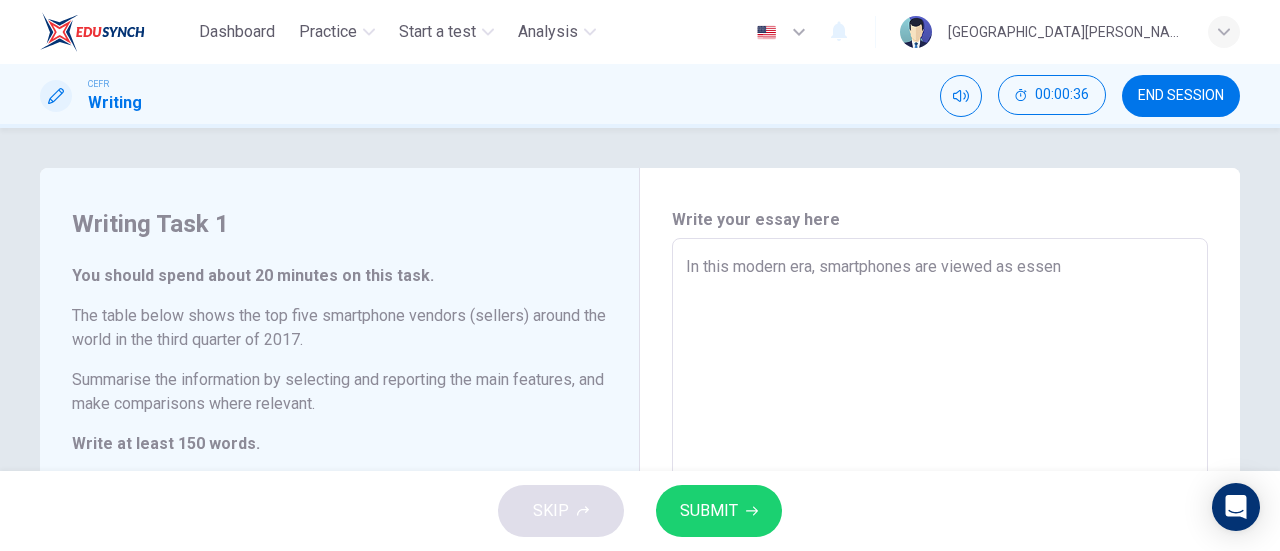 type on "x" 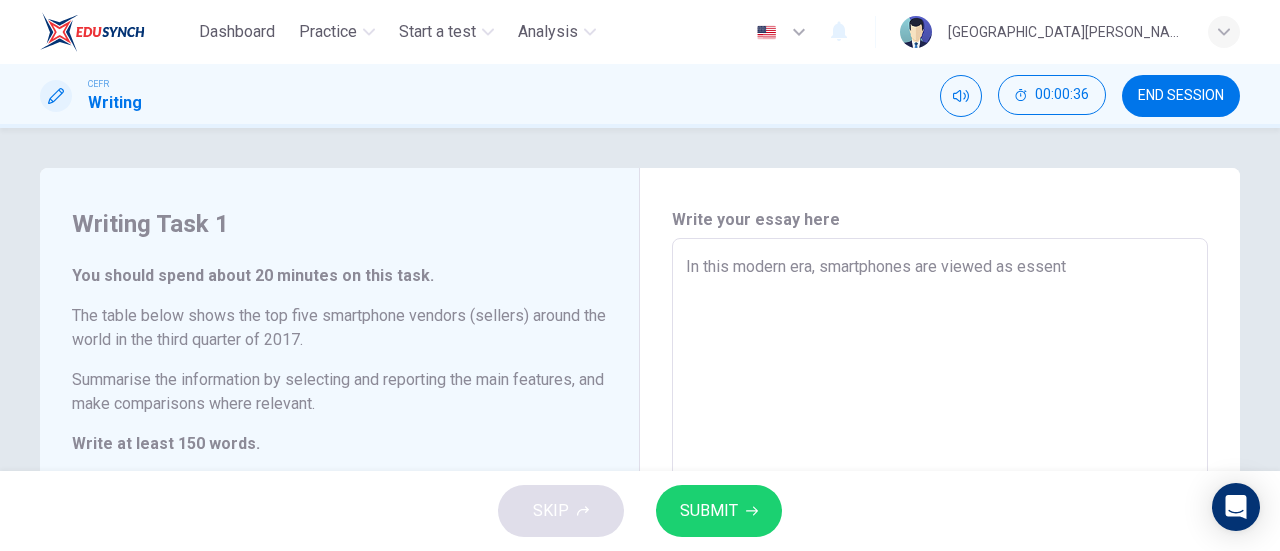 type on "x" 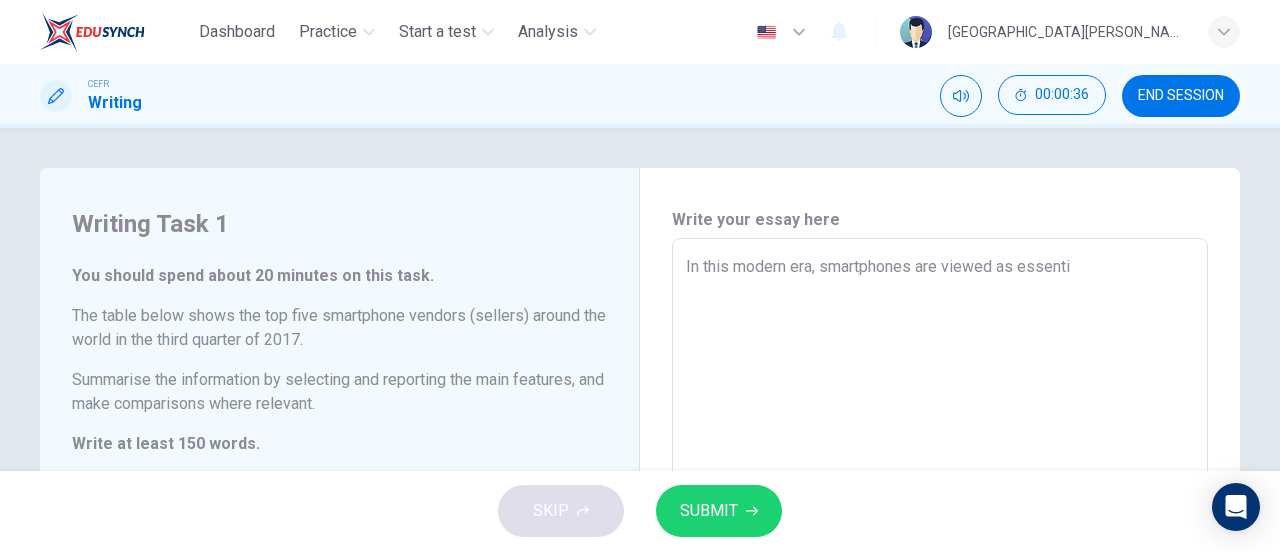 type on "x" 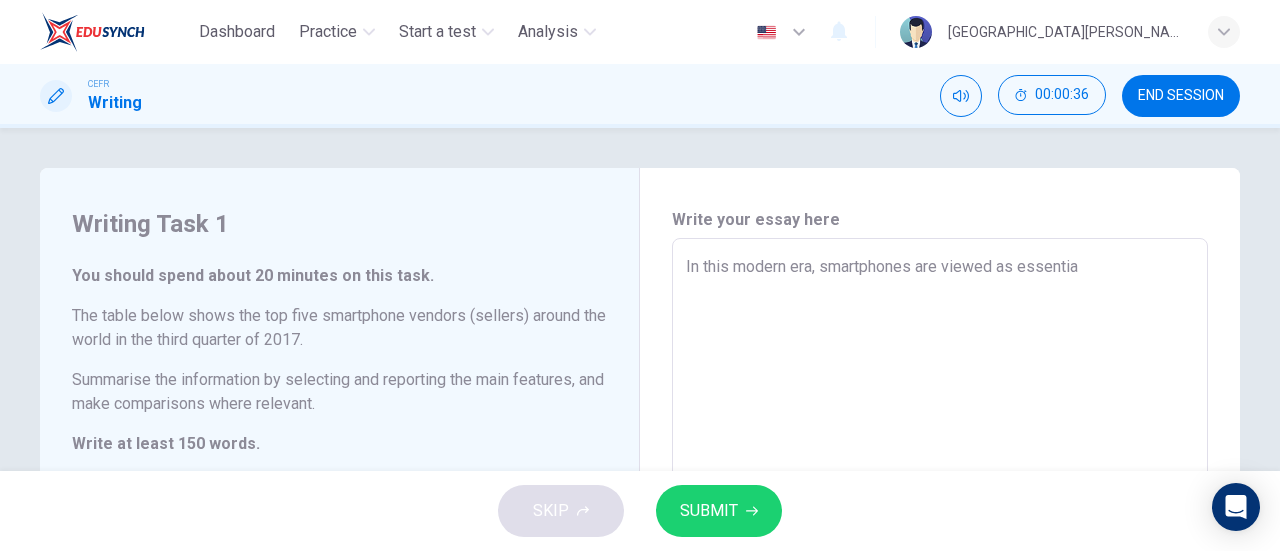 type on "x" 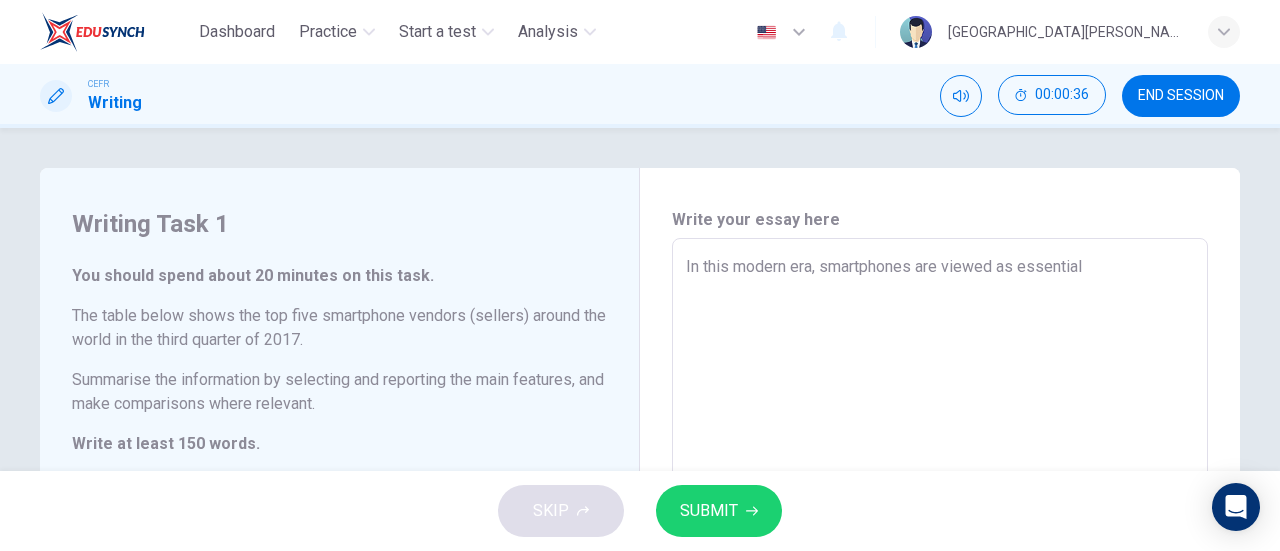 type on "x" 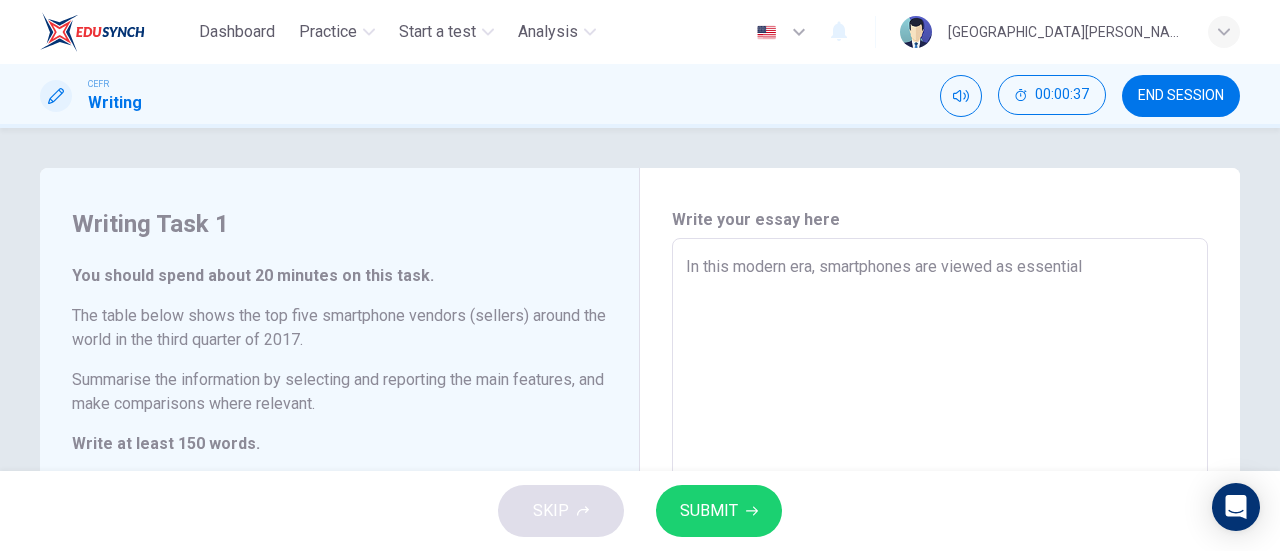 type on "In this modern era, smartphones are viewed as essential t" 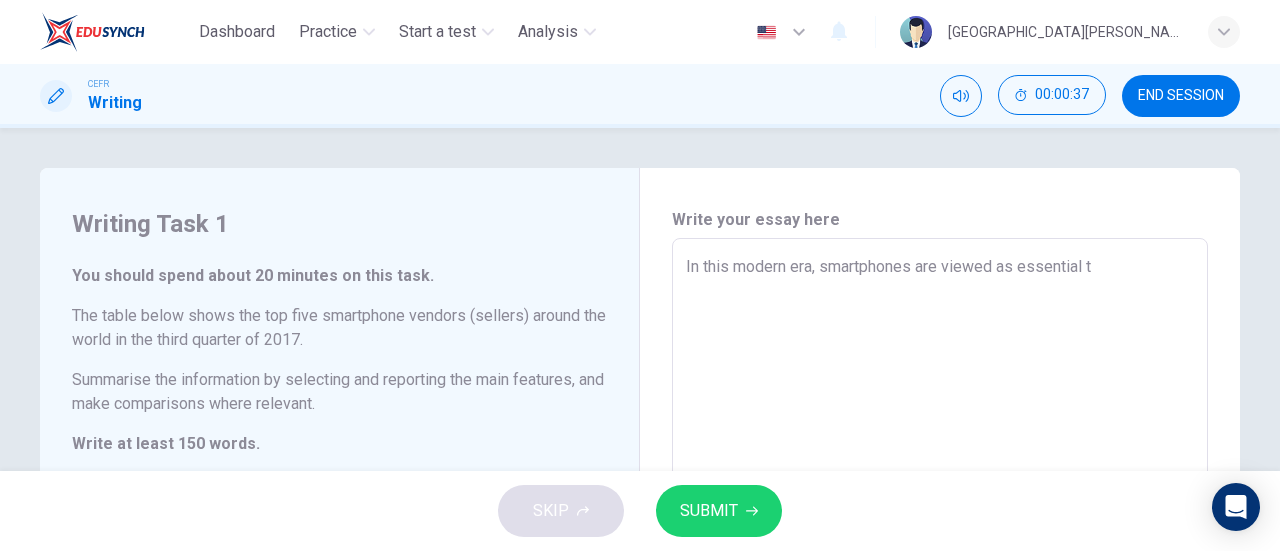 type on "In this modern era, smartphones are viewed as essential th" 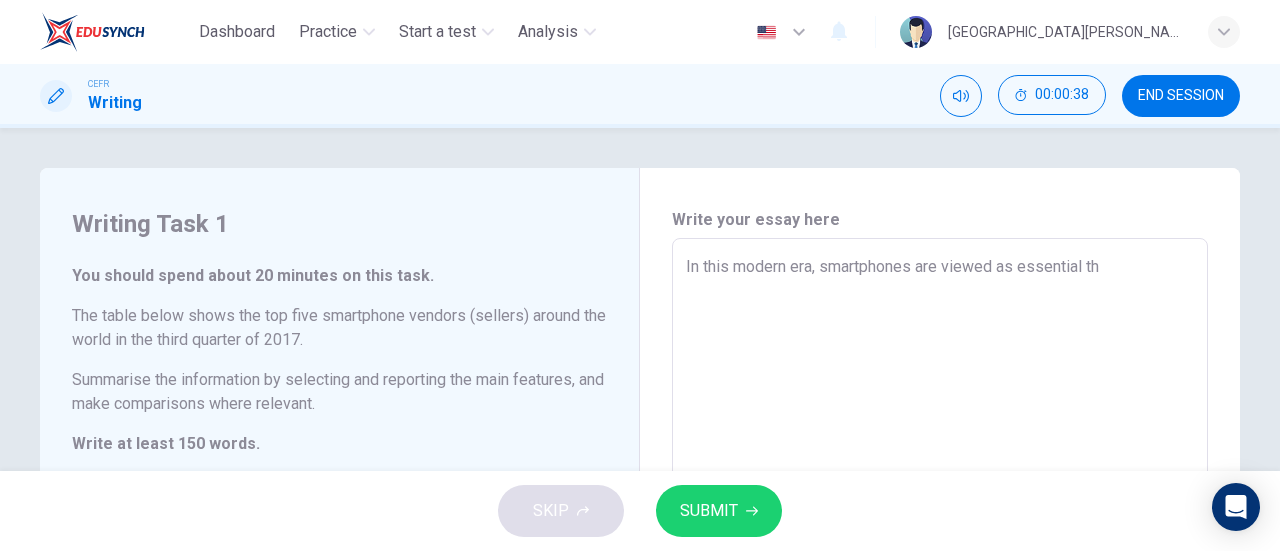 type on "In this modern era, smartphones are viewed as essential thi" 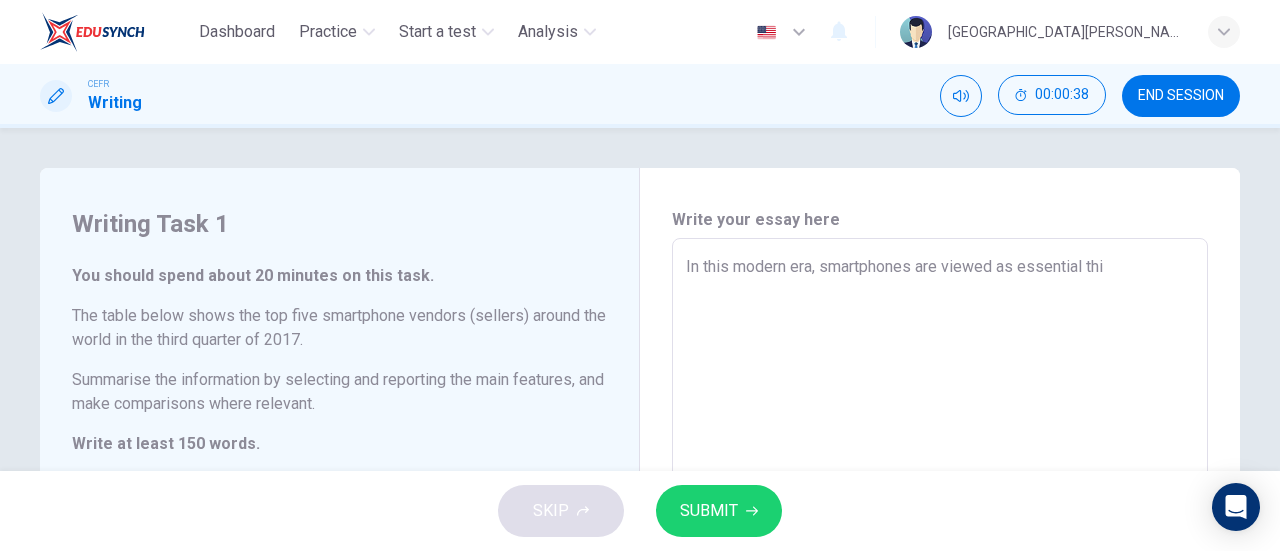 type on "x" 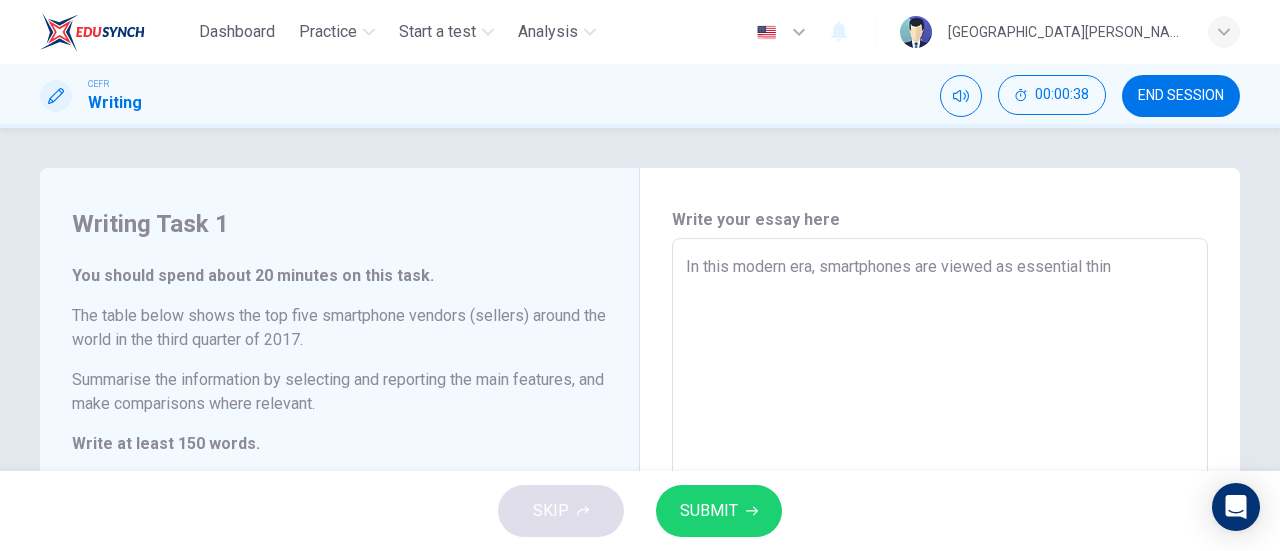 type on "x" 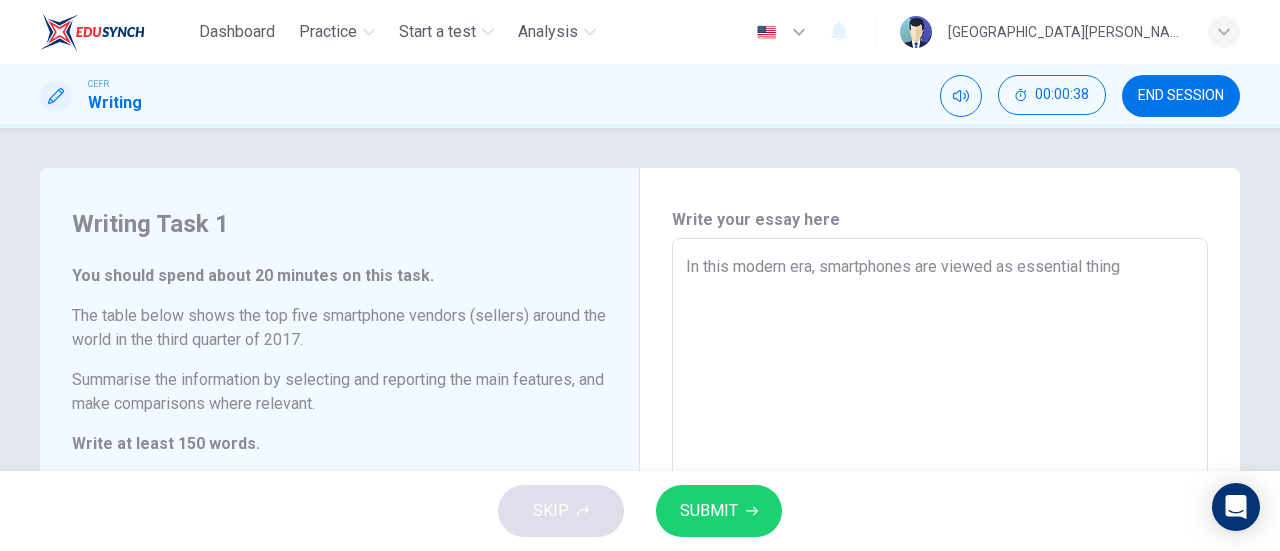 type on "x" 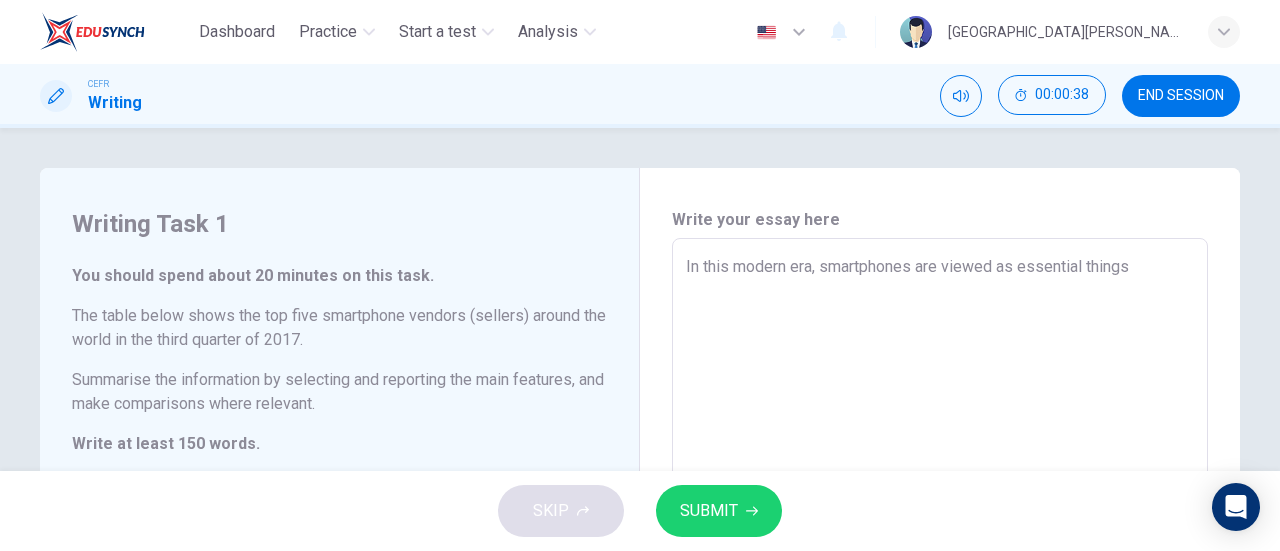 type on "x" 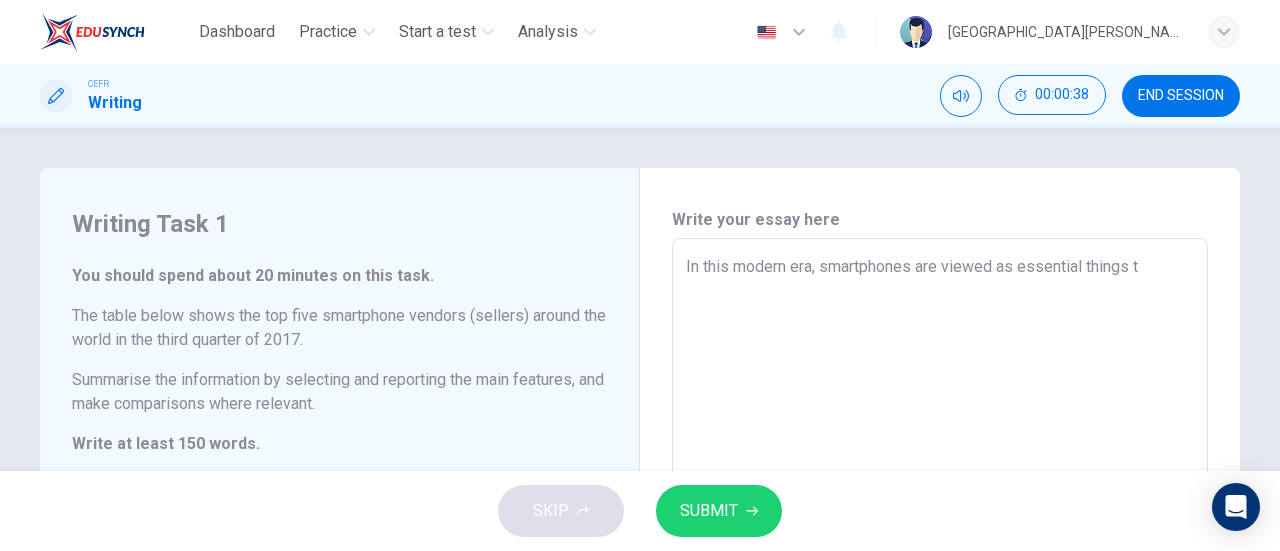 type on "In this modern era, smartphones are viewed as essential things th" 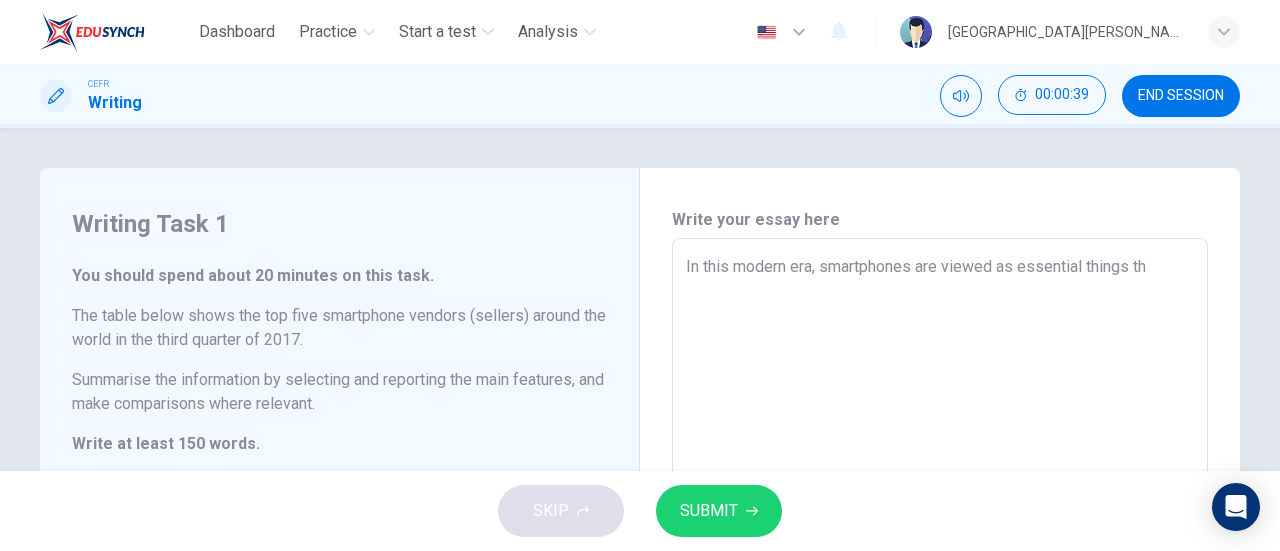 type on "In this modern era, smartphones are viewed as essential things tha" 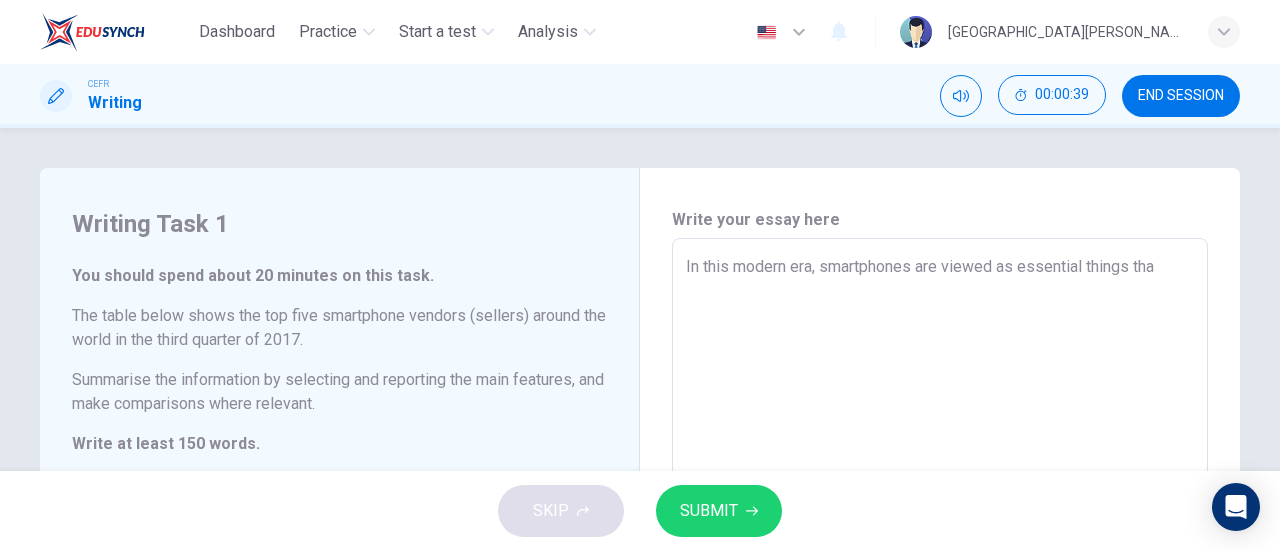 type on "x" 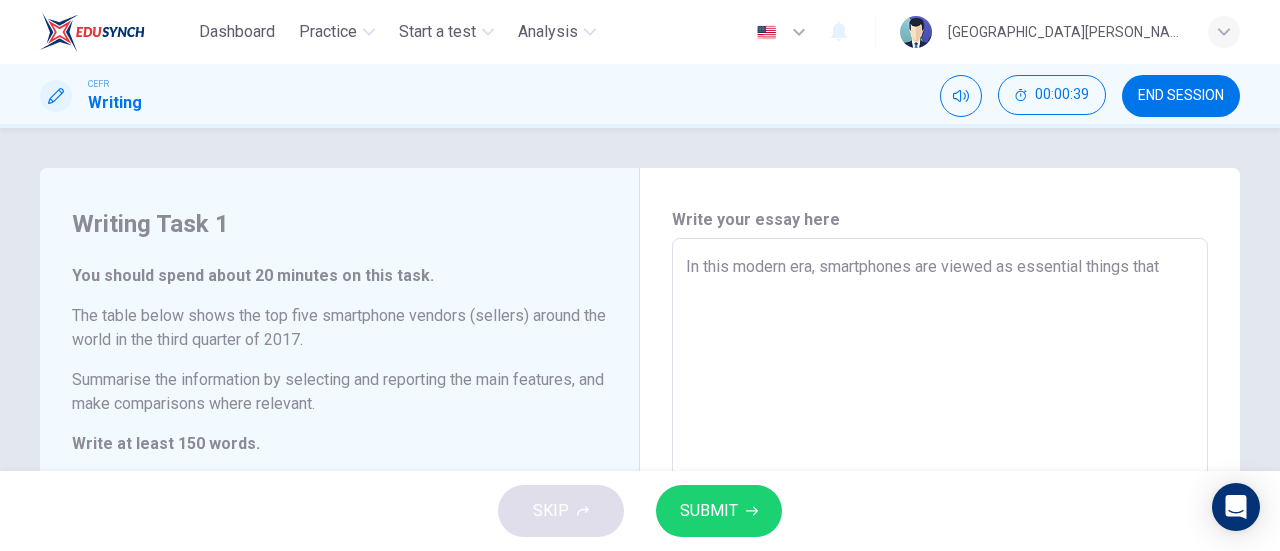 type on "x" 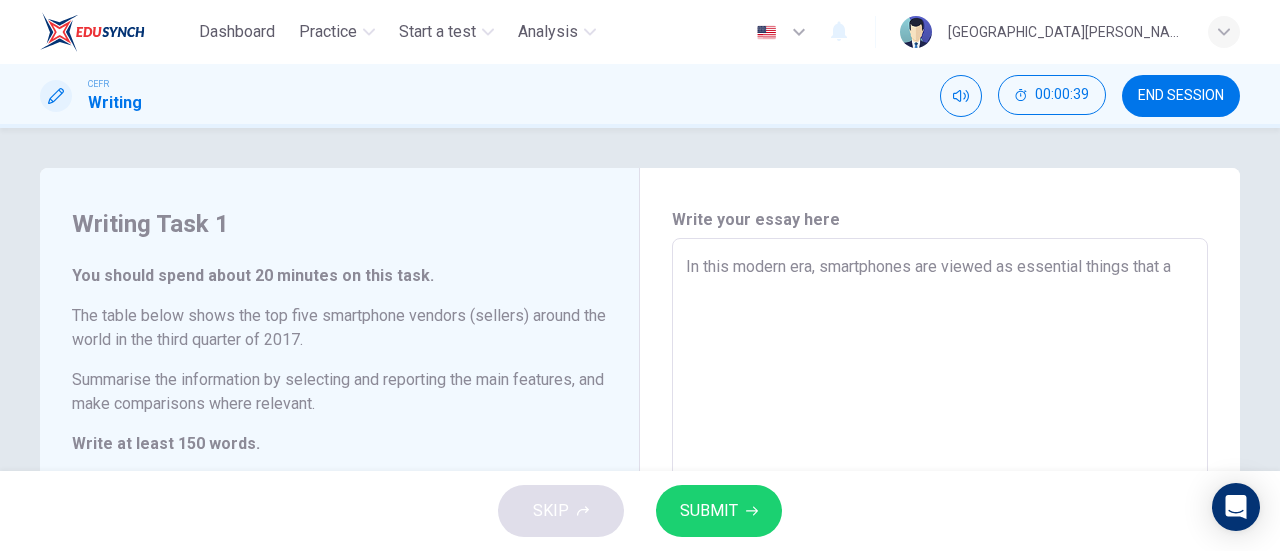 type on "x" 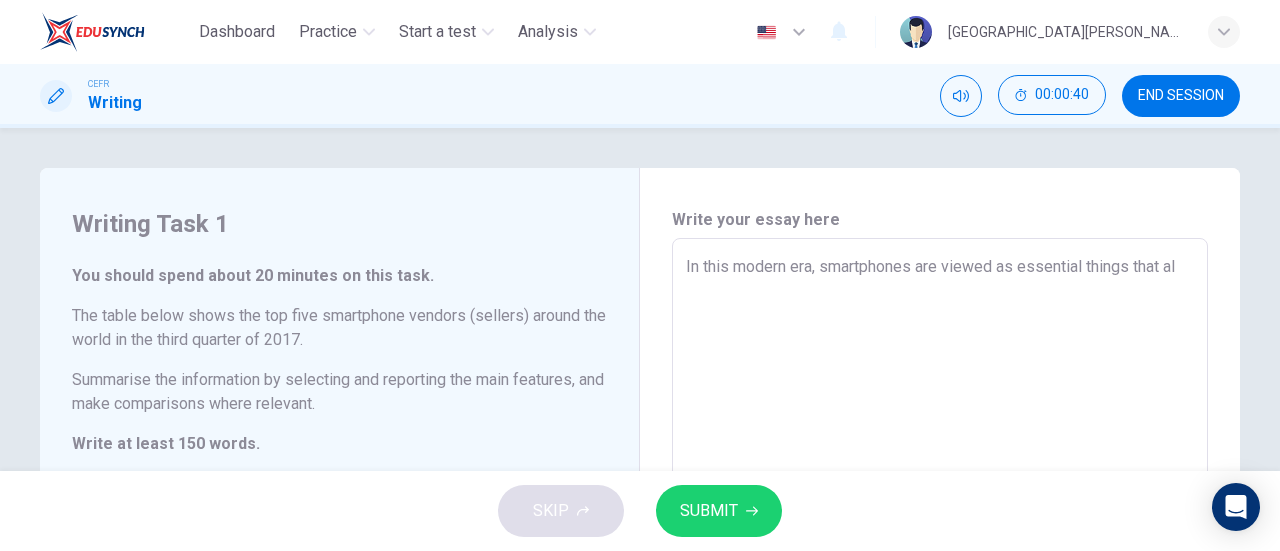 type on "In this modern era, smartphones are viewed as essential things that all" 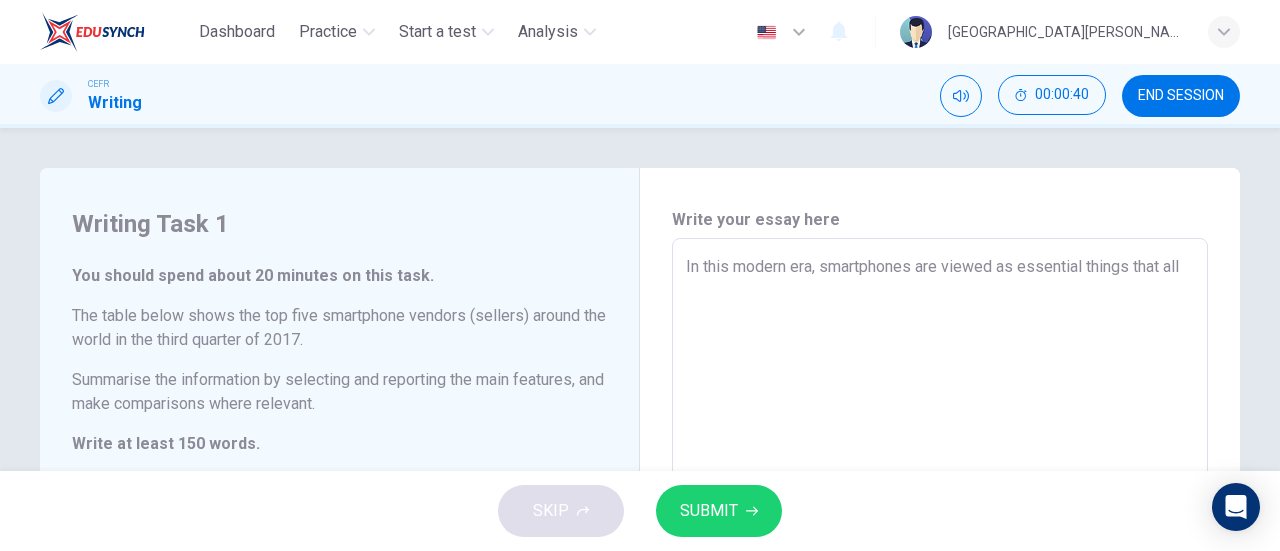 type on "x" 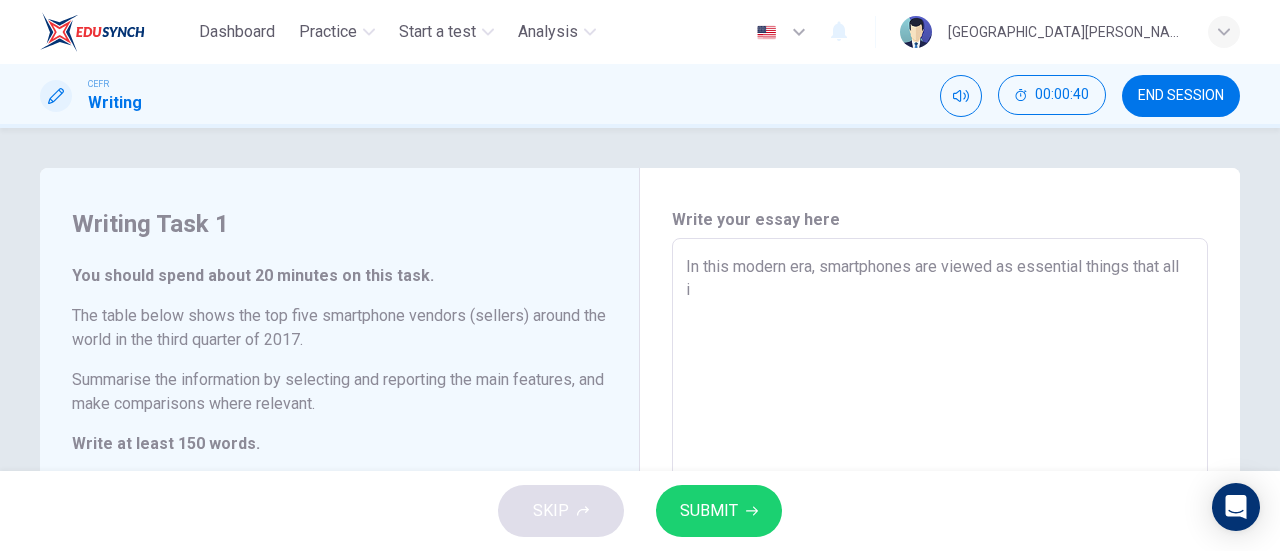 type on "x" 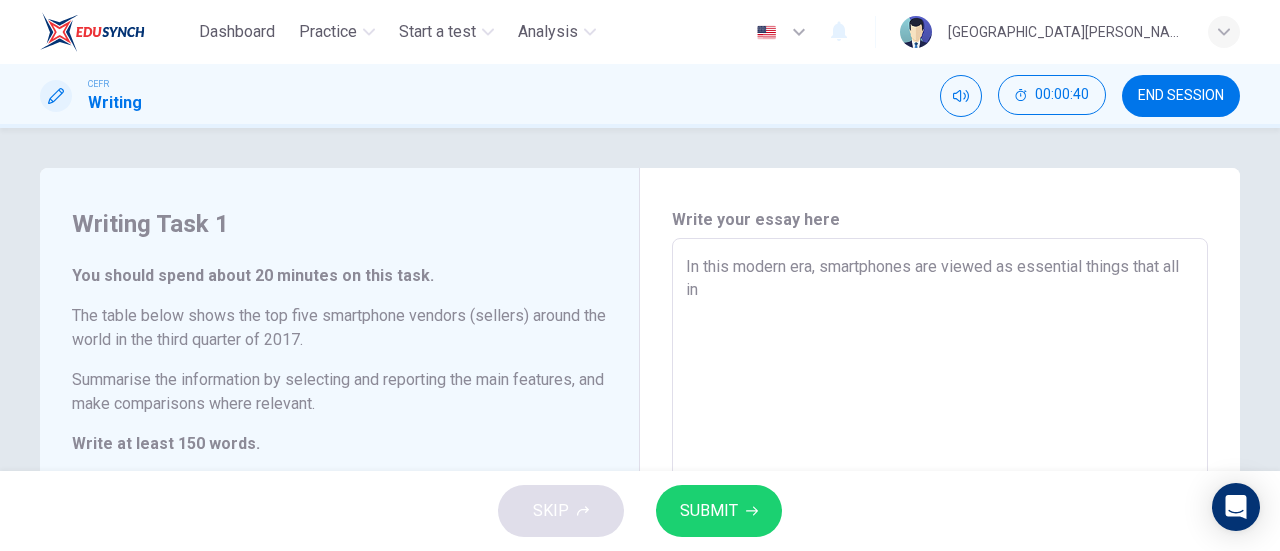 type on "x" 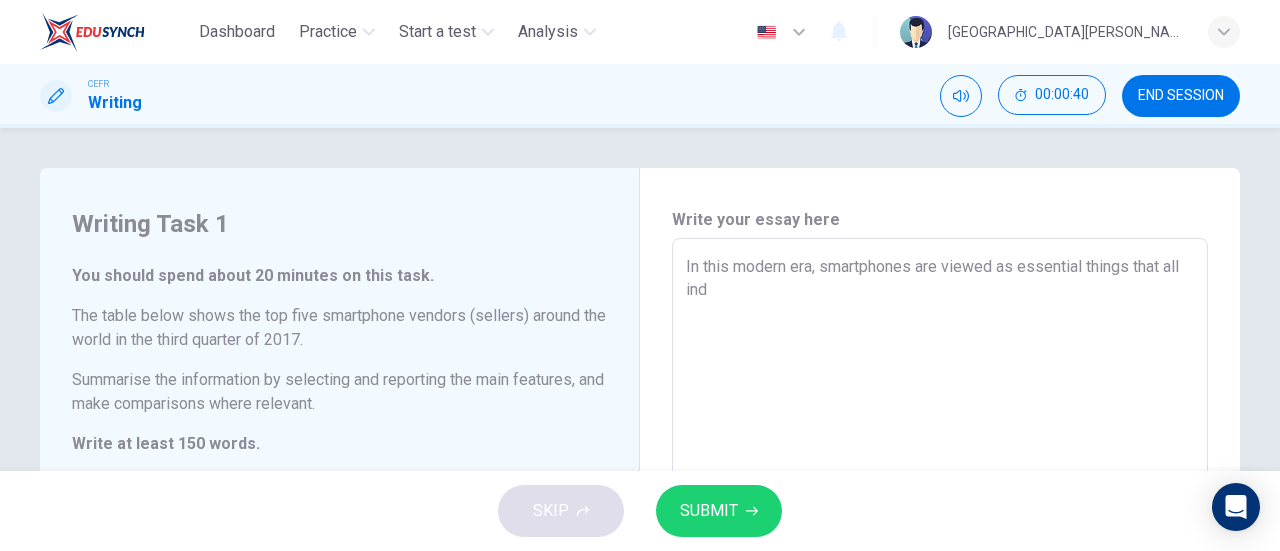 type on "x" 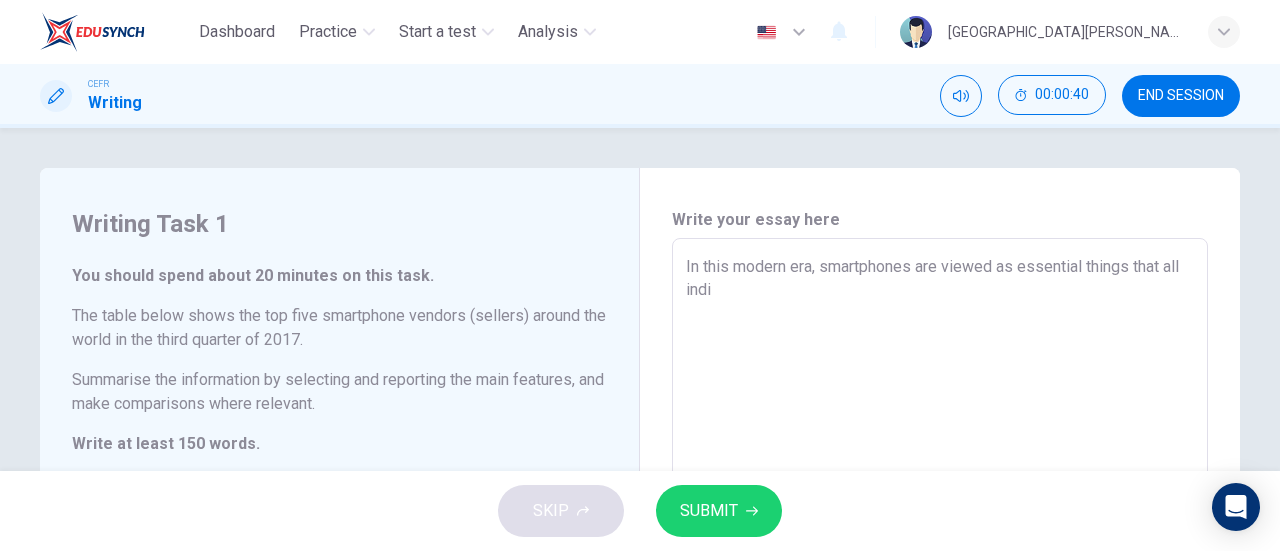 type on "x" 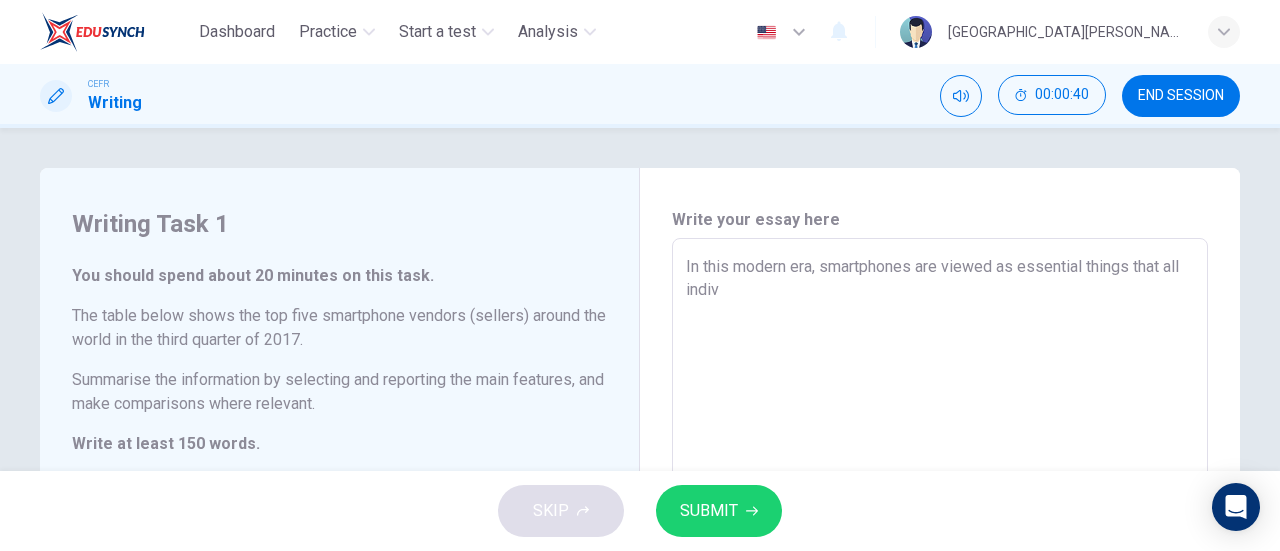 type on "In this modern era, smartphones are viewed as essential things that all indivi" 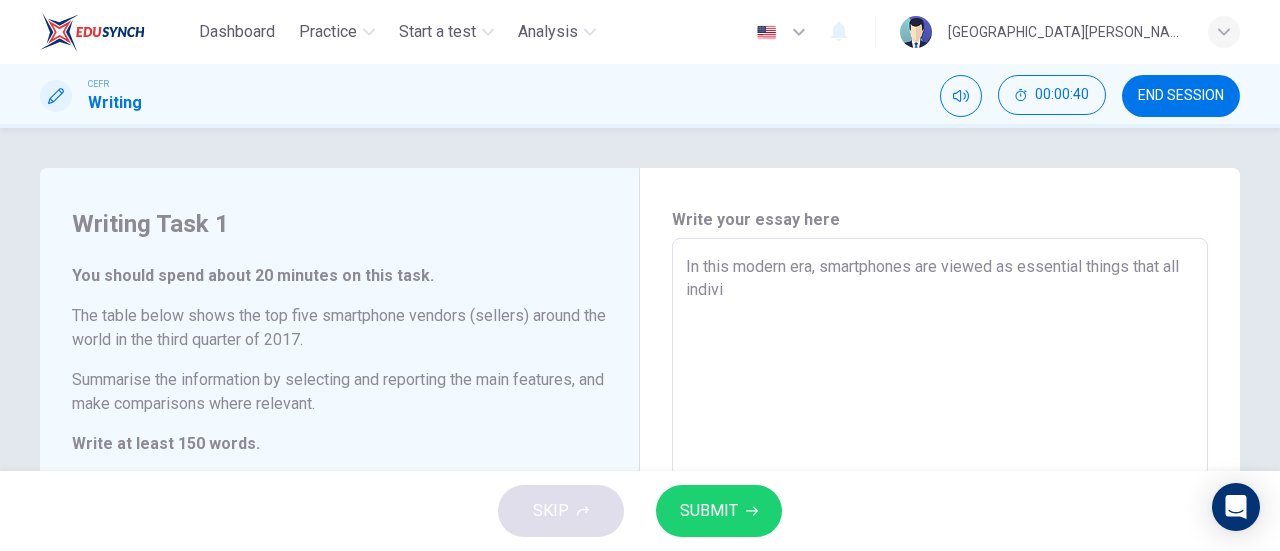 type on "x" 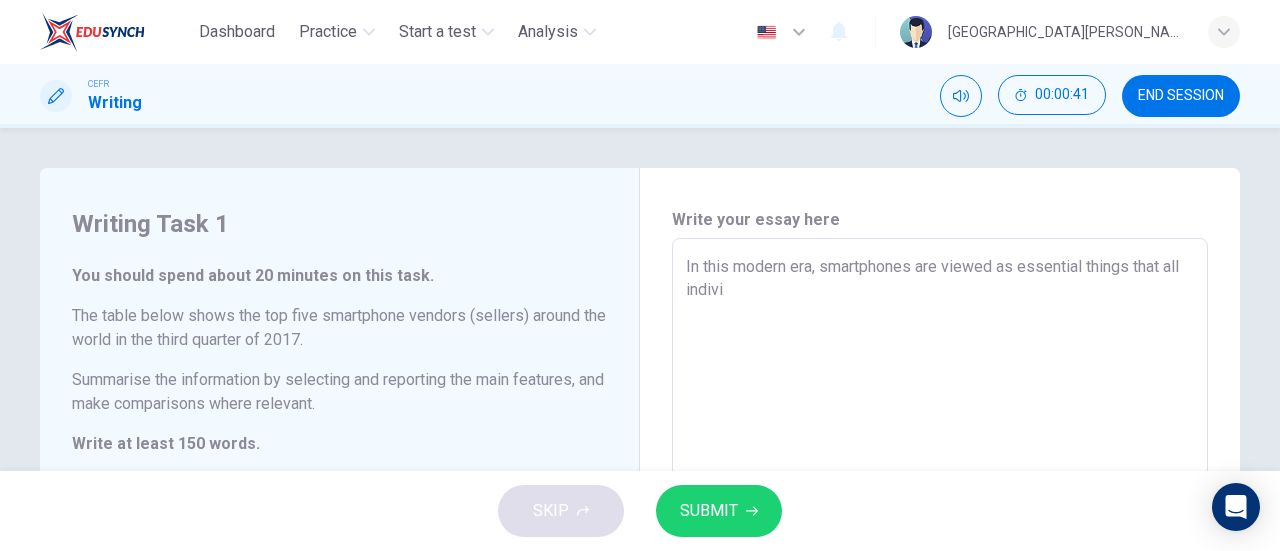 type 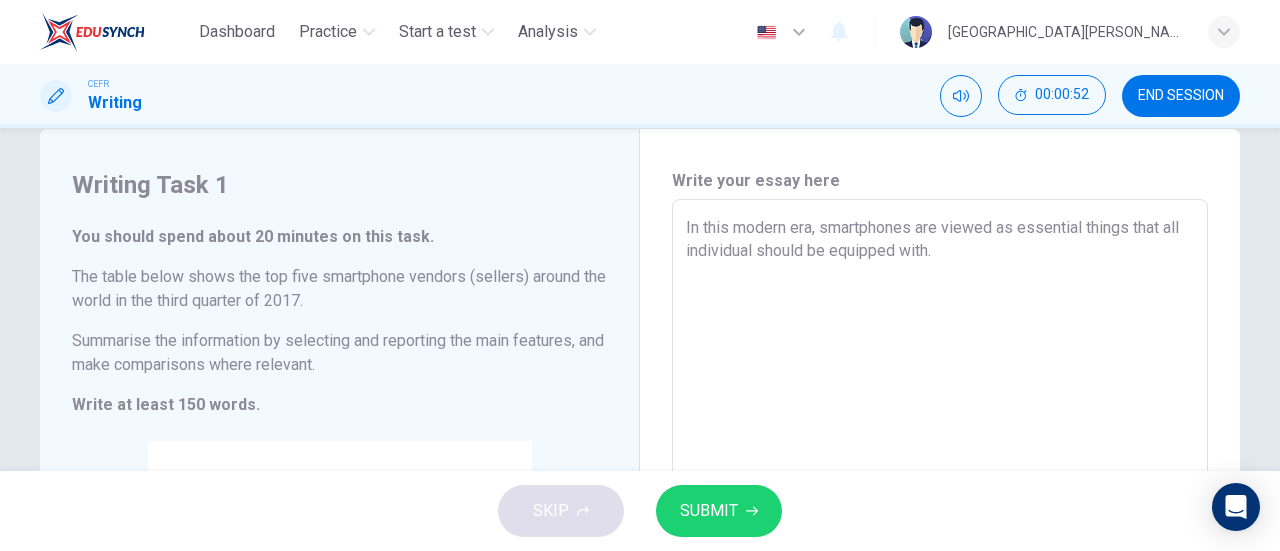scroll, scrollTop: 37, scrollLeft: 0, axis: vertical 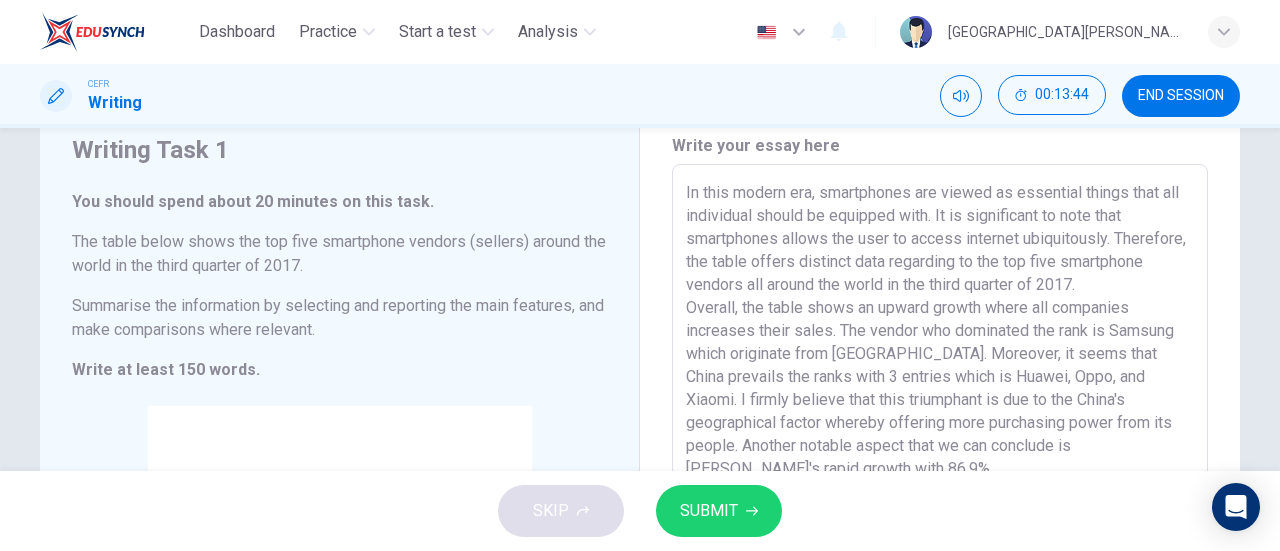 click on "In this modern era, smartphones are viewed as essential things that all individual should be equipped with. It is significant to note that smartphones allows the user to access internet ubiquitously. Therefore, the table offers distinct data regarding to the top five smartphone vendors all around the world in the third quarter of 2017.
Overall, the table shows an upward growth where all companies increases their sales. The vendor who dominated the rank is Samsung which originate from [GEOGRAPHIC_DATA]. Moreover, it seems that China prevails the ranks with 3 entries which is Huawei, Oppo, and Xiaomi. I firmly believe that this triumphant is due to the China's geographical factor whereby offering more purchasing power from its people. Another notable aspect that we can conclude is [PERSON_NAME]'s rapid growth with 86.9%." at bounding box center [940, 460] 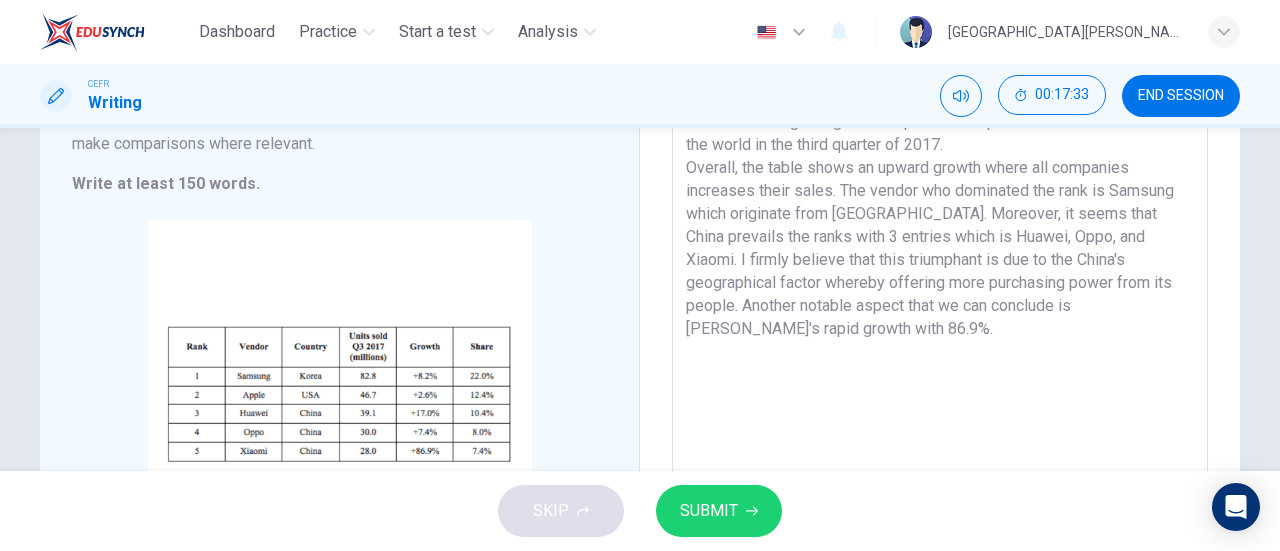 scroll, scrollTop: 261, scrollLeft: 0, axis: vertical 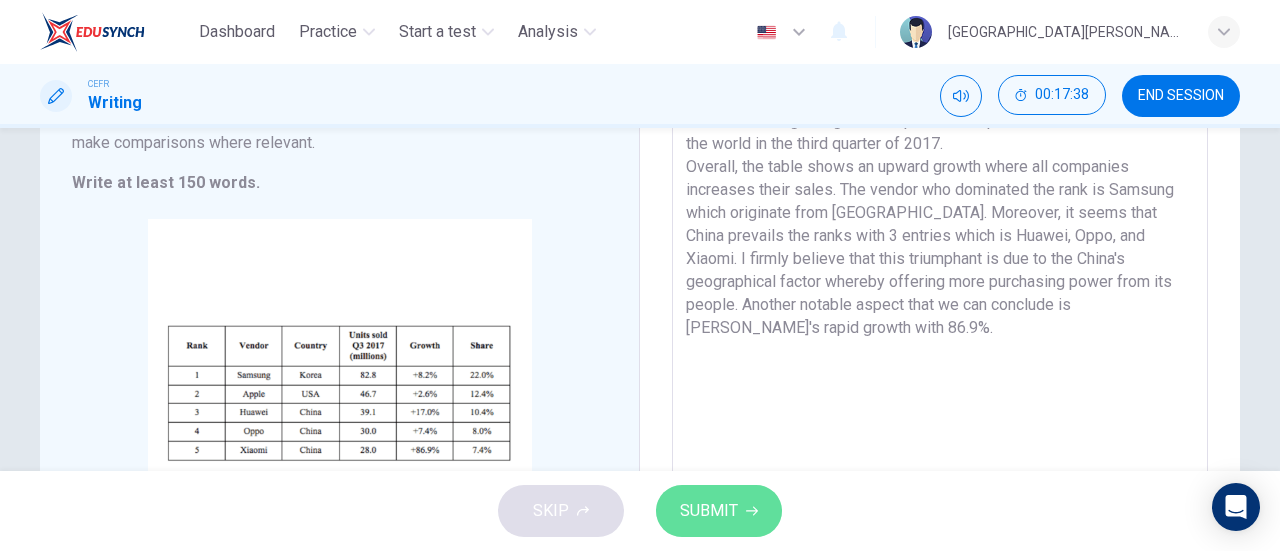 click 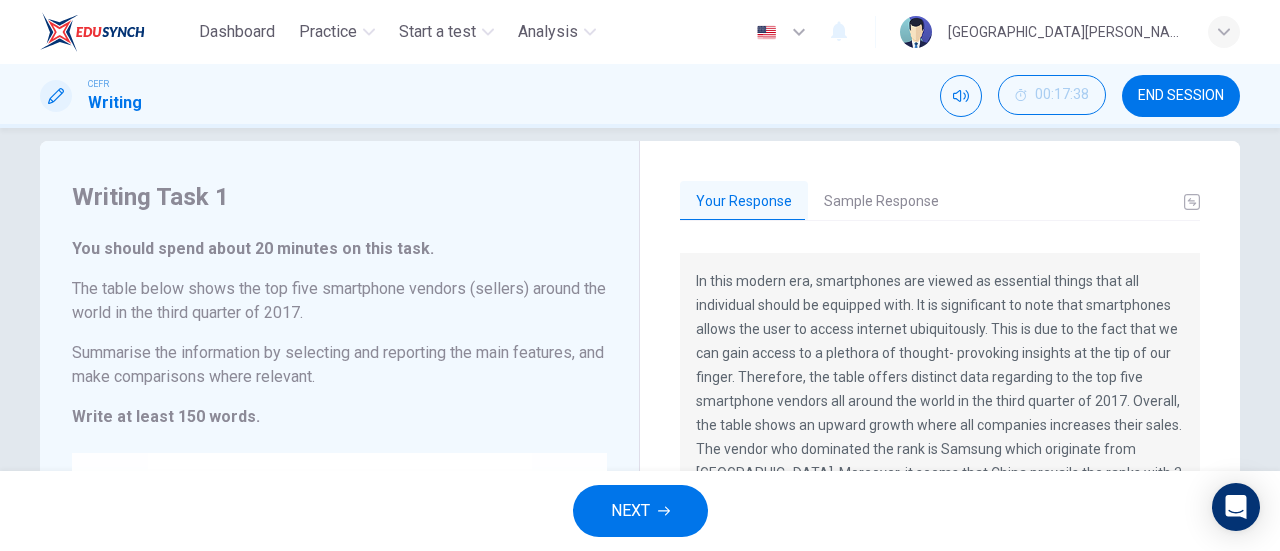 scroll, scrollTop: 25, scrollLeft: 0, axis: vertical 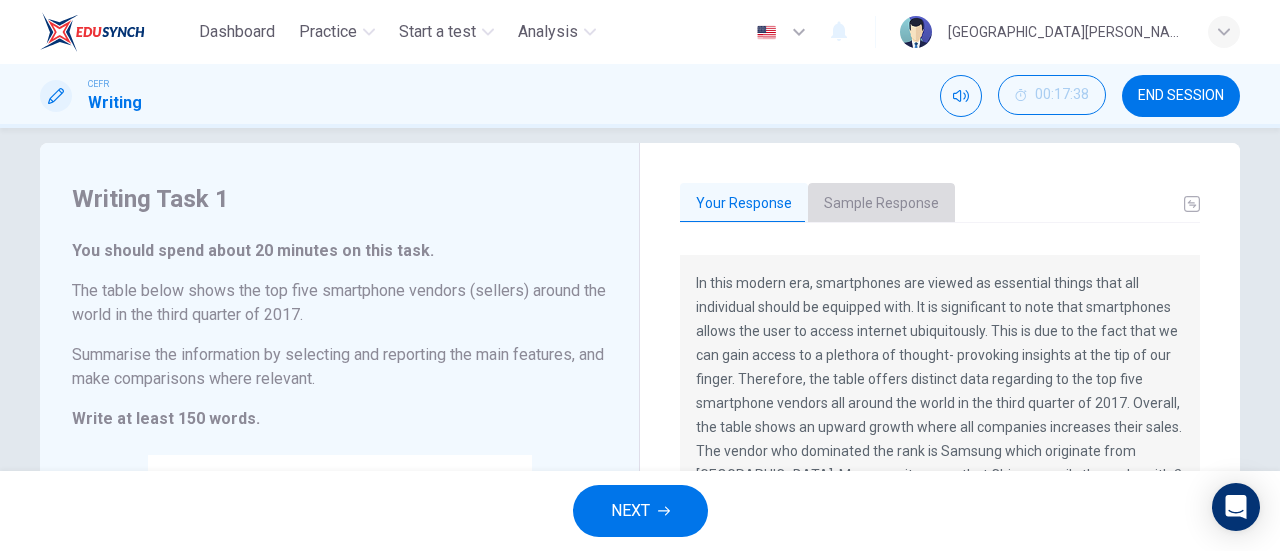 click on "Sample Response" at bounding box center (881, 204) 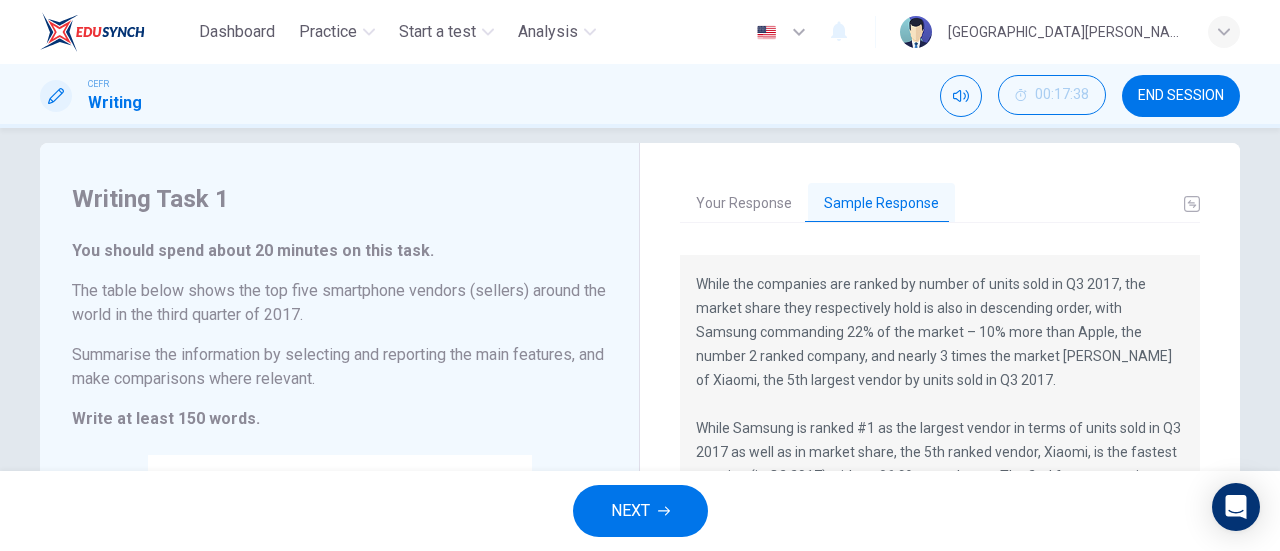 scroll, scrollTop: 120, scrollLeft: 0, axis: vertical 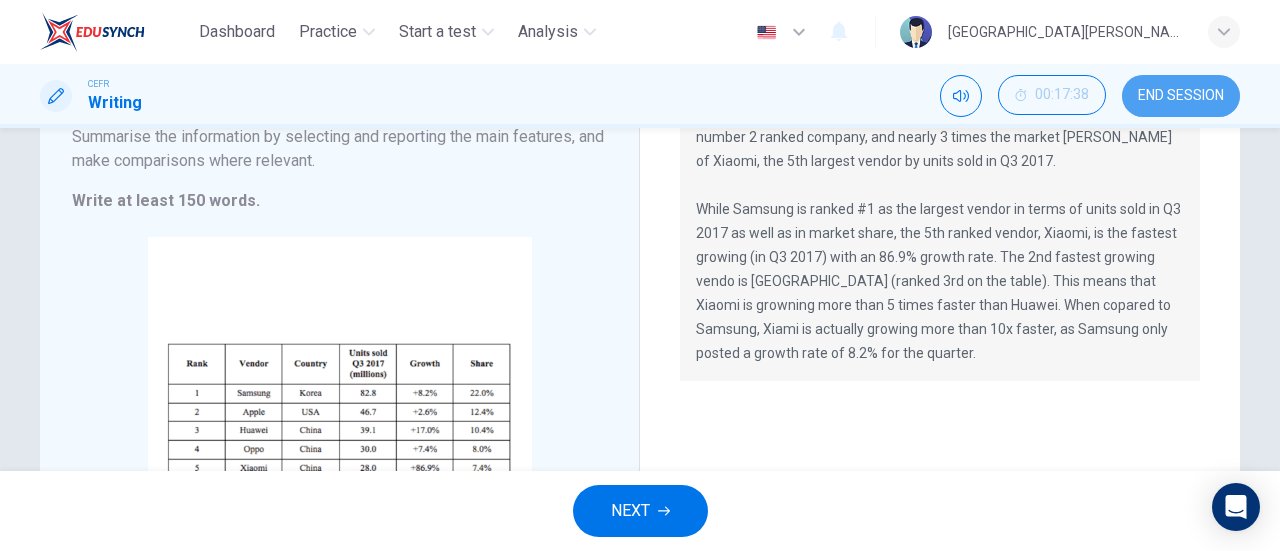 click on "END SESSION" at bounding box center [1181, 96] 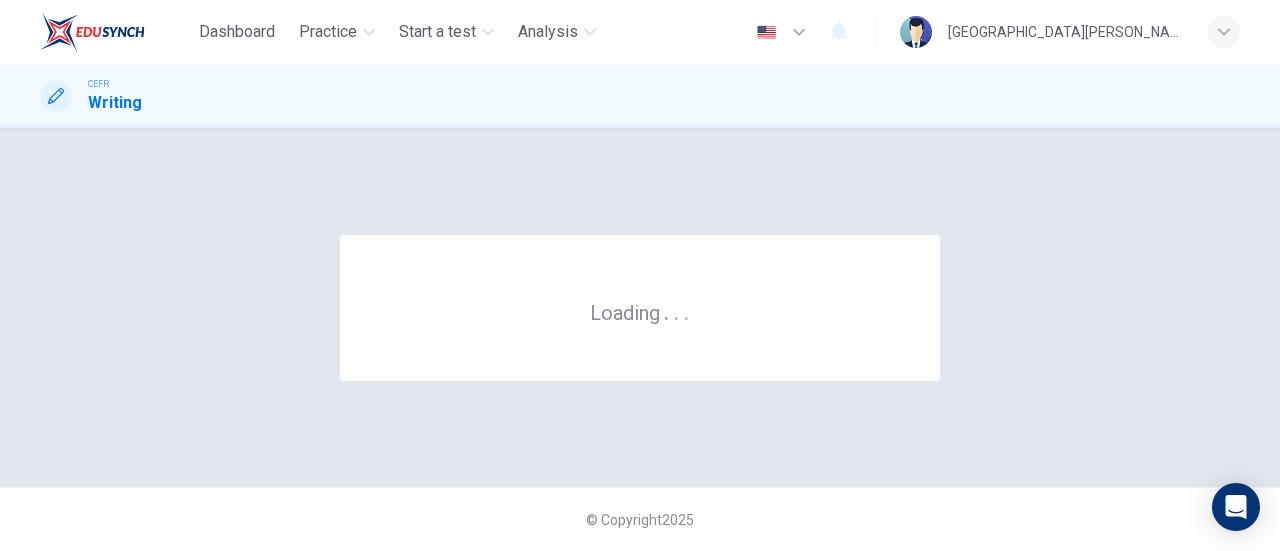 scroll, scrollTop: 0, scrollLeft: 0, axis: both 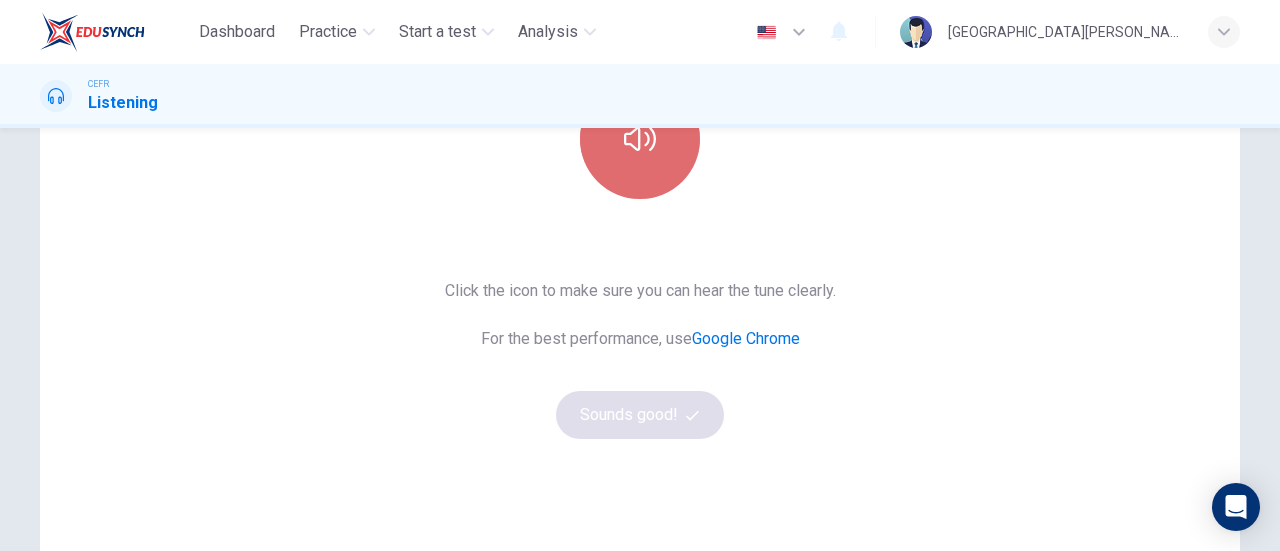 click 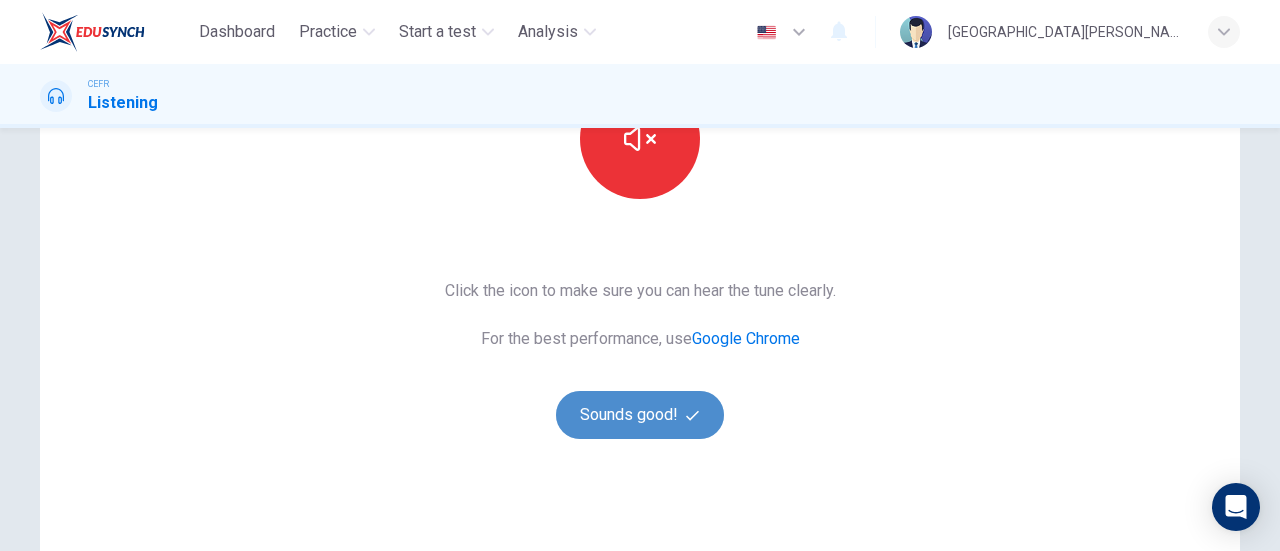 click on "Sounds good!" at bounding box center [640, 415] 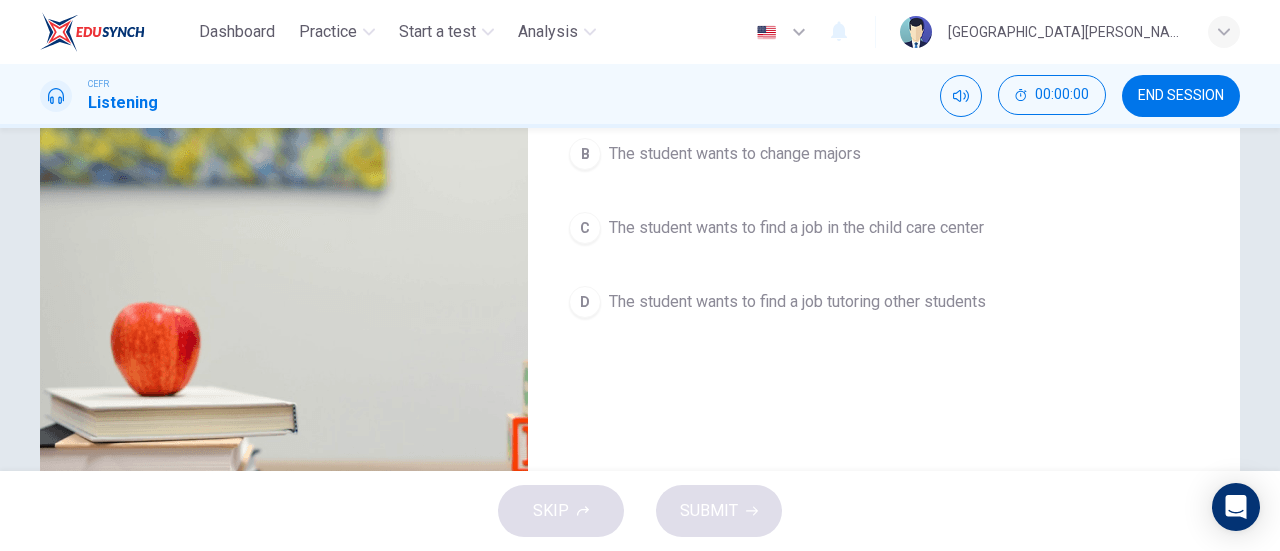 scroll, scrollTop: 0, scrollLeft: 0, axis: both 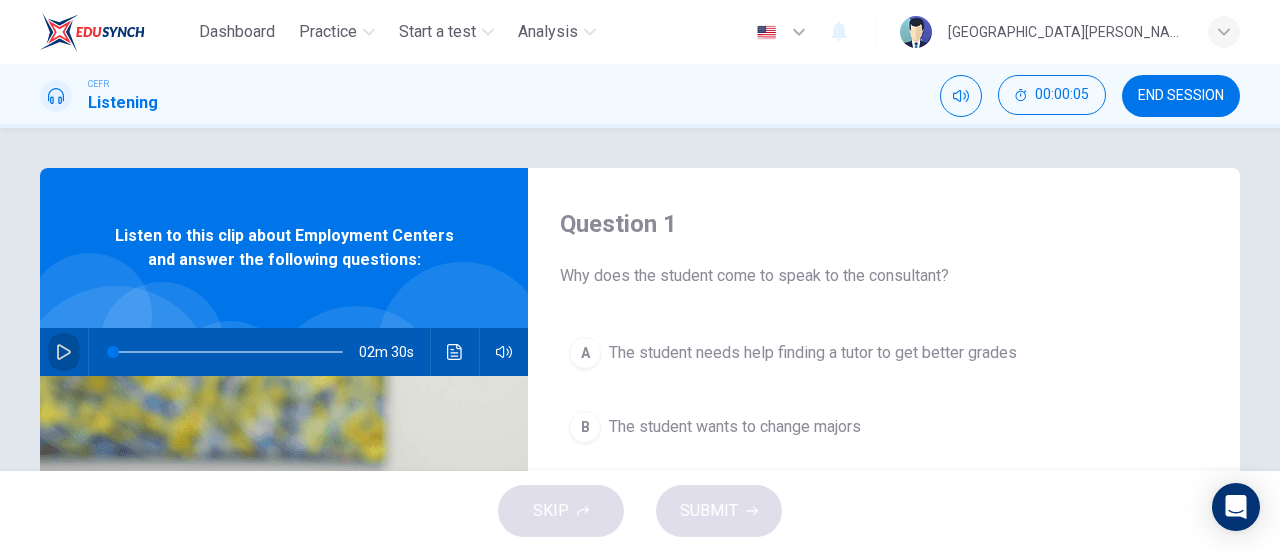 click 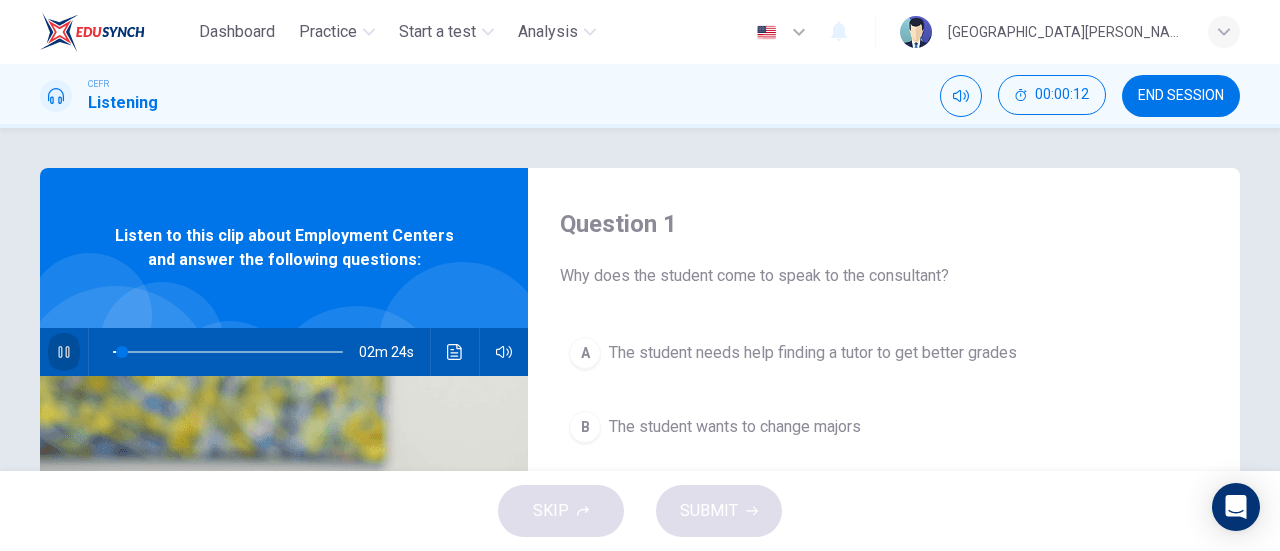 click 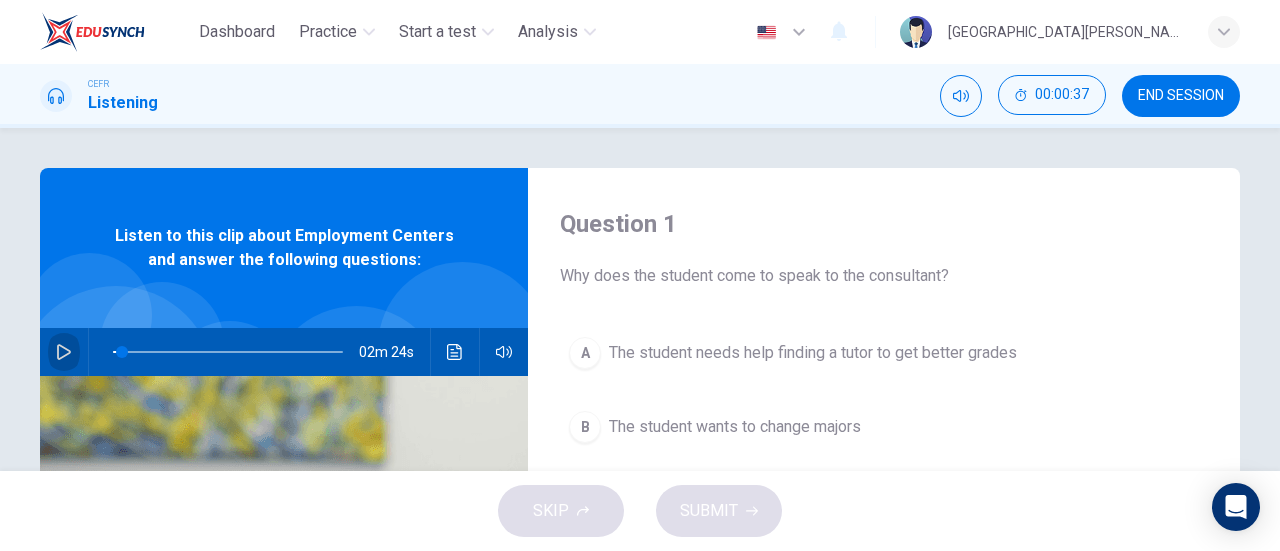 click 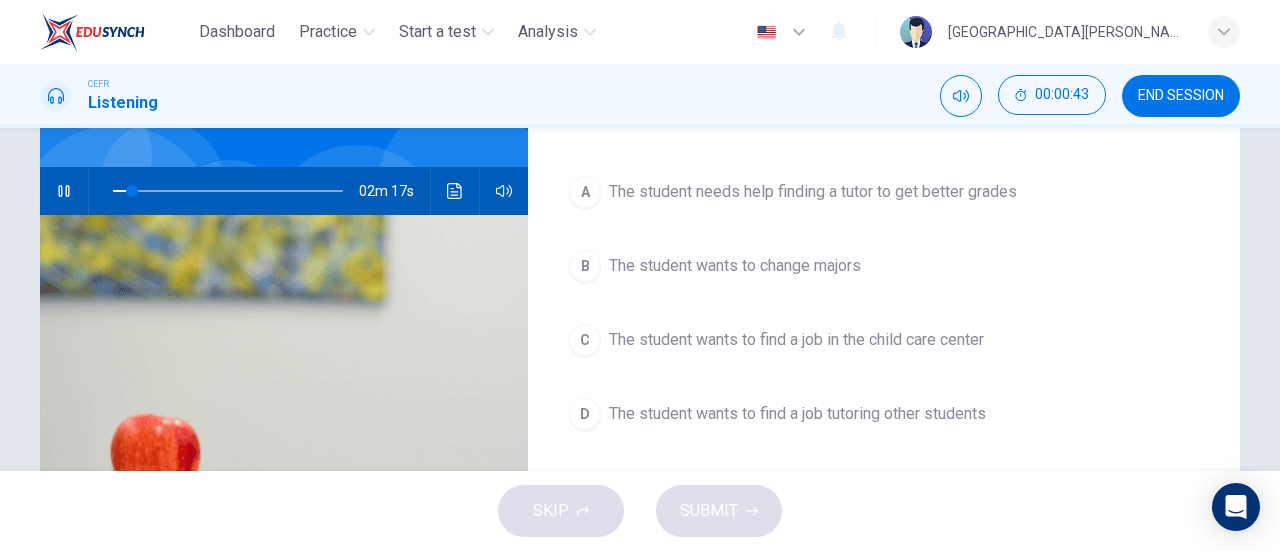 scroll, scrollTop: 160, scrollLeft: 0, axis: vertical 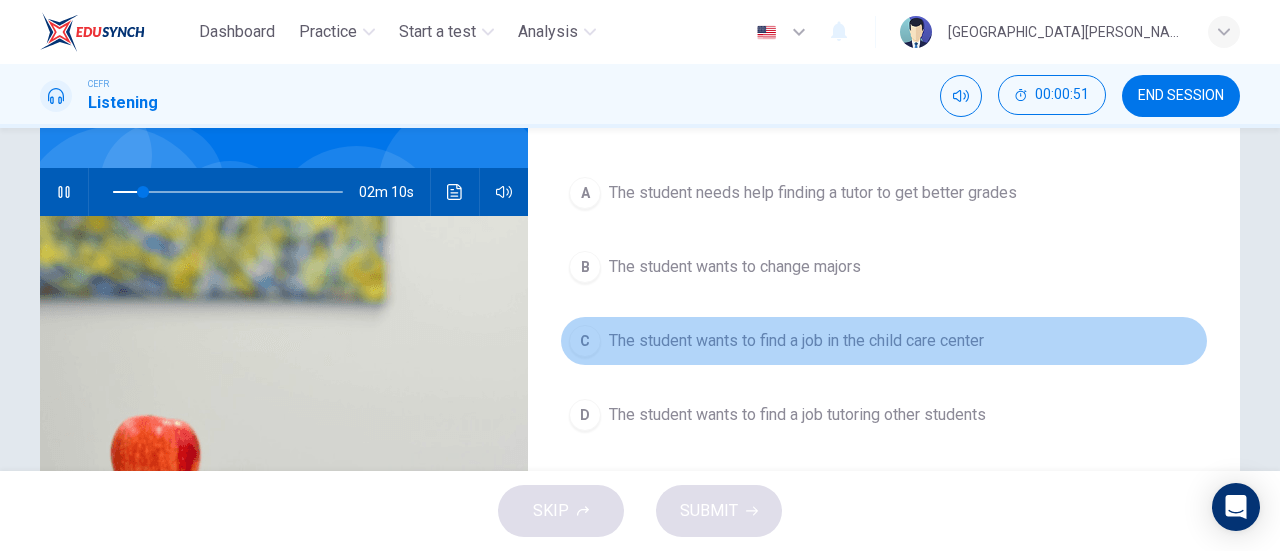 click on "The student wants to find a job in the child care center" at bounding box center (796, 341) 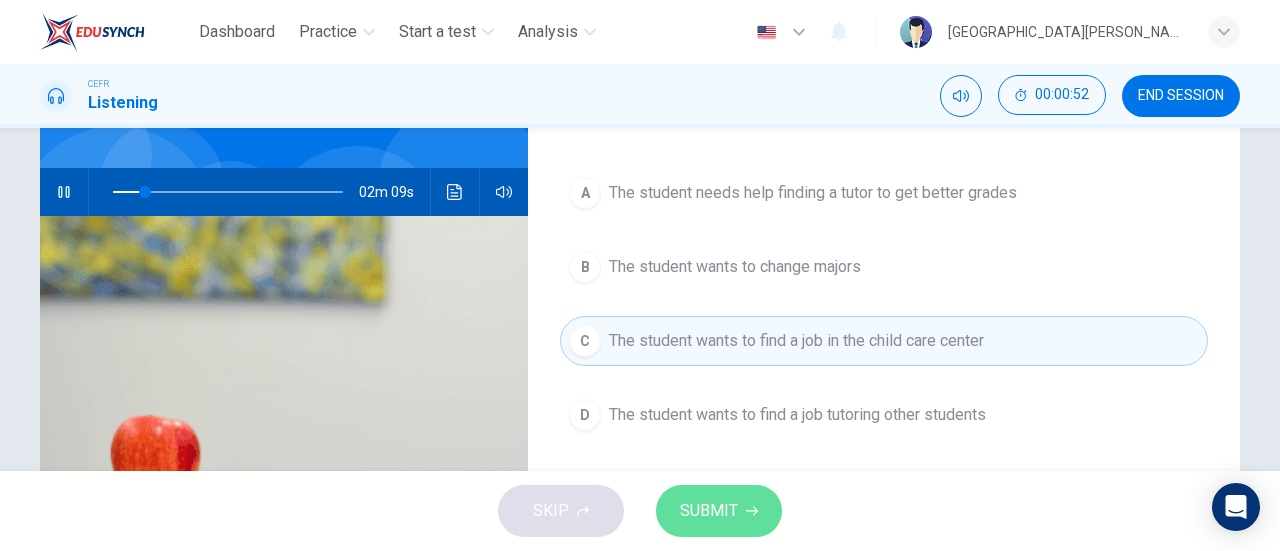 click on "SUBMIT" at bounding box center (709, 511) 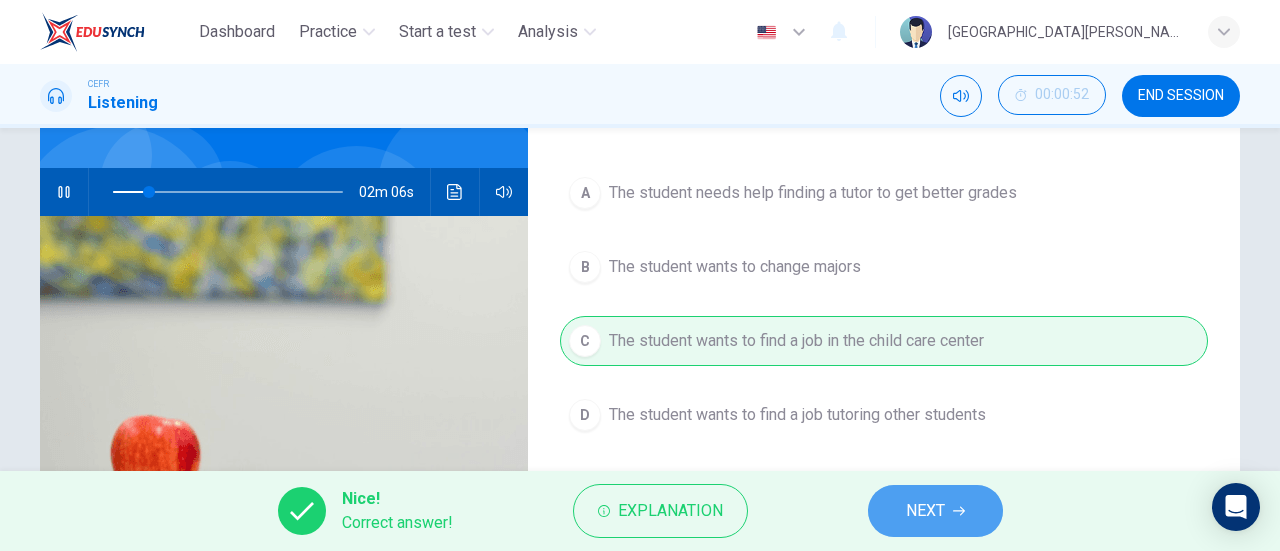 click on "NEXT" at bounding box center [935, 511] 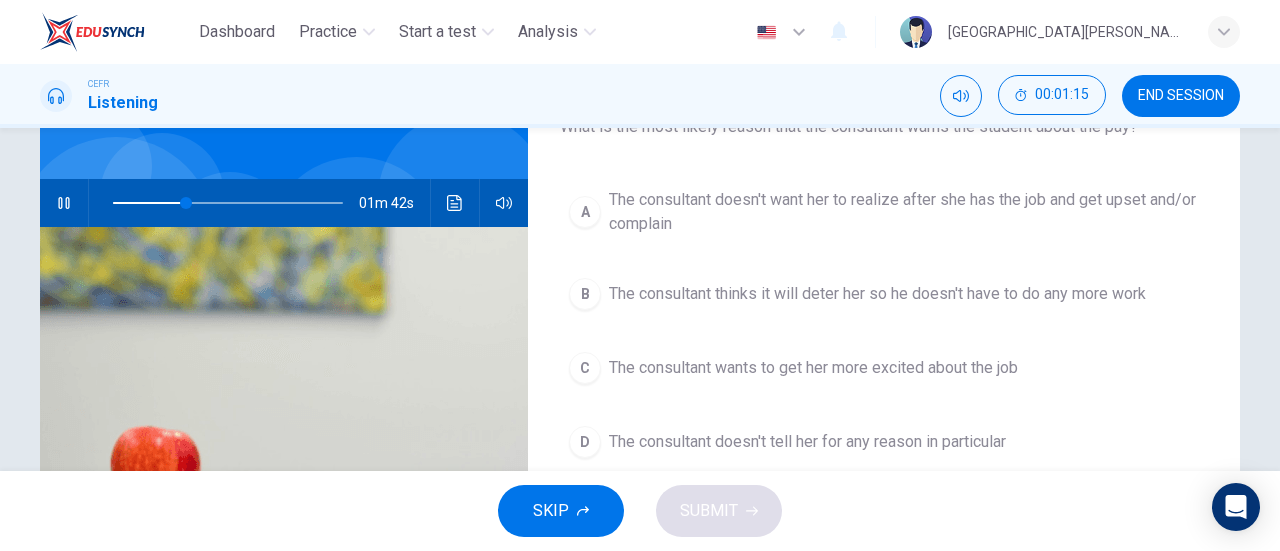 scroll, scrollTop: 148, scrollLeft: 0, axis: vertical 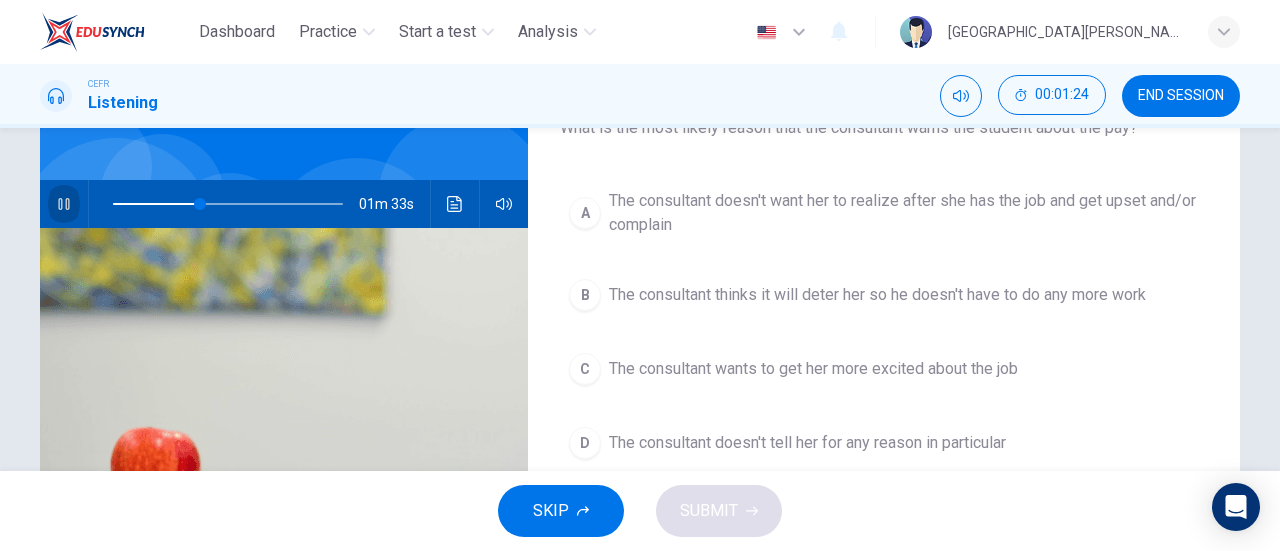 click at bounding box center [64, 204] 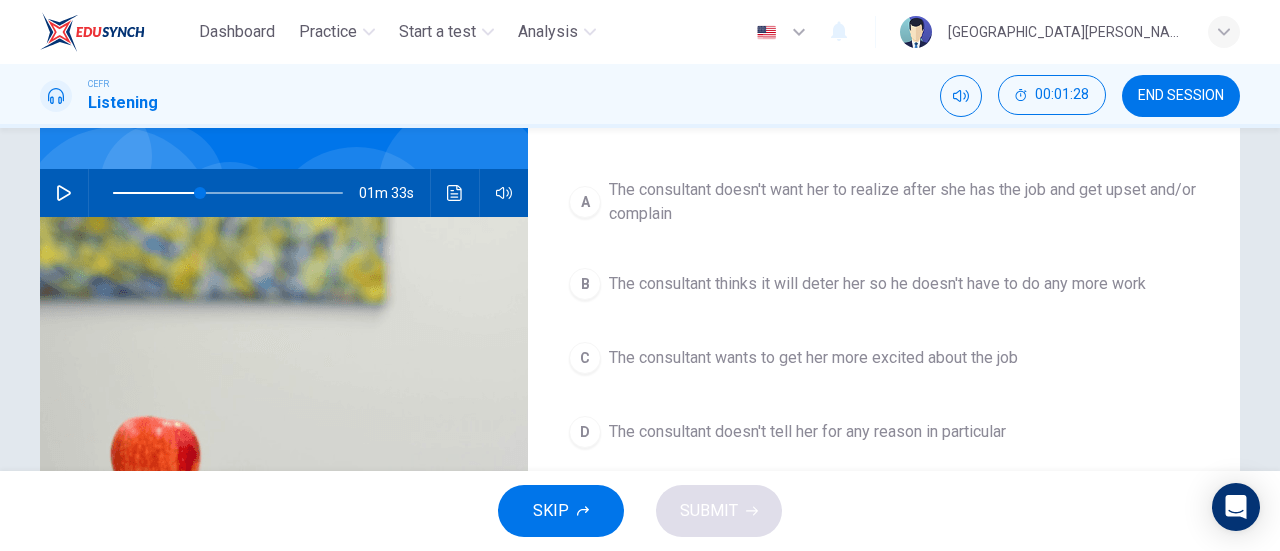 scroll, scrollTop: 160, scrollLeft: 0, axis: vertical 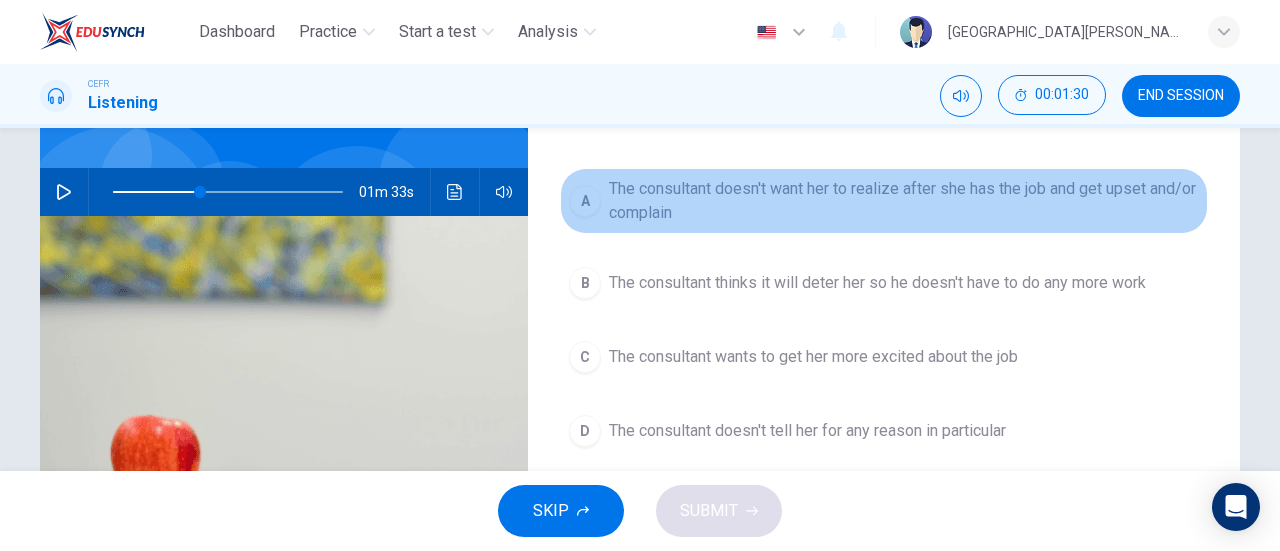 click on "The consultant doesn't want her to realize after she has the job and get upset and/or complain" at bounding box center (904, 201) 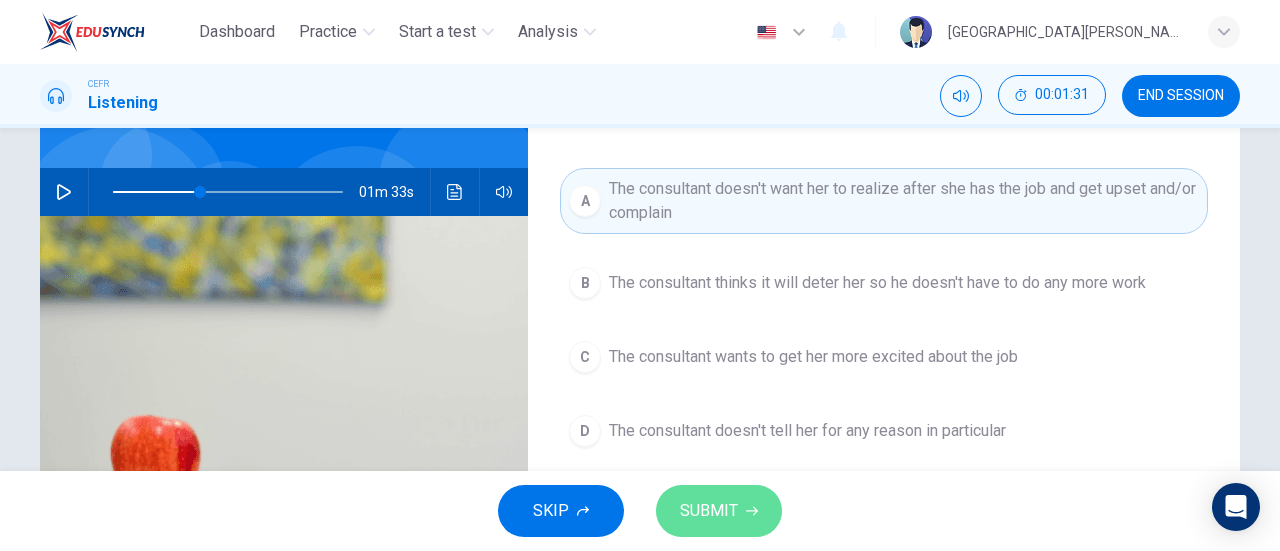 click on "SUBMIT" at bounding box center [719, 511] 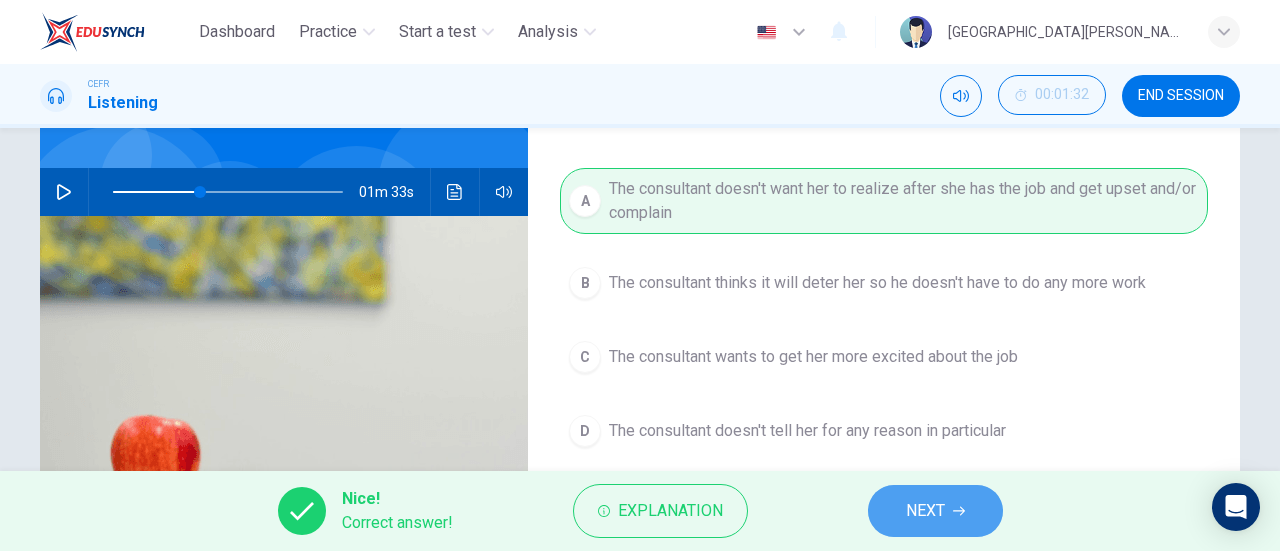 click on "NEXT" at bounding box center [935, 511] 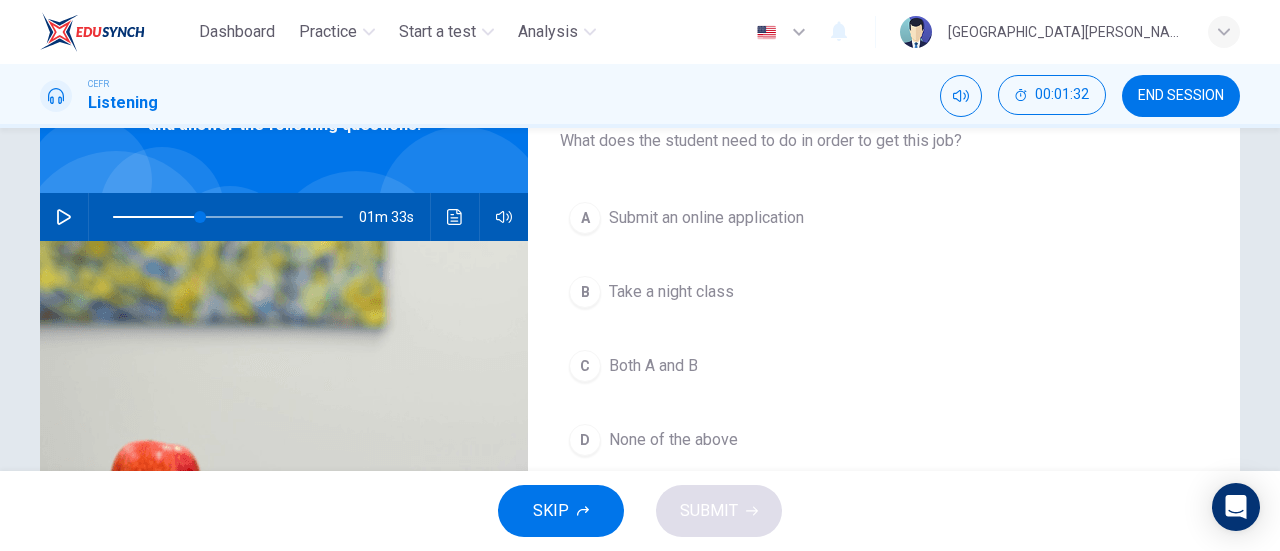 scroll, scrollTop: 136, scrollLeft: 0, axis: vertical 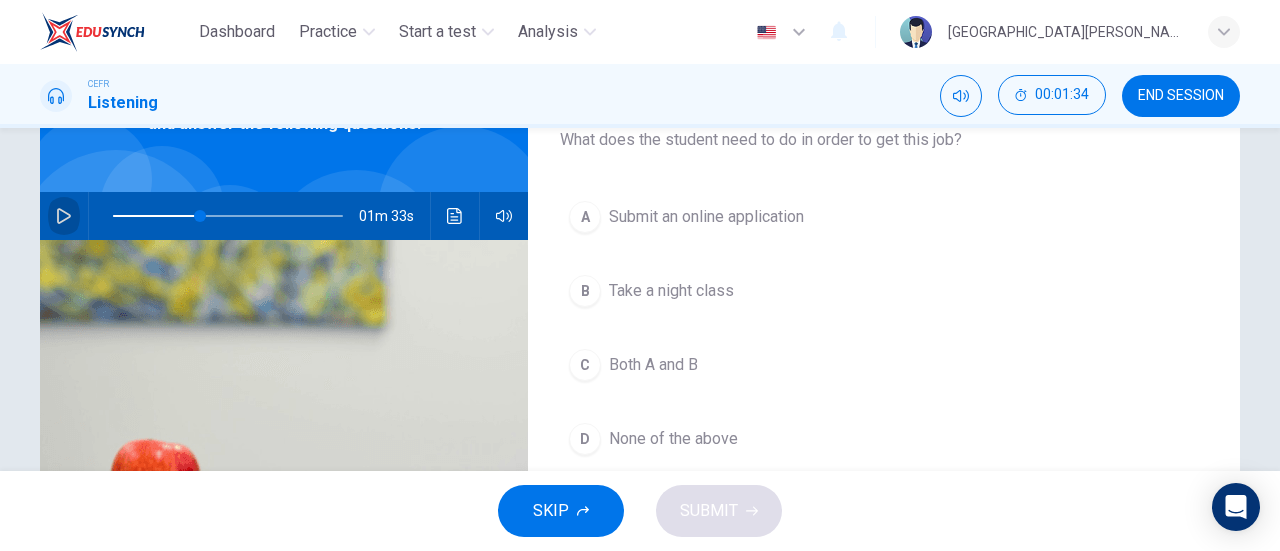 click 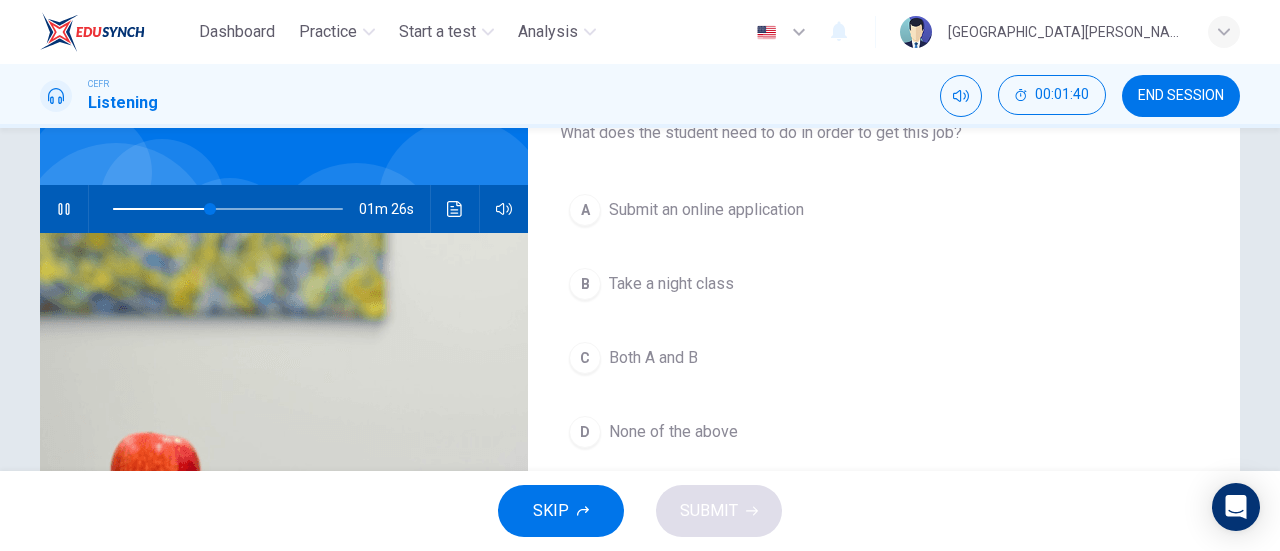 scroll, scrollTop: 142, scrollLeft: 0, axis: vertical 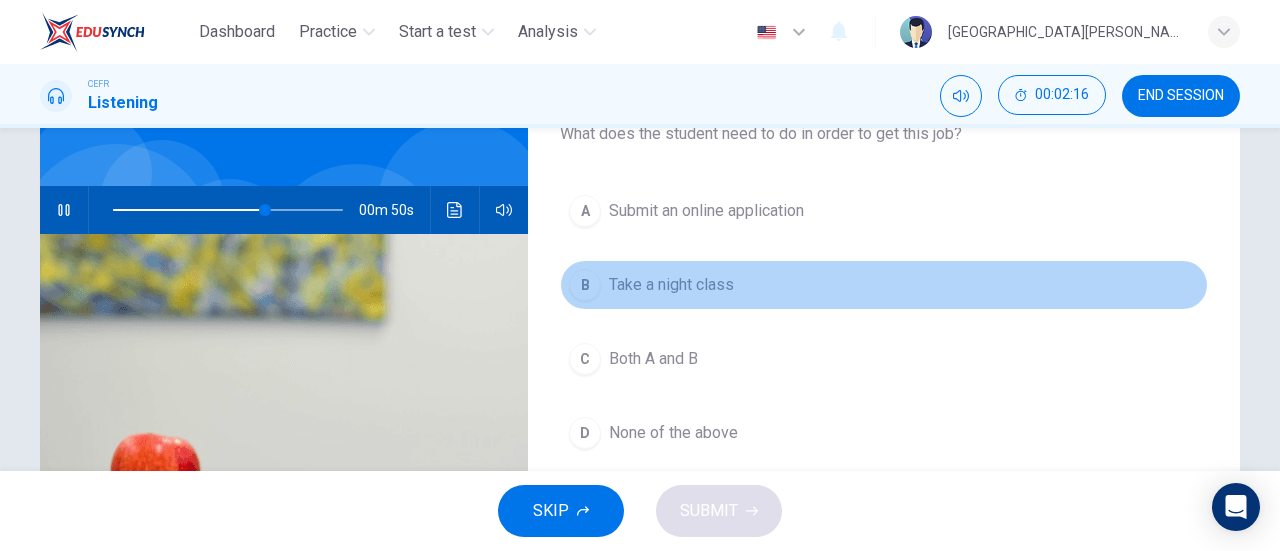 click on "Take a night class" at bounding box center (671, 285) 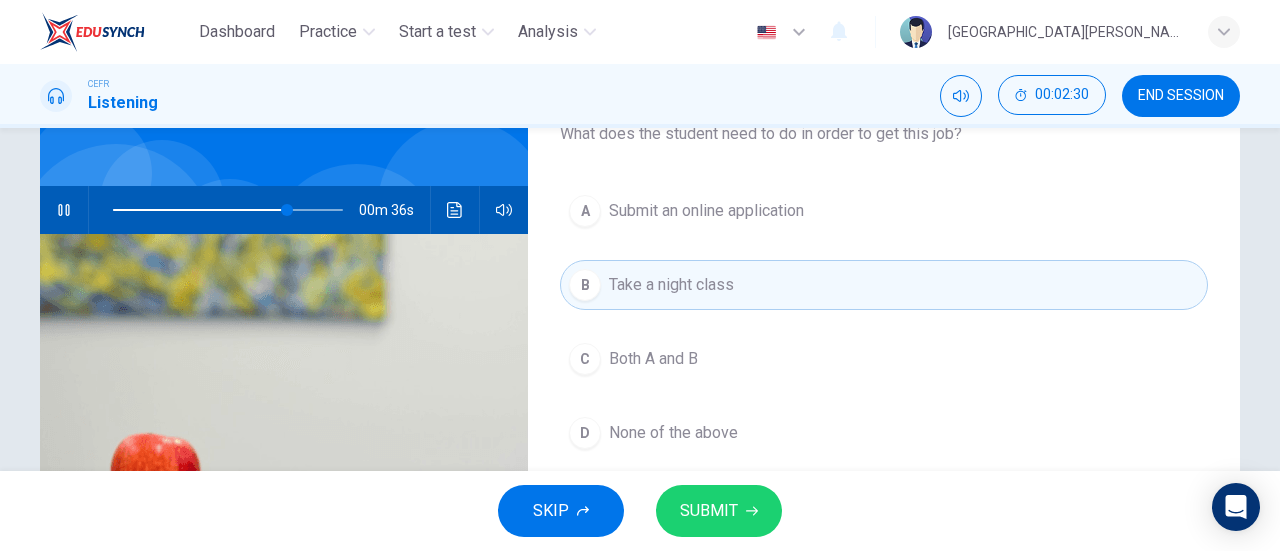 click on "SUBMIT" at bounding box center [719, 511] 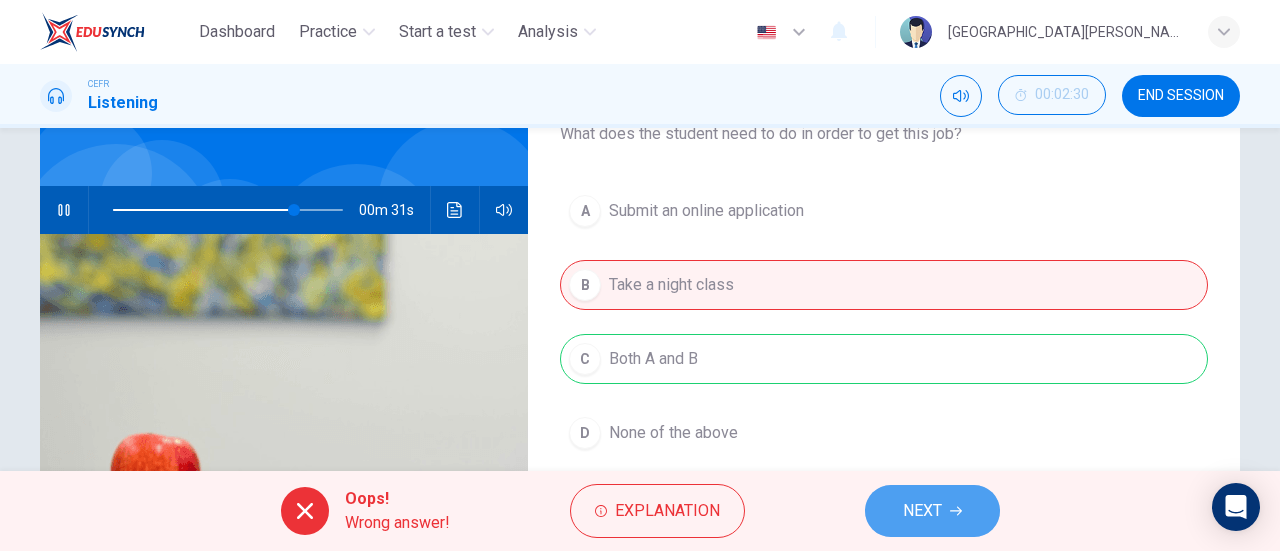 click on "NEXT" at bounding box center (922, 511) 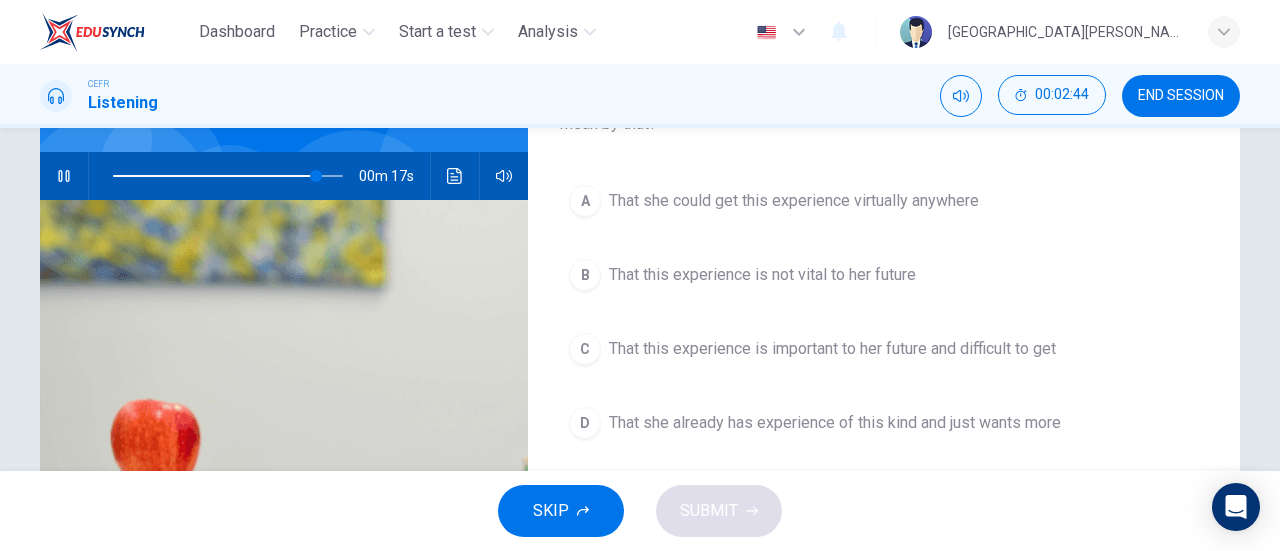 scroll, scrollTop: 176, scrollLeft: 0, axis: vertical 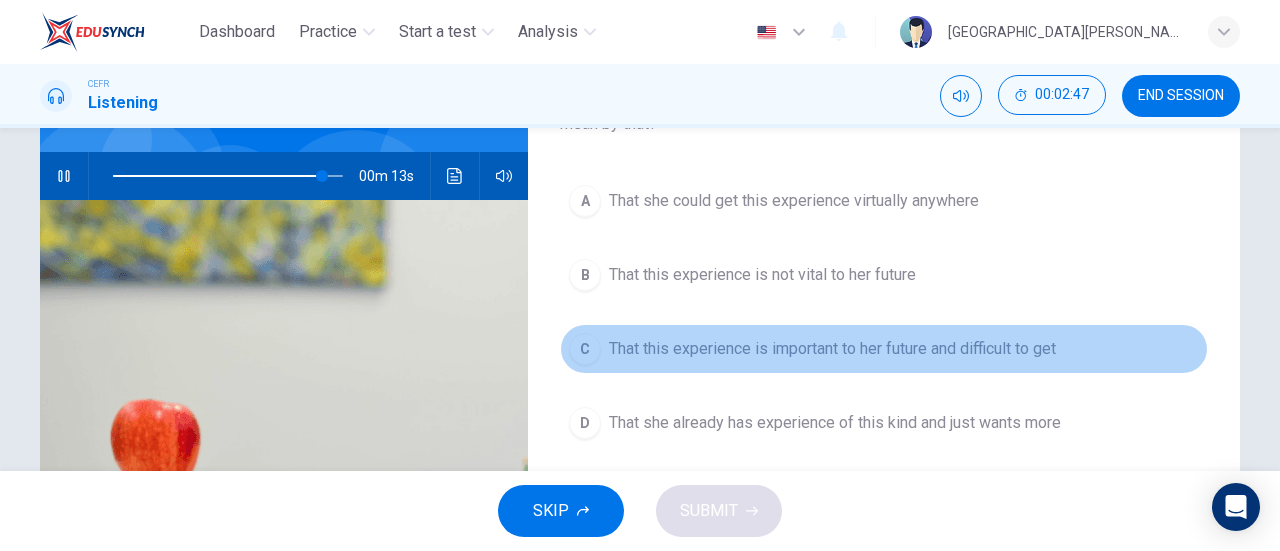 click on "That this experience is important to her future and difficult to get" at bounding box center [832, 349] 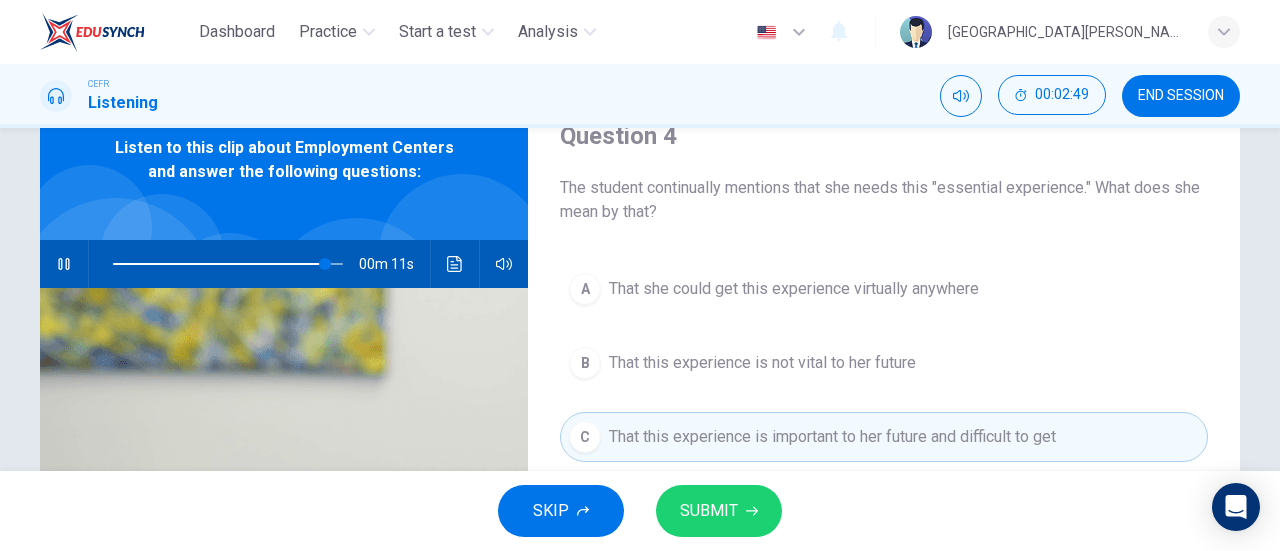 scroll, scrollTop: 85, scrollLeft: 0, axis: vertical 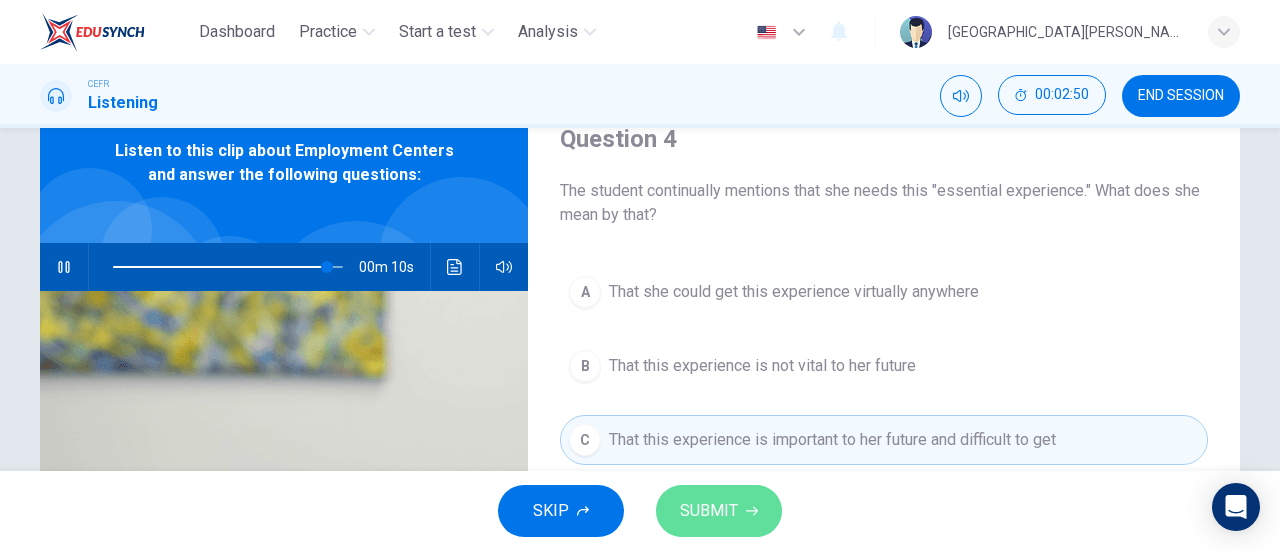 click on "SUBMIT" at bounding box center [719, 511] 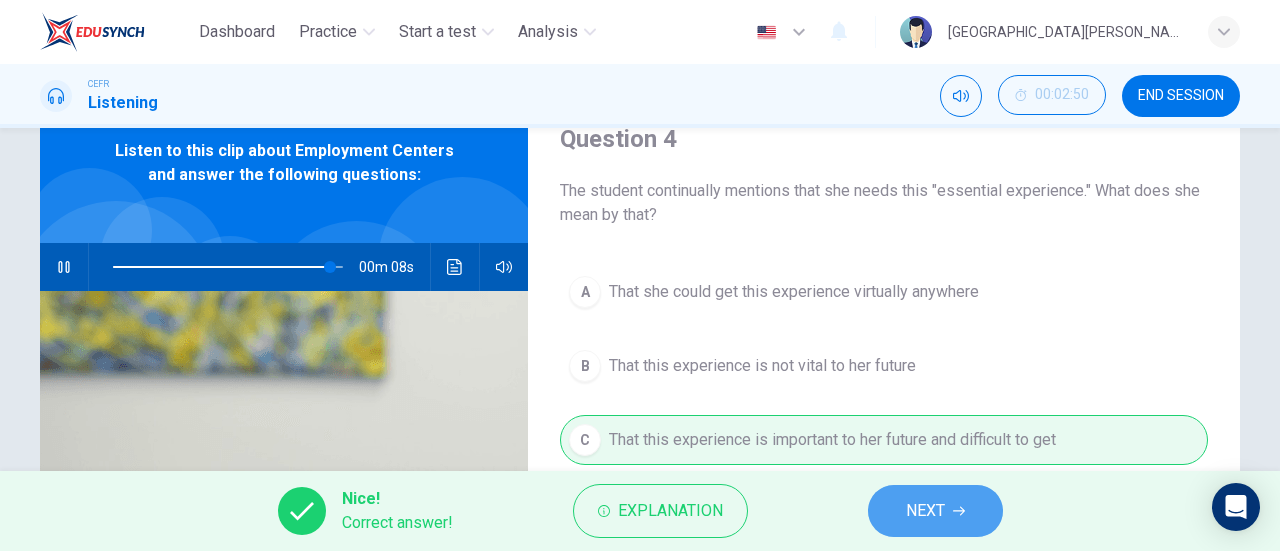 click on "NEXT" at bounding box center [925, 511] 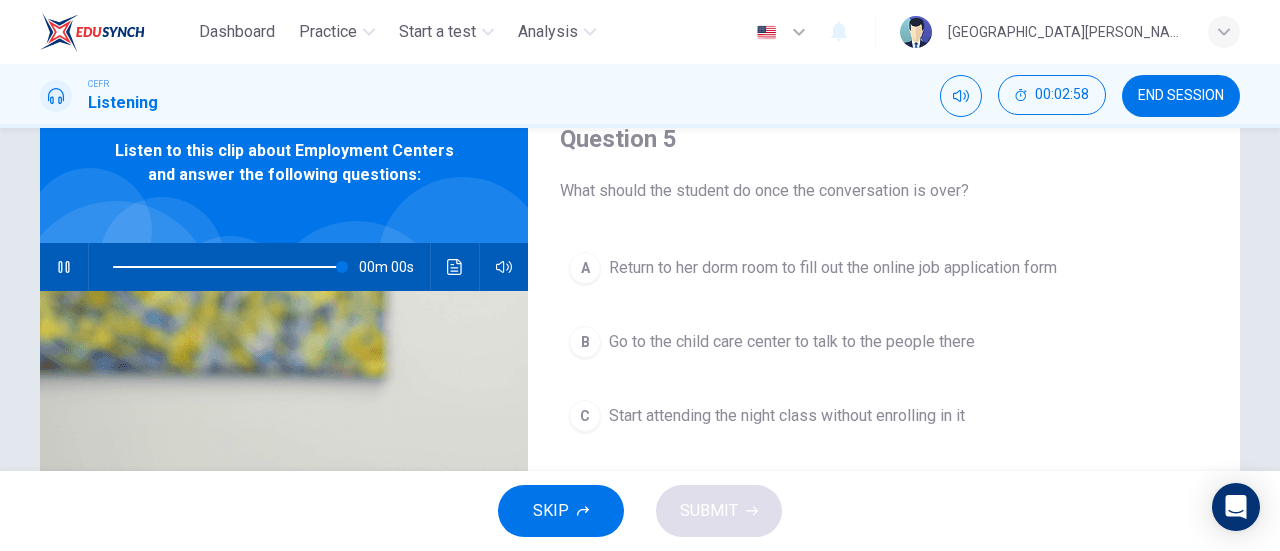 type on "0" 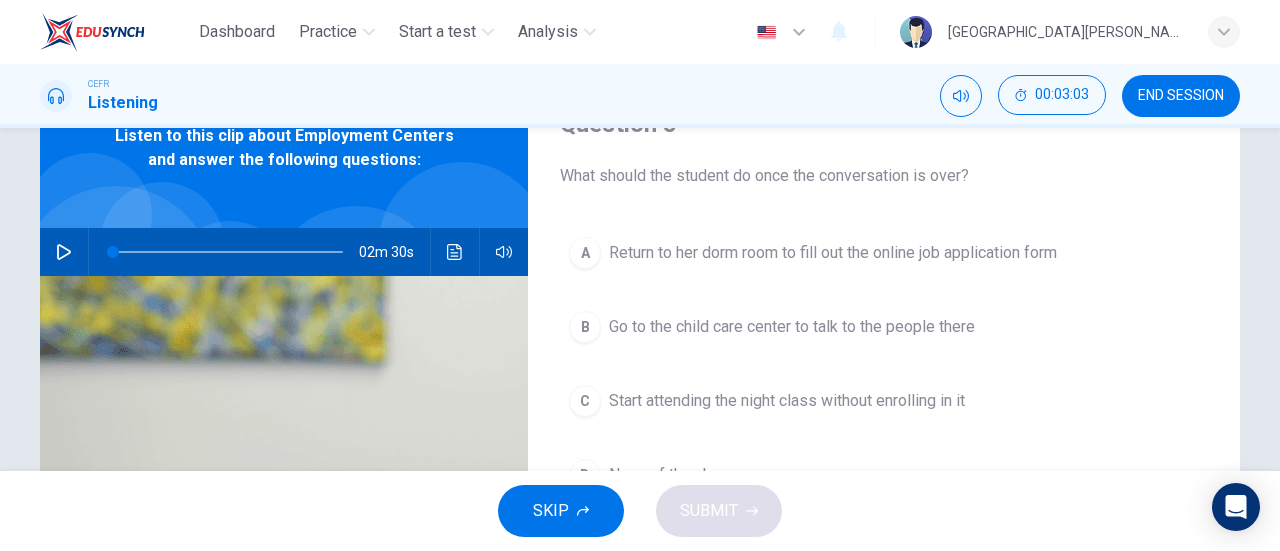 scroll, scrollTop: 81, scrollLeft: 0, axis: vertical 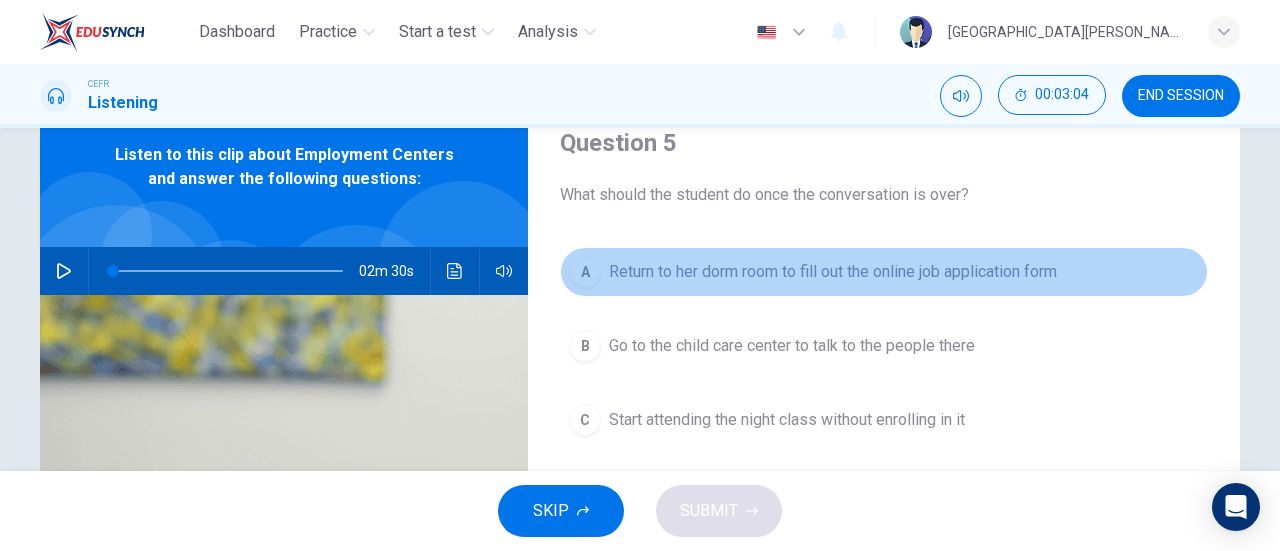 click on "Return to her dorm room to fill out the online job application form" at bounding box center [833, 272] 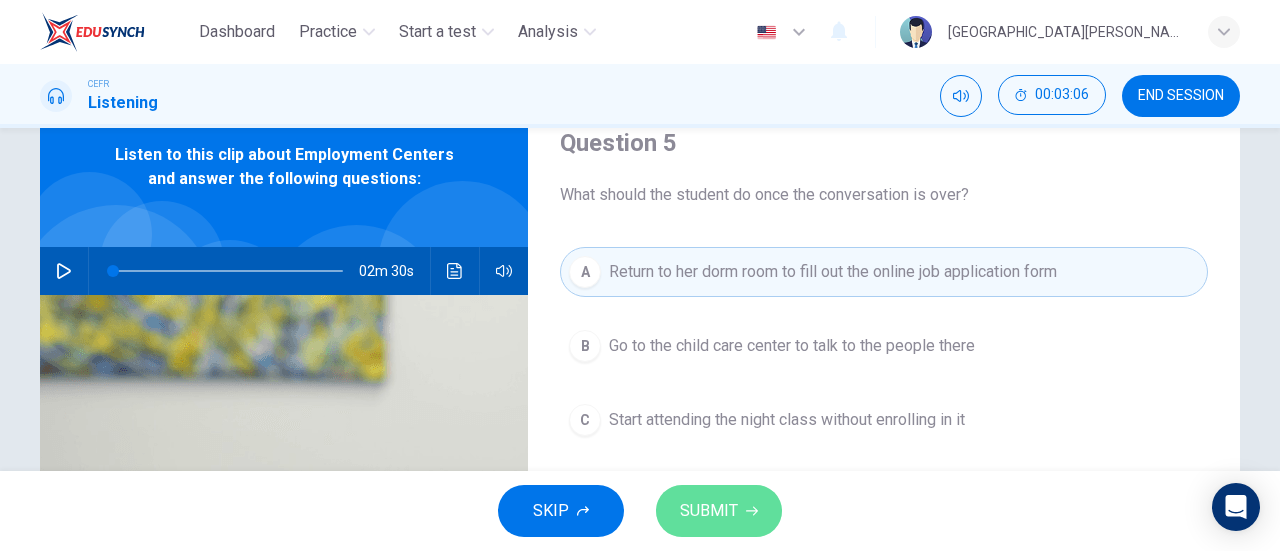 click on "SUBMIT" at bounding box center [709, 511] 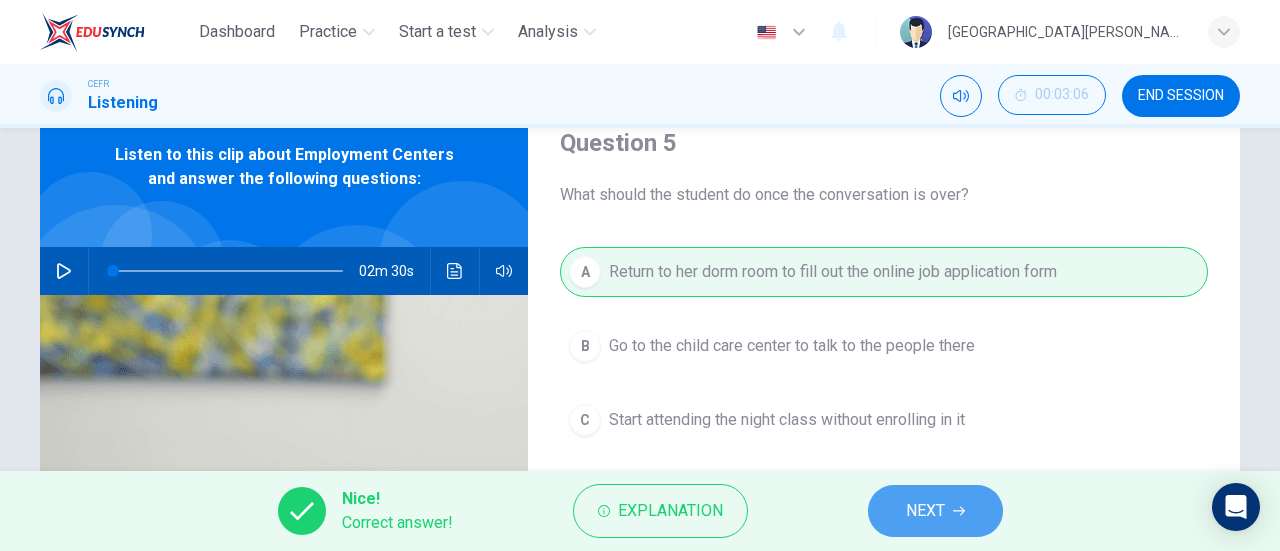 click on "NEXT" at bounding box center (925, 511) 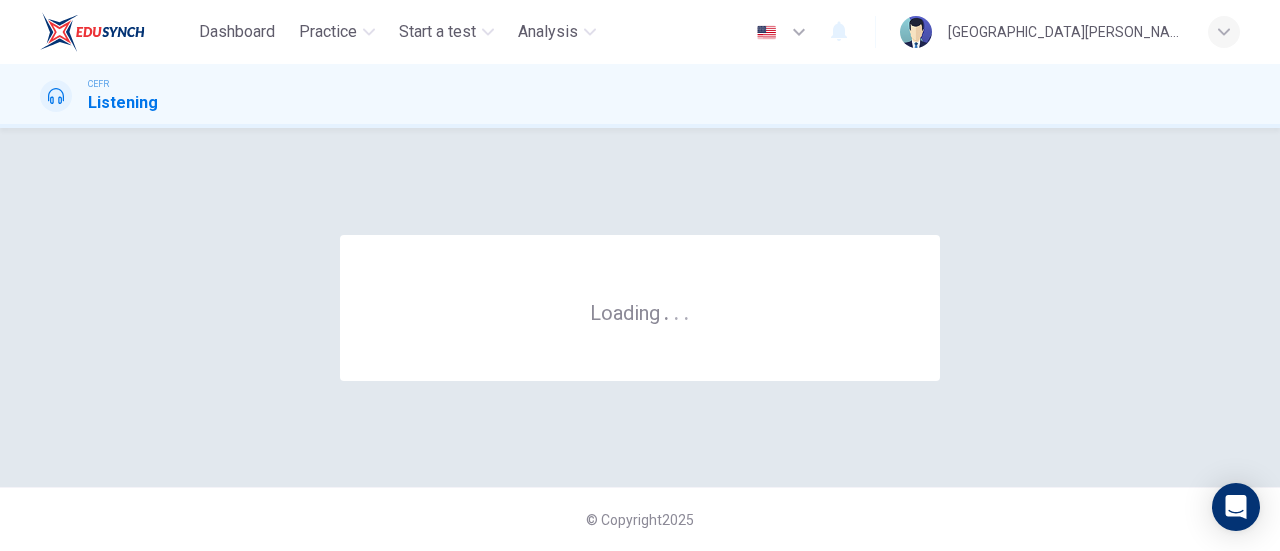 scroll, scrollTop: 0, scrollLeft: 0, axis: both 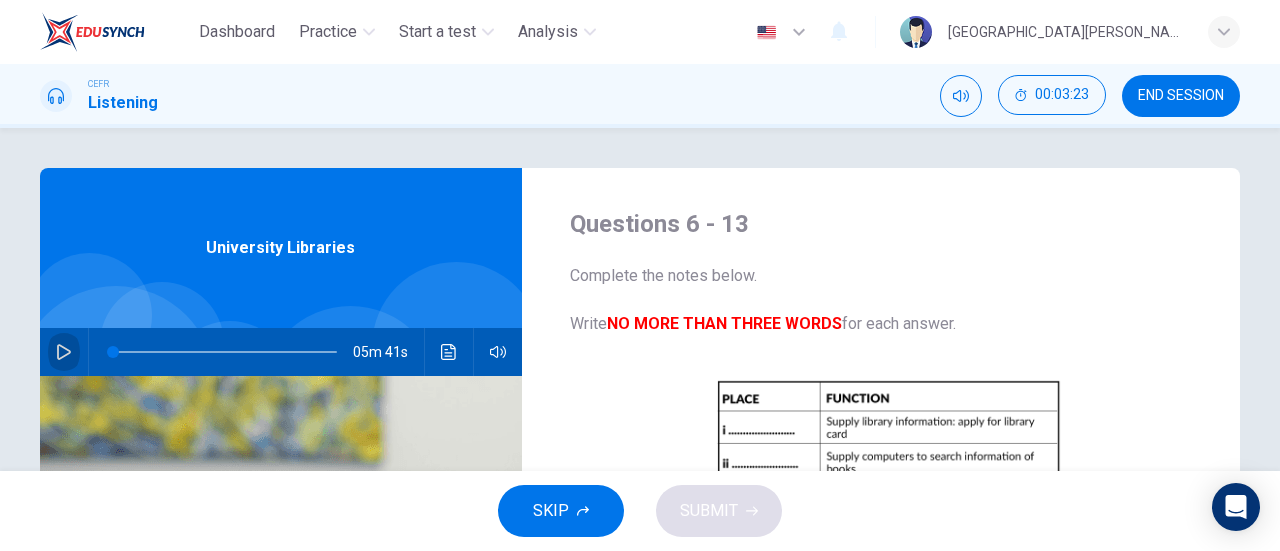 click 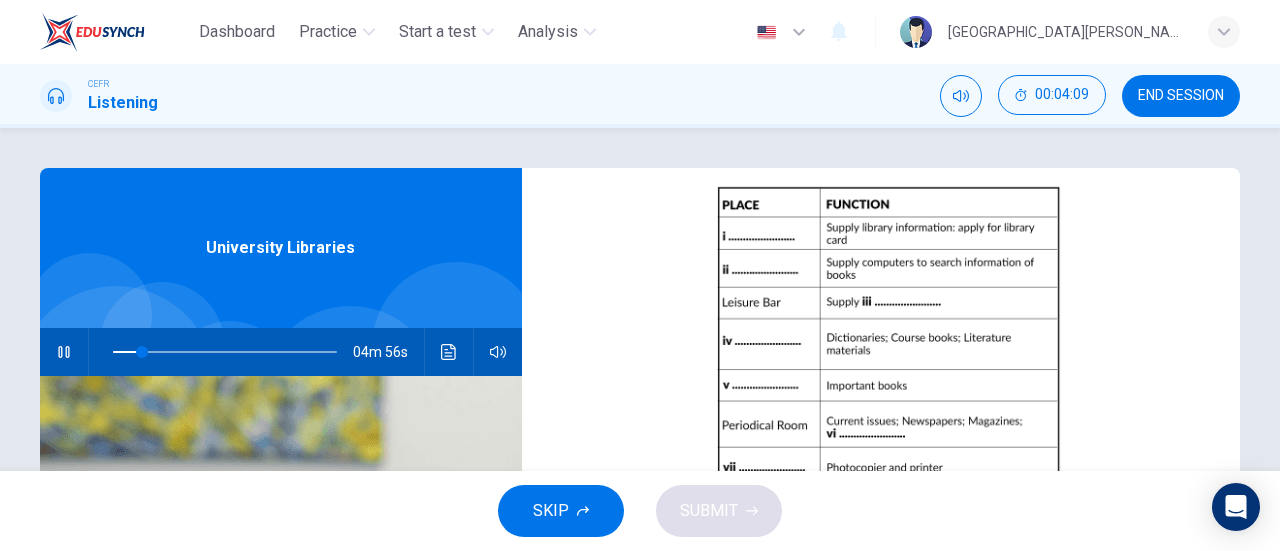 scroll, scrollTop: 199, scrollLeft: 0, axis: vertical 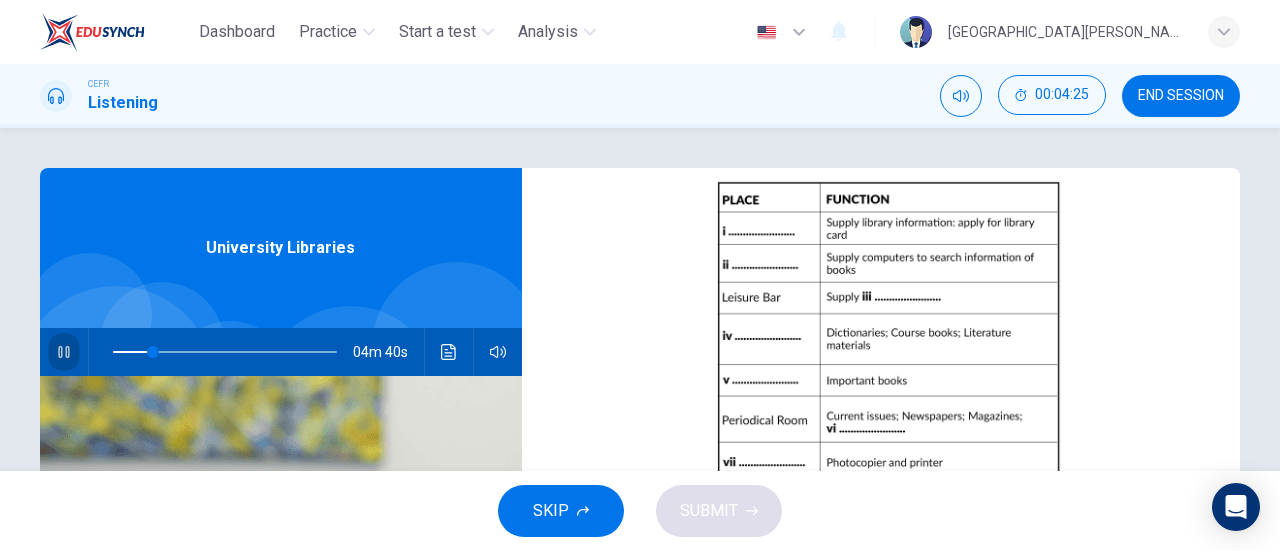 click 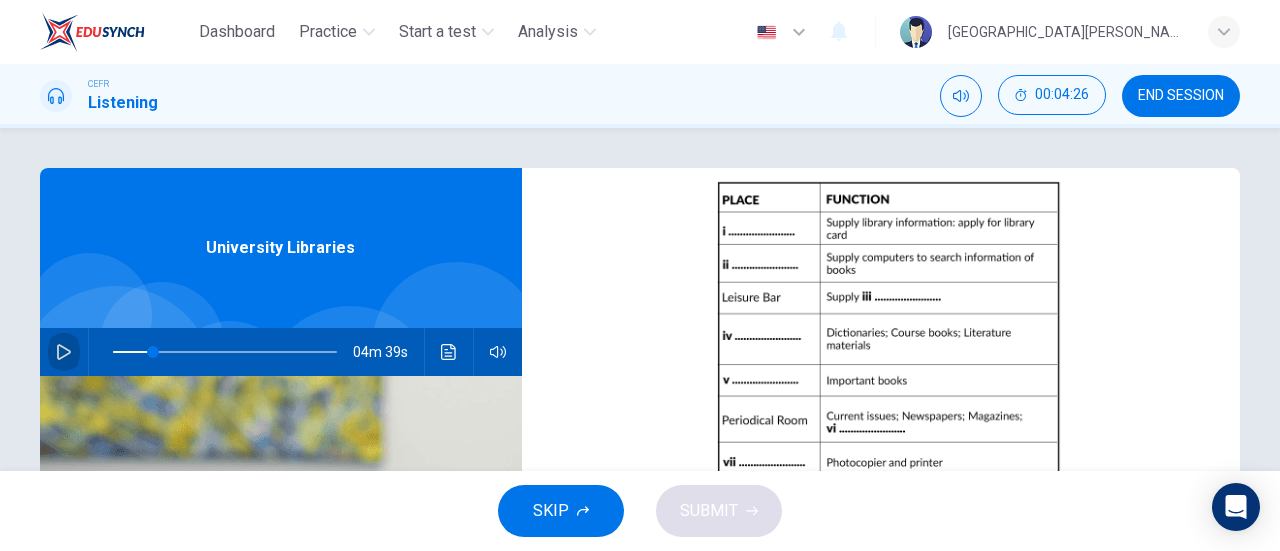 click 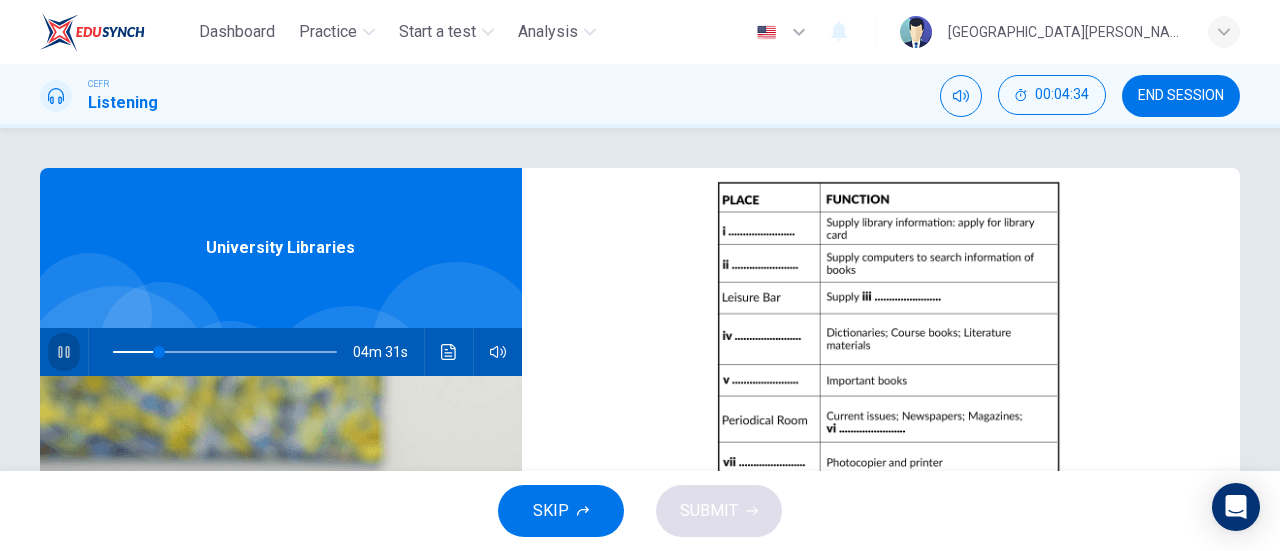 click 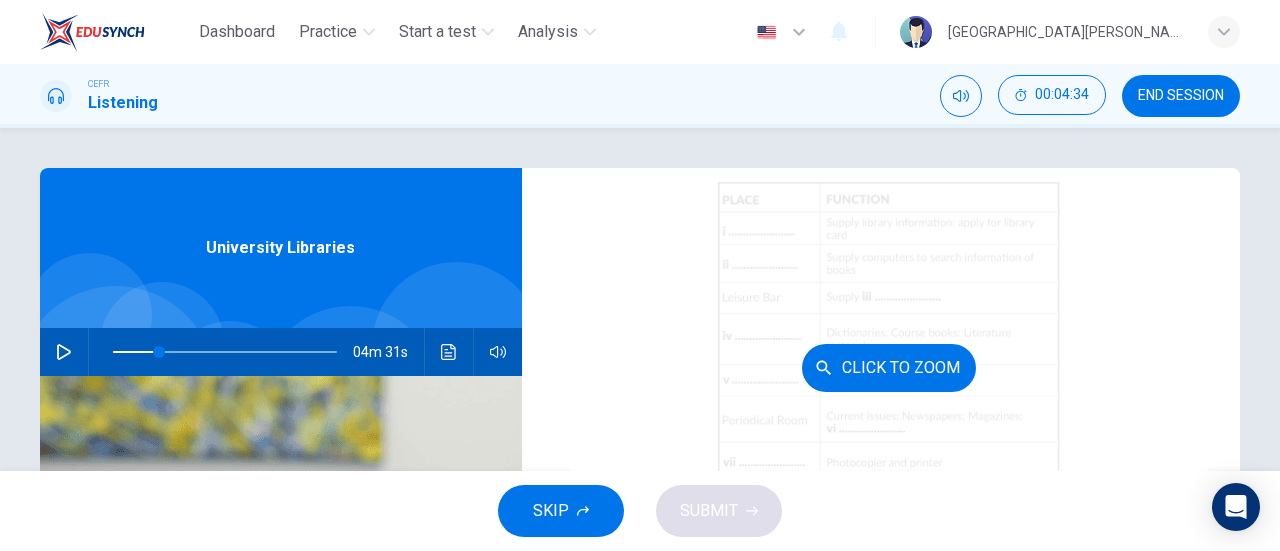 type on "20" 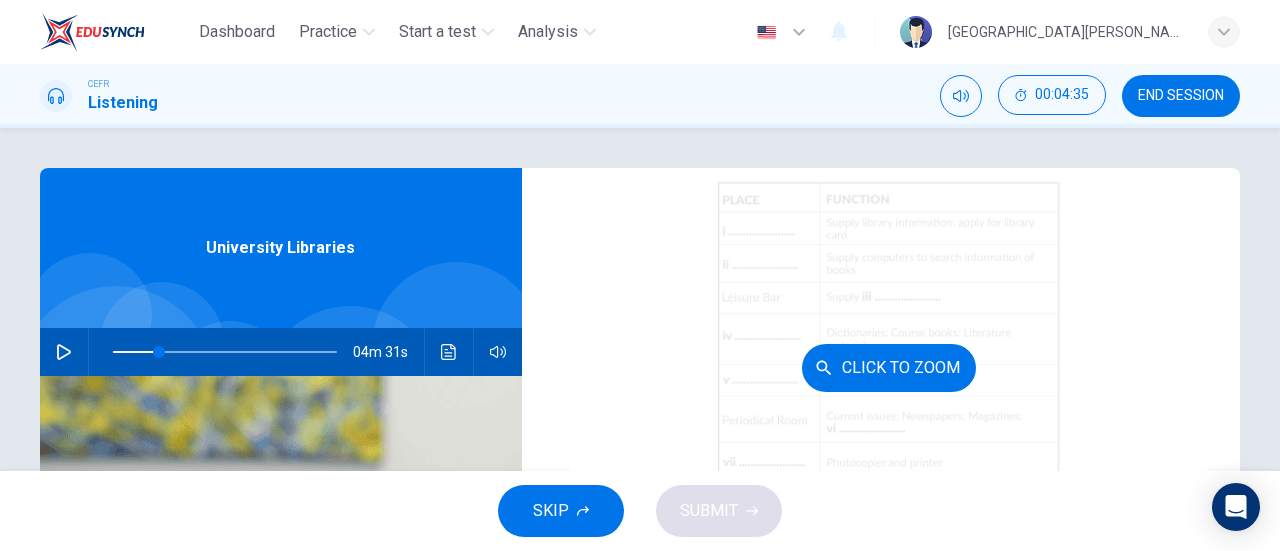 scroll, scrollTop: 398, scrollLeft: 0, axis: vertical 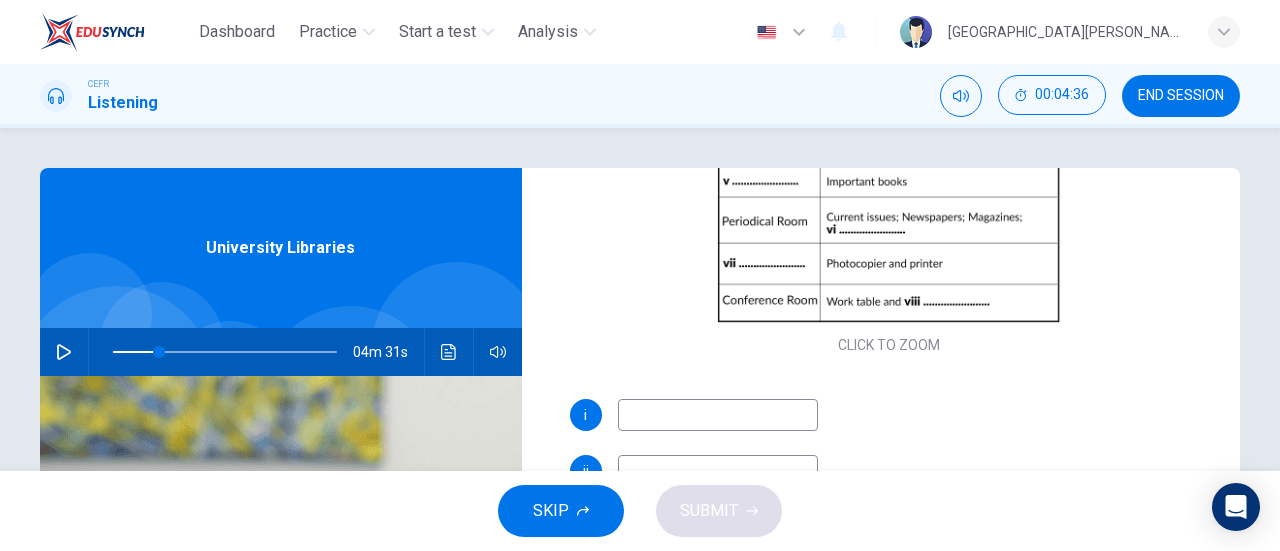 click at bounding box center (718, 415) 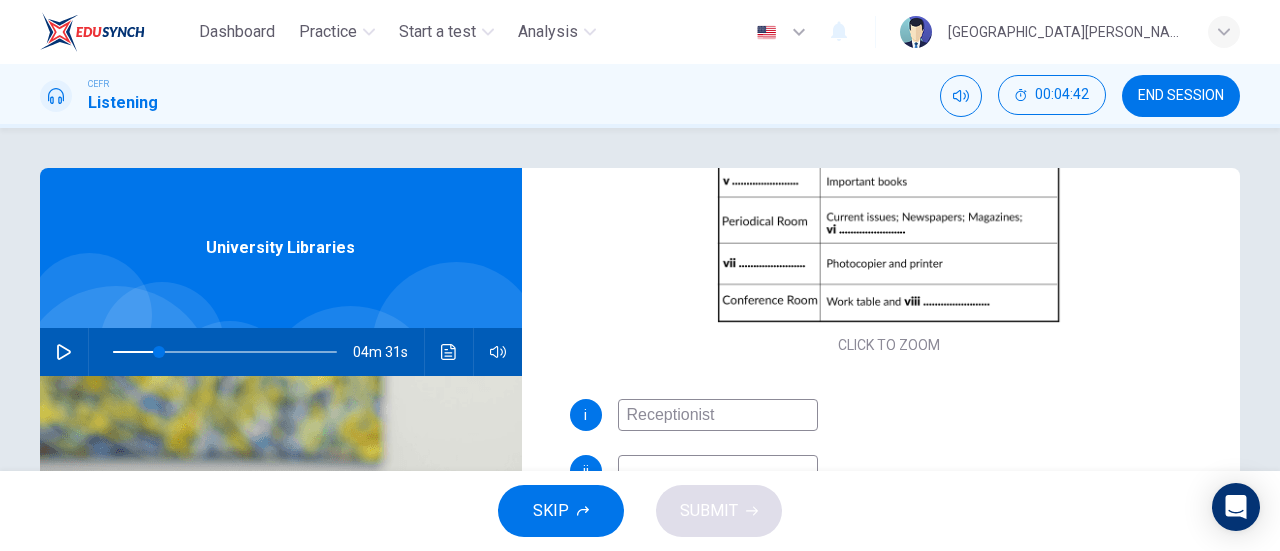 type on "Receptionist" 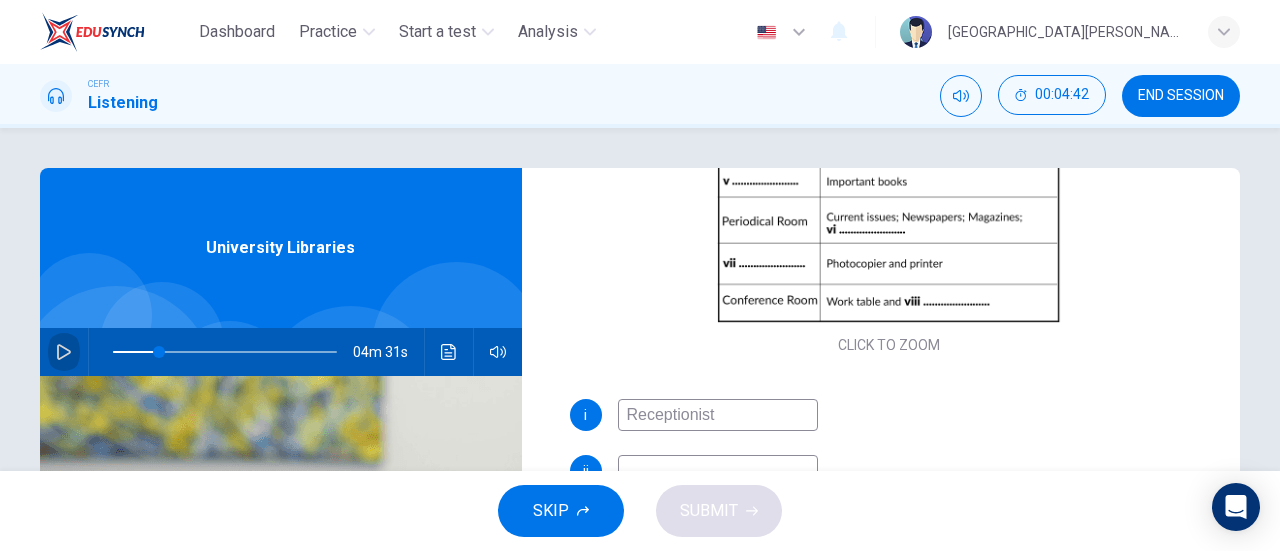 click at bounding box center (64, 352) 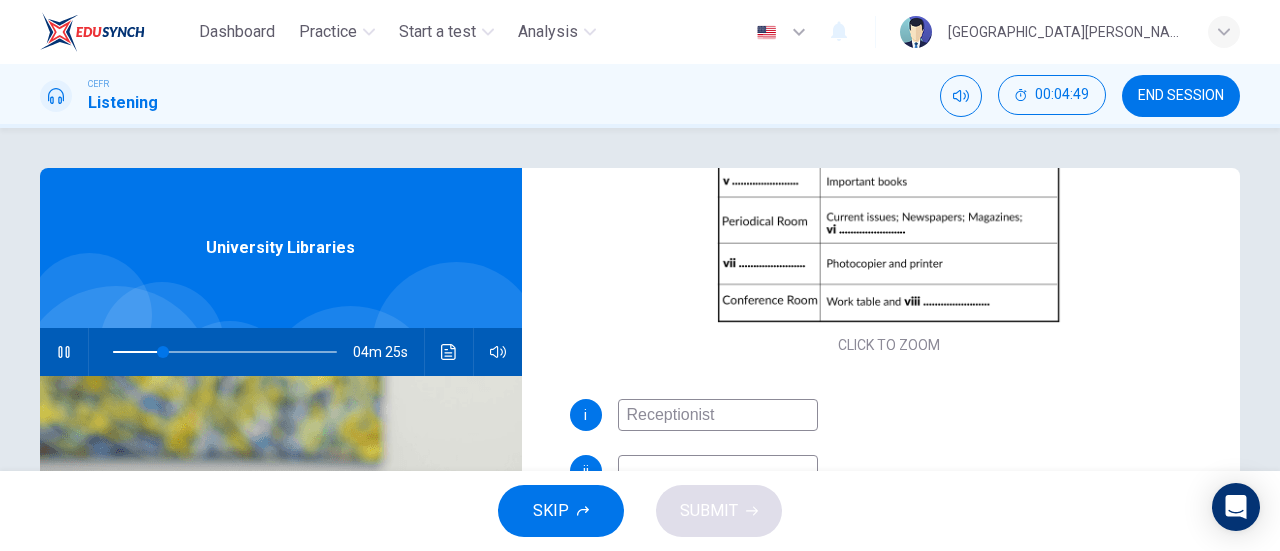 scroll, scrollTop: 398, scrollLeft: 0, axis: vertical 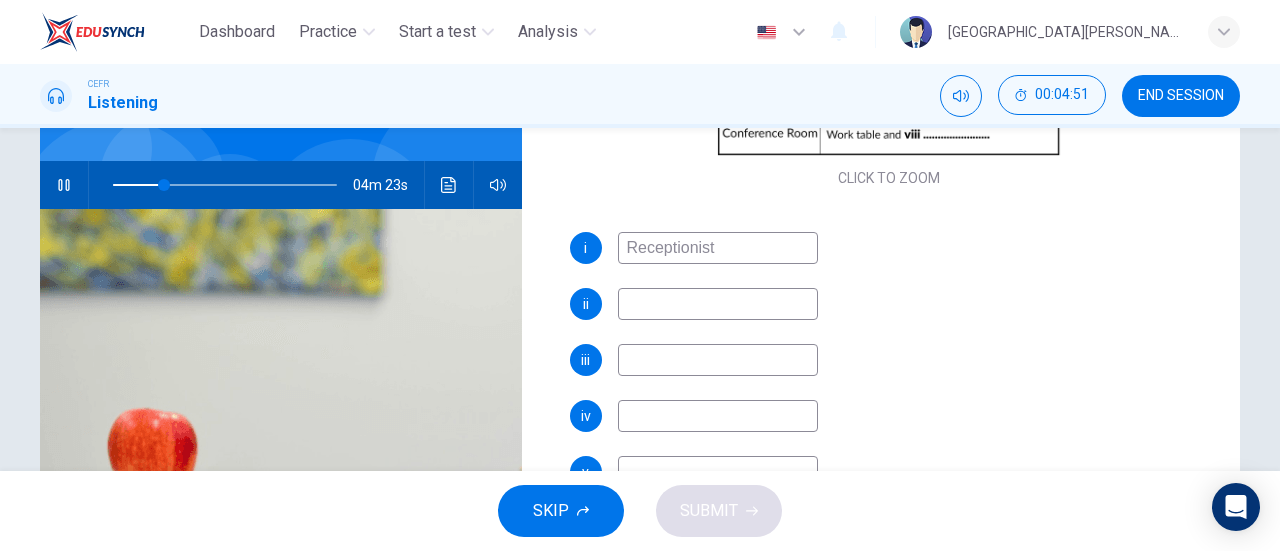 click at bounding box center (718, 304) 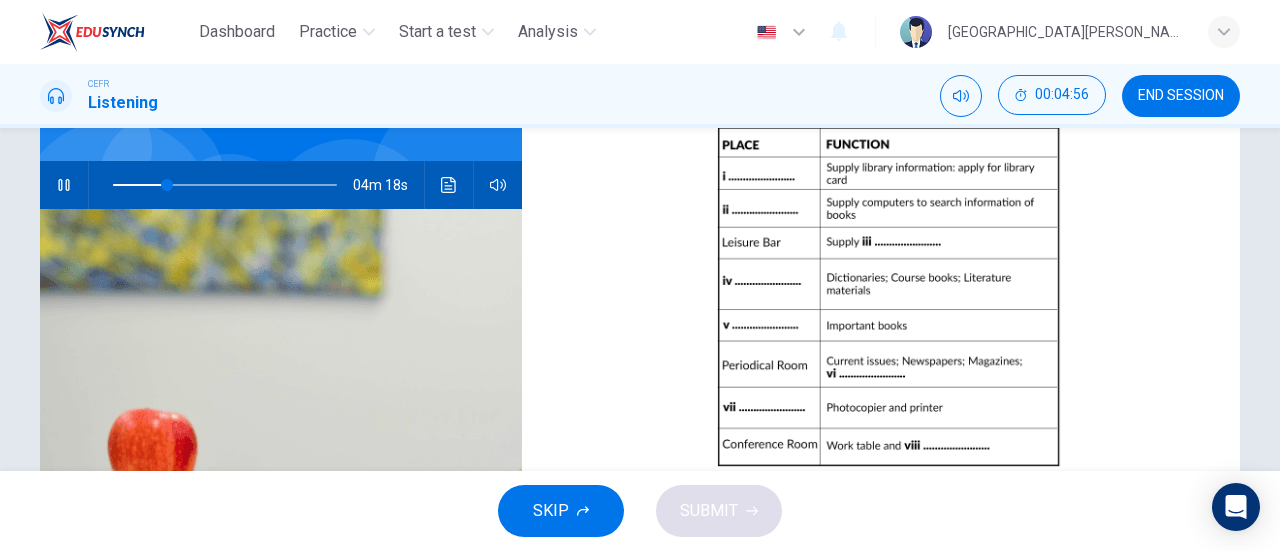 scroll, scrollTop: 86, scrollLeft: 0, axis: vertical 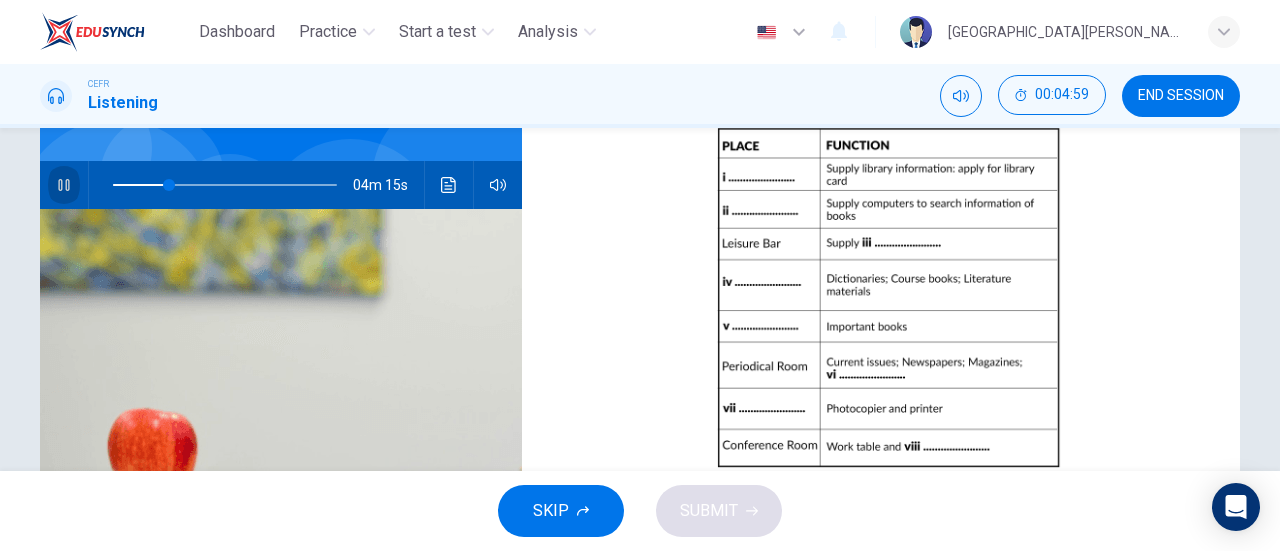 click 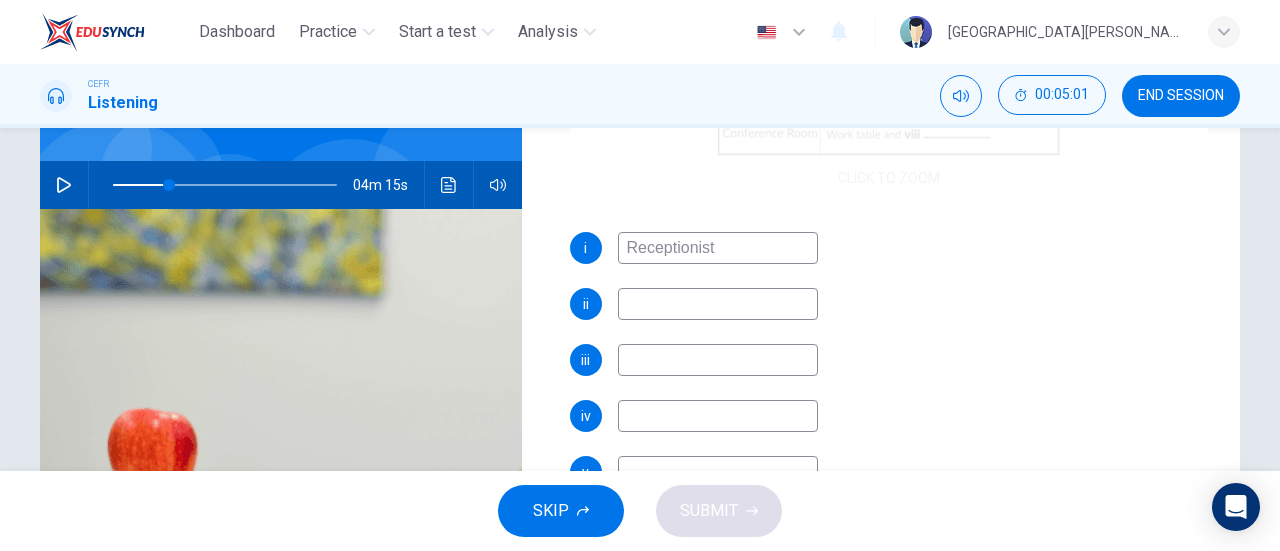 scroll, scrollTop: 397, scrollLeft: 0, axis: vertical 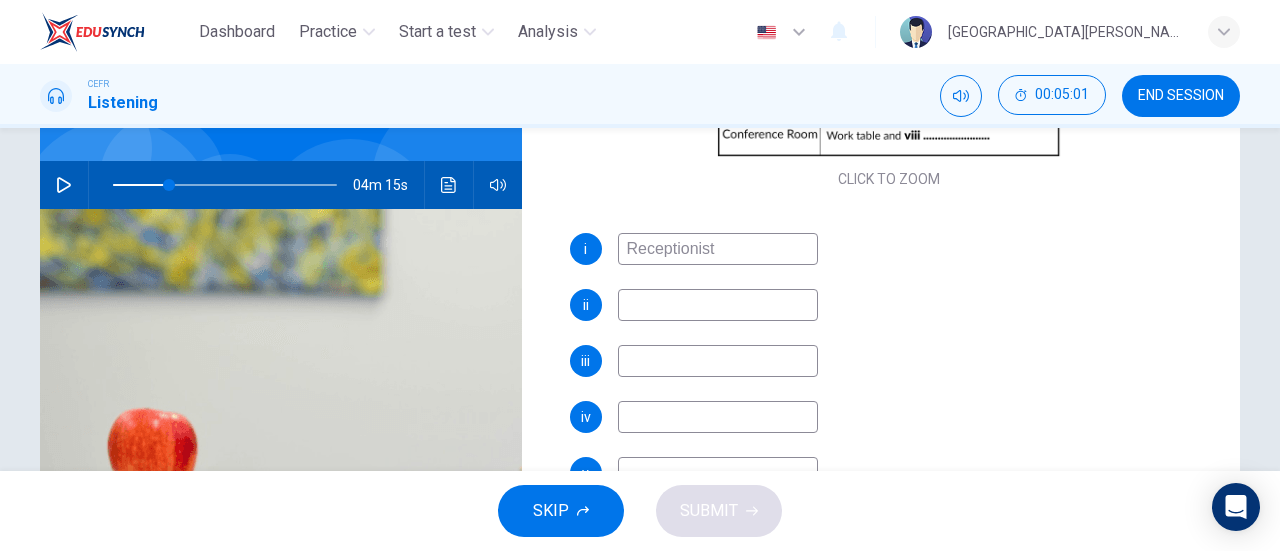click at bounding box center [718, 305] 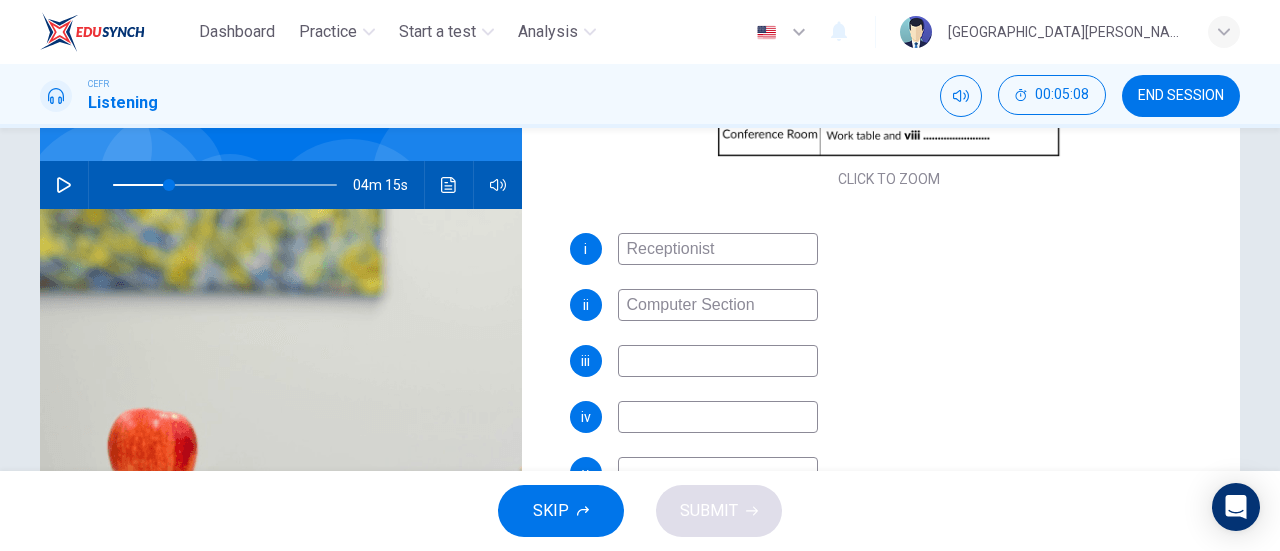 type on "Computer Section" 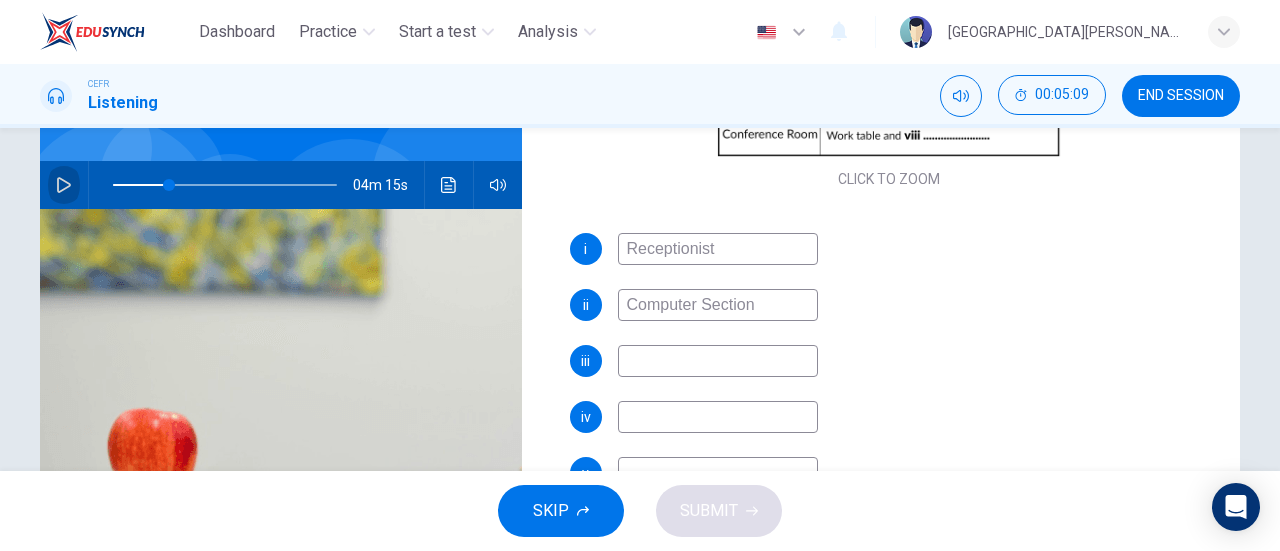 click at bounding box center (64, 185) 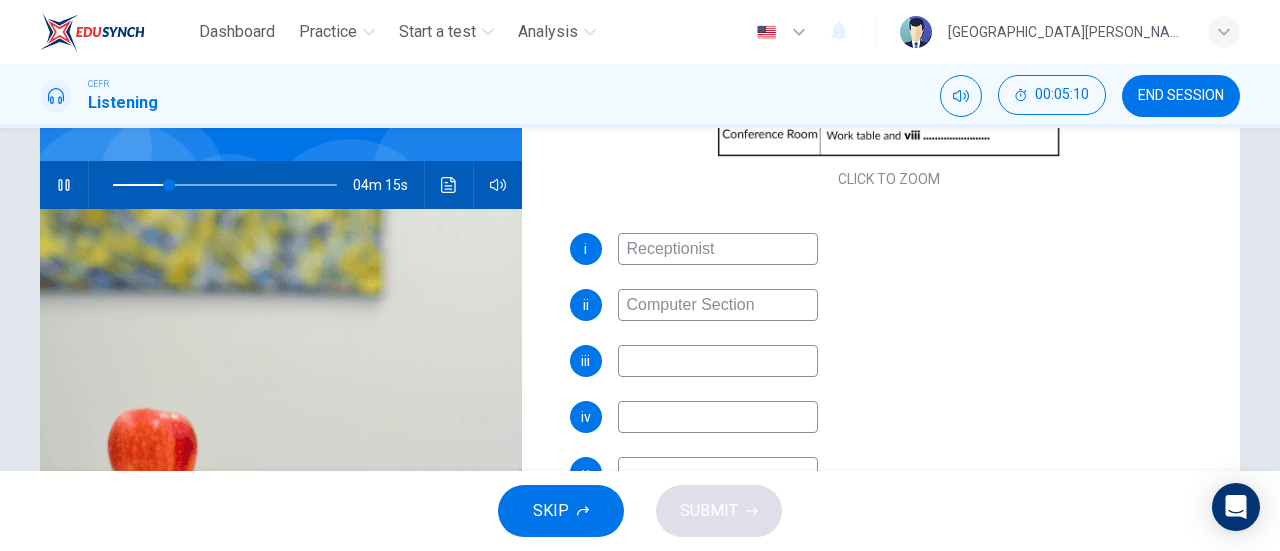 scroll, scrollTop: 0, scrollLeft: 0, axis: both 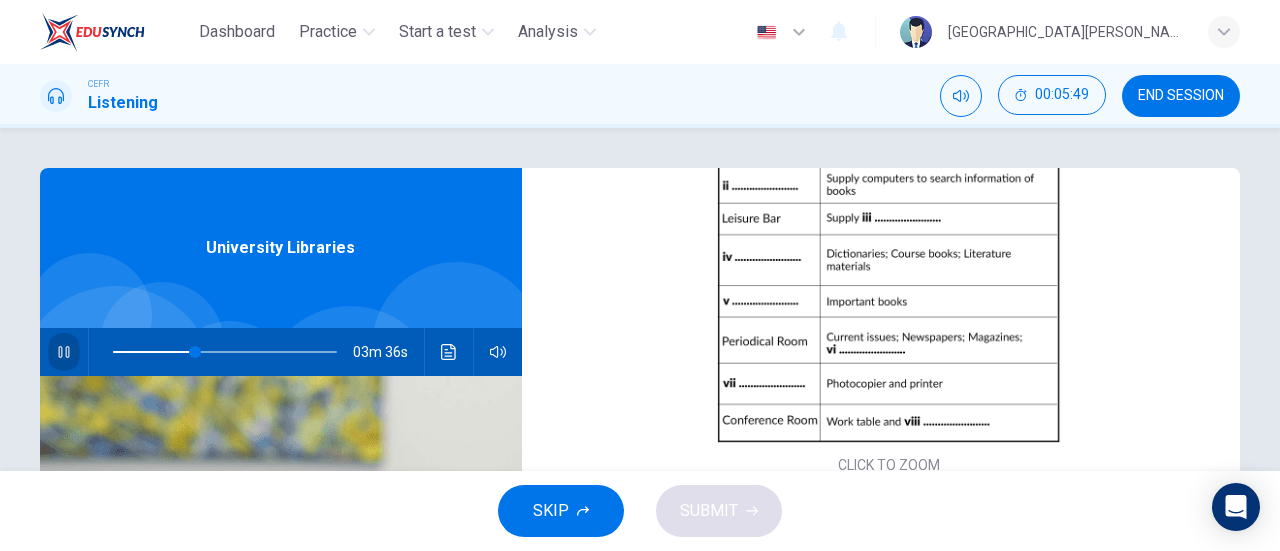 click 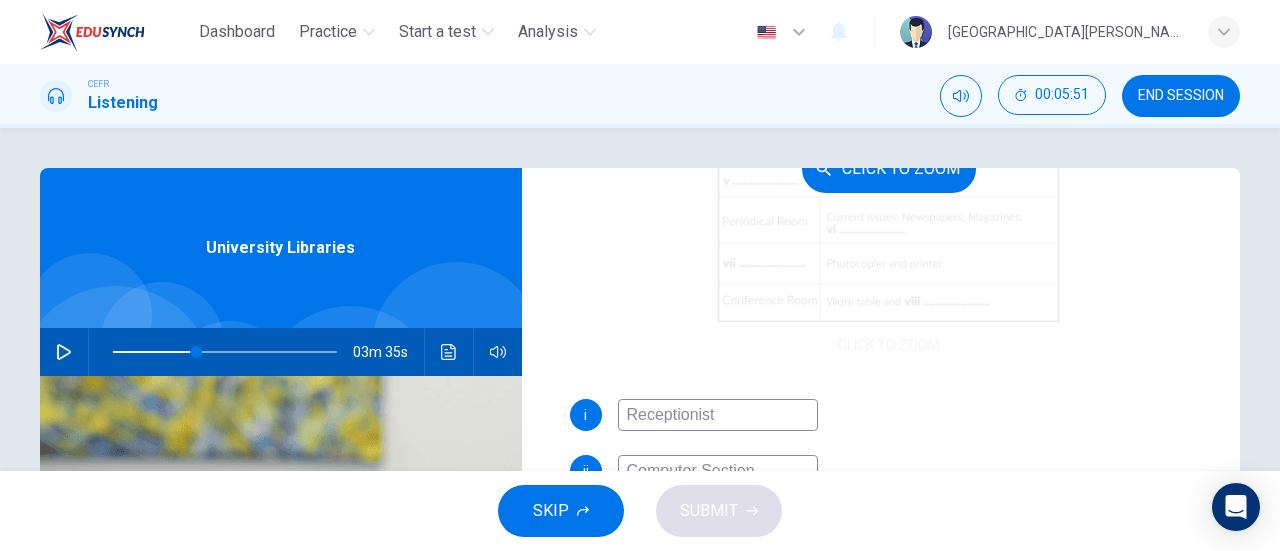 scroll, scrollTop: 398, scrollLeft: 0, axis: vertical 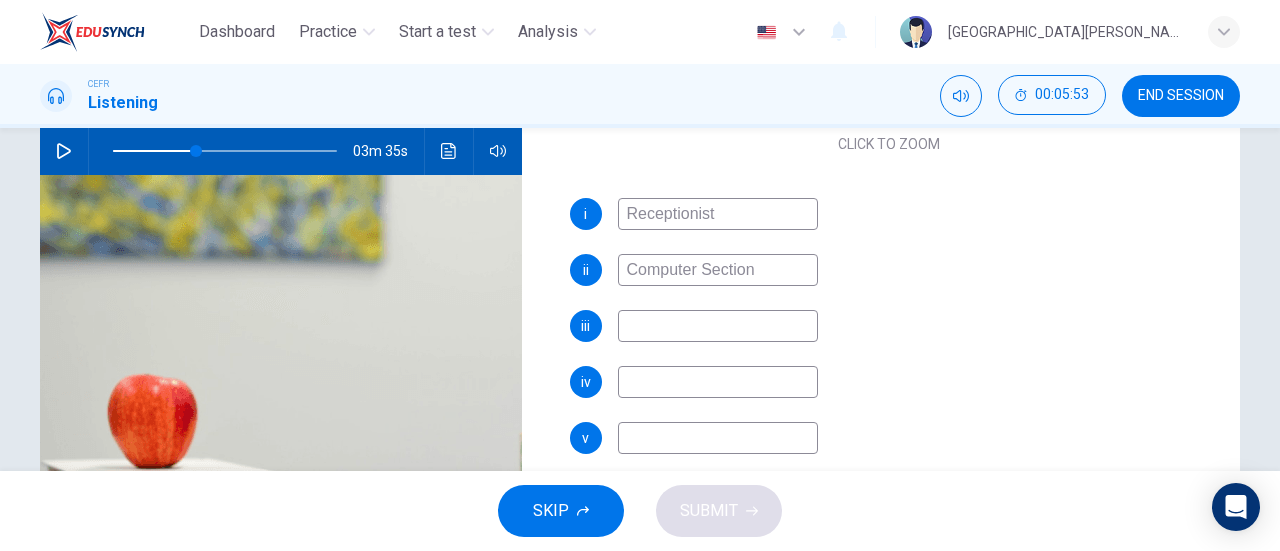 click at bounding box center (718, 326) 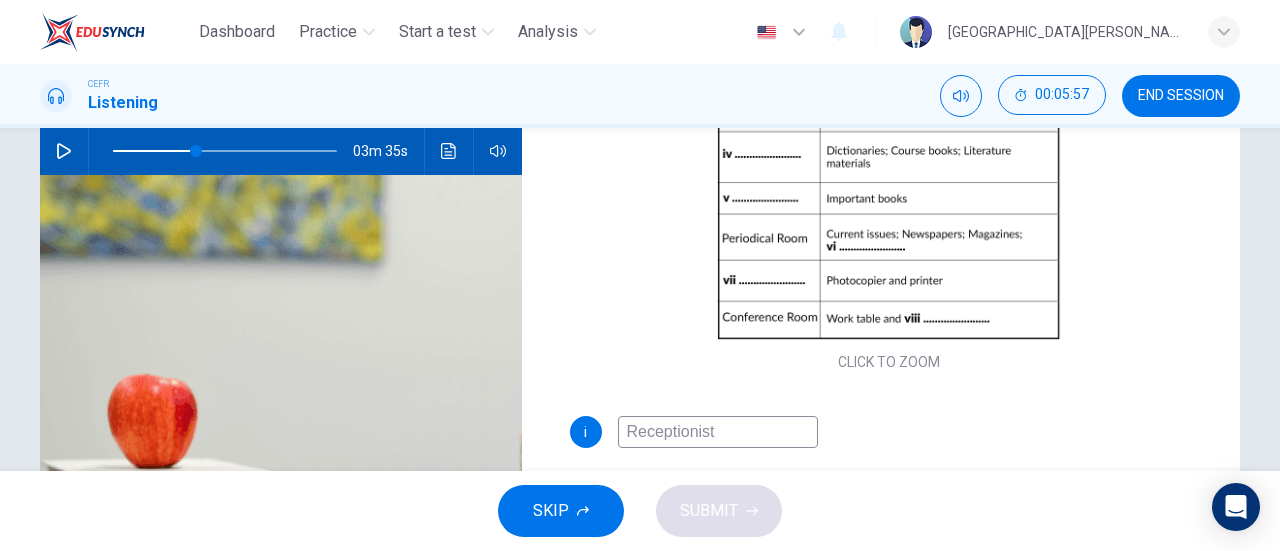 scroll, scrollTop: 122, scrollLeft: 0, axis: vertical 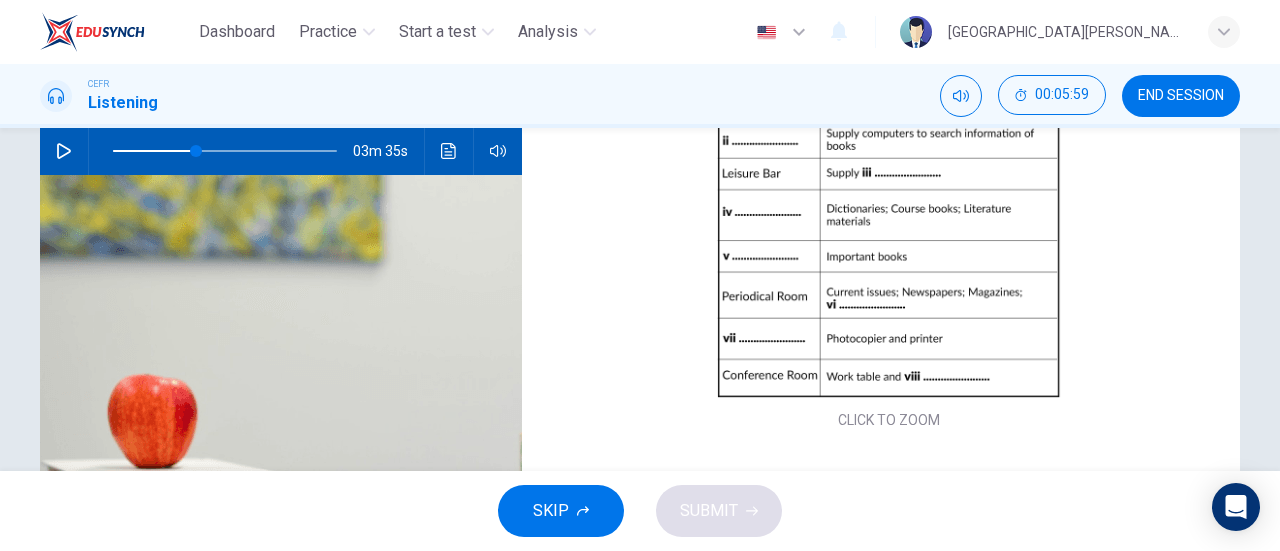 type on "Drinks and Snacks" 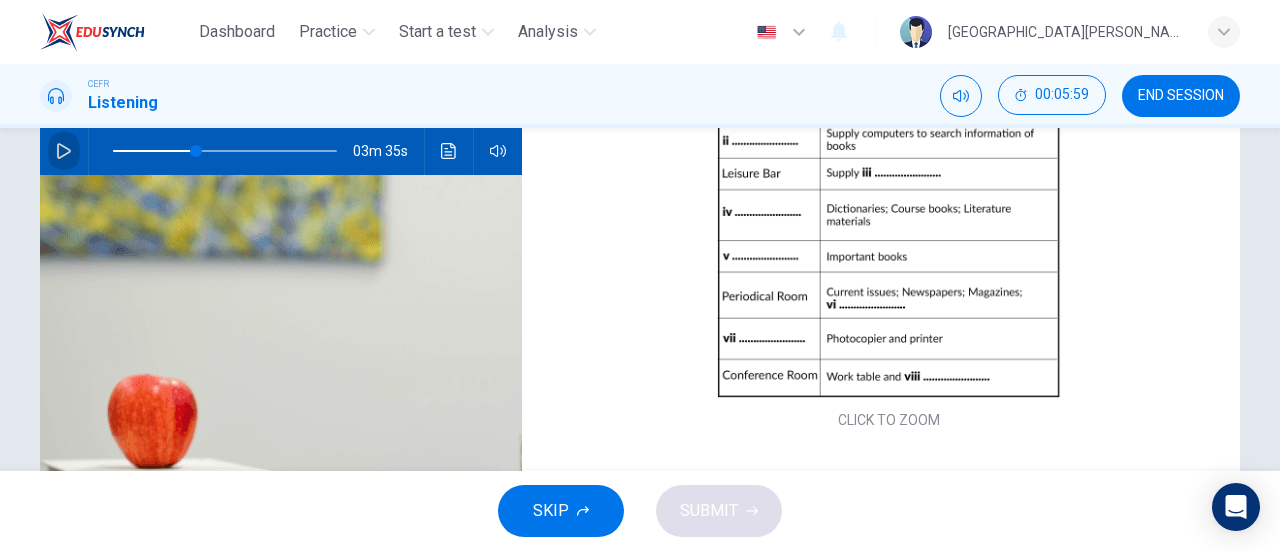 click 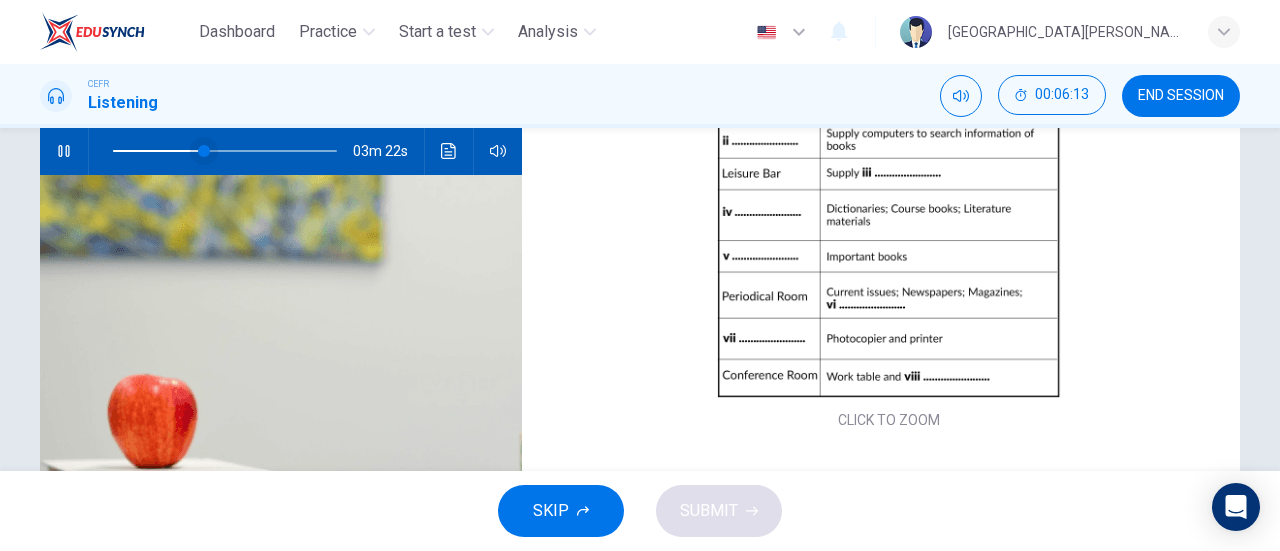 click at bounding box center (204, 151) 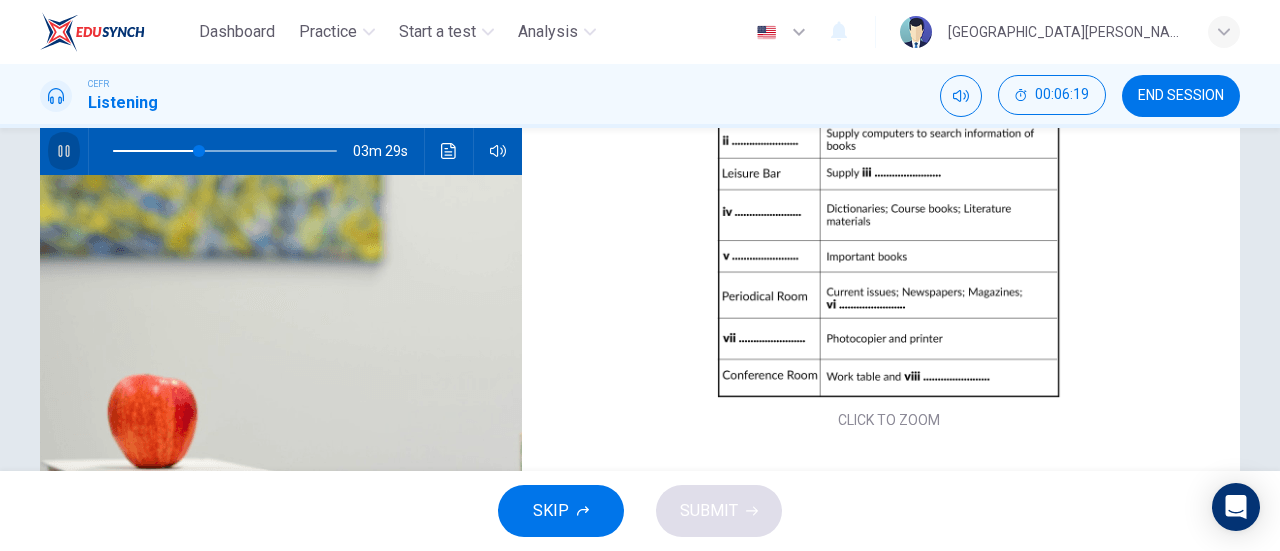click 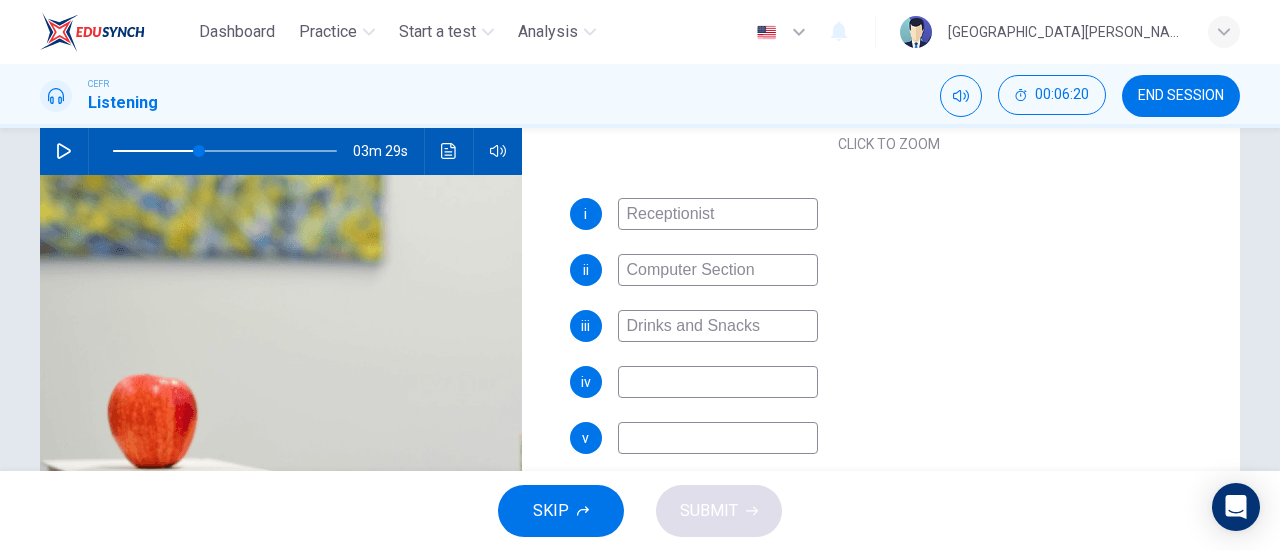 scroll, scrollTop: 398, scrollLeft: 0, axis: vertical 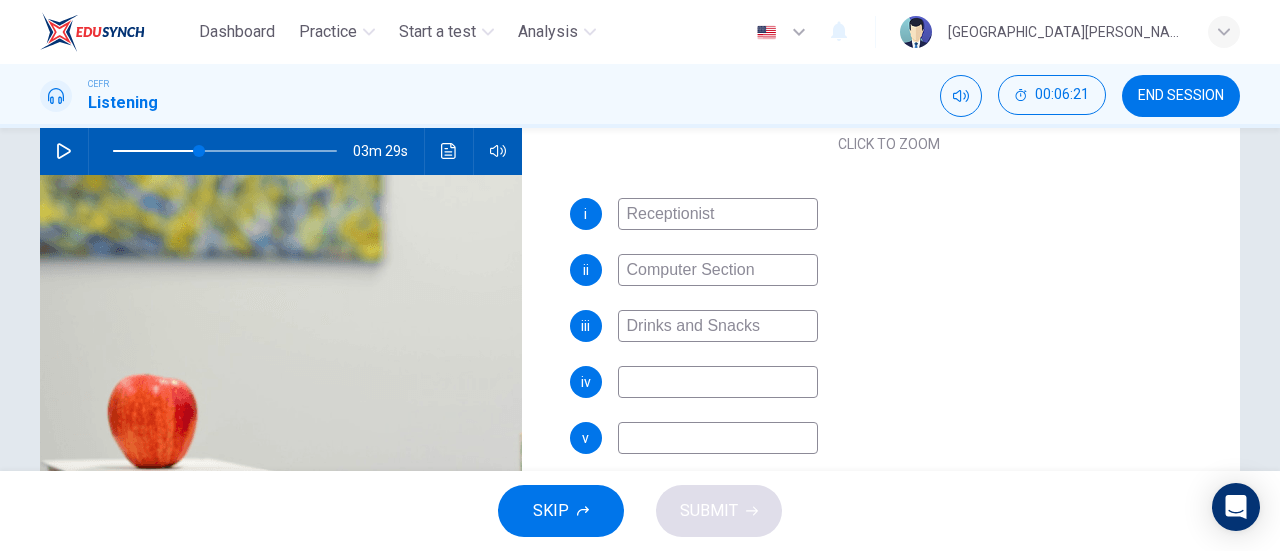 click at bounding box center [718, 382] 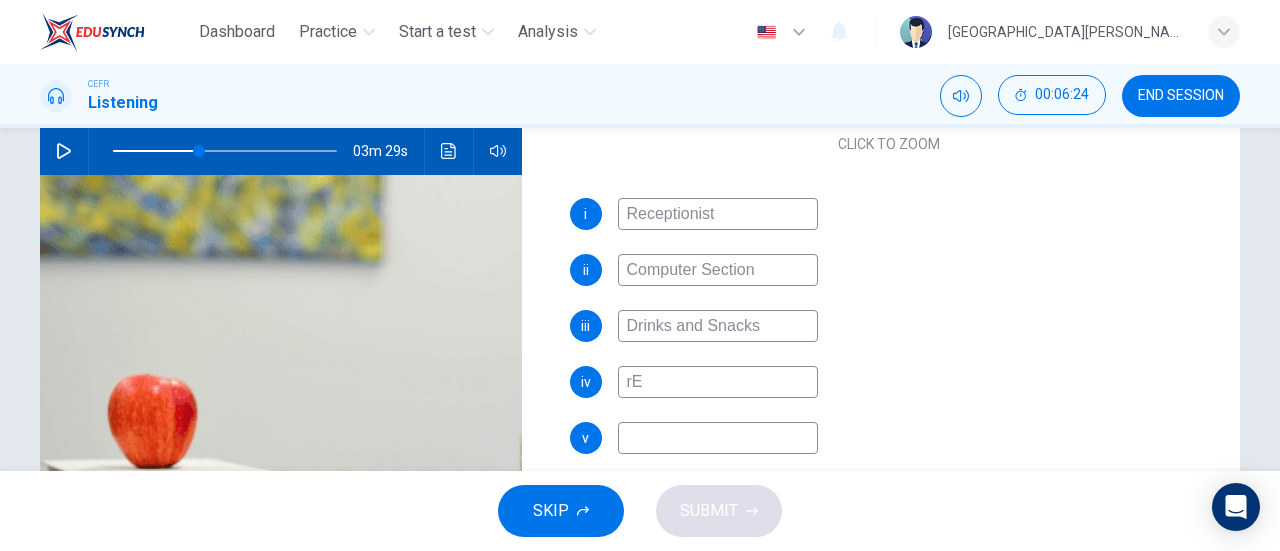 type on "r" 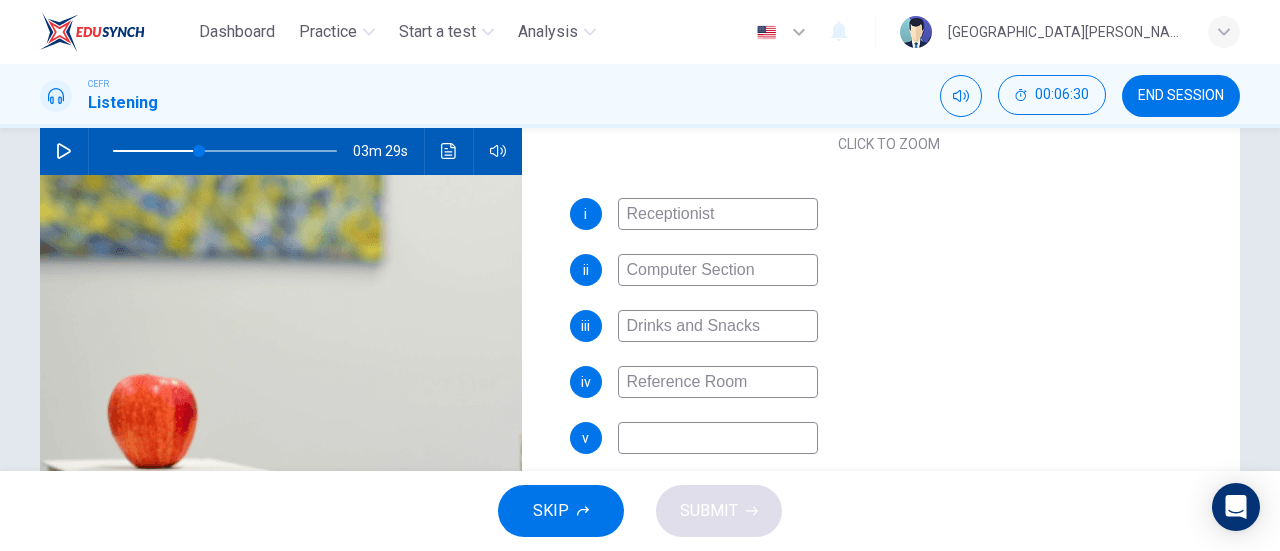 type on "Reference Room" 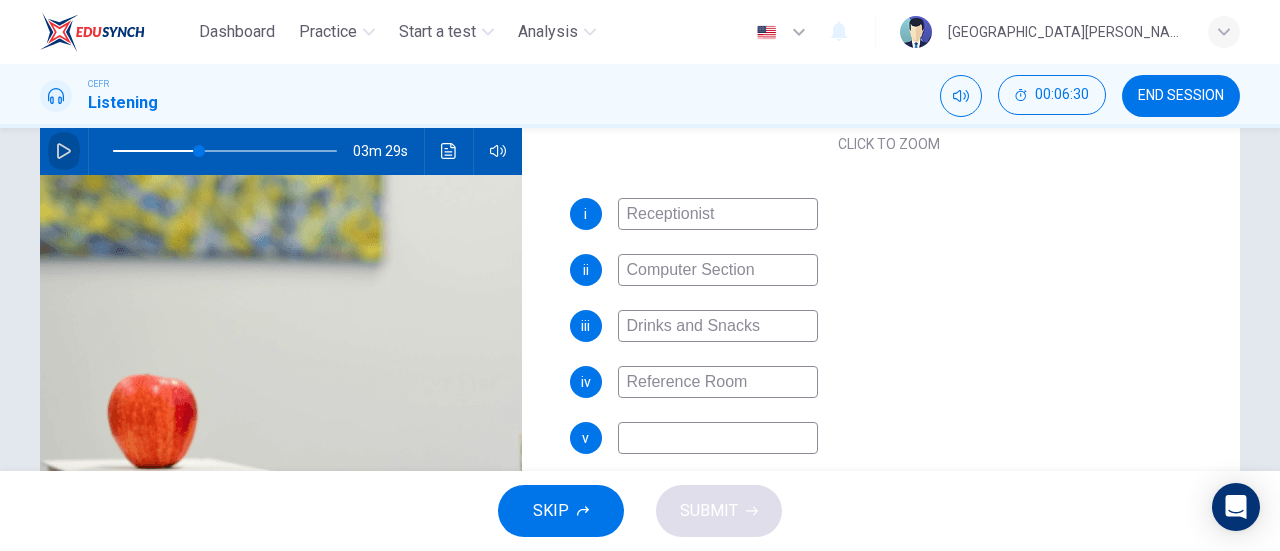 click 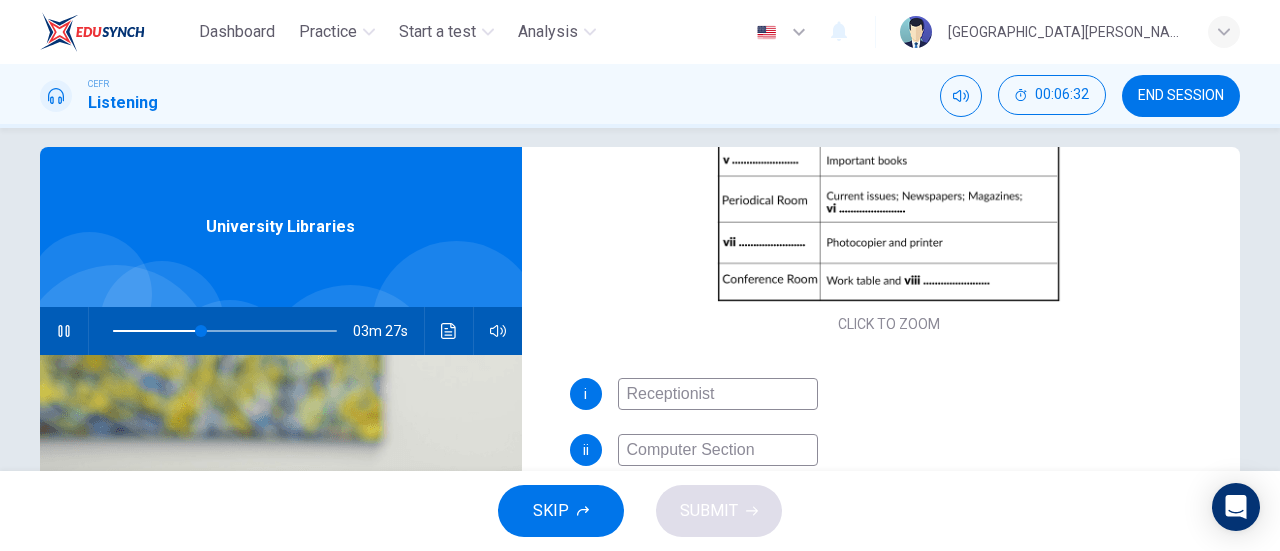 scroll, scrollTop: 0, scrollLeft: 0, axis: both 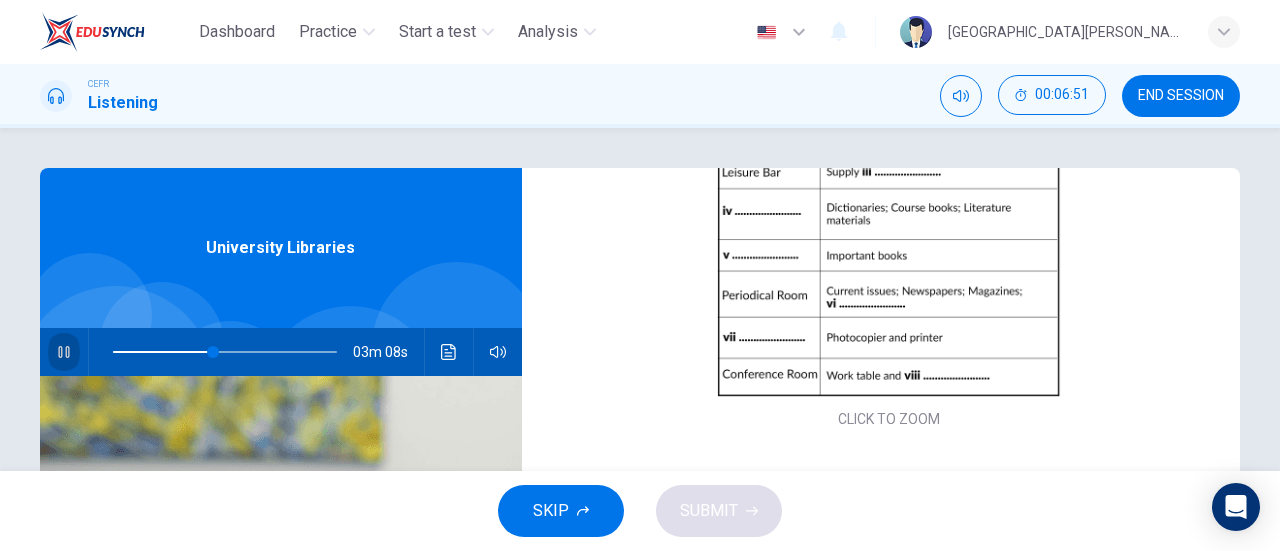 click 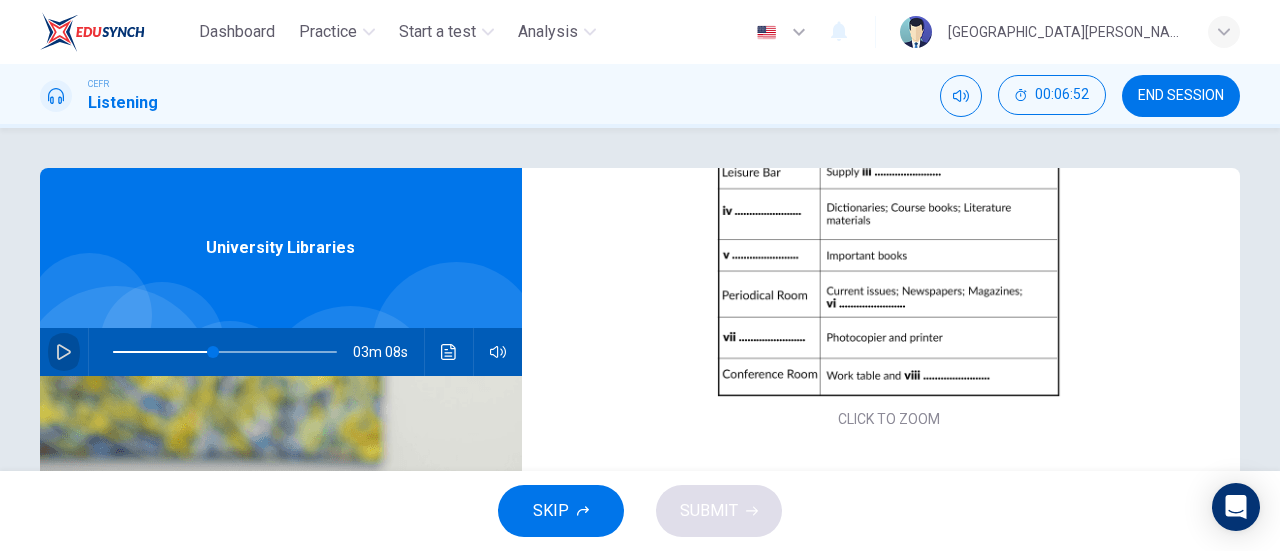 click 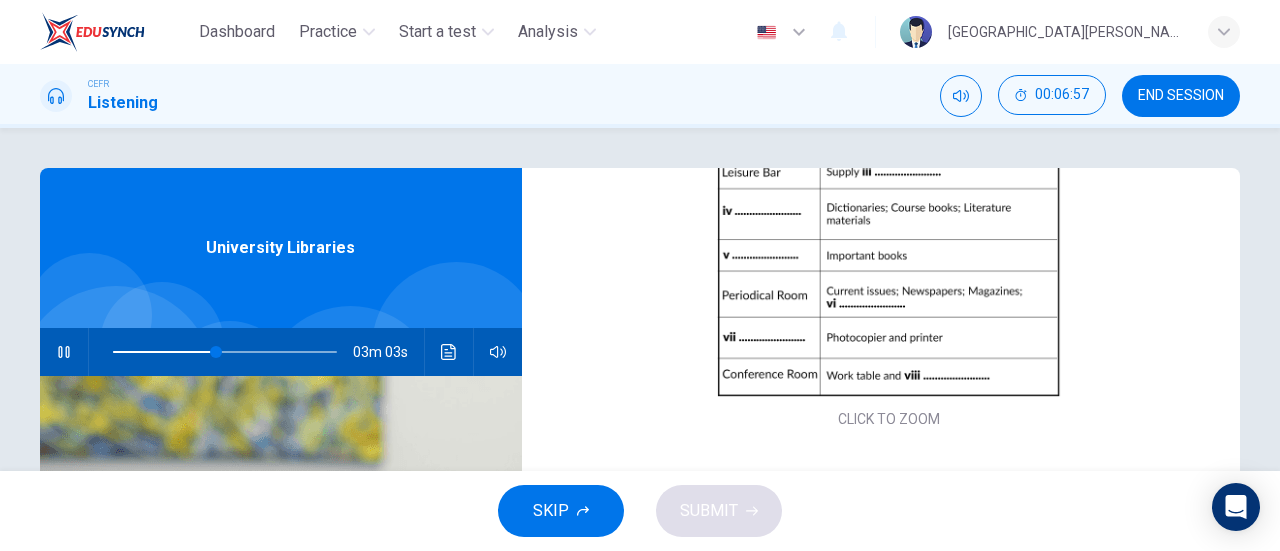 click 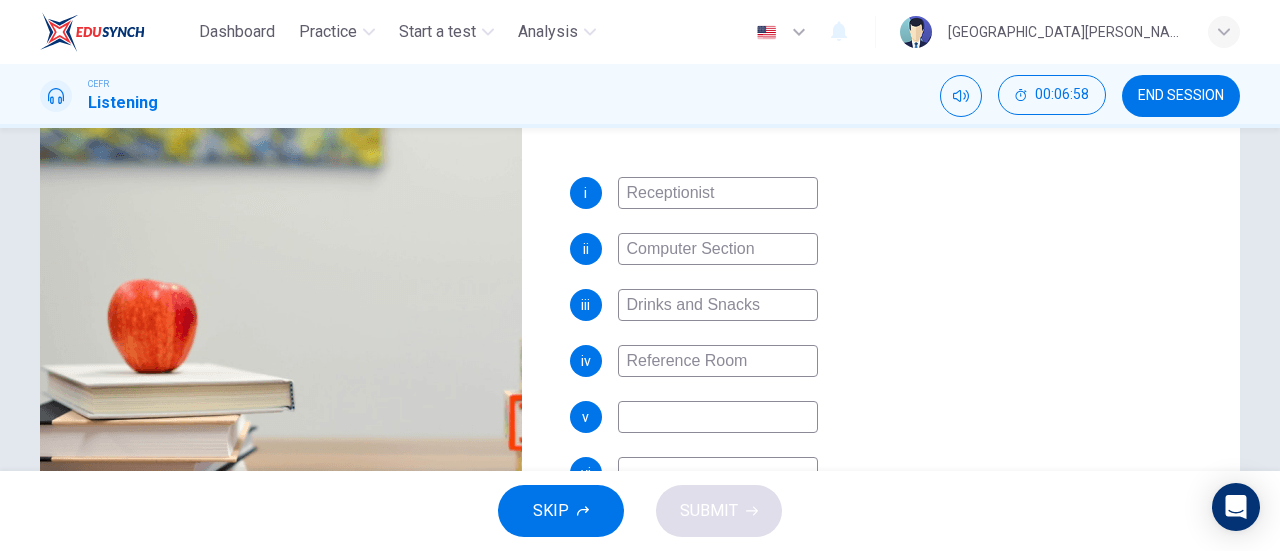 scroll, scrollTop: 297, scrollLeft: 0, axis: vertical 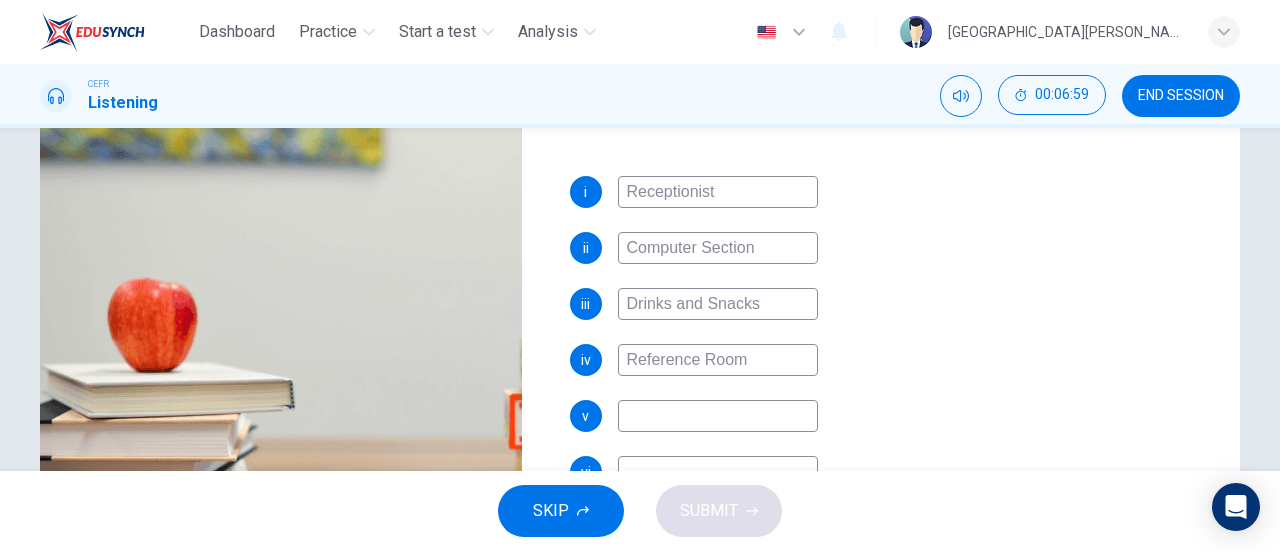 click at bounding box center [718, 416] 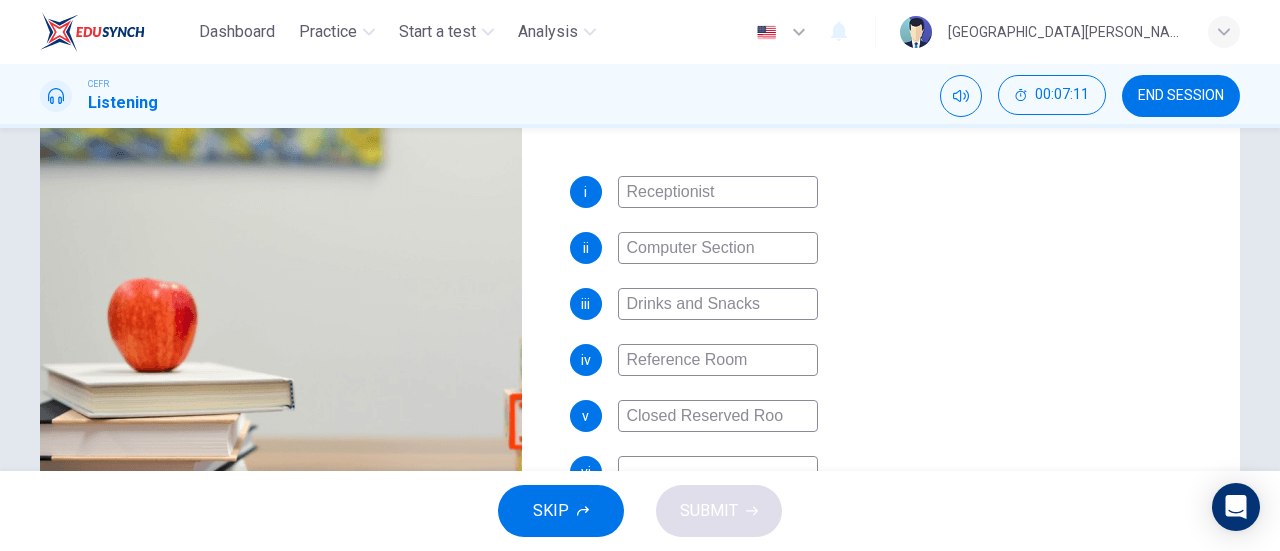 type on "Closed Reserved Room" 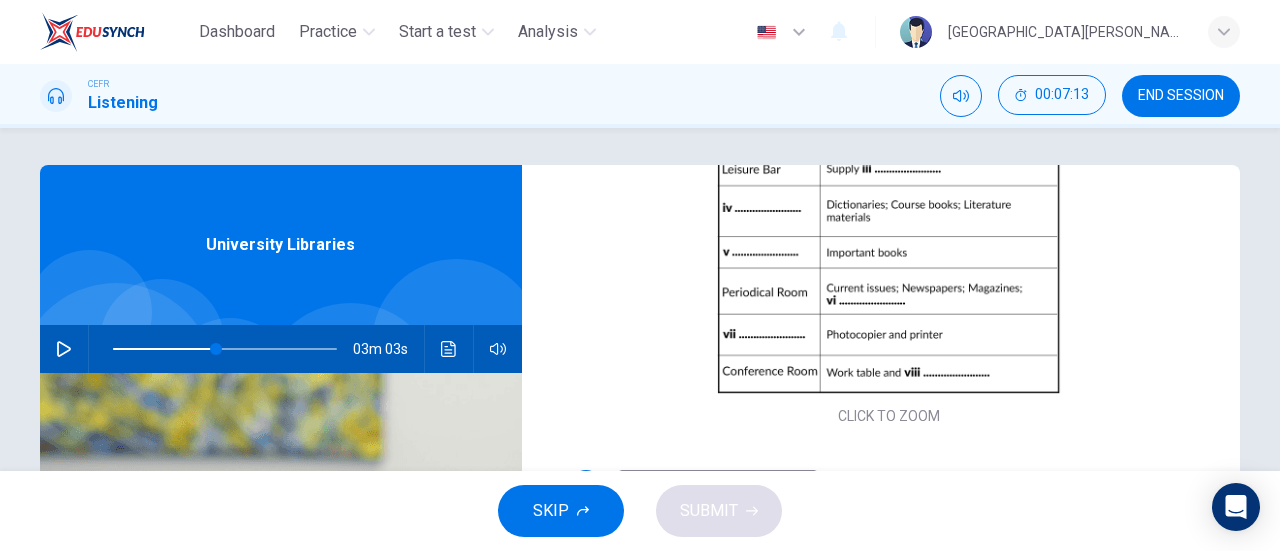 scroll, scrollTop: 3, scrollLeft: 0, axis: vertical 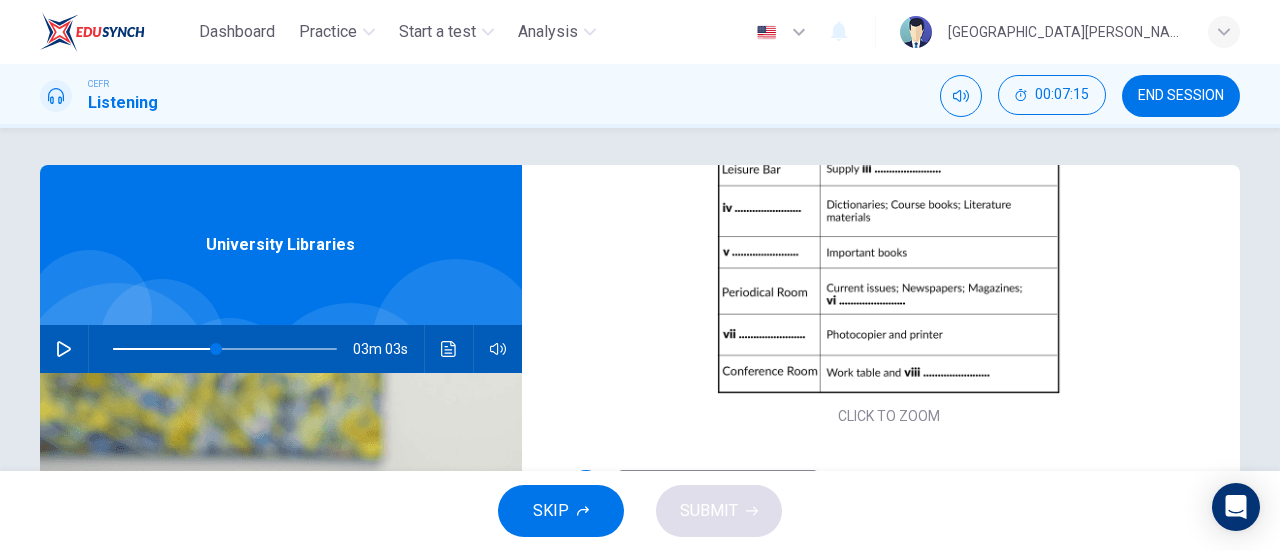 type on "Closed Reserved Room" 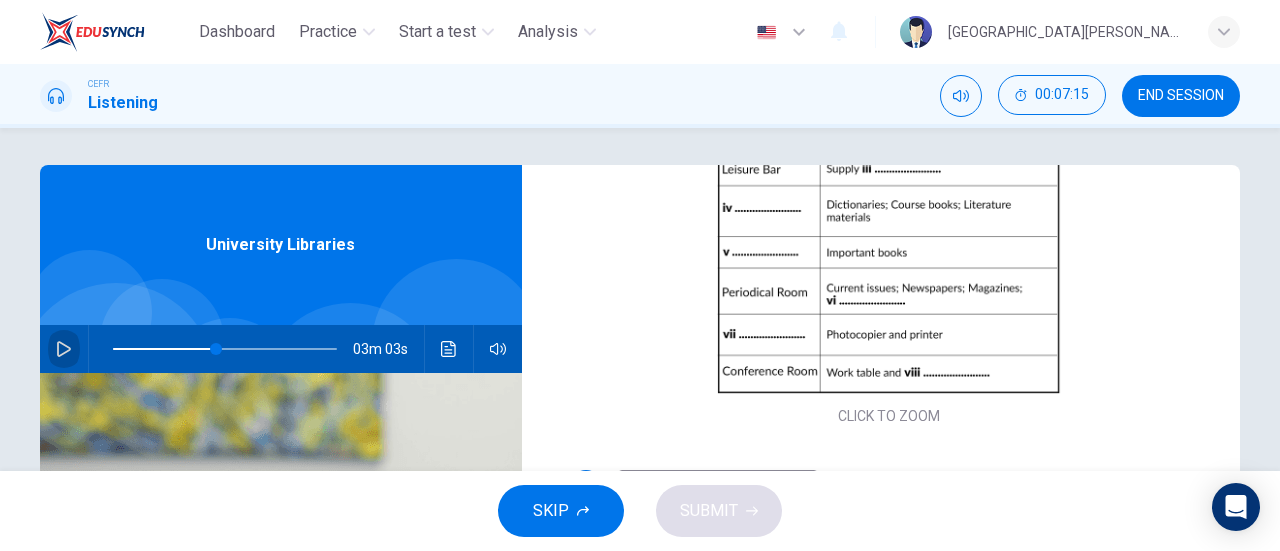 click 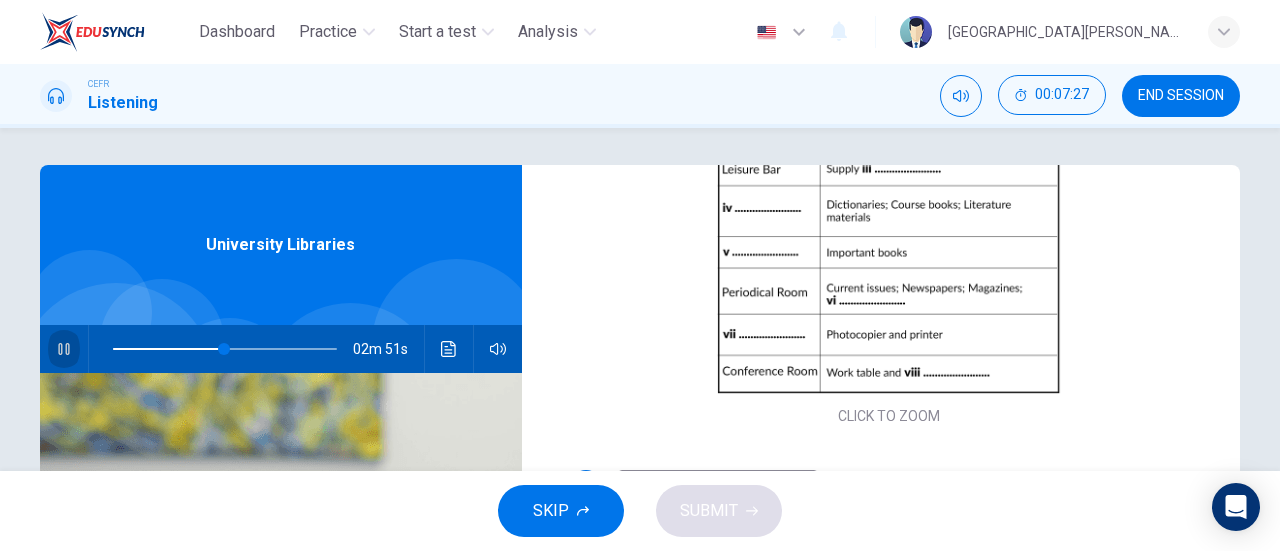 click 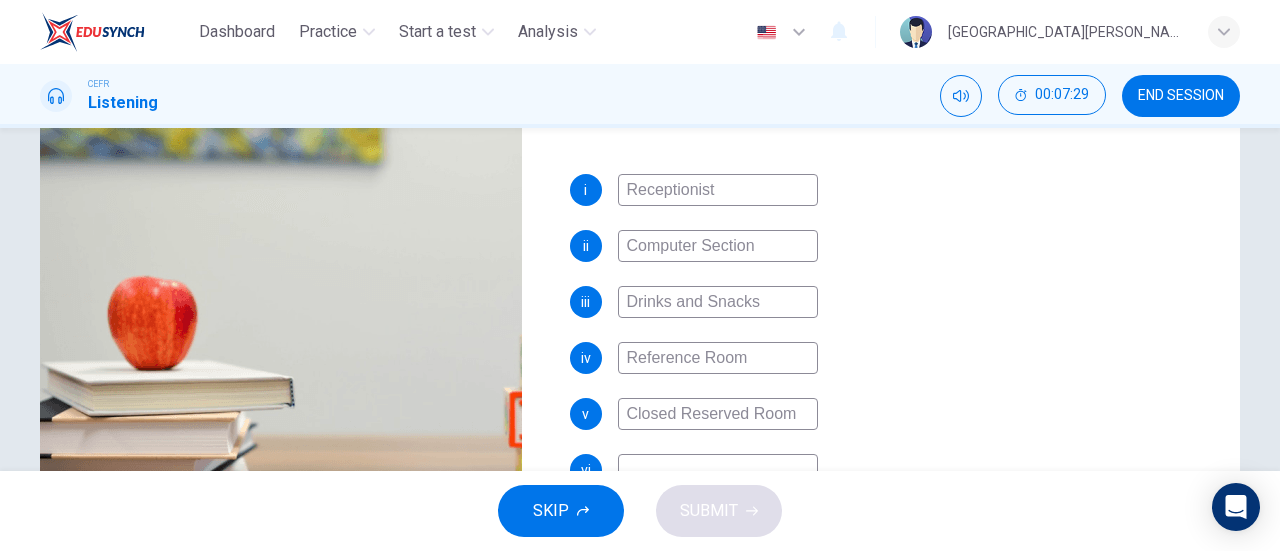 scroll, scrollTop: 304, scrollLeft: 0, axis: vertical 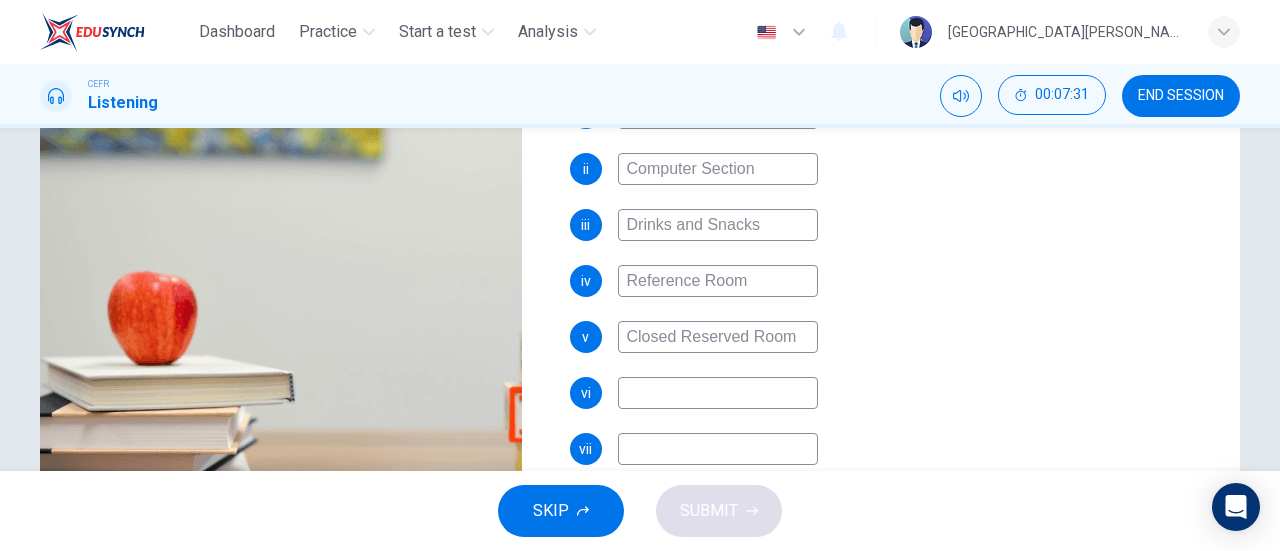 click at bounding box center [718, 393] 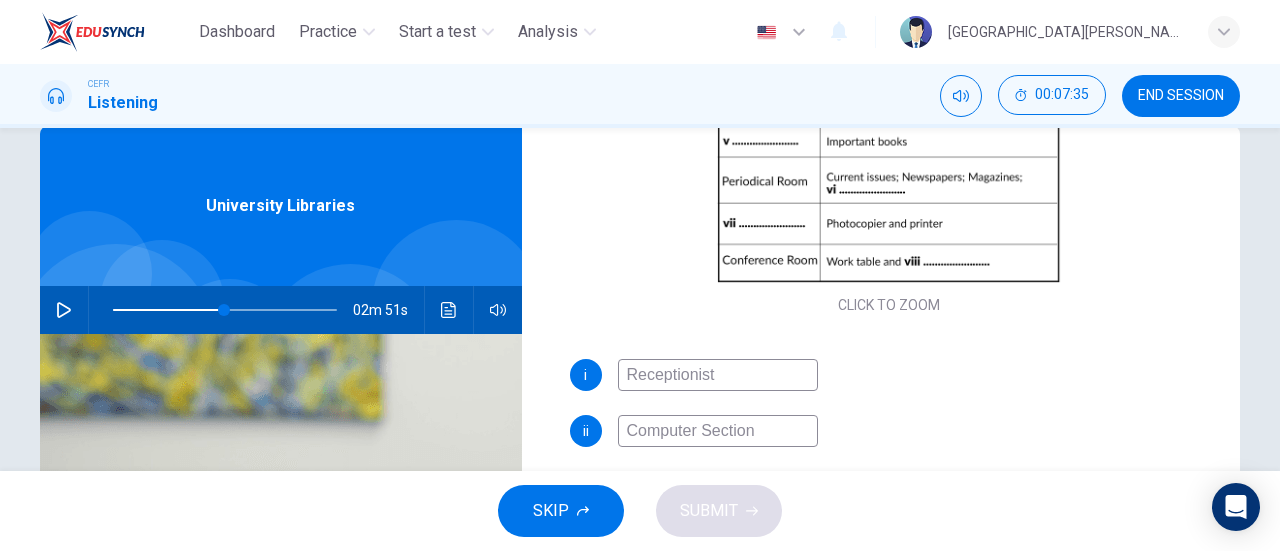 scroll, scrollTop: 0, scrollLeft: 0, axis: both 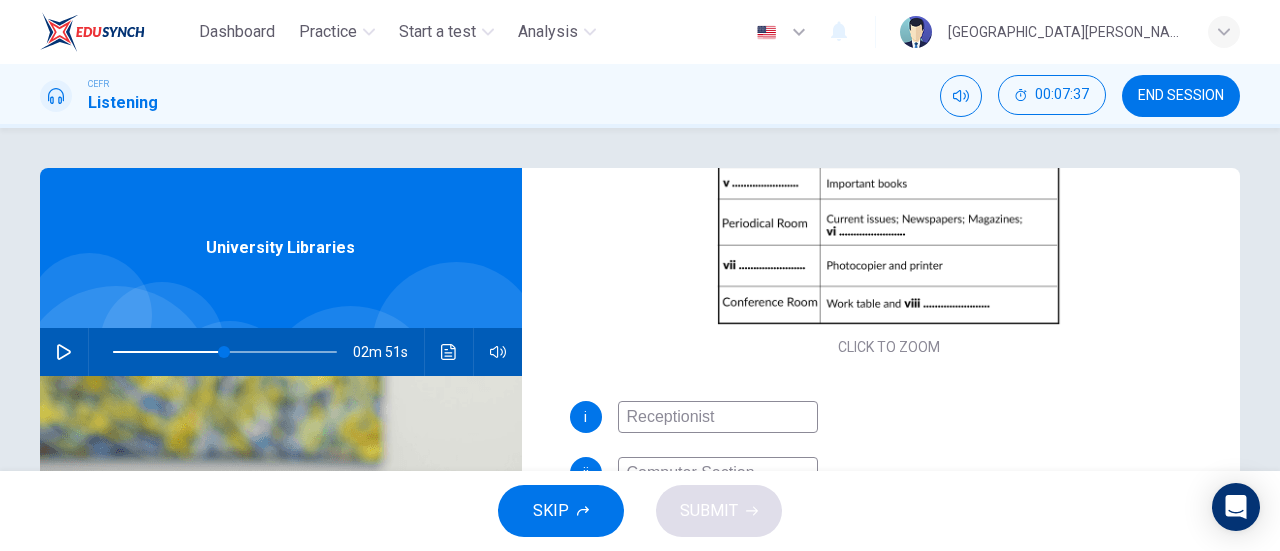 type on "Journals" 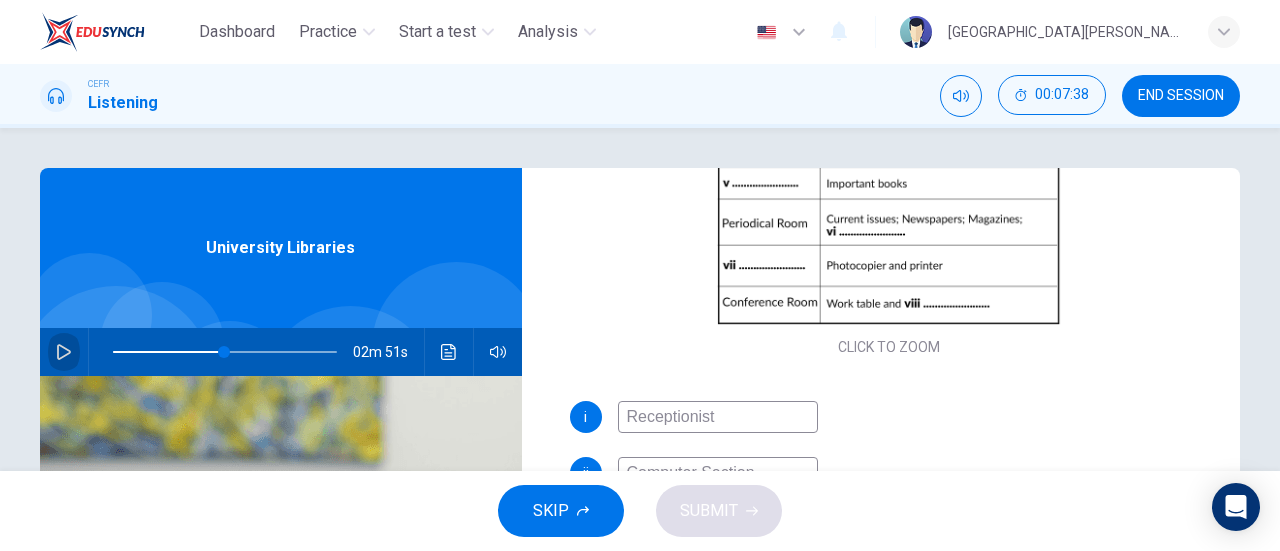 click 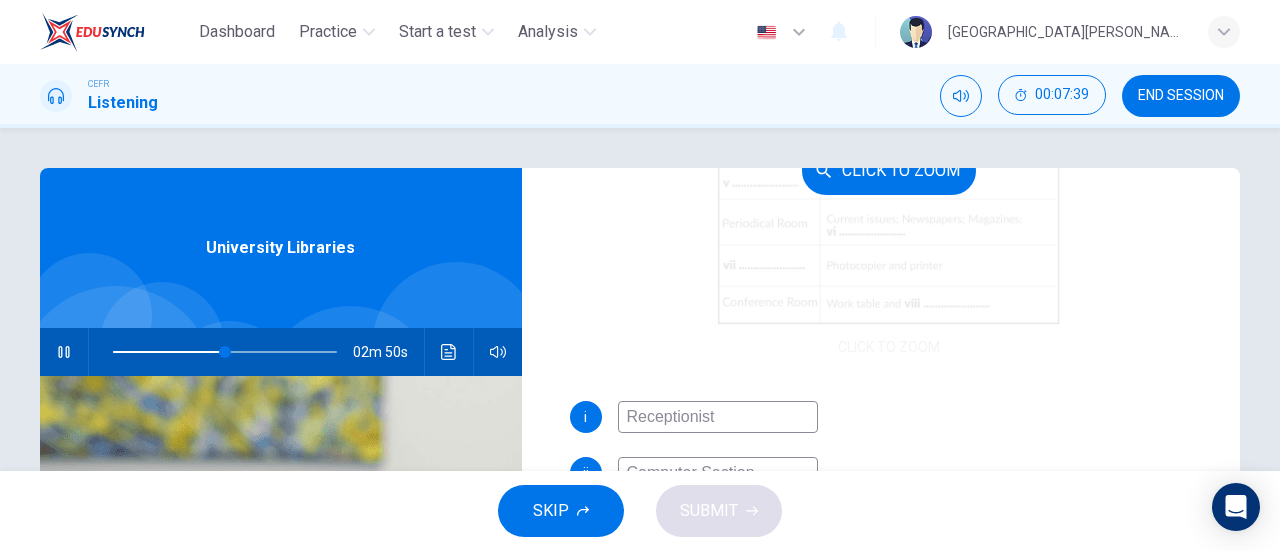 scroll, scrollTop: 398, scrollLeft: 0, axis: vertical 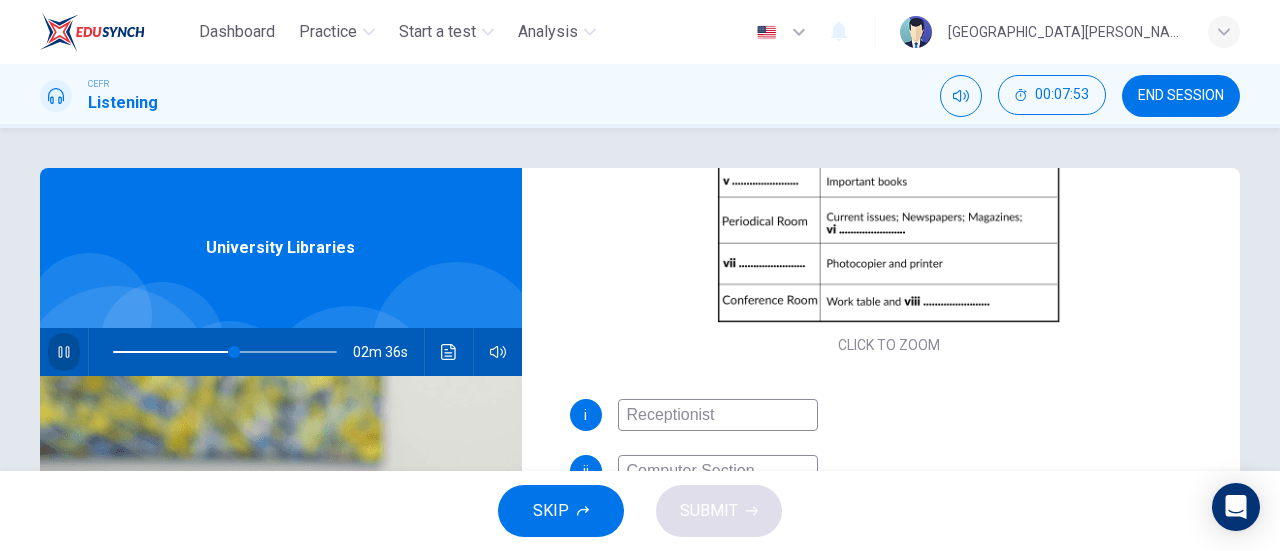 click 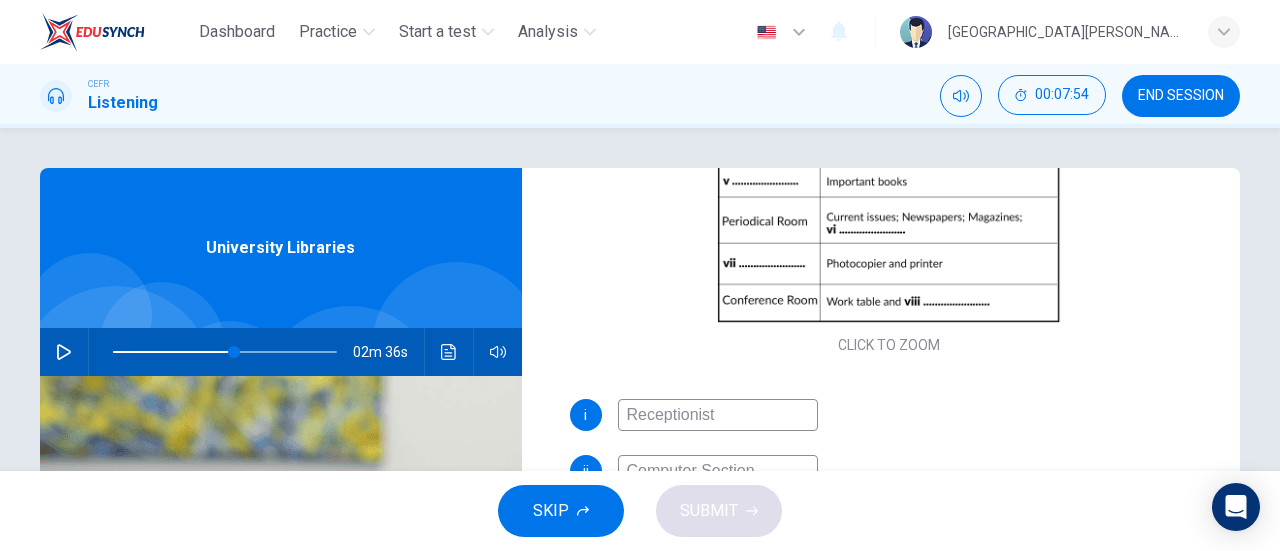 scroll, scrollTop: 432, scrollLeft: 0, axis: vertical 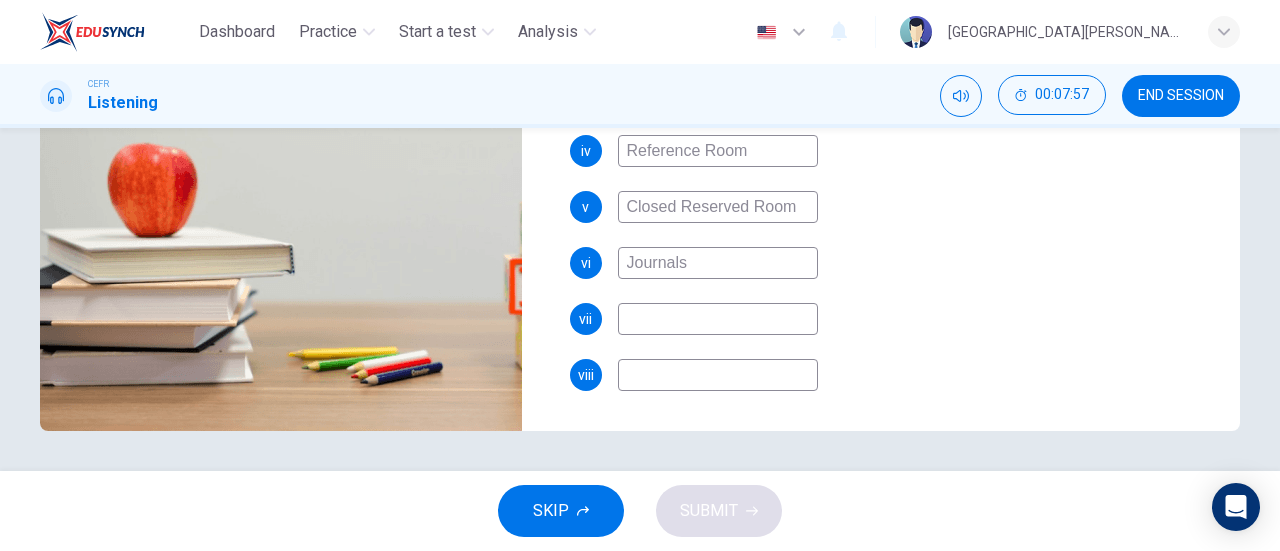 click at bounding box center [718, 319] 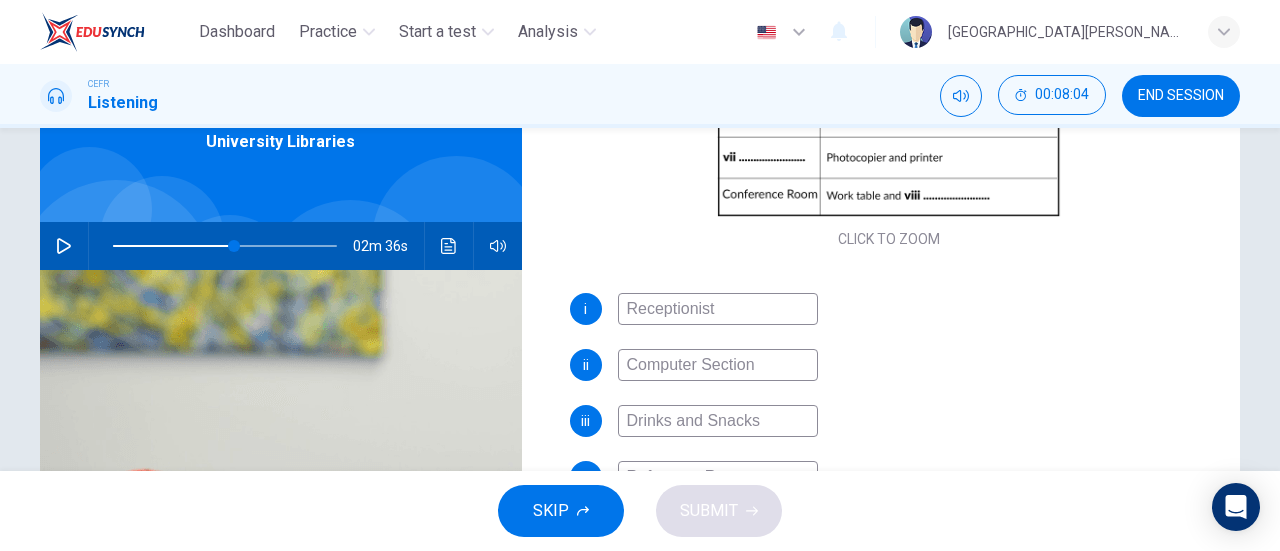 scroll, scrollTop: 104, scrollLeft: 0, axis: vertical 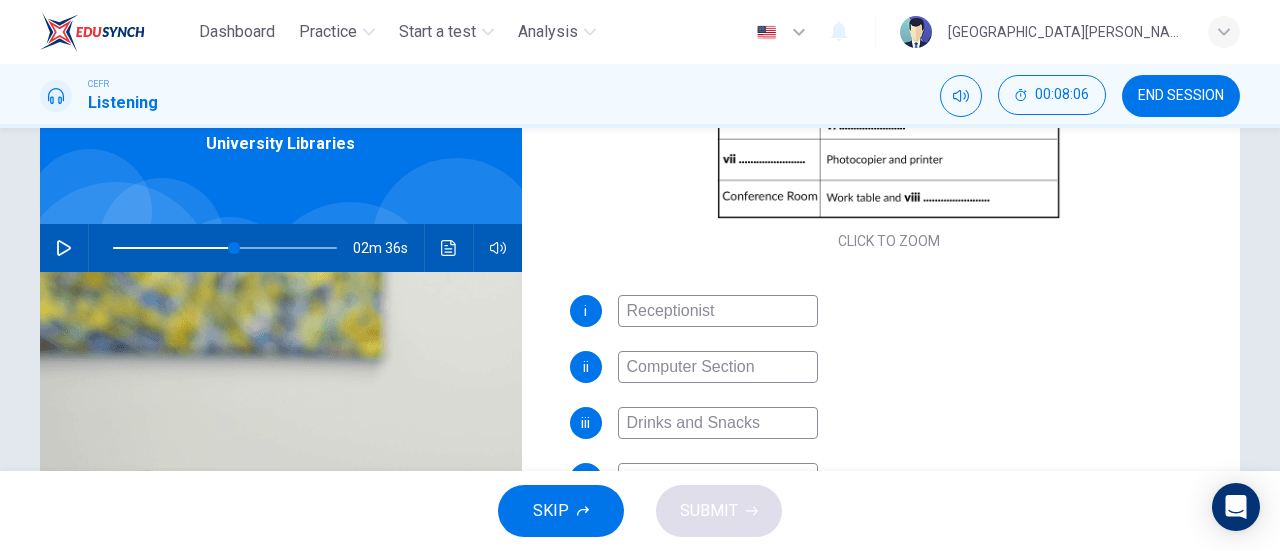 type on "Photocopy Room" 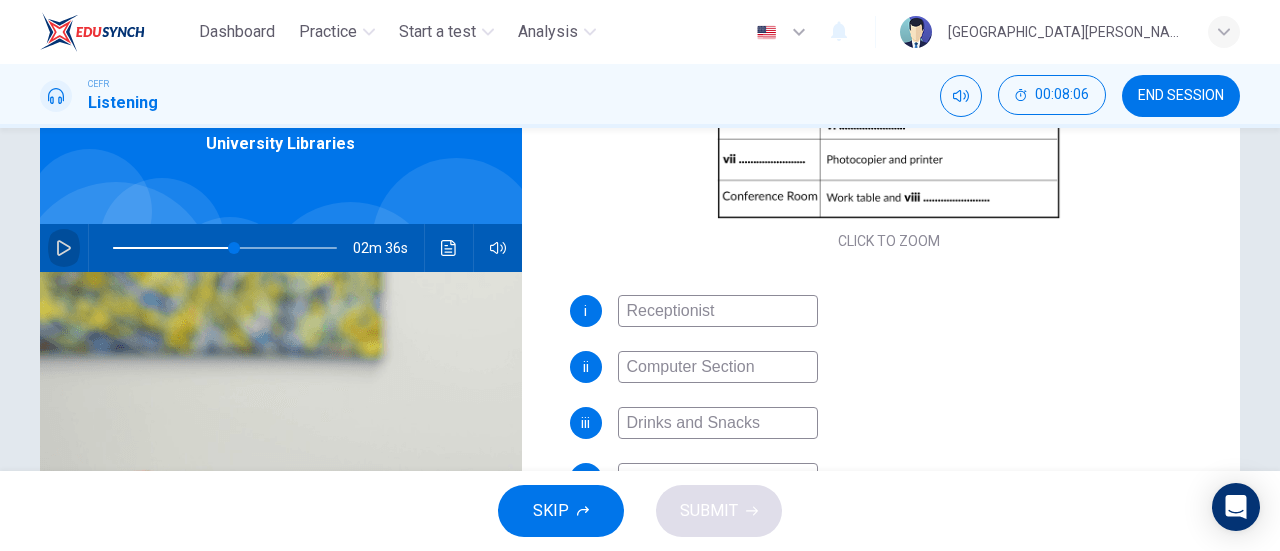 click 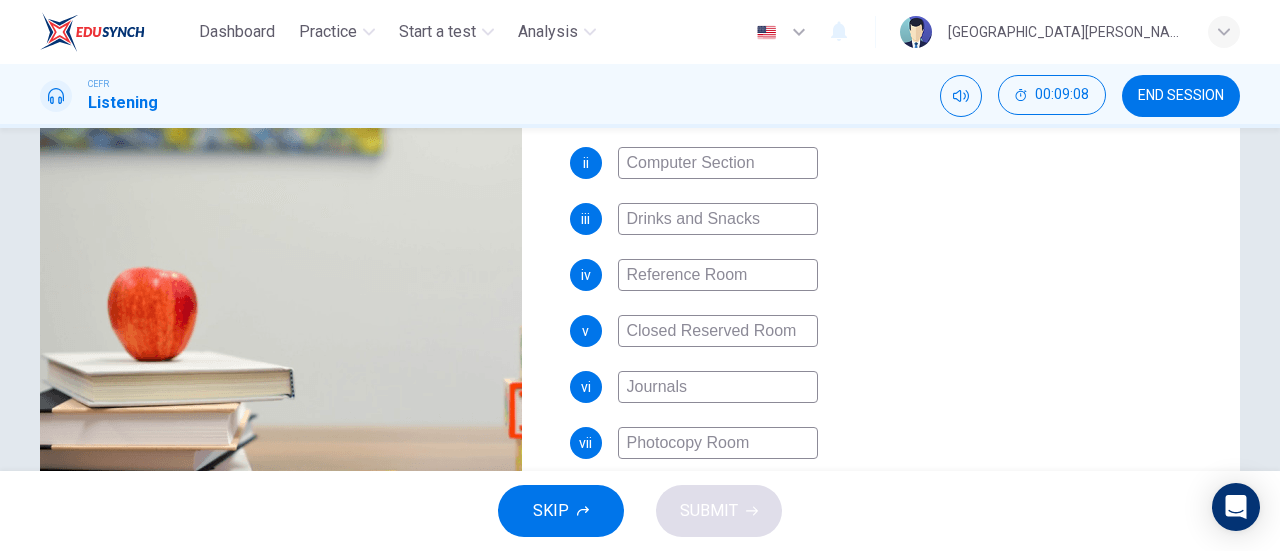 scroll, scrollTop: 432, scrollLeft: 0, axis: vertical 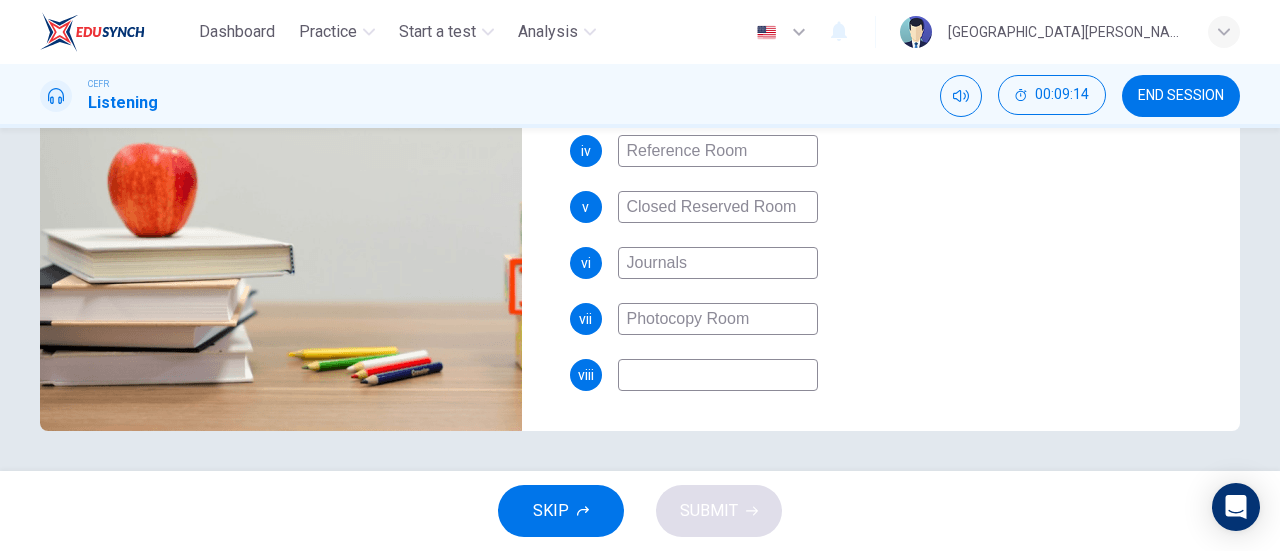 click on "i Receptionist ii Computer Section iii Drinks and Snacks iv Reference Room v Closed Reserved Room vi Journals vii Photocopy Room viii" at bounding box center (889, 199) 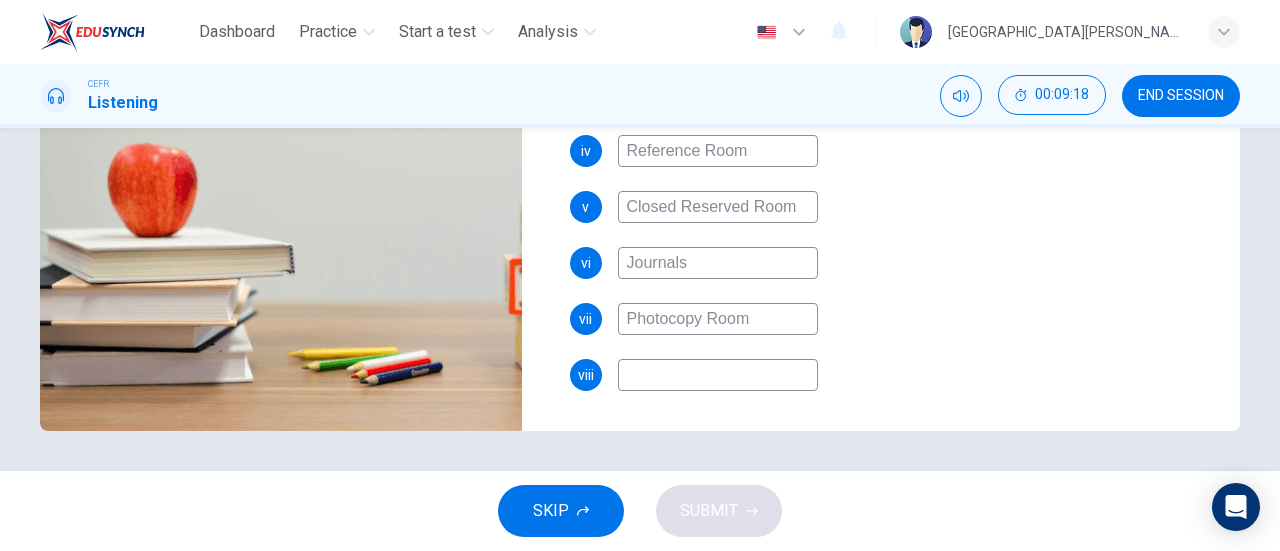 click at bounding box center (718, 375) 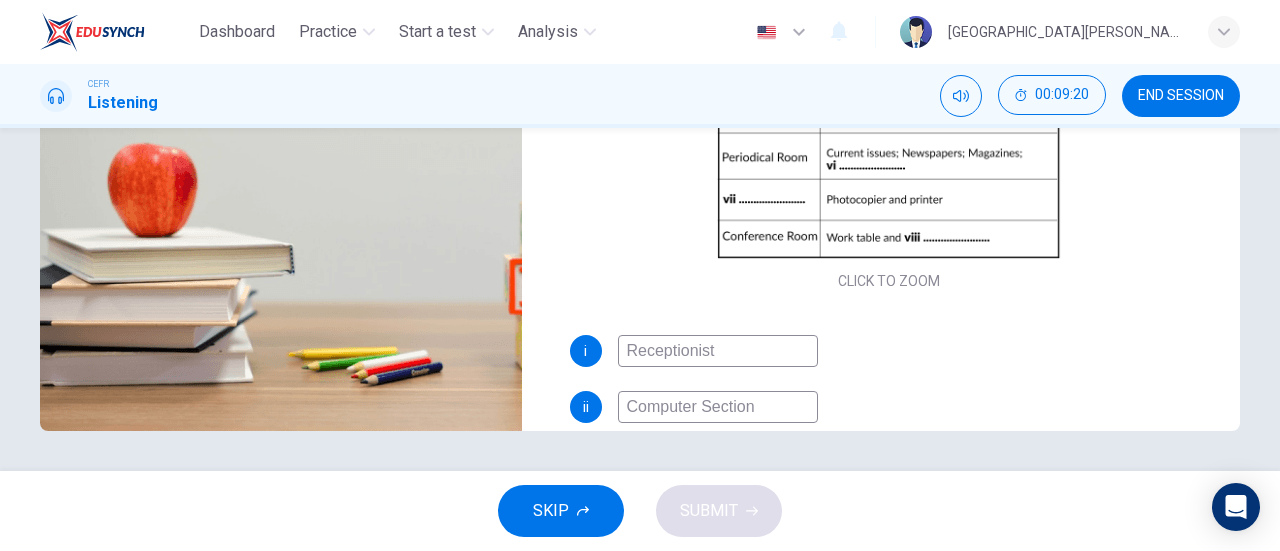 scroll, scrollTop: 398, scrollLeft: 0, axis: vertical 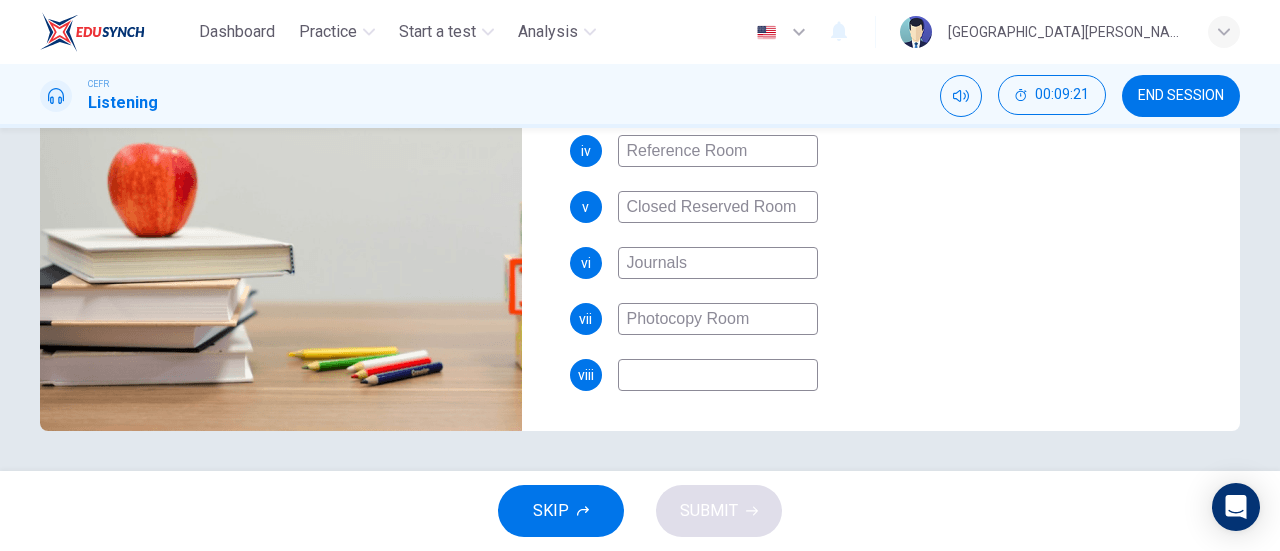 type on "76" 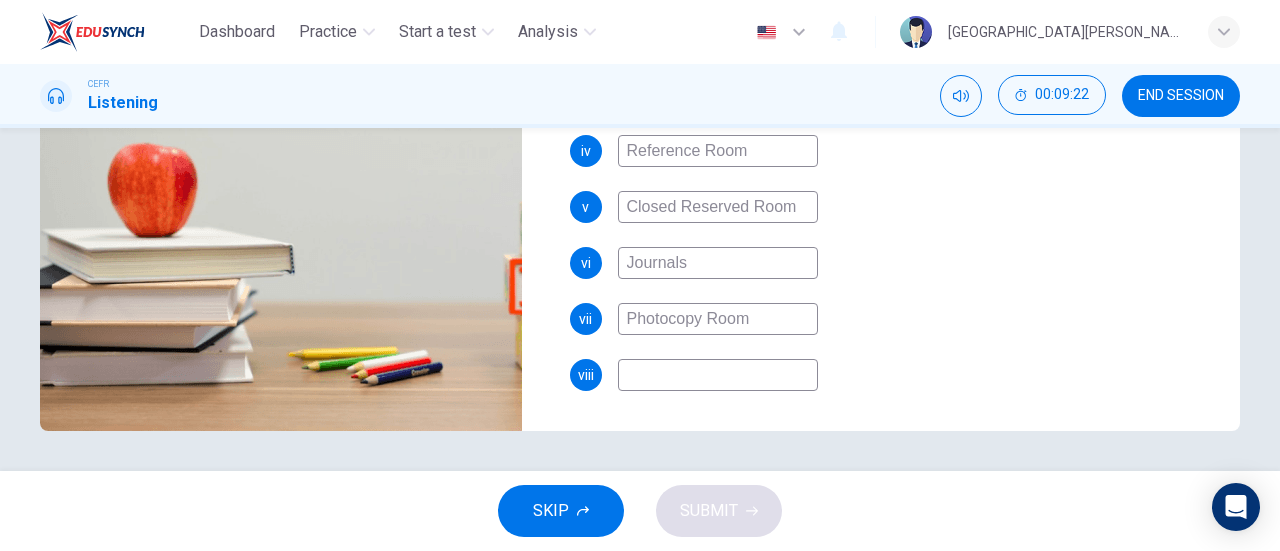 type on "M" 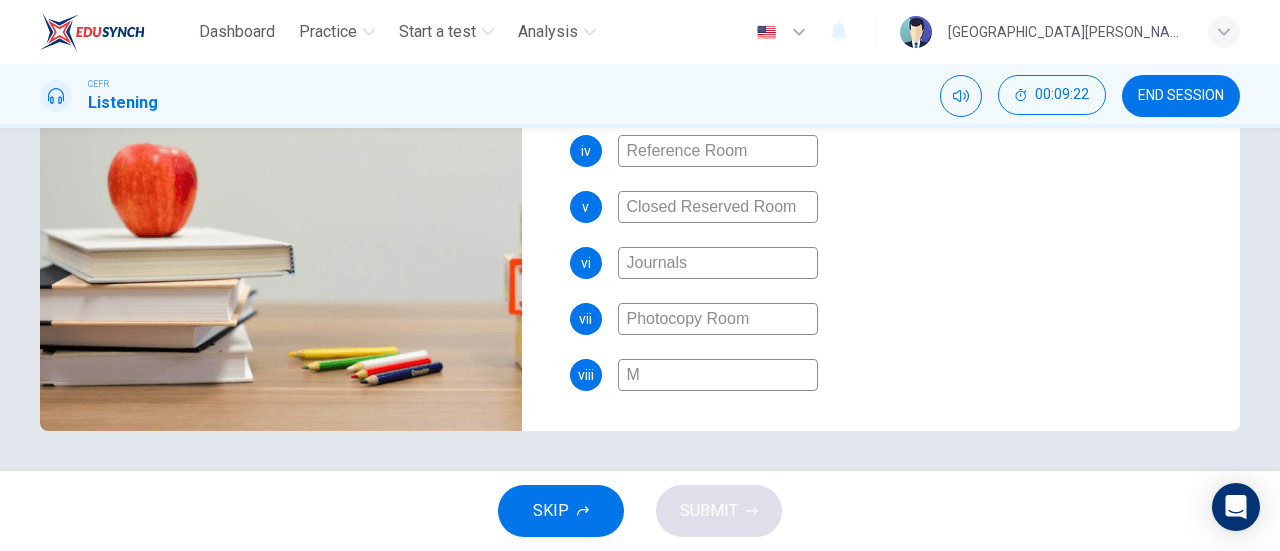 type on "76" 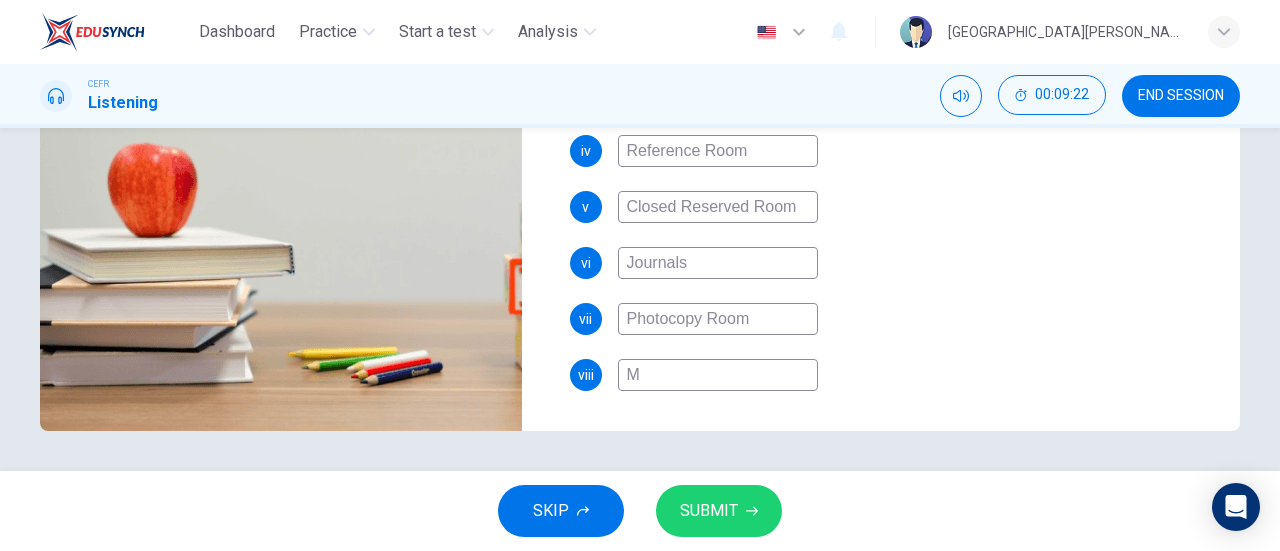 type on "Mu" 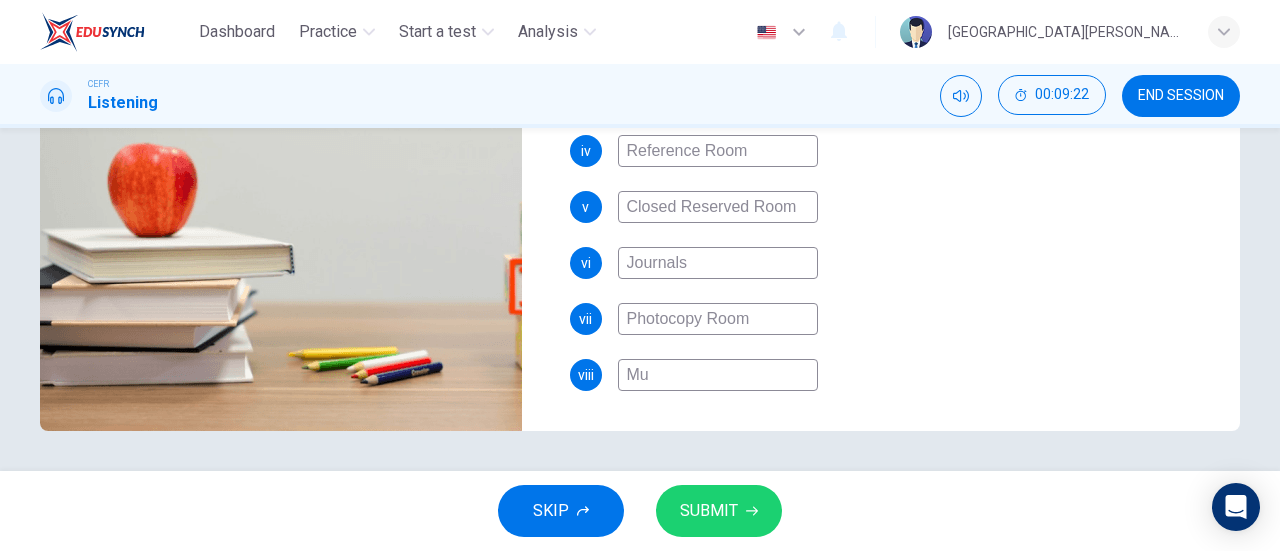 type on "76" 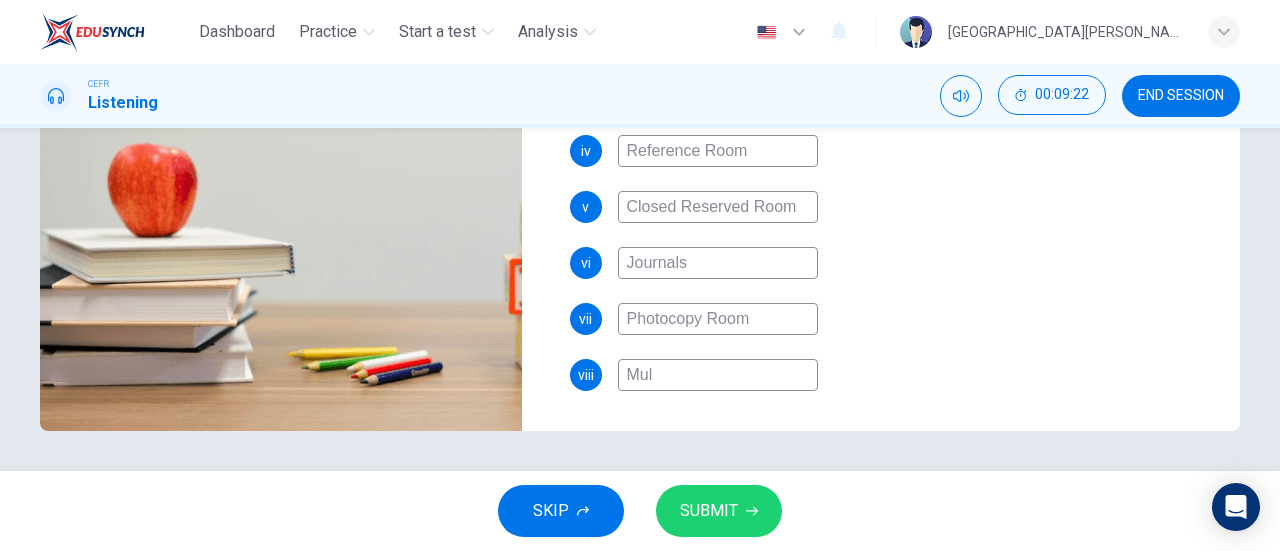 type on "77" 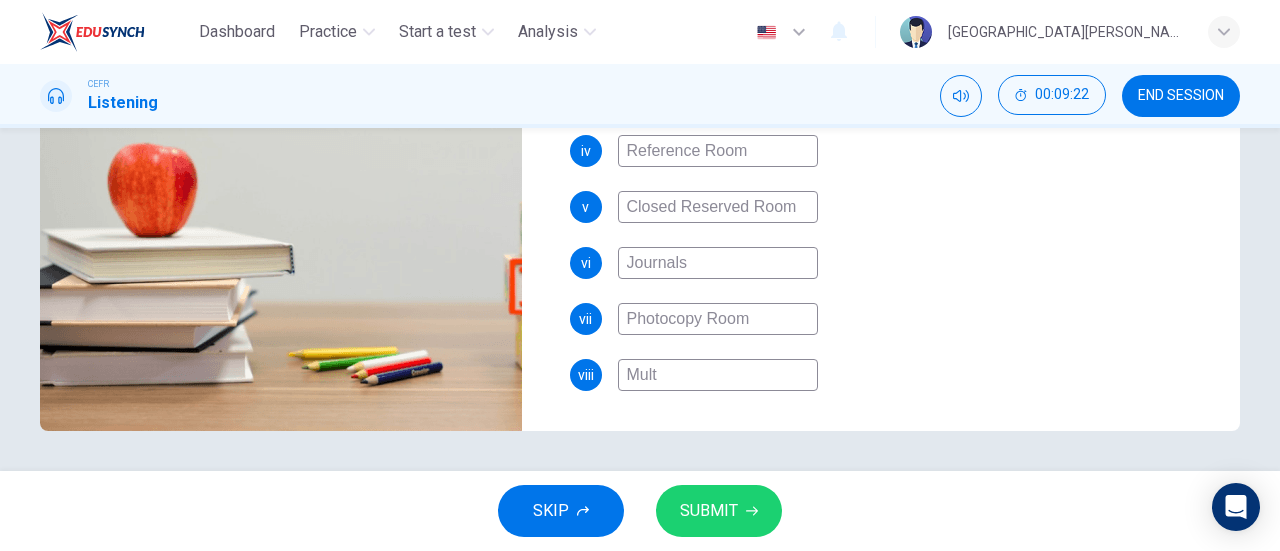 type on "Multi" 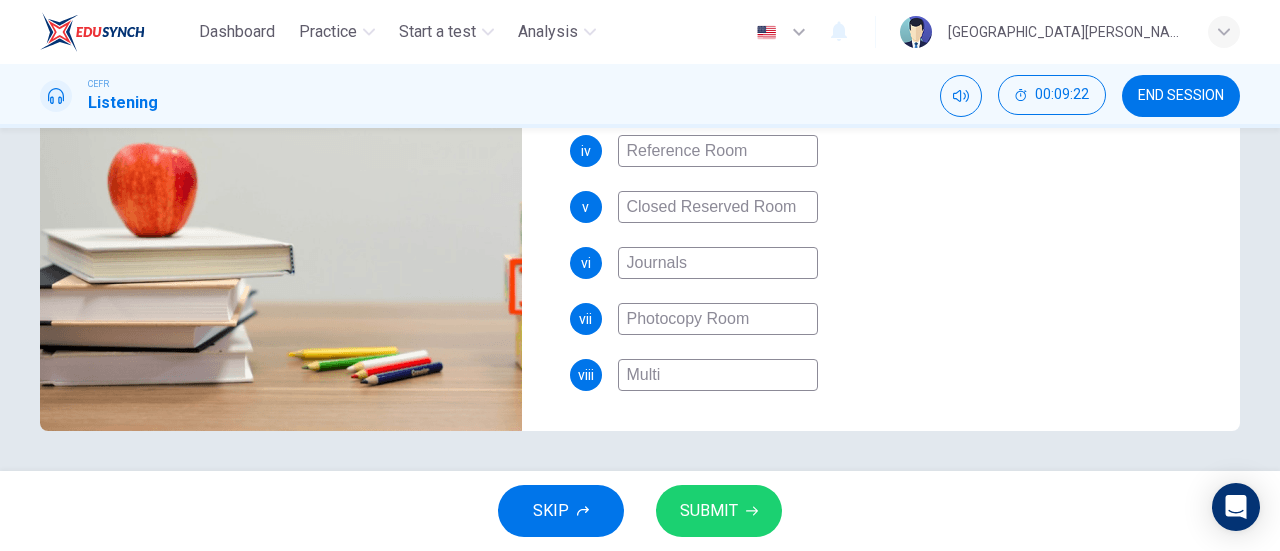 type on "77" 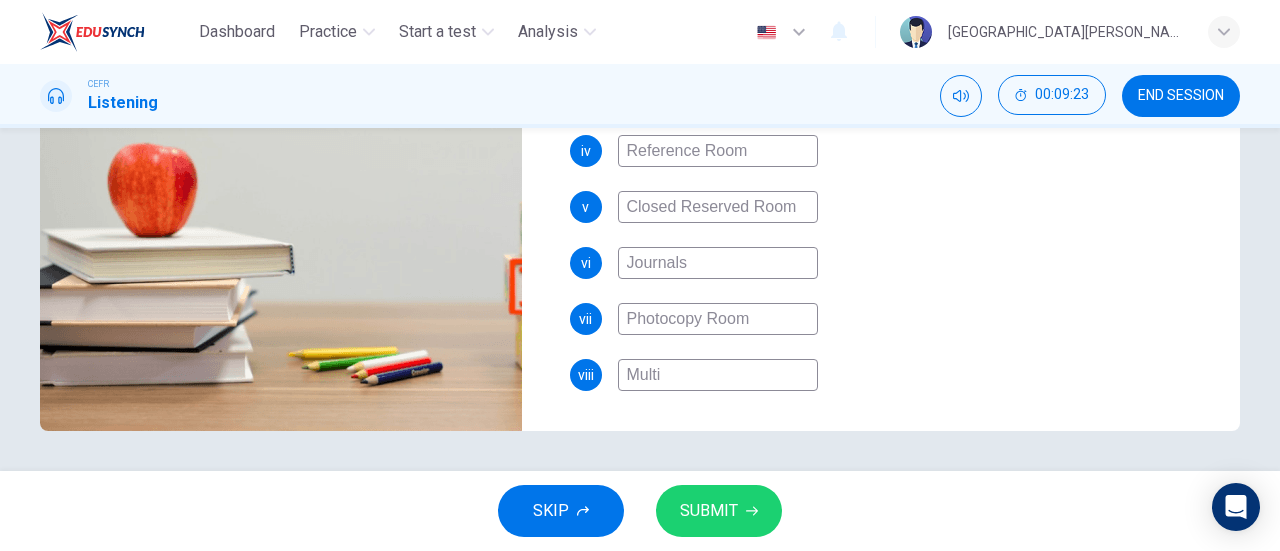 type on "Multim" 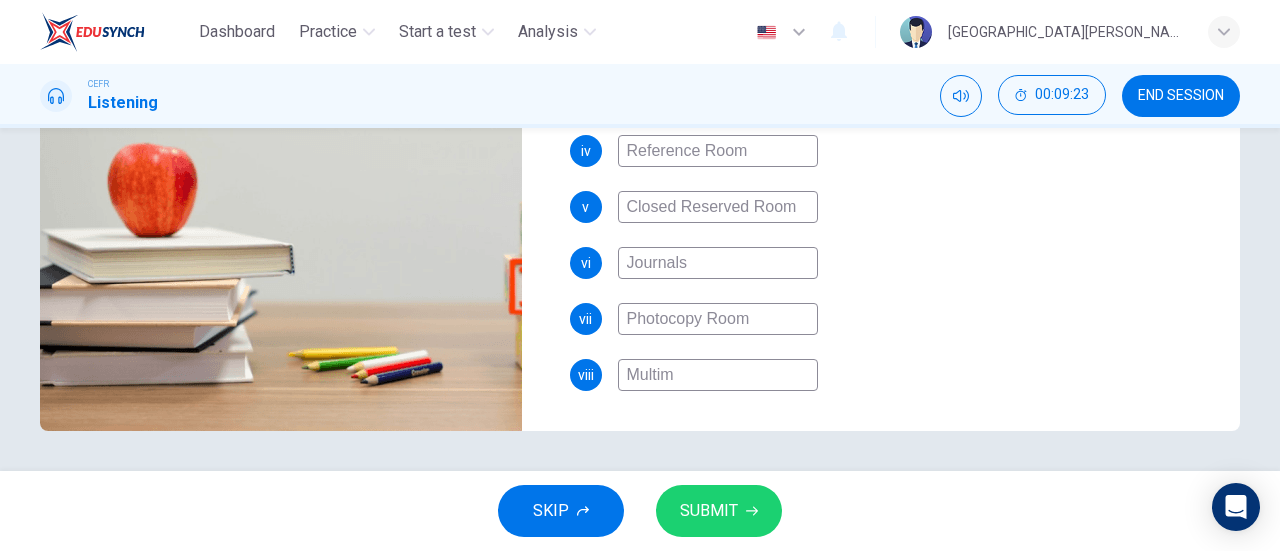 type on "77" 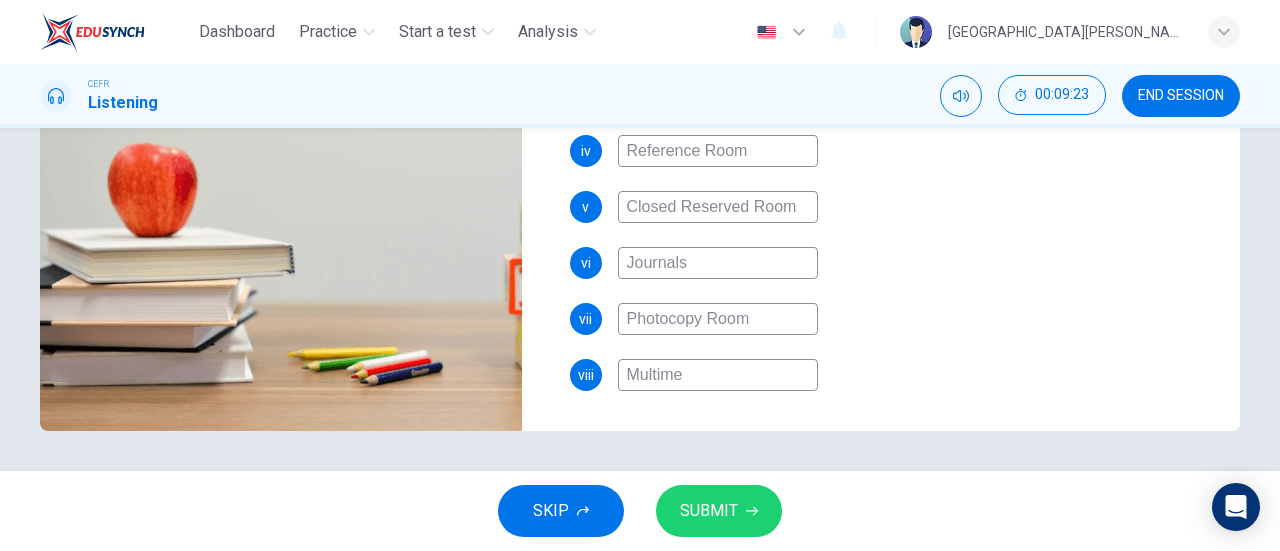 type on "77" 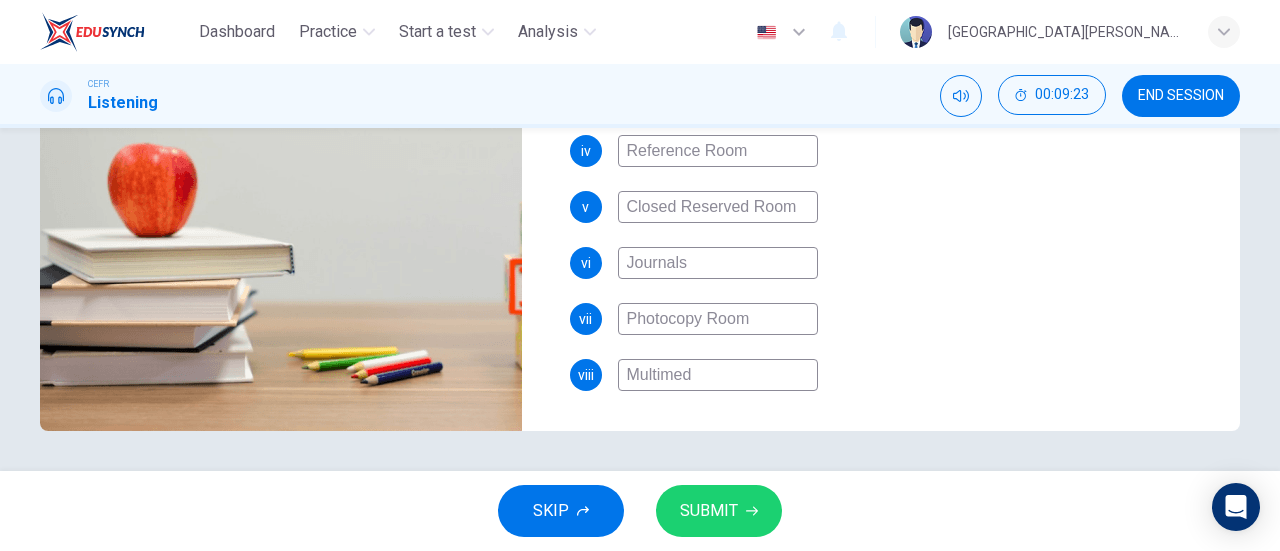 type on "77" 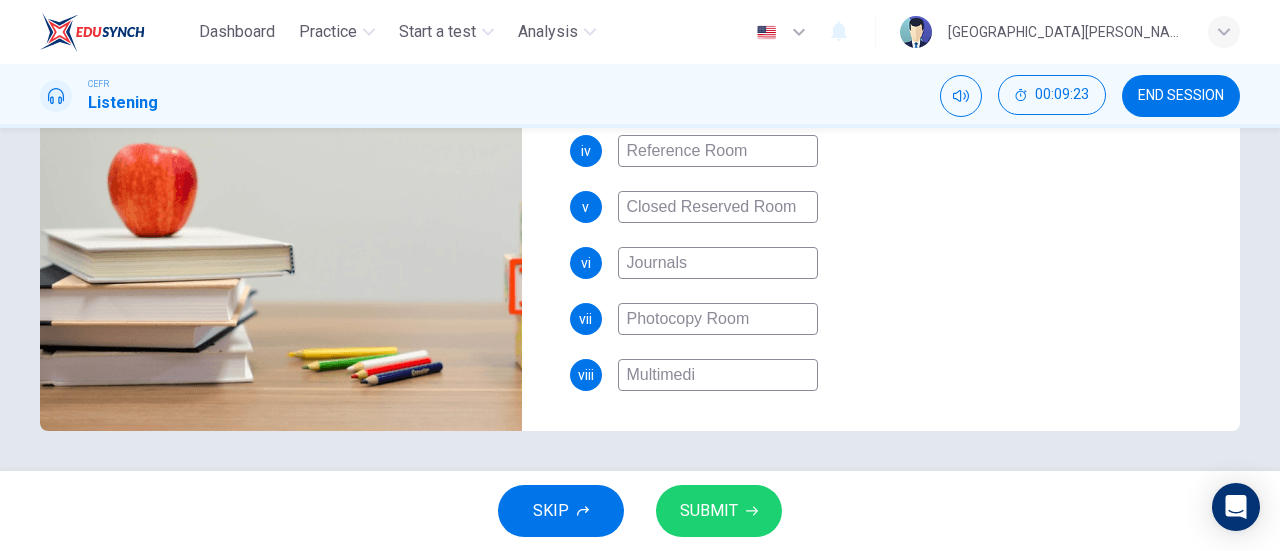 type on "77" 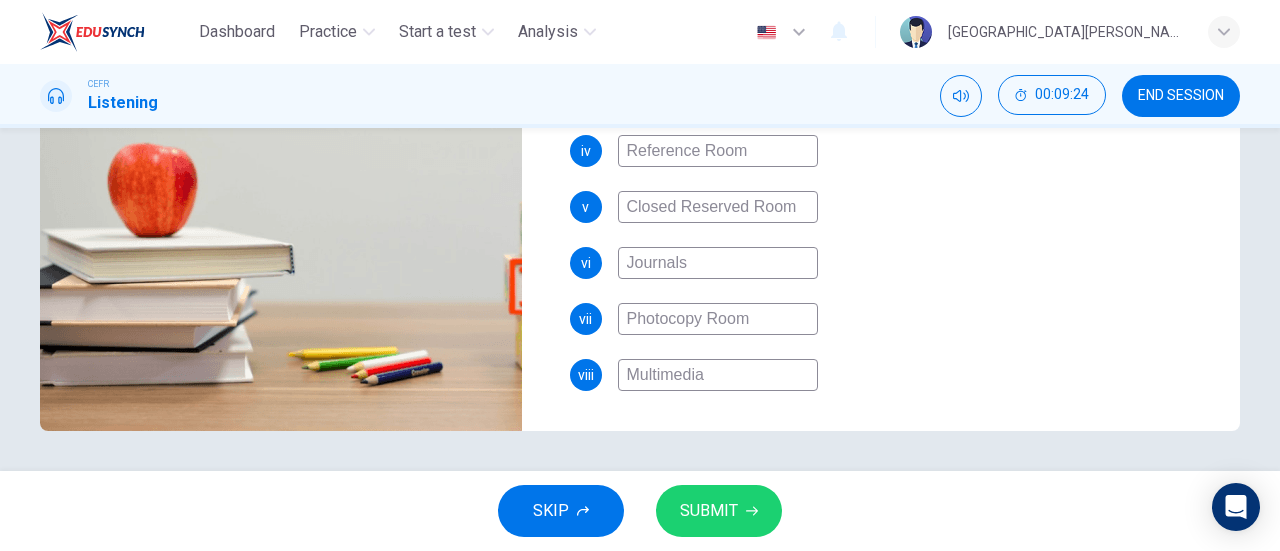 type on "Multimedia" 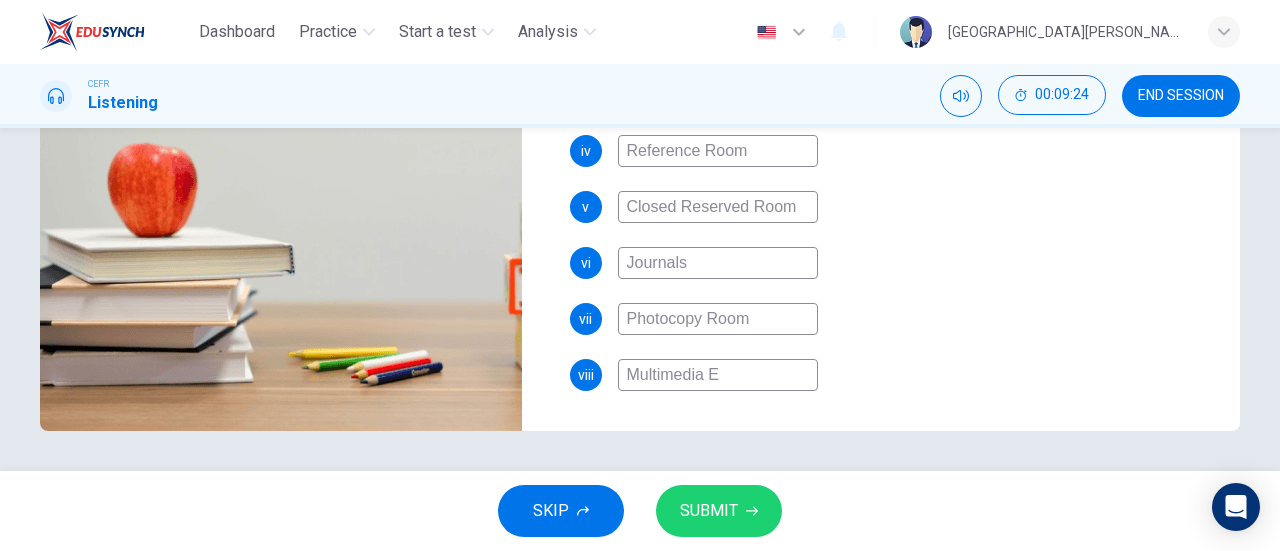 type on "77" 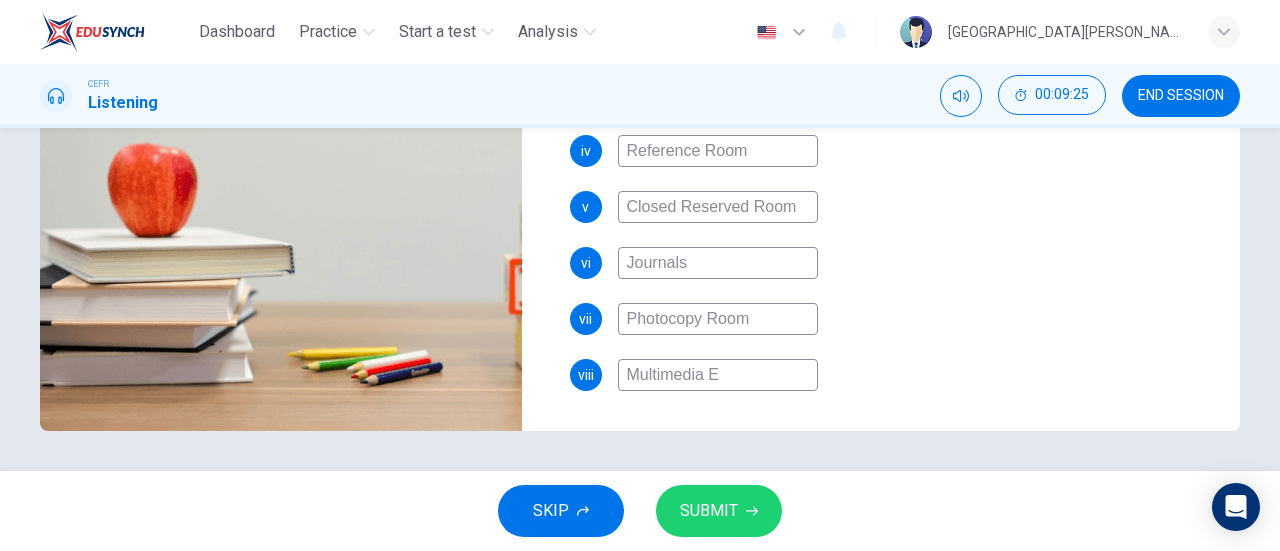 type on "Multimedia Ew" 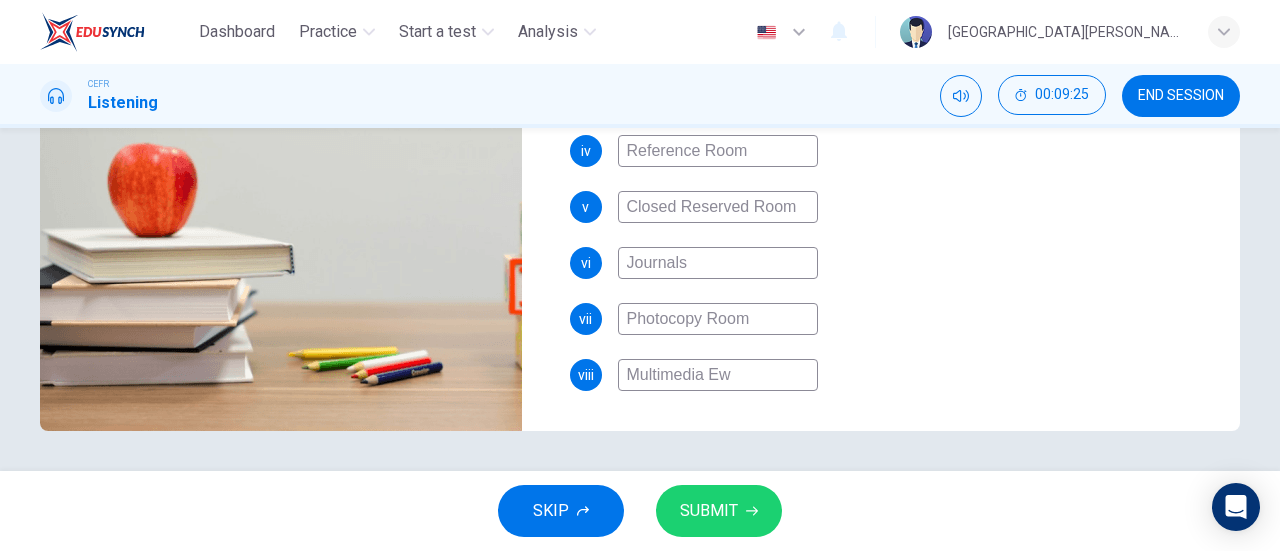 type on "77" 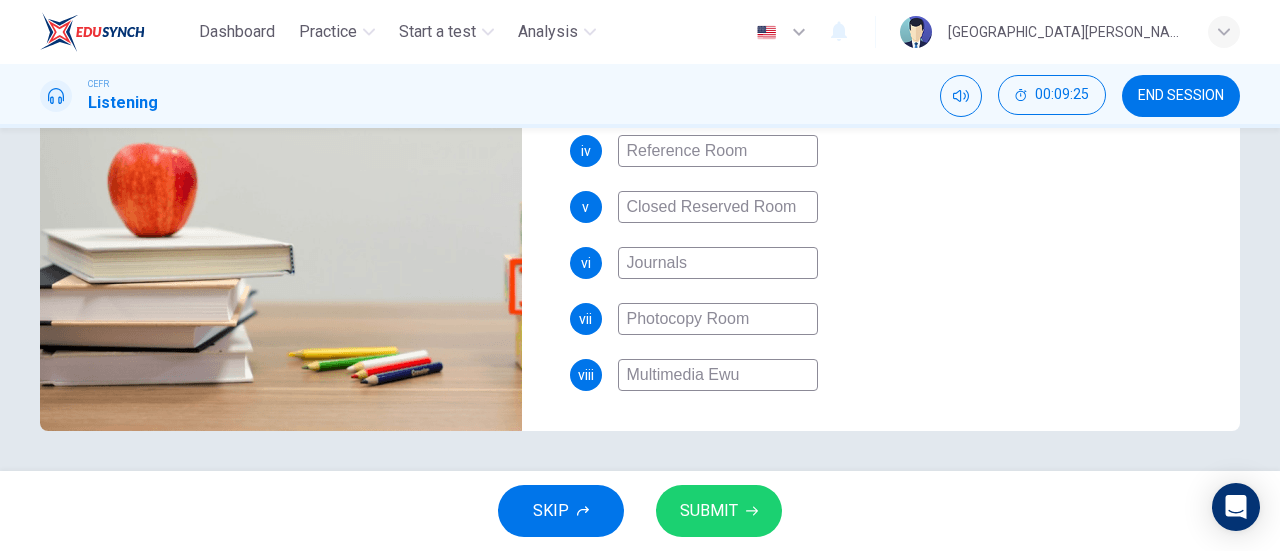 type on "77" 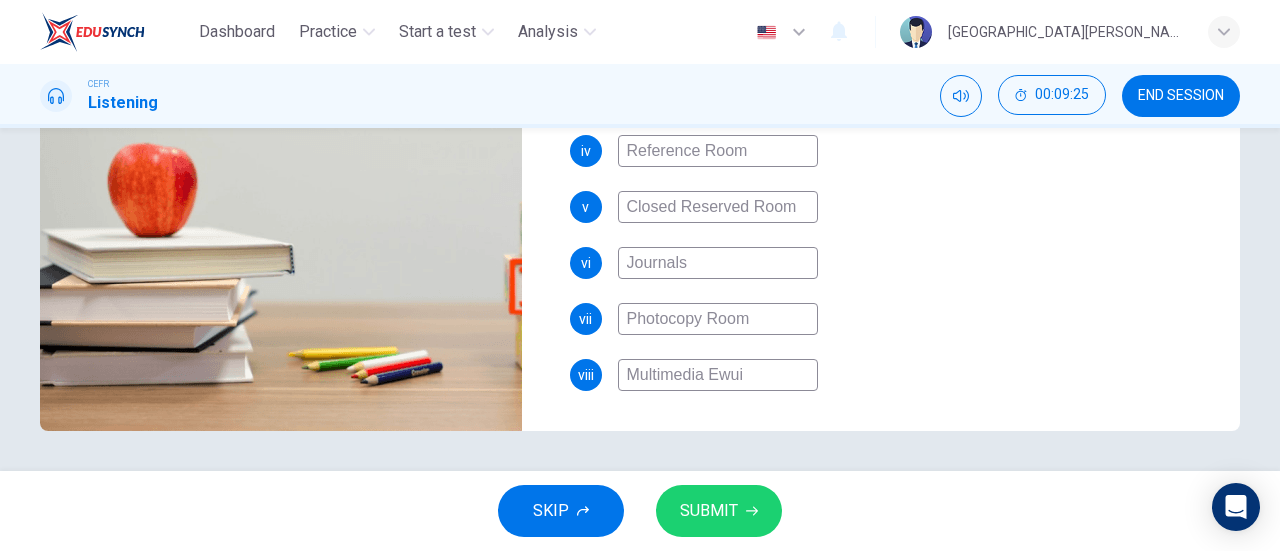 type on "77" 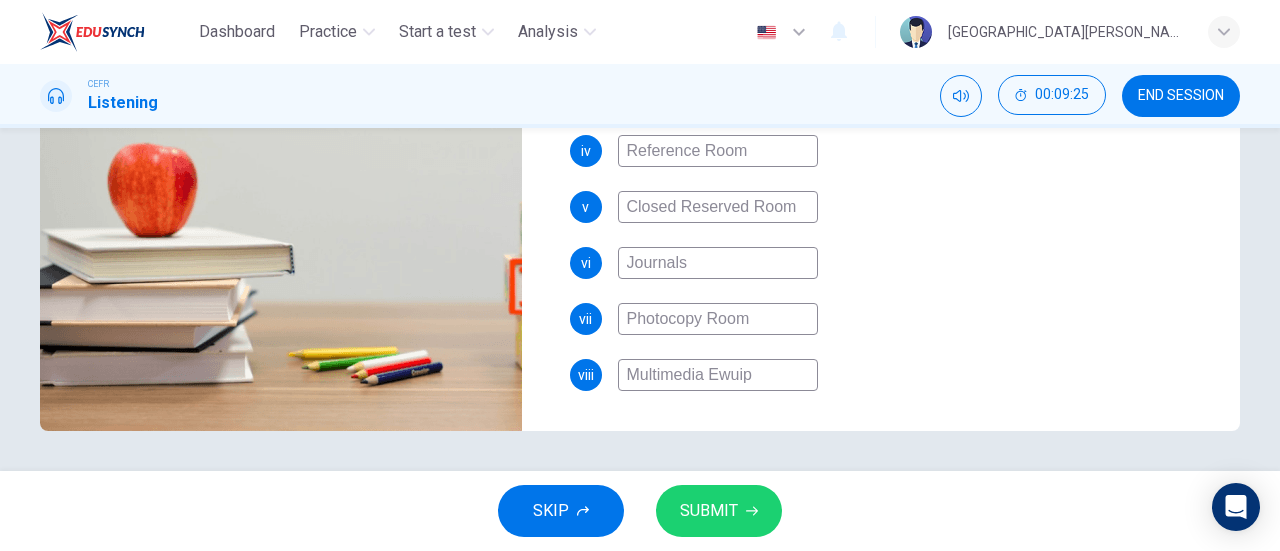 type on "77" 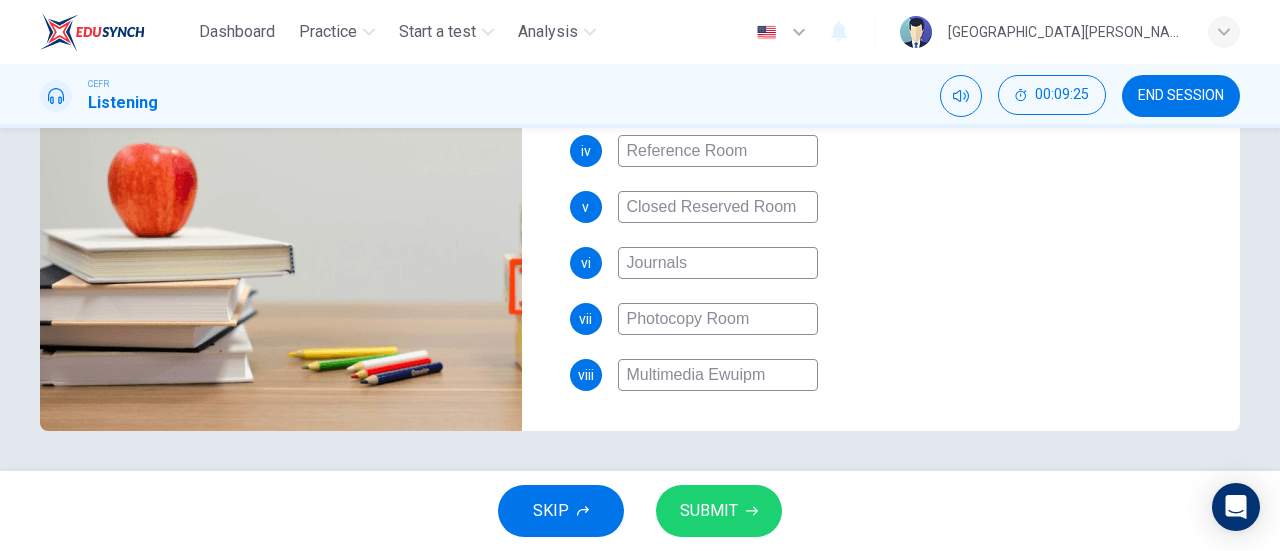 type on "Multimedia Ewuipme" 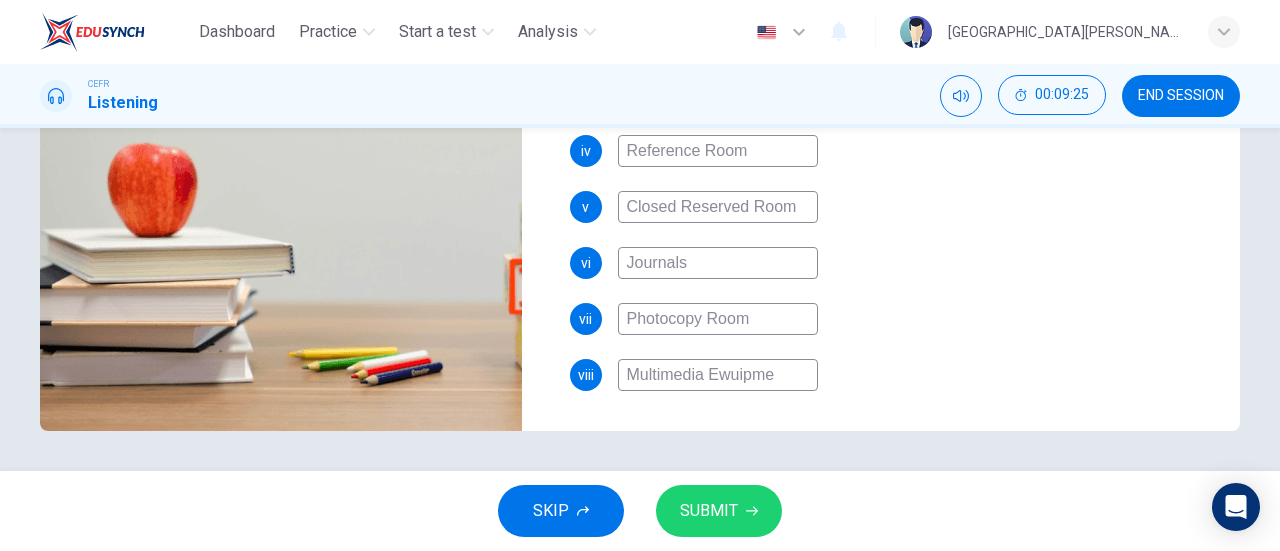 type on "77" 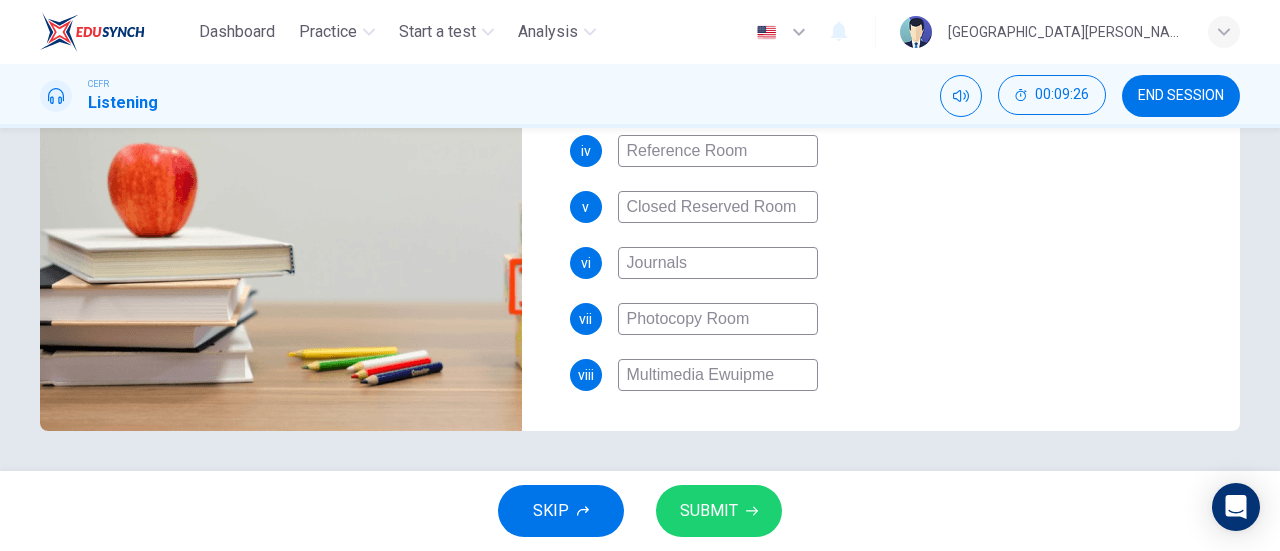type on "Multimedia Ewuipmen" 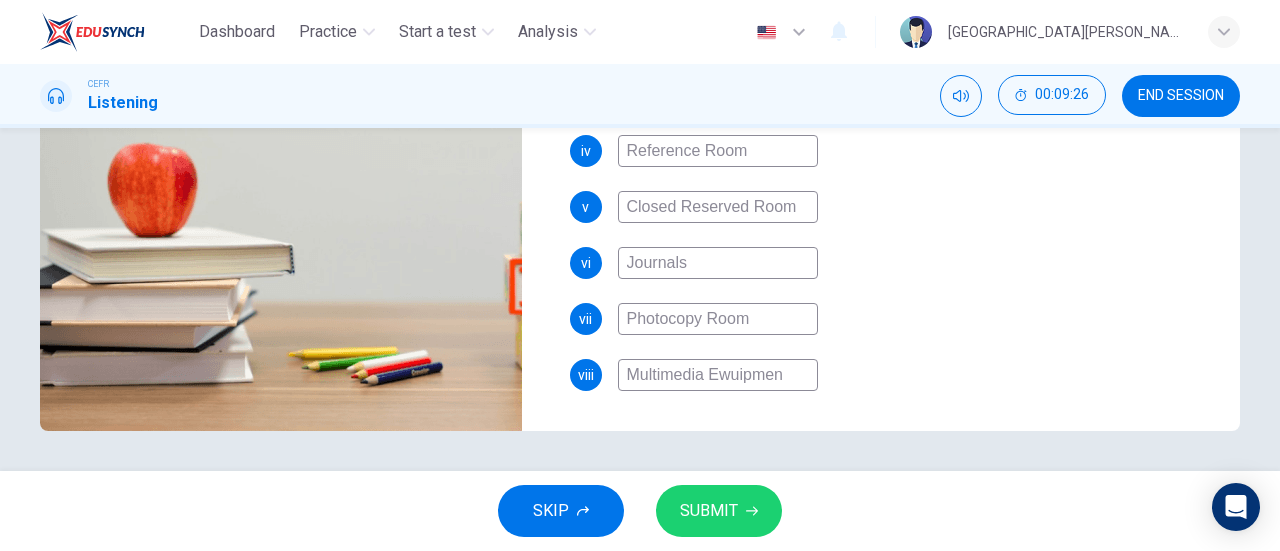 type on "77" 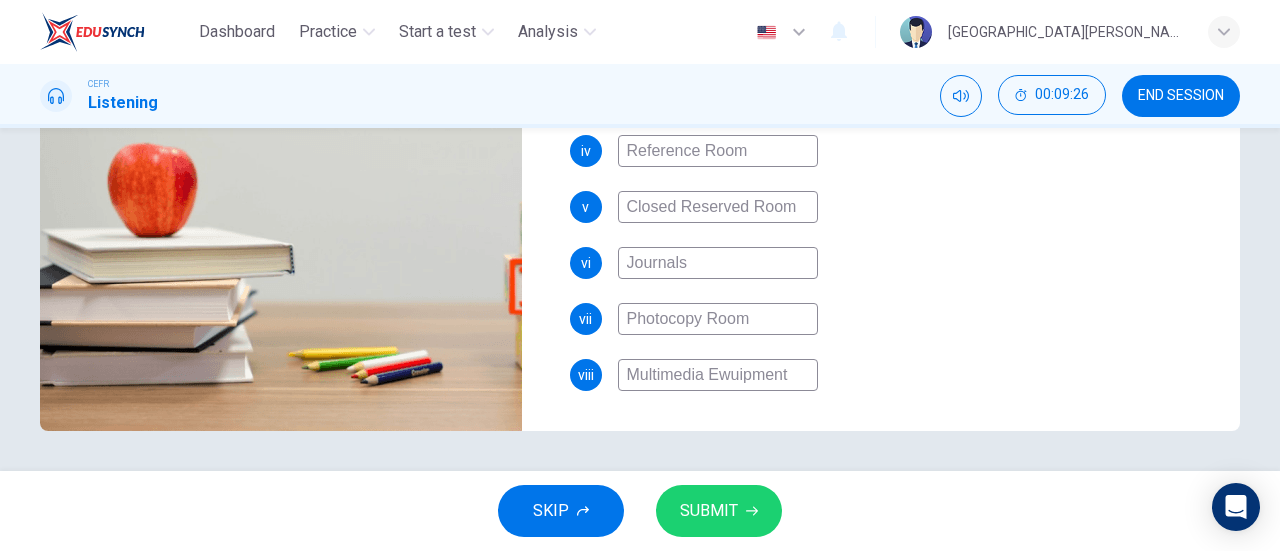 type on "78" 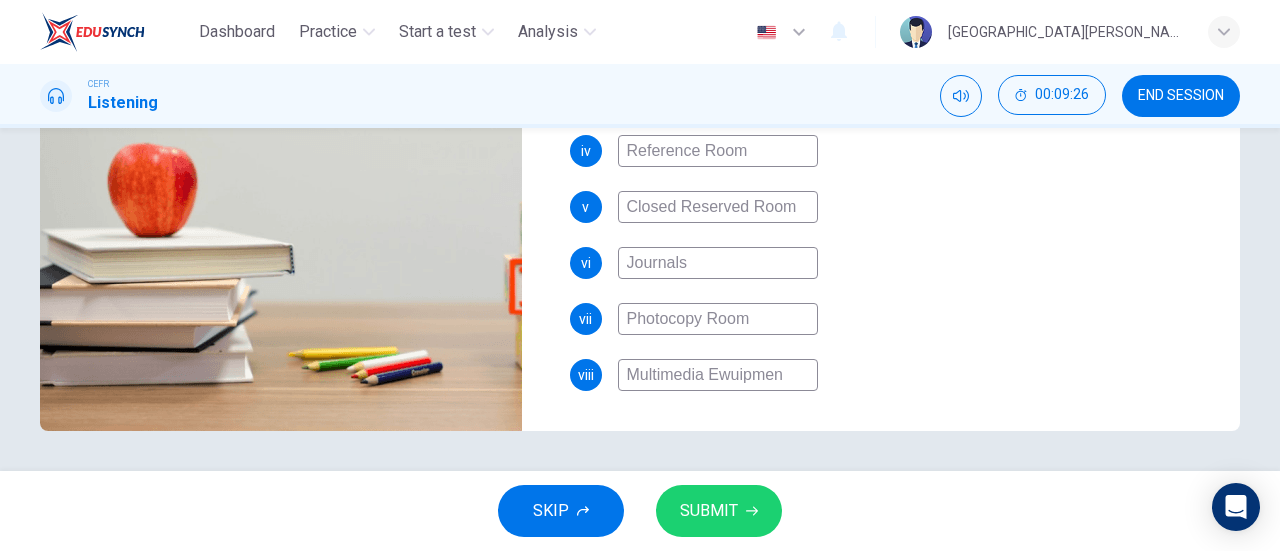 type on "78" 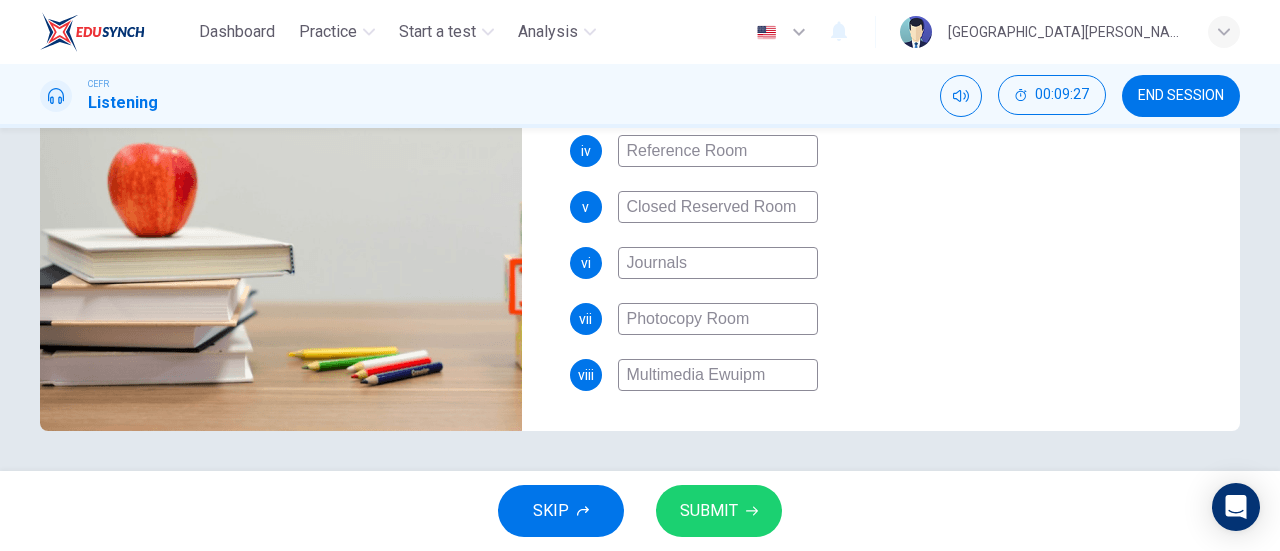 type on "Multimedia Ewuip" 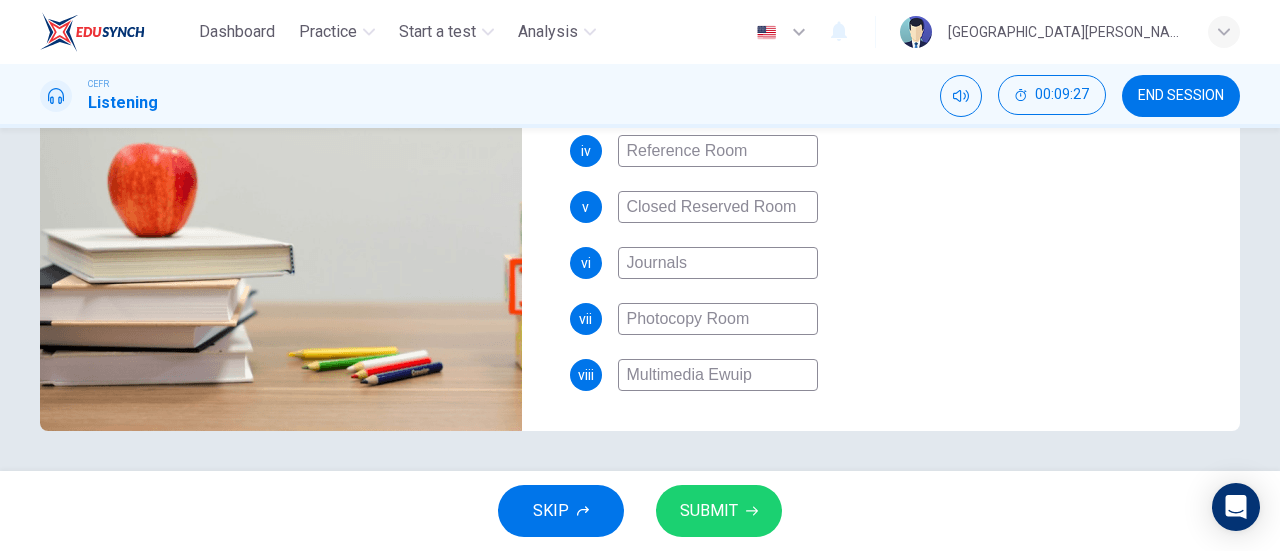 type on "Multimedia Ewui" 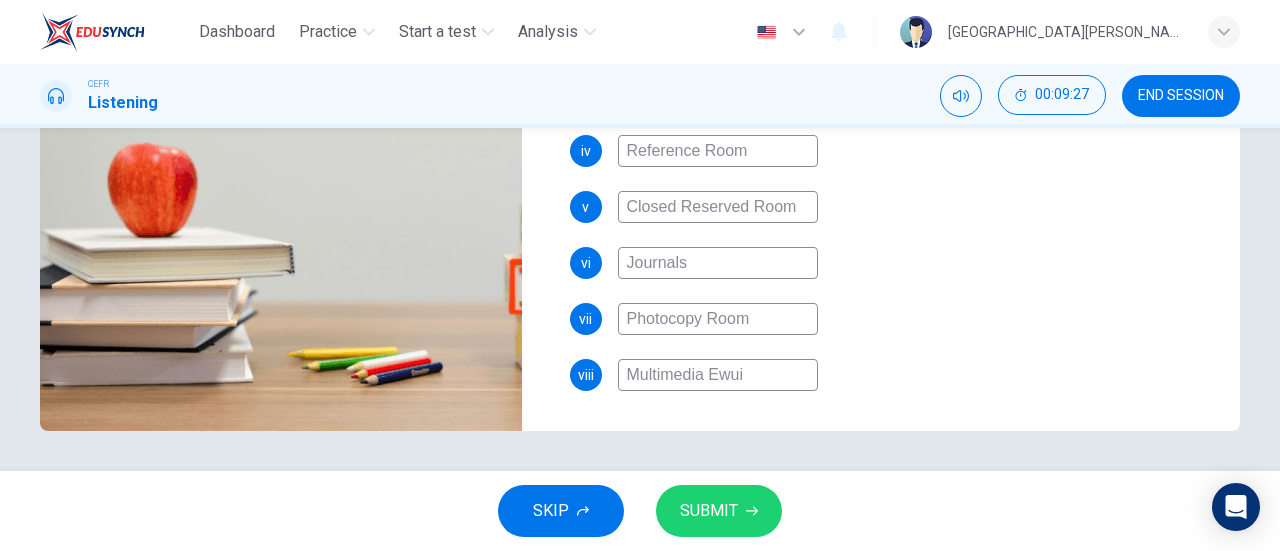 type on "78" 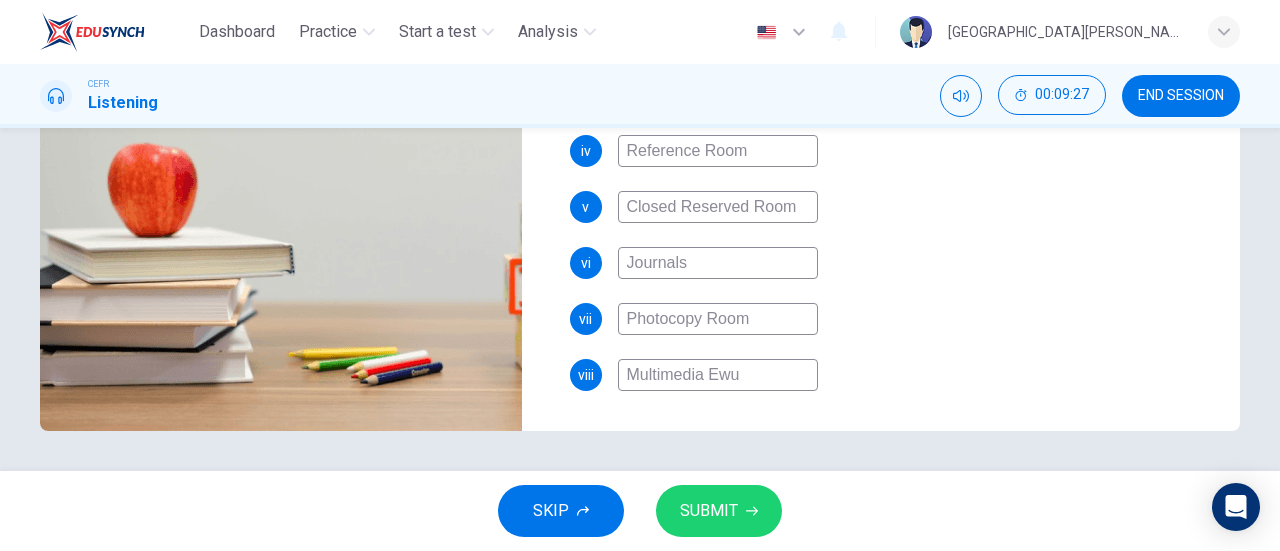 type on "78" 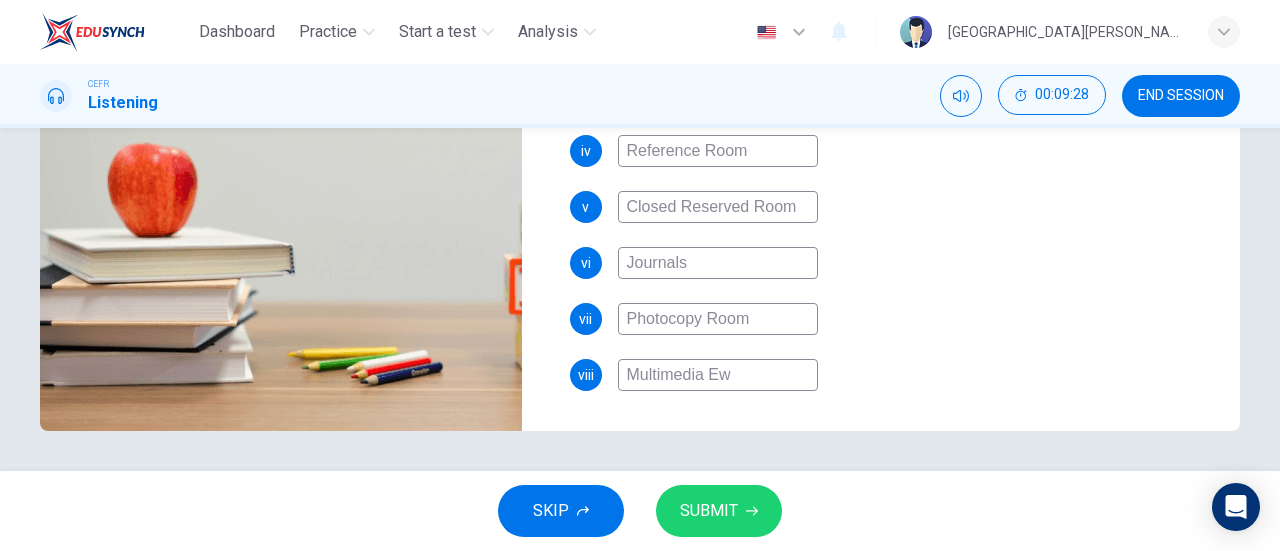 type on "Multimedia E" 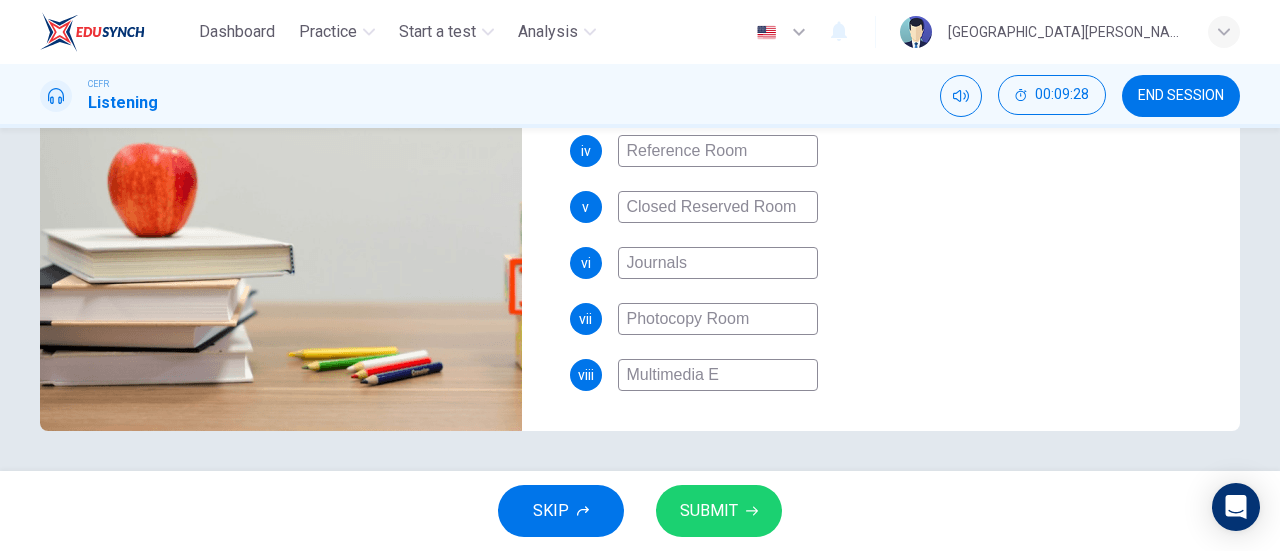 type on "78" 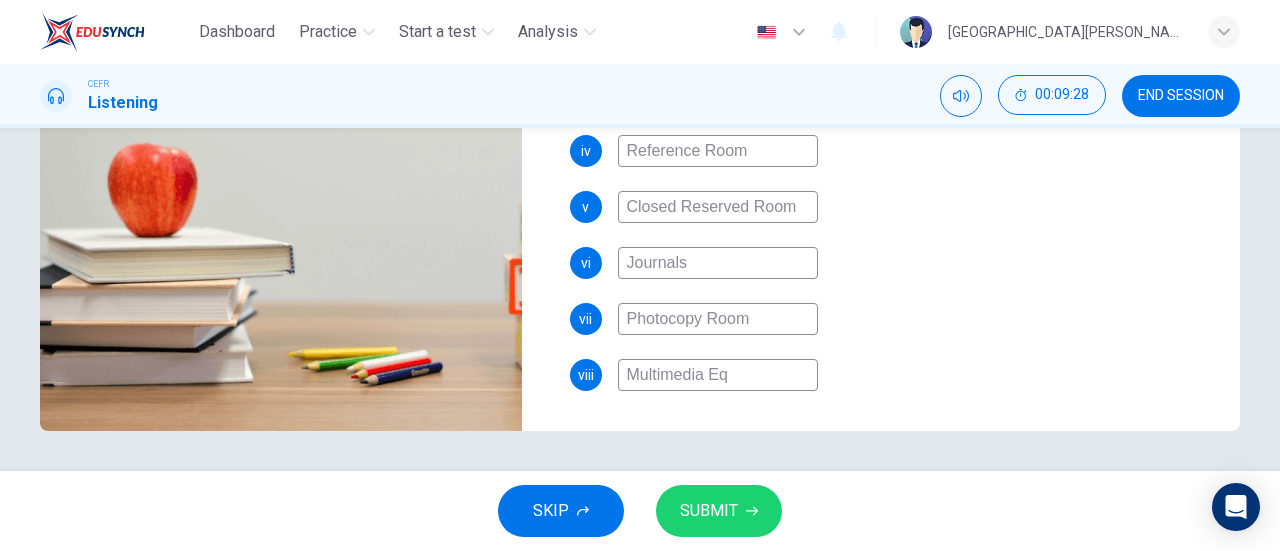 type on "78" 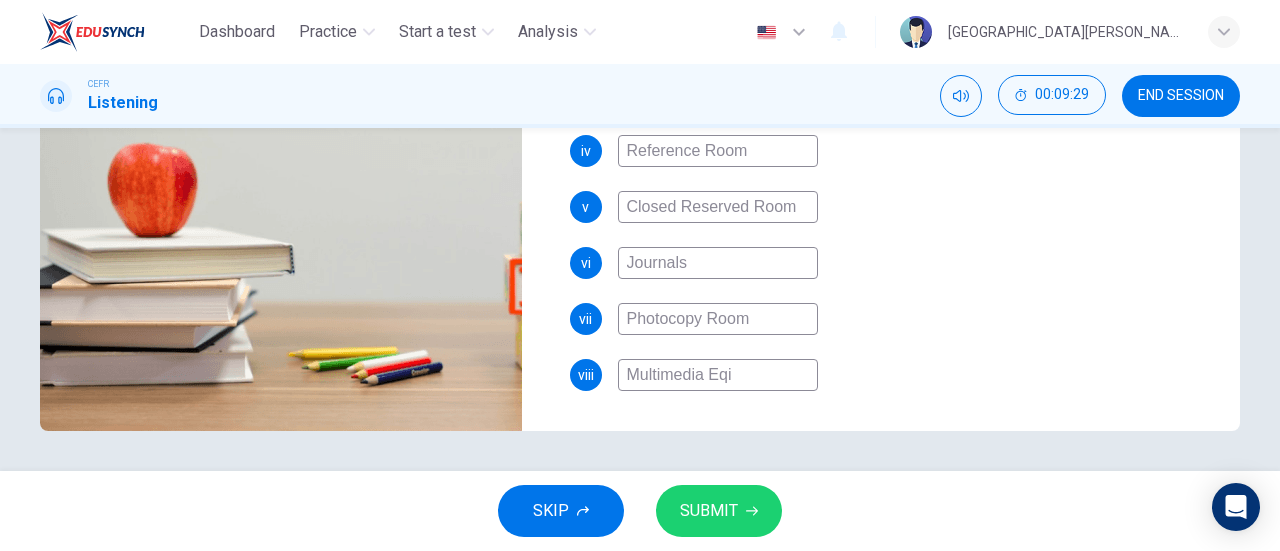 type on "Multimedia Eq" 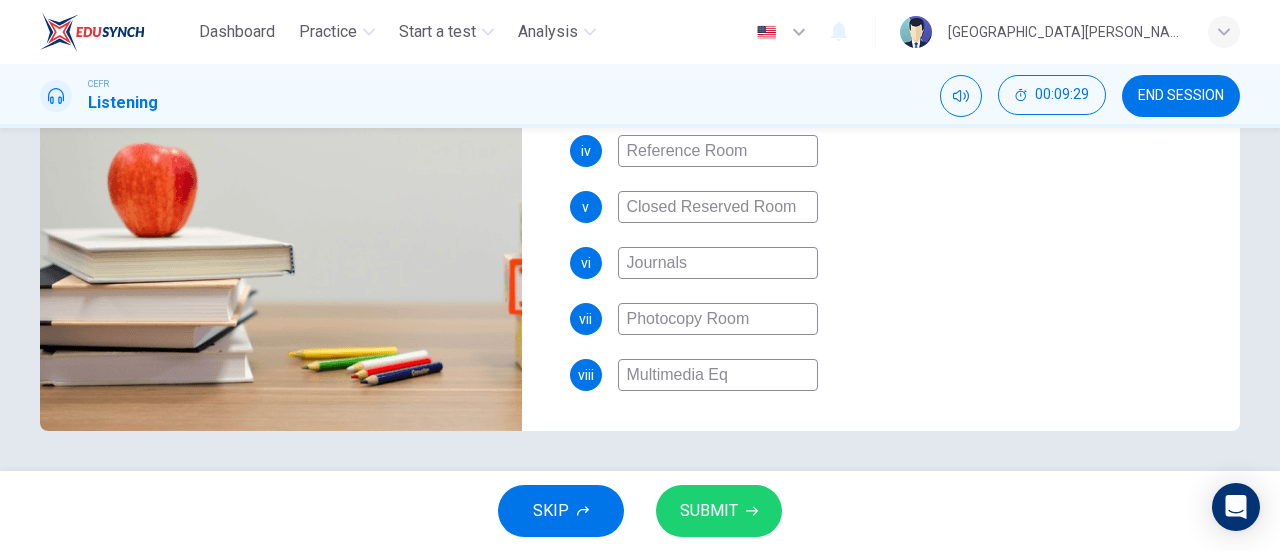 type on "79" 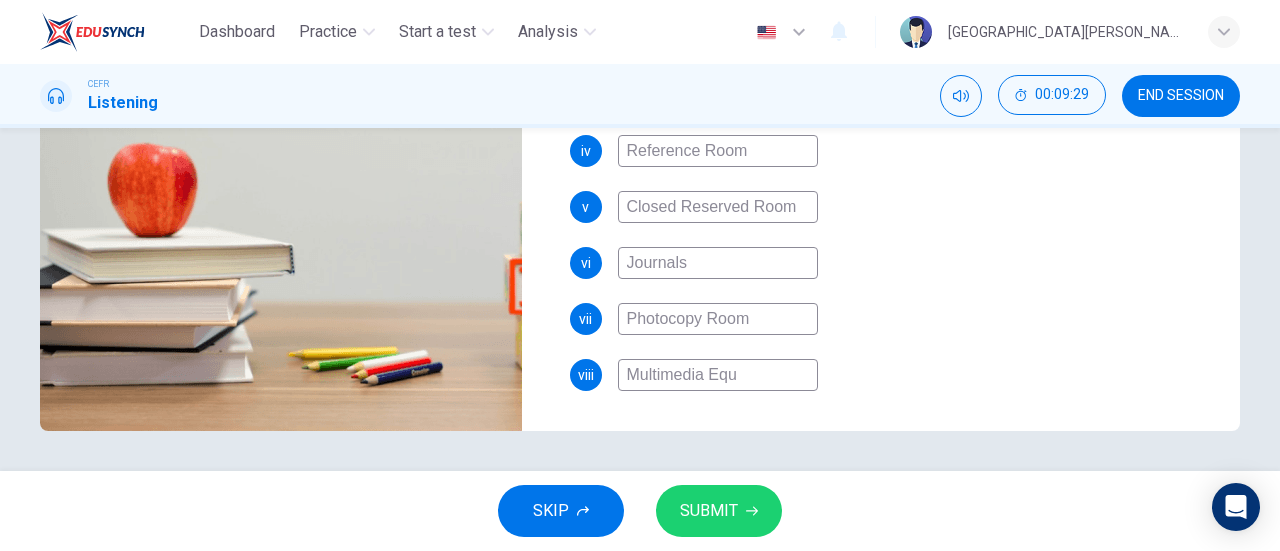 type on "79" 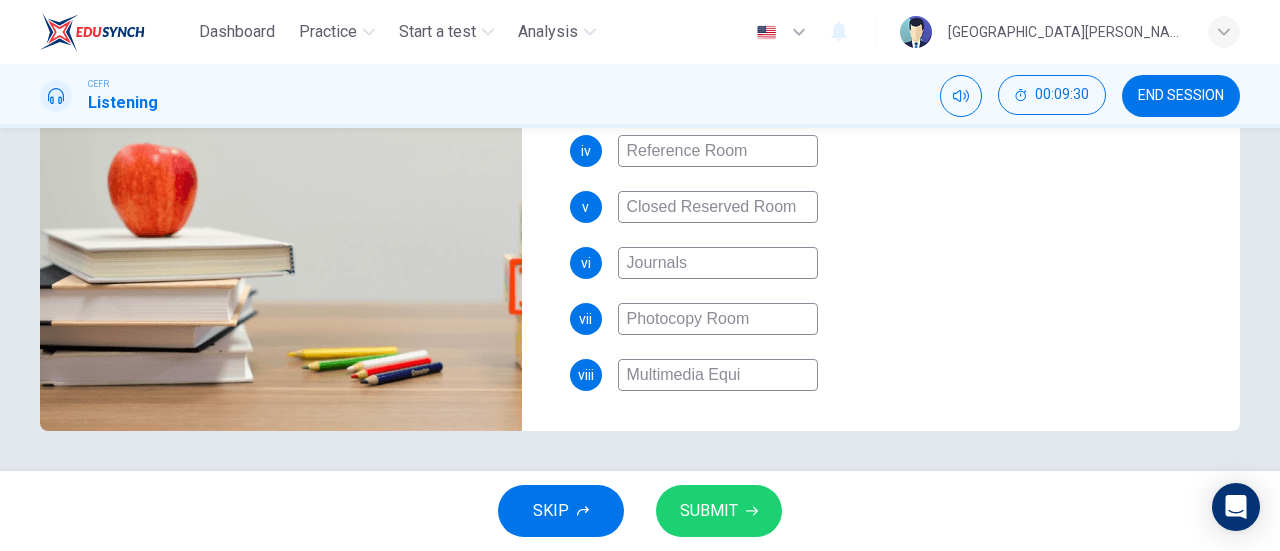 type on "Multimedia Equip" 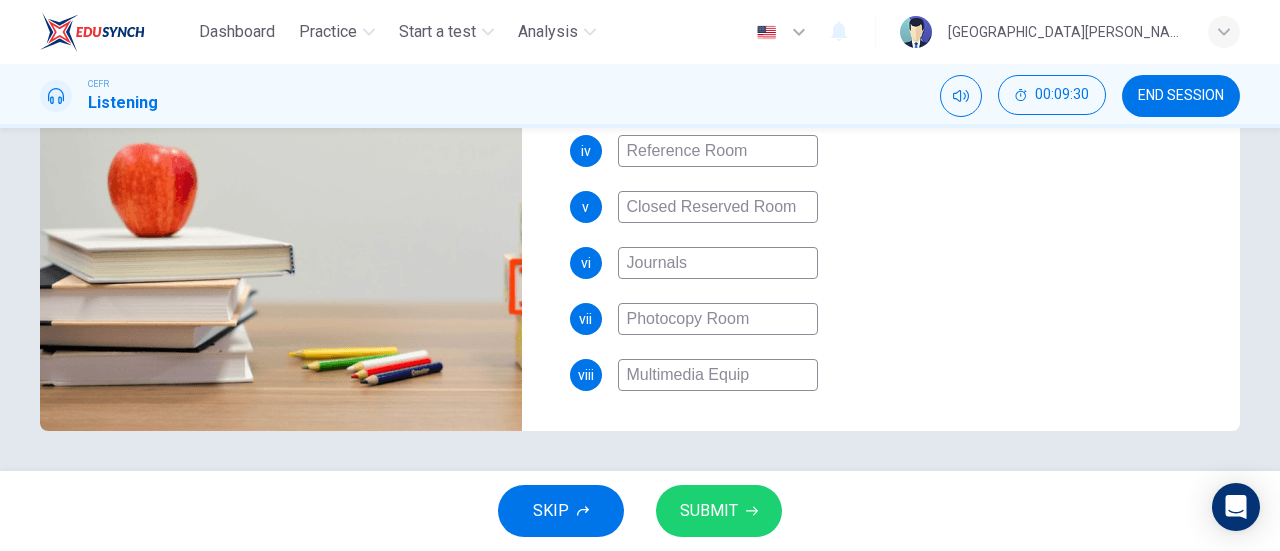 type on "79" 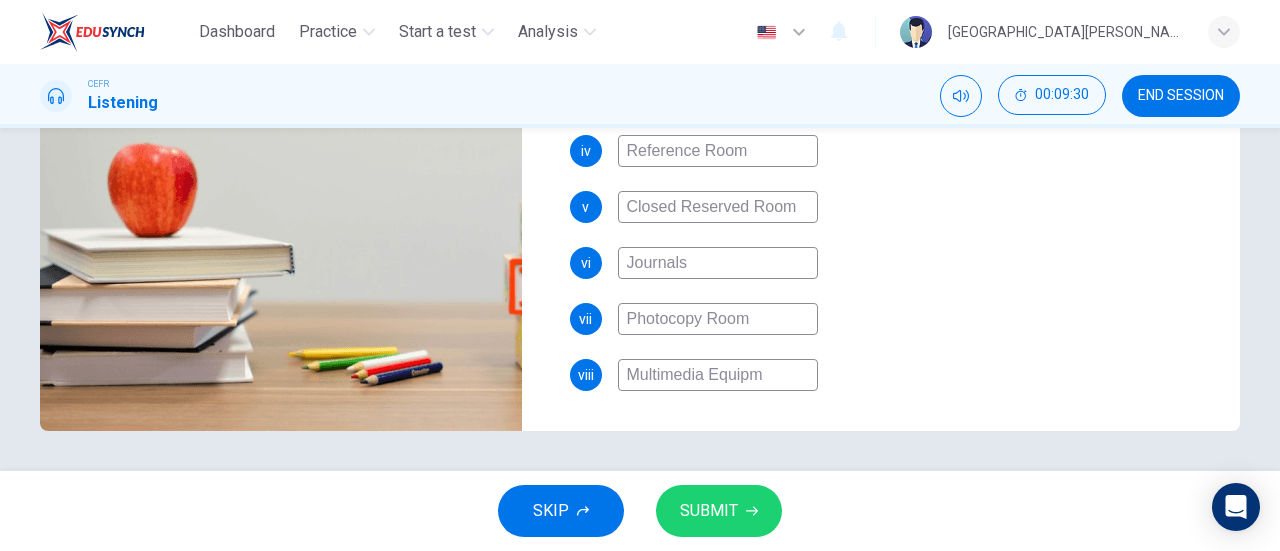 type on "79" 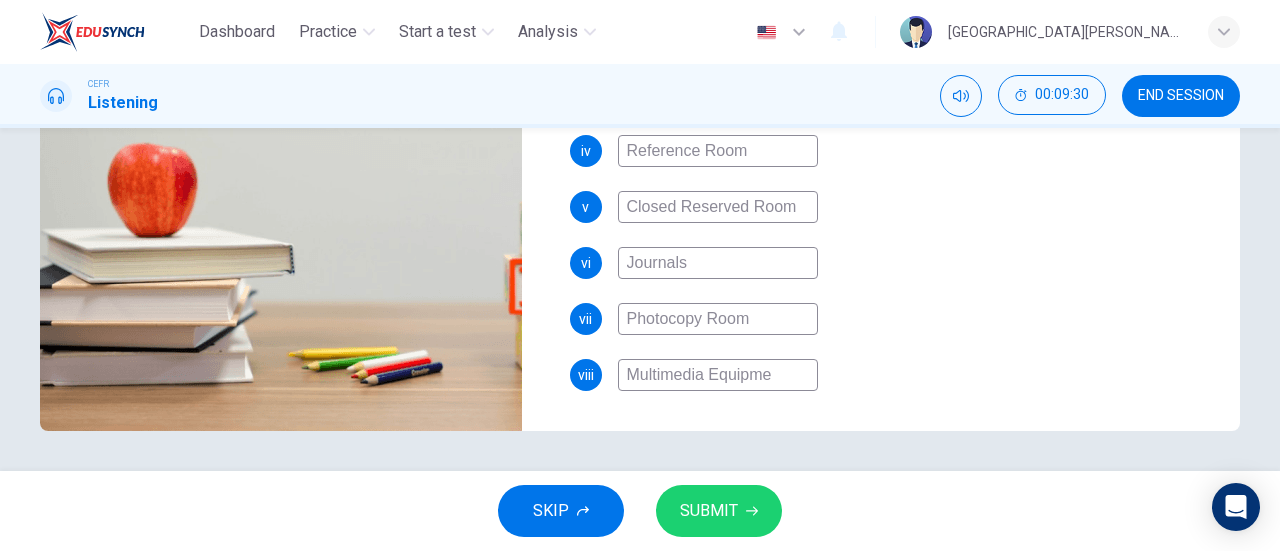 type on "79" 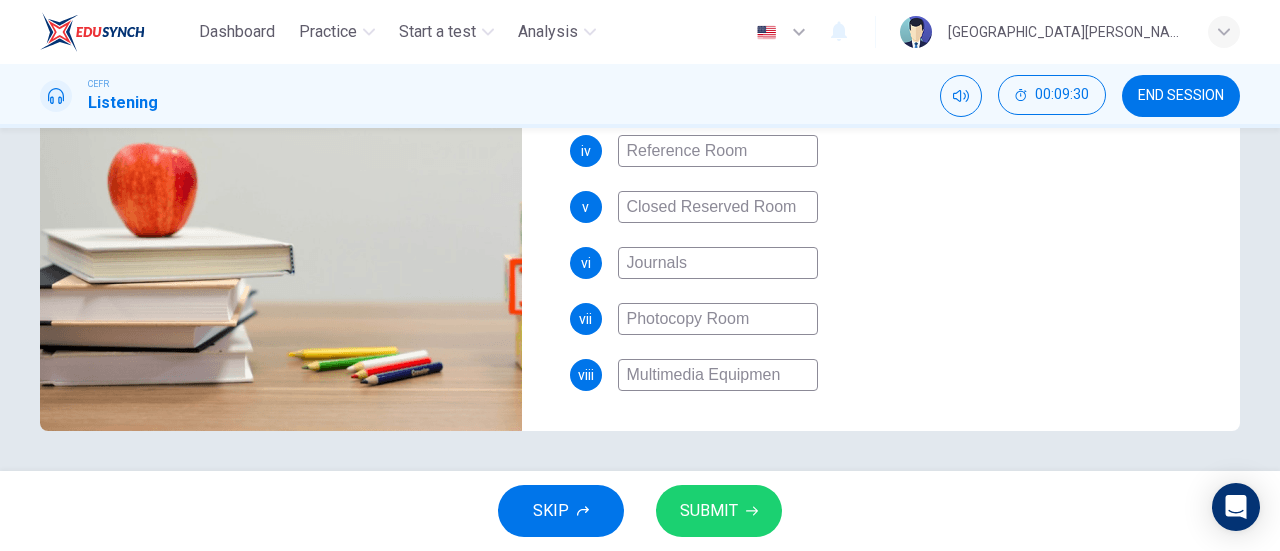 type on "79" 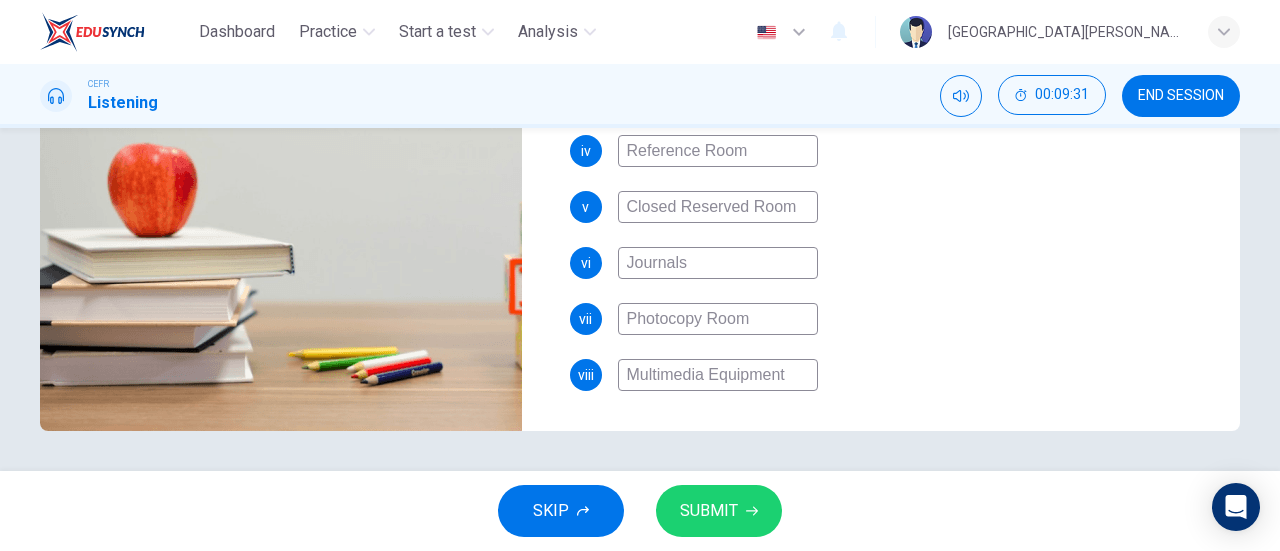 type on "79" 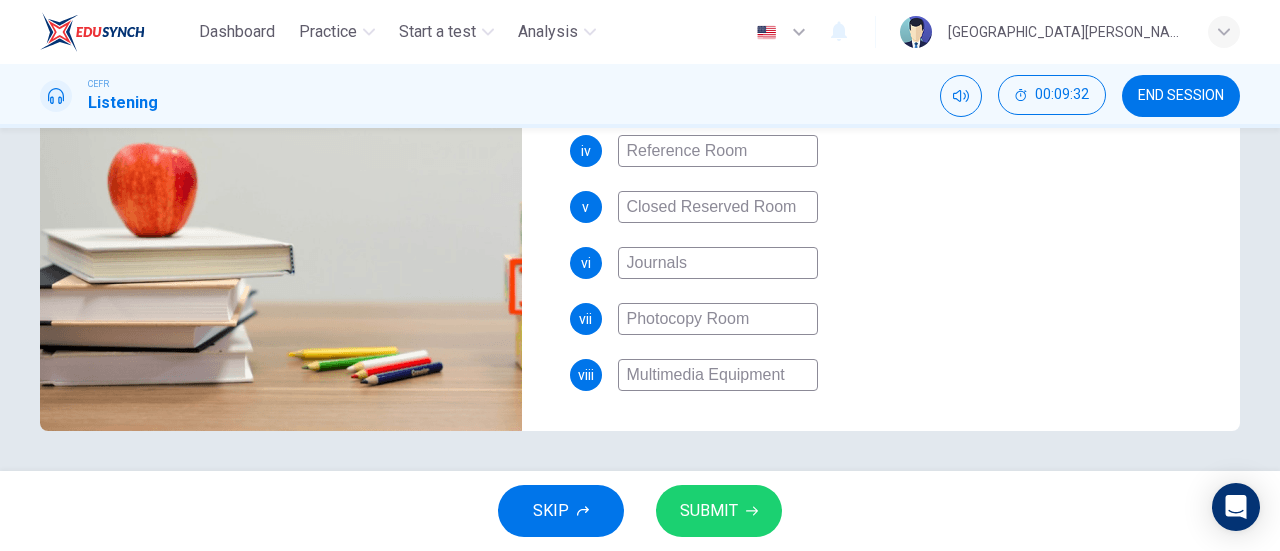 type on "Multimedia Equipments" 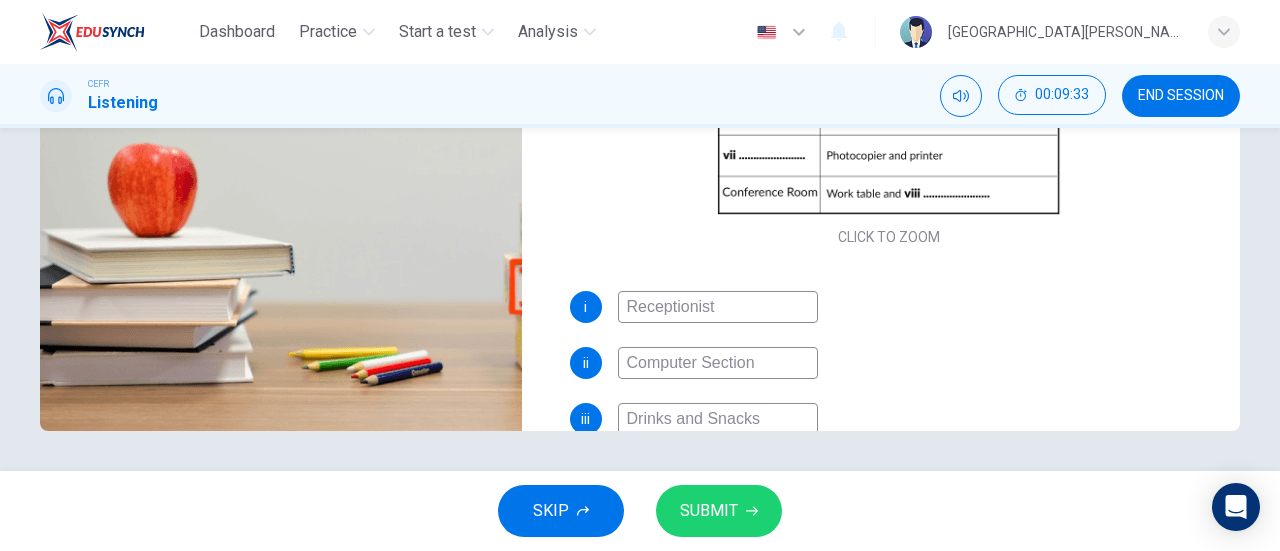 scroll, scrollTop: 0, scrollLeft: 0, axis: both 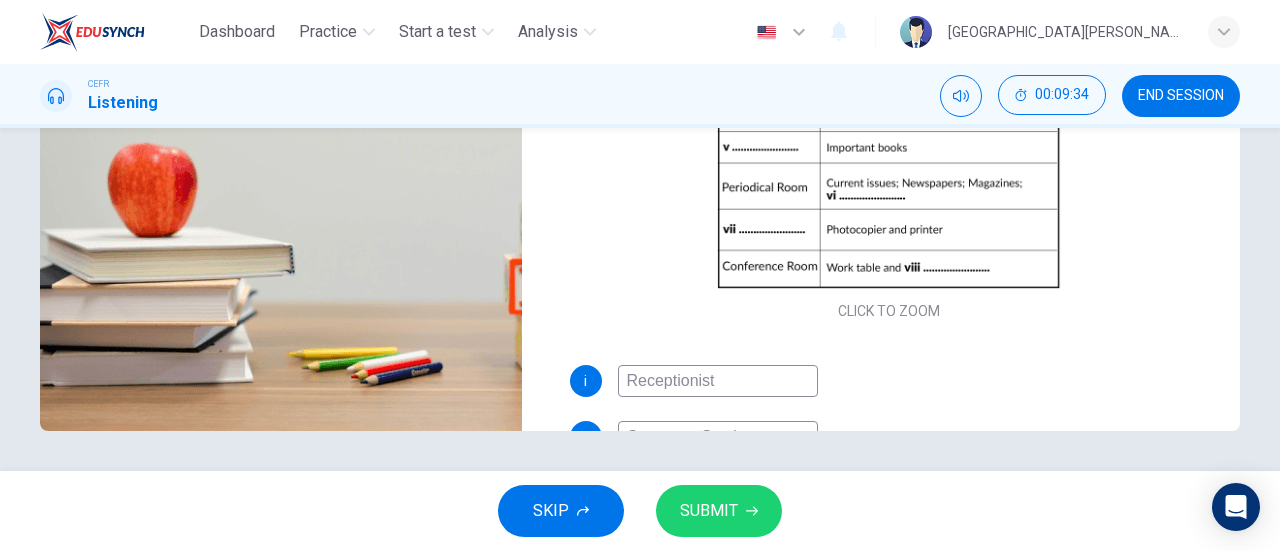 type on "80" 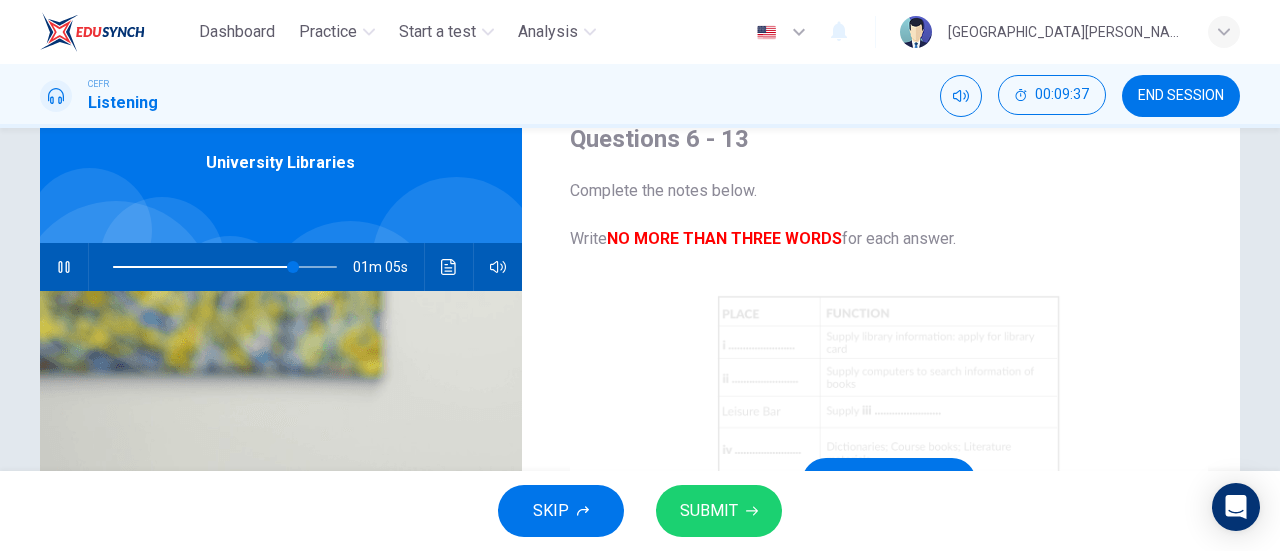 scroll, scrollTop: 79, scrollLeft: 0, axis: vertical 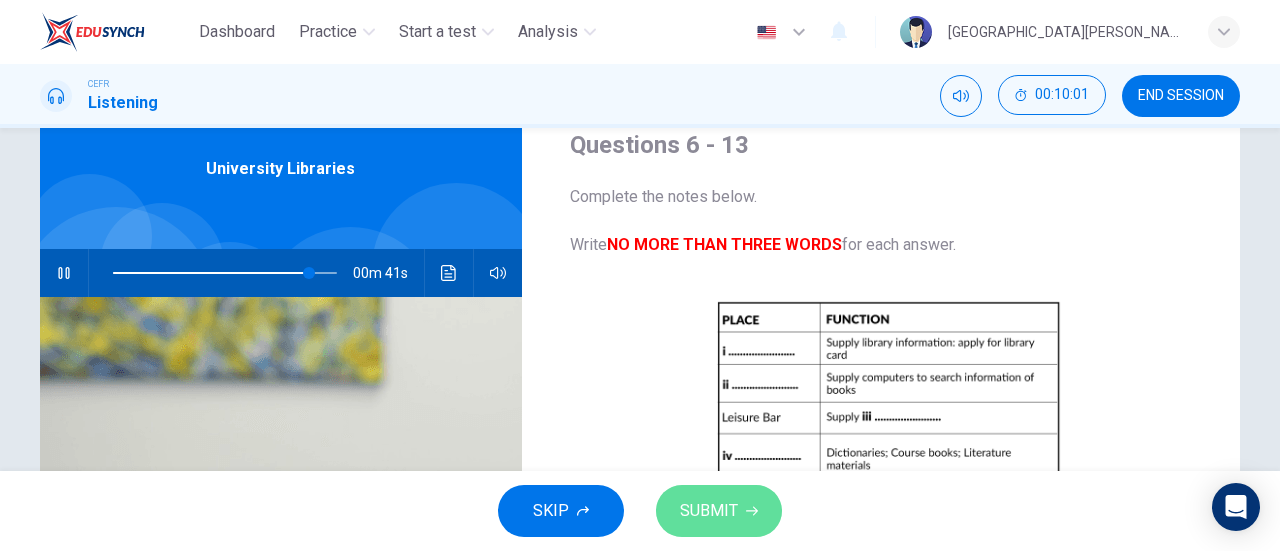 click on "SUBMIT" at bounding box center [709, 511] 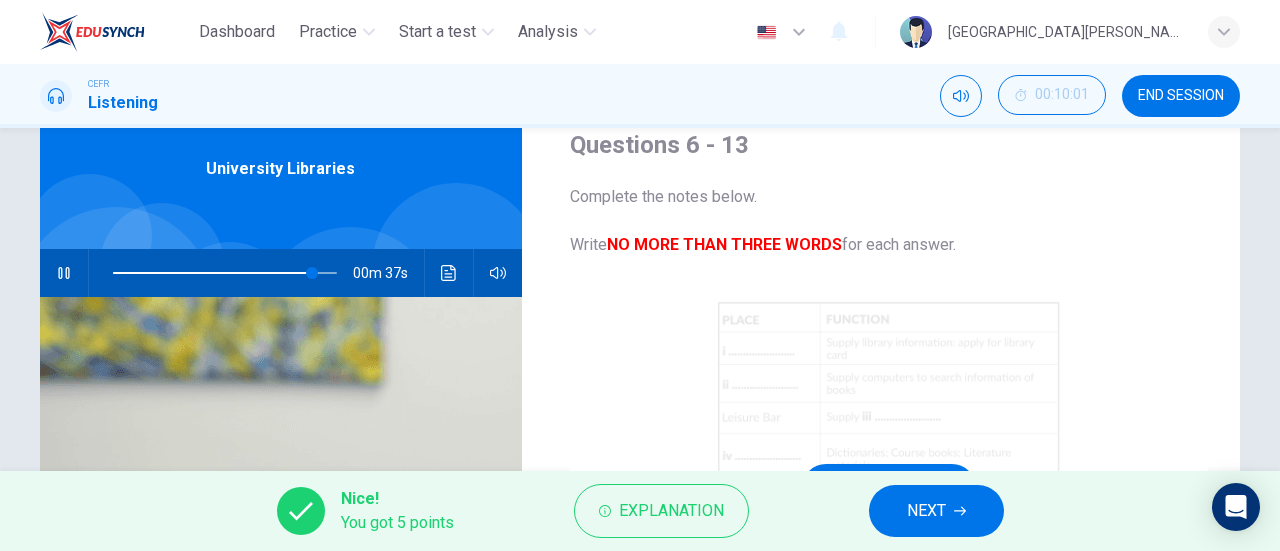 scroll, scrollTop: 398, scrollLeft: 0, axis: vertical 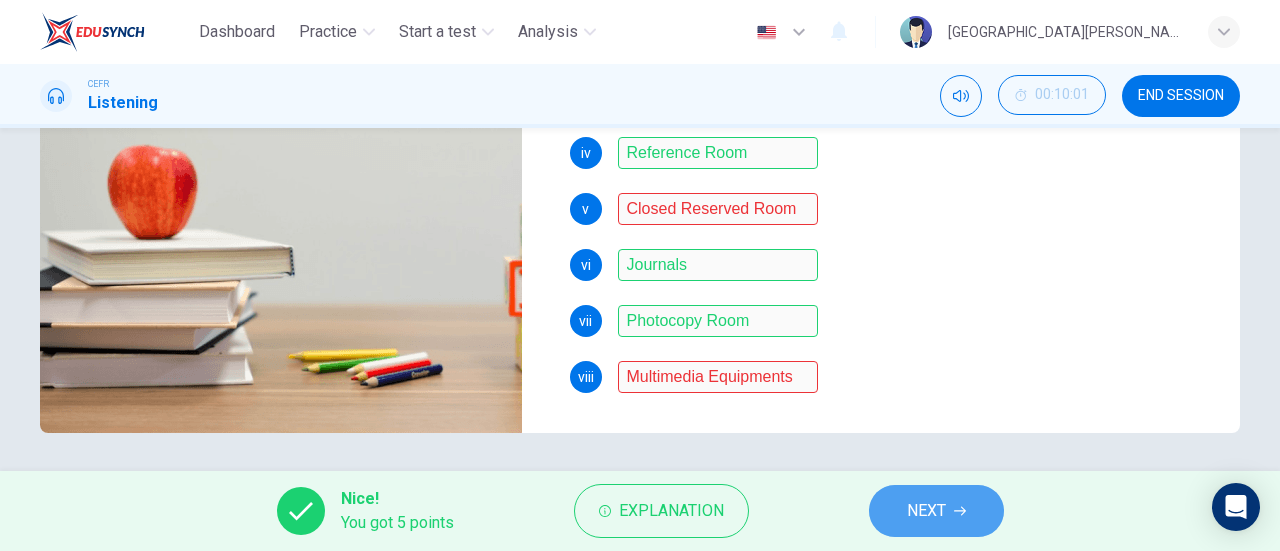 click on "NEXT" at bounding box center [926, 511] 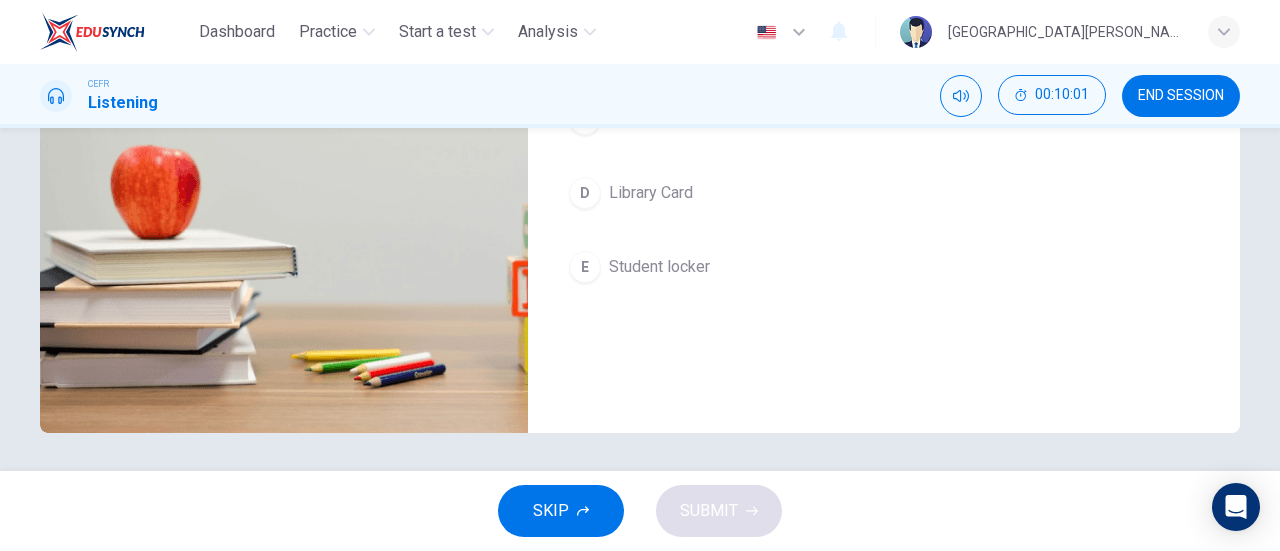 scroll, scrollTop: 0, scrollLeft: 0, axis: both 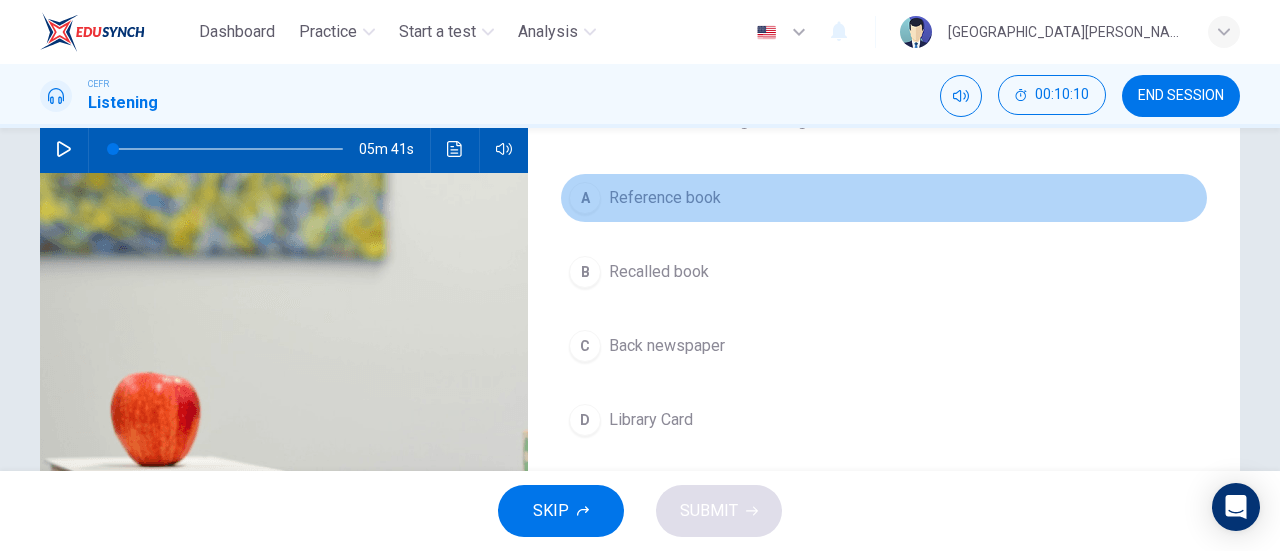 click on "Reference book" at bounding box center [665, 198] 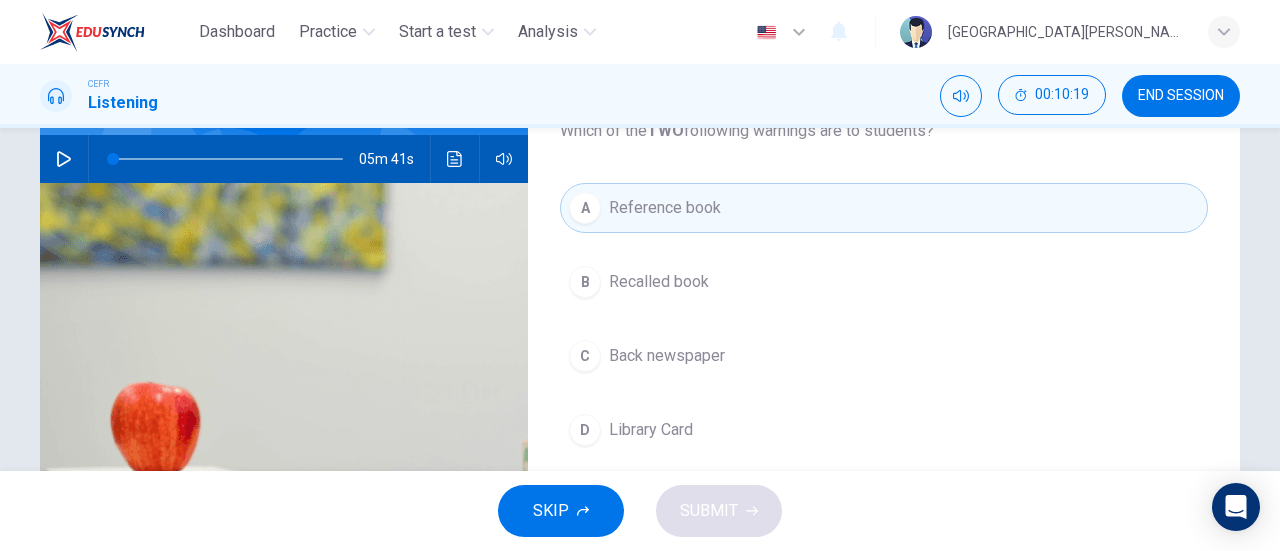 scroll, scrollTop: 194, scrollLeft: 0, axis: vertical 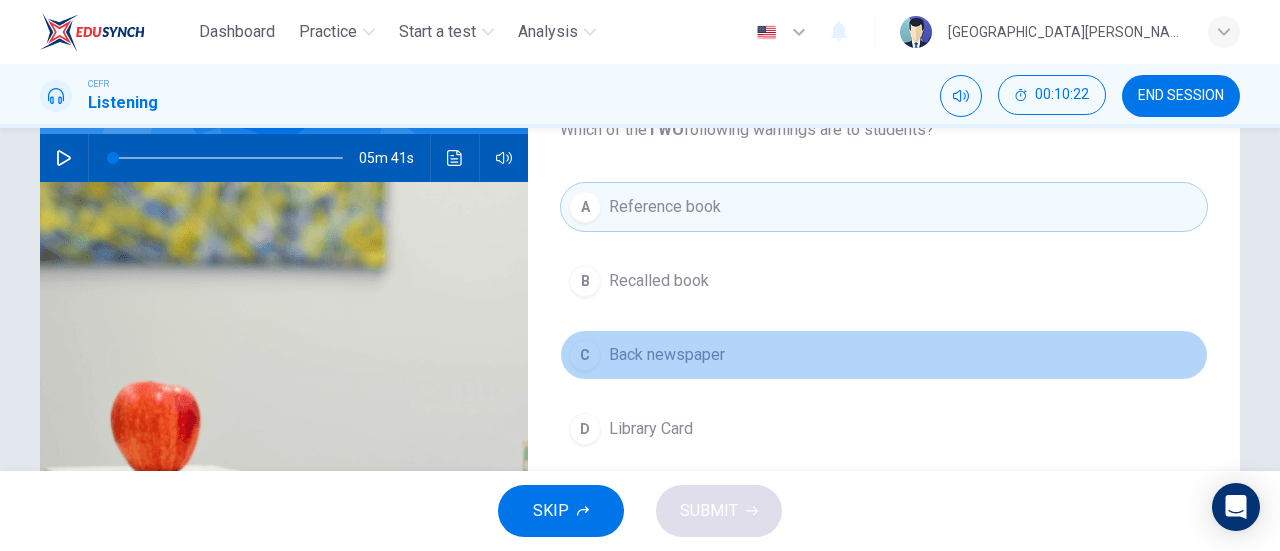 click on "Back newspaper" at bounding box center (667, 355) 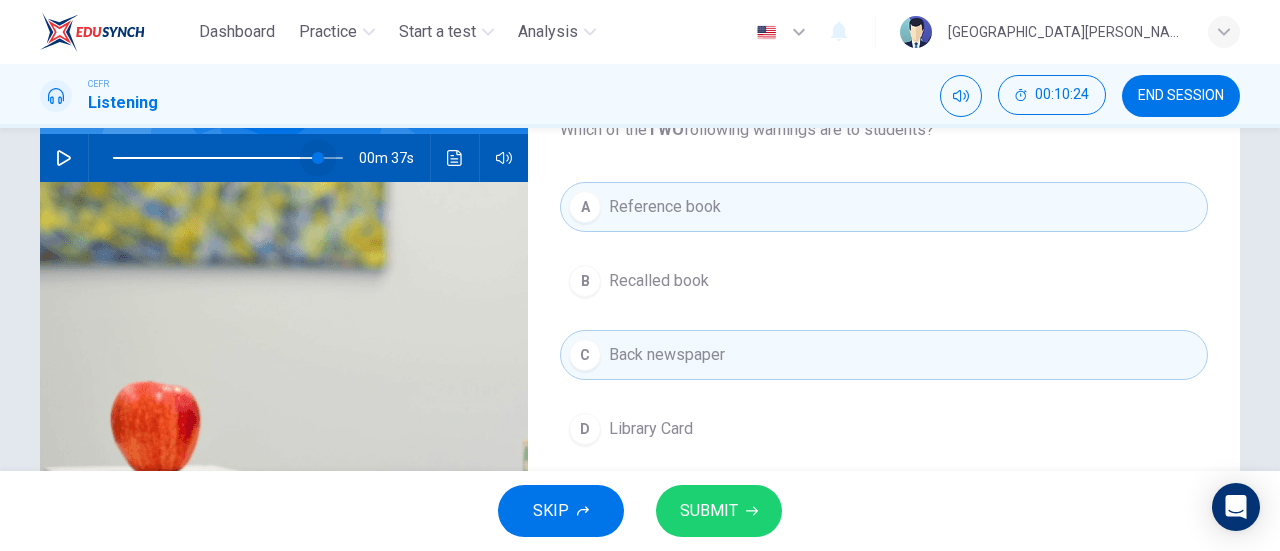 click at bounding box center (228, 158) 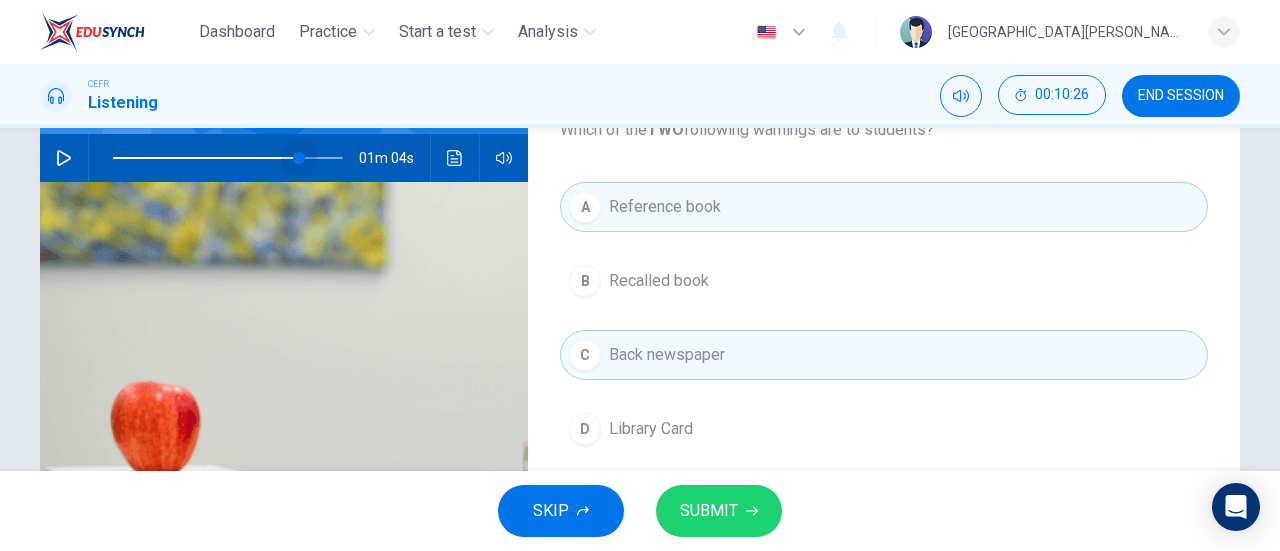 click at bounding box center [299, 158] 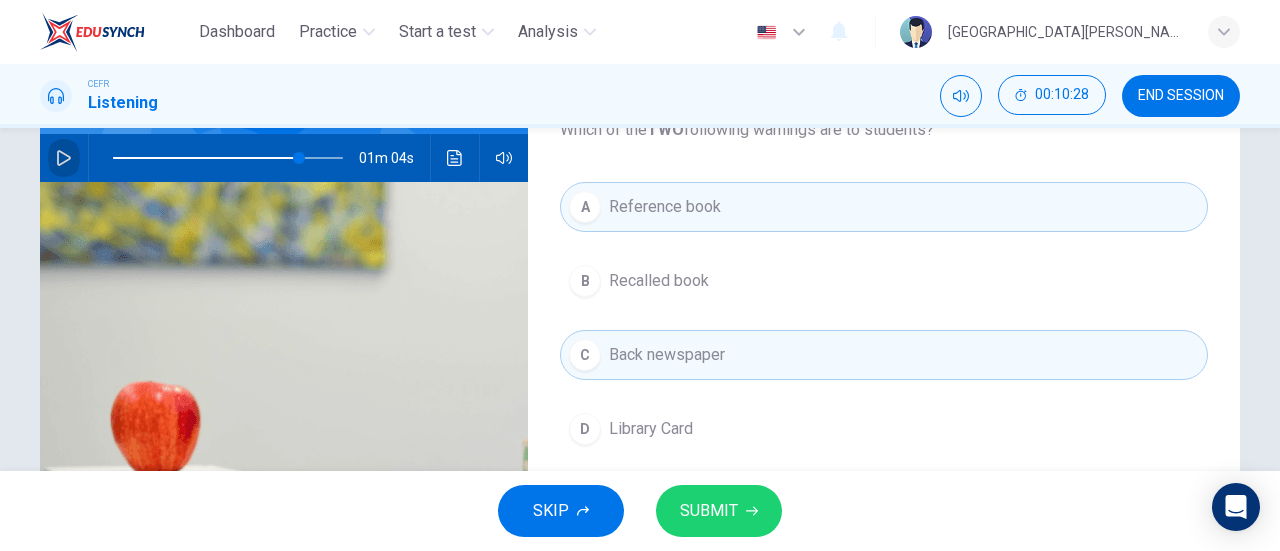 click 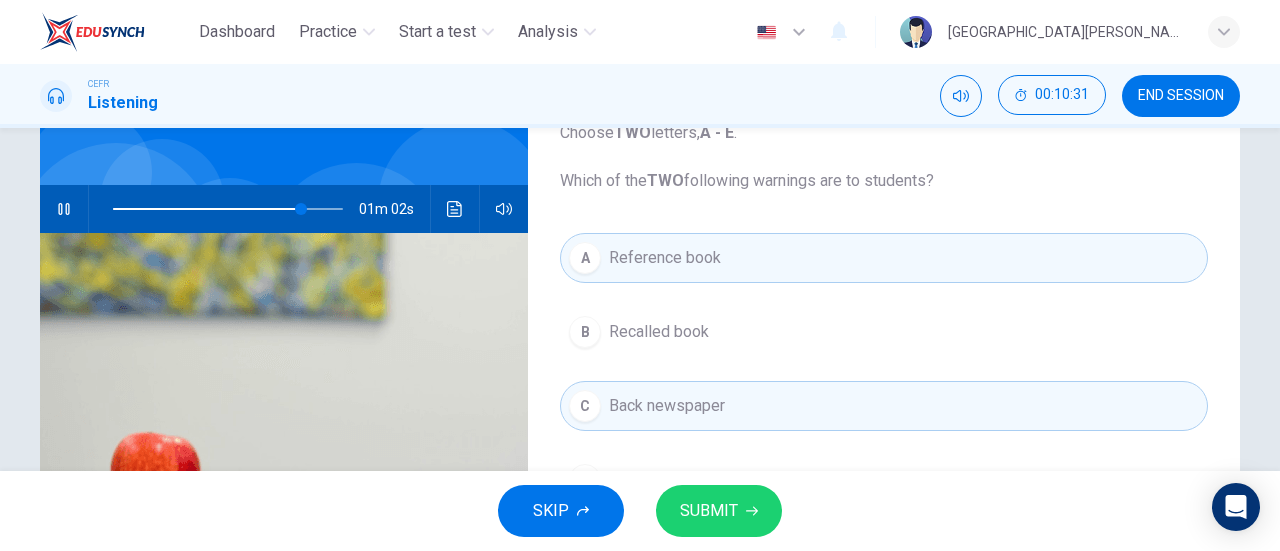 scroll, scrollTop: 144, scrollLeft: 0, axis: vertical 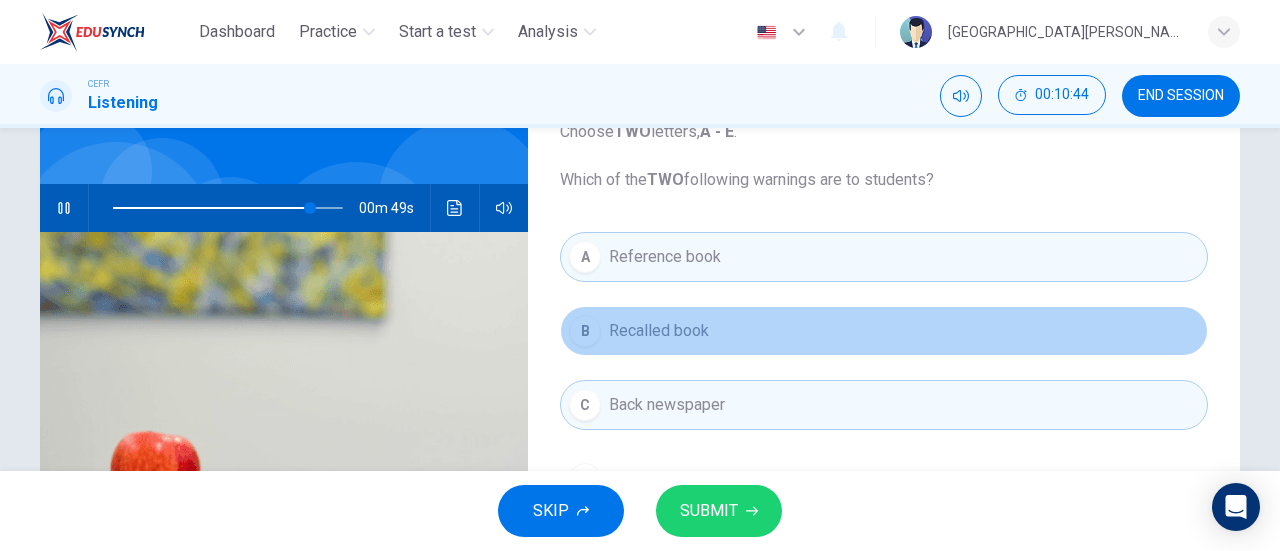 click on "Recalled book" at bounding box center [659, 331] 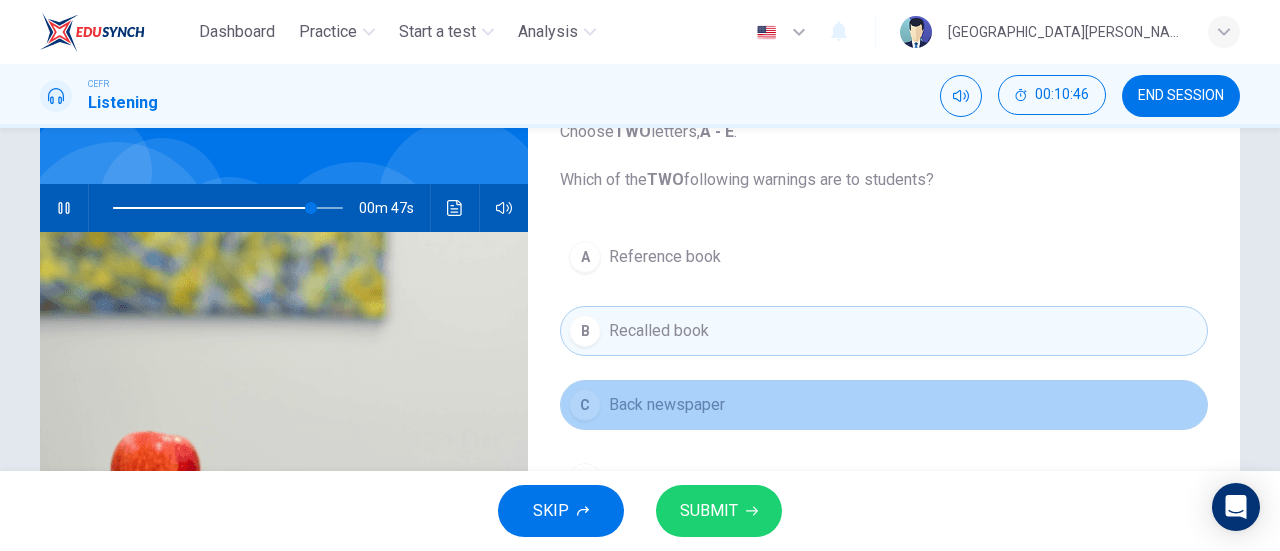 click on "Back newspaper" at bounding box center [667, 405] 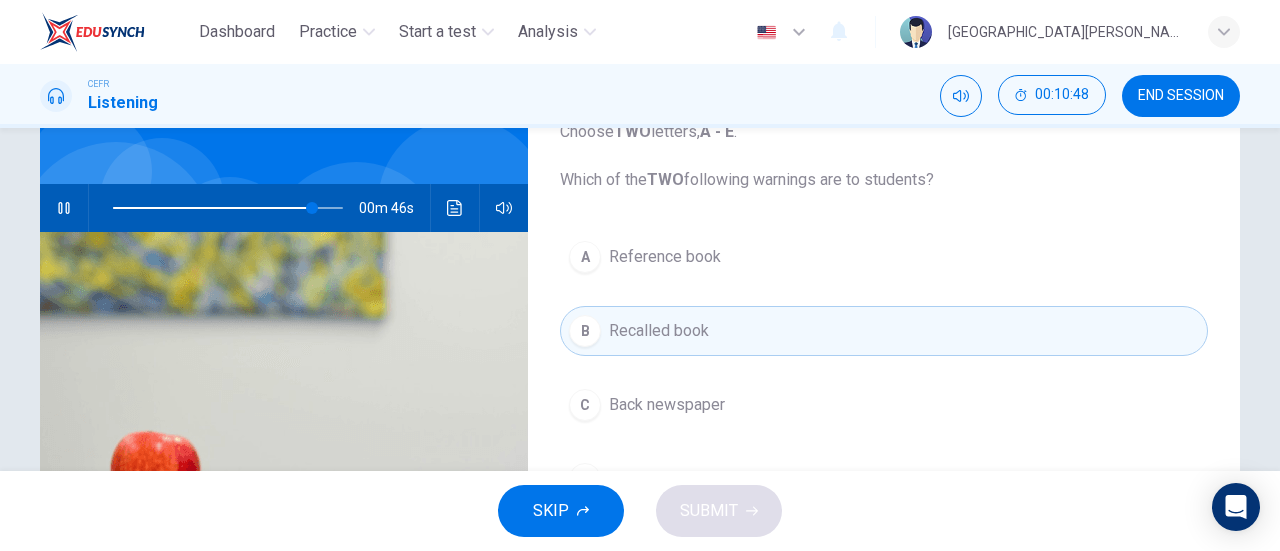 click on "Reference book" at bounding box center (665, 257) 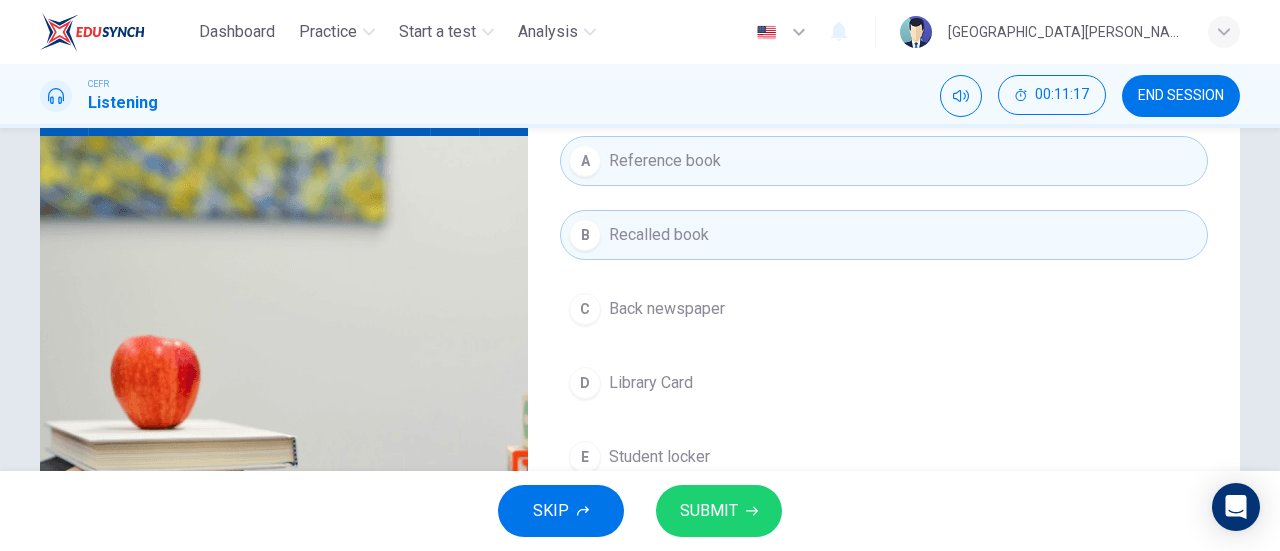 scroll, scrollTop: 218, scrollLeft: 0, axis: vertical 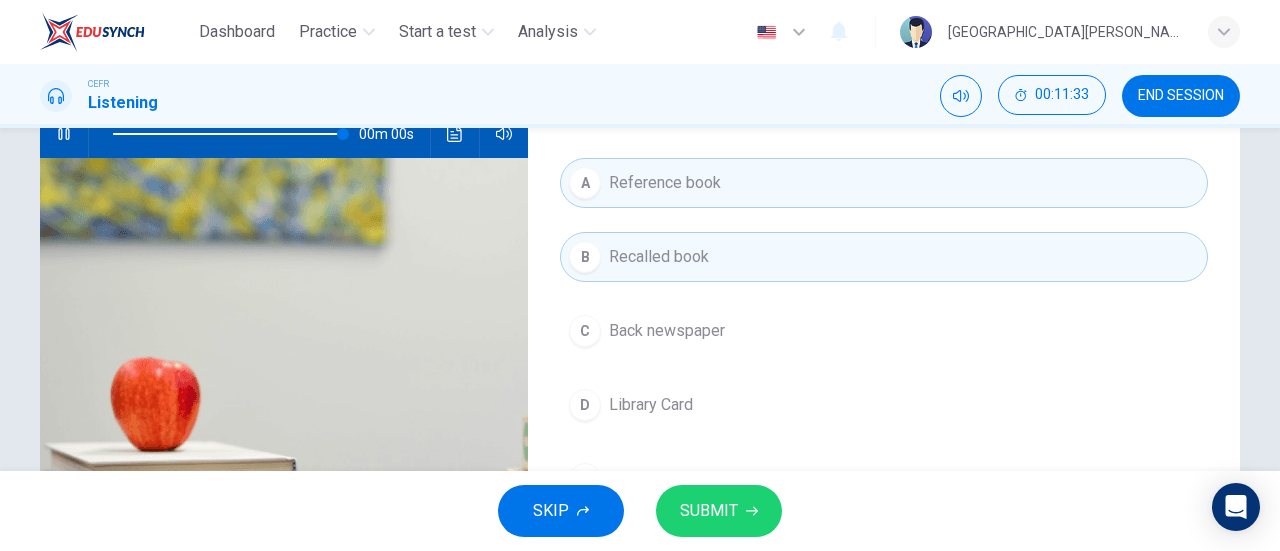 type on "0" 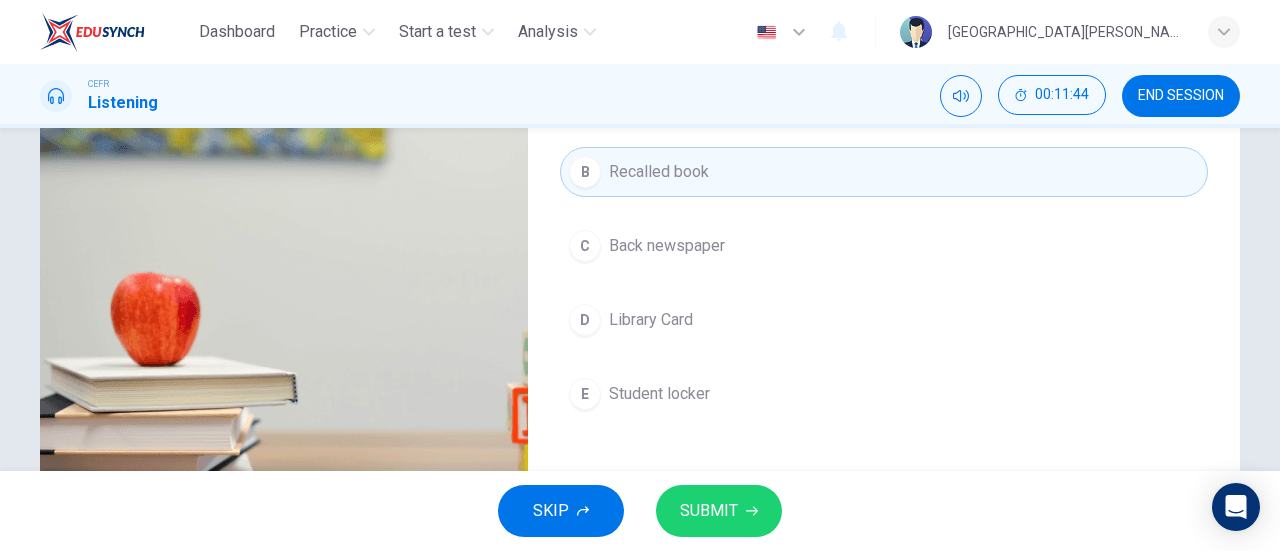 scroll, scrollTop: 301, scrollLeft: 0, axis: vertical 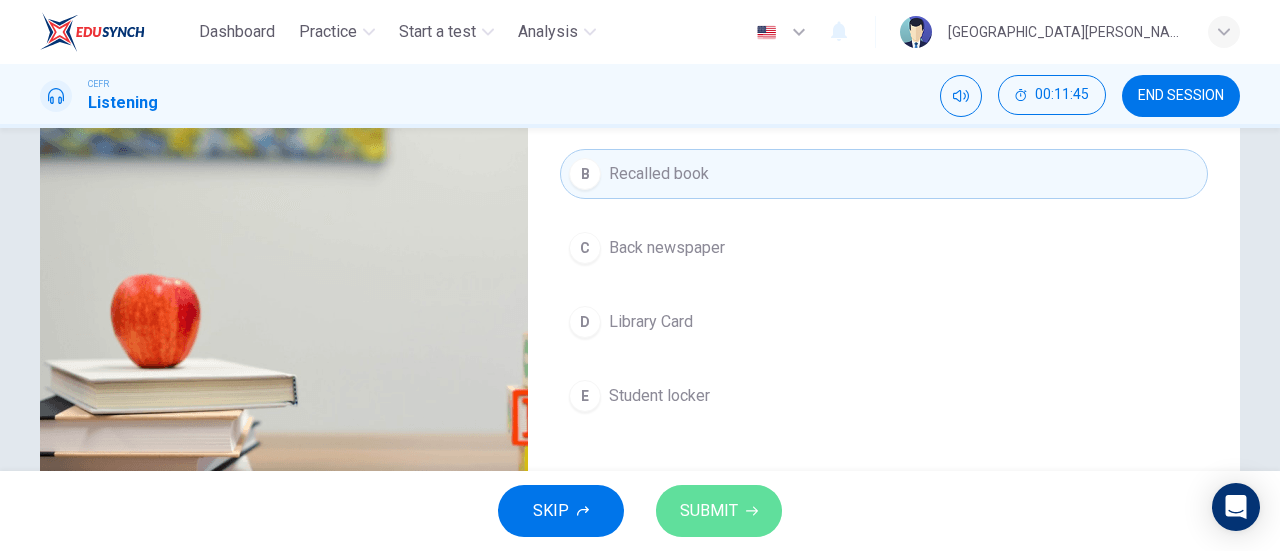 click on "SUBMIT" at bounding box center [719, 511] 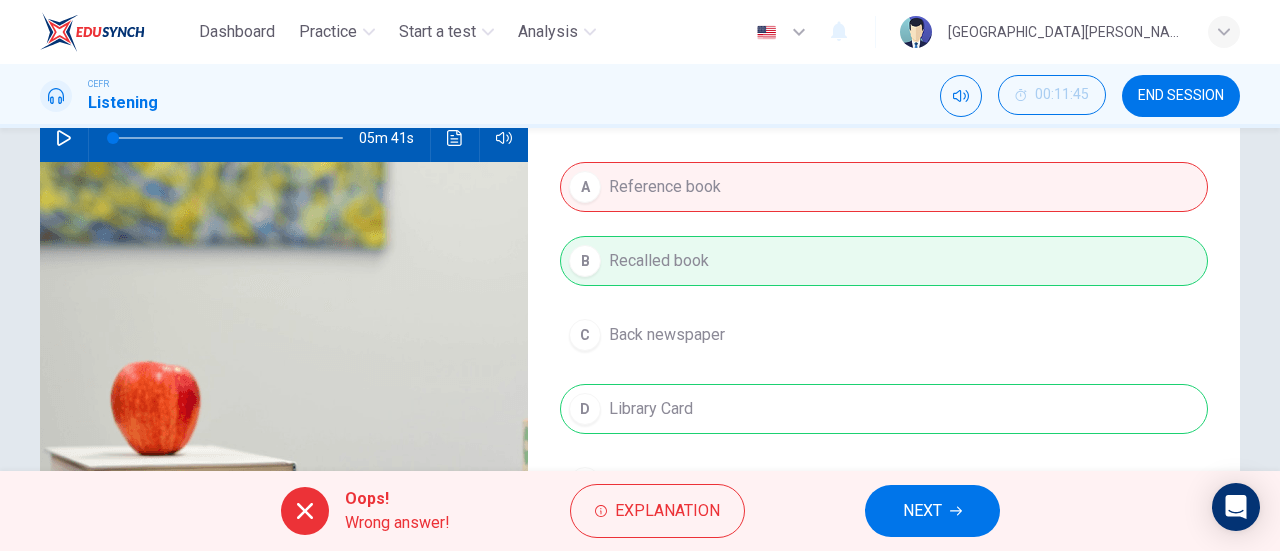 scroll, scrollTop: 342, scrollLeft: 0, axis: vertical 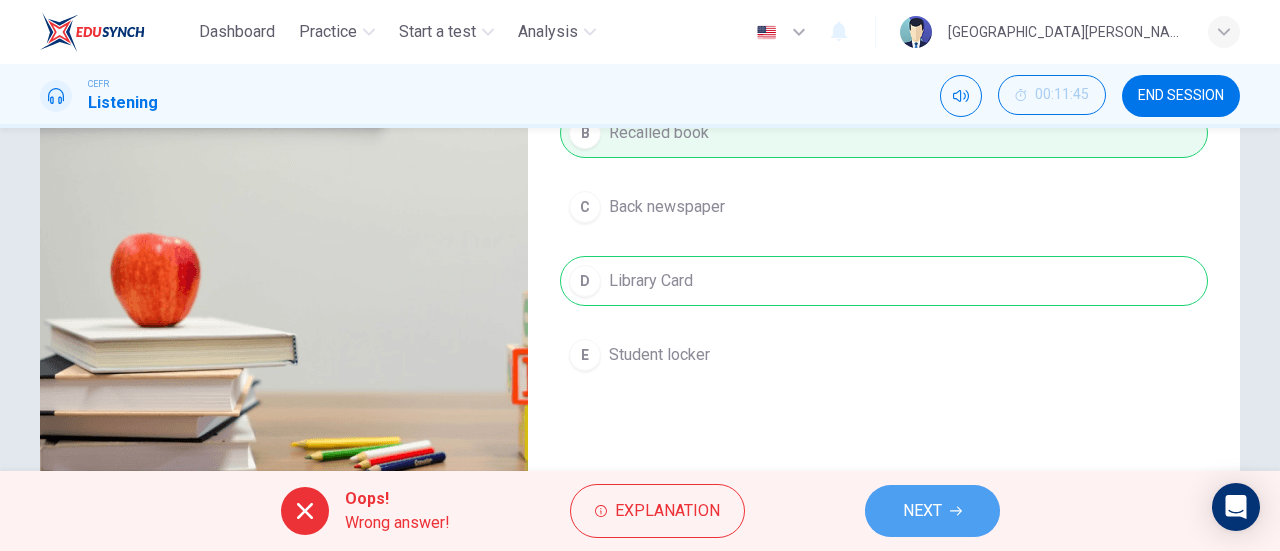 click on "NEXT" at bounding box center (932, 511) 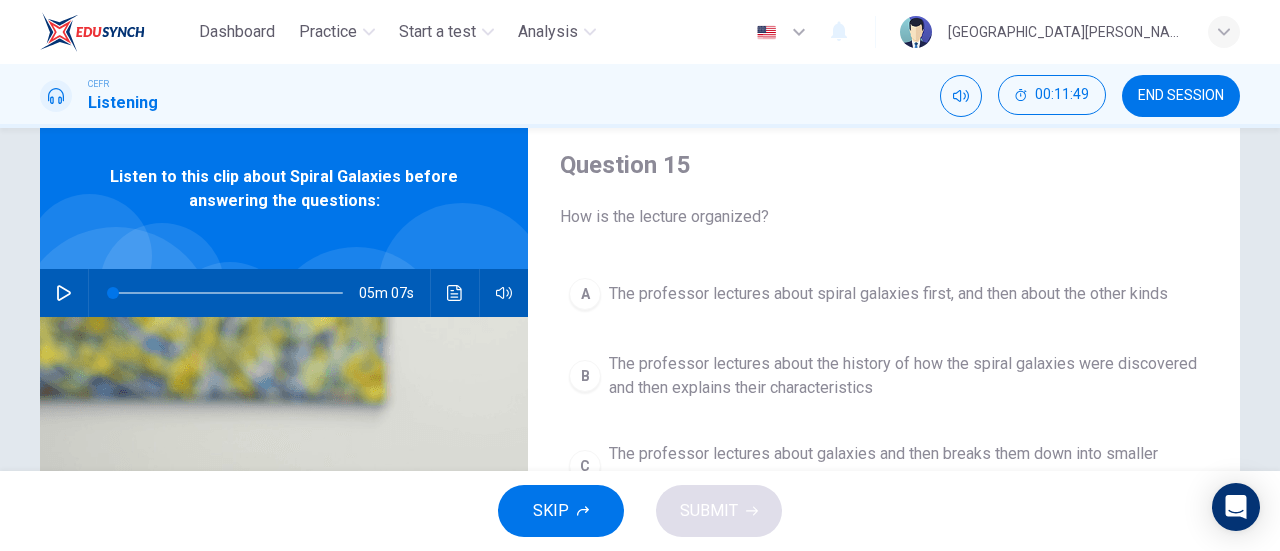 scroll, scrollTop: 61, scrollLeft: 0, axis: vertical 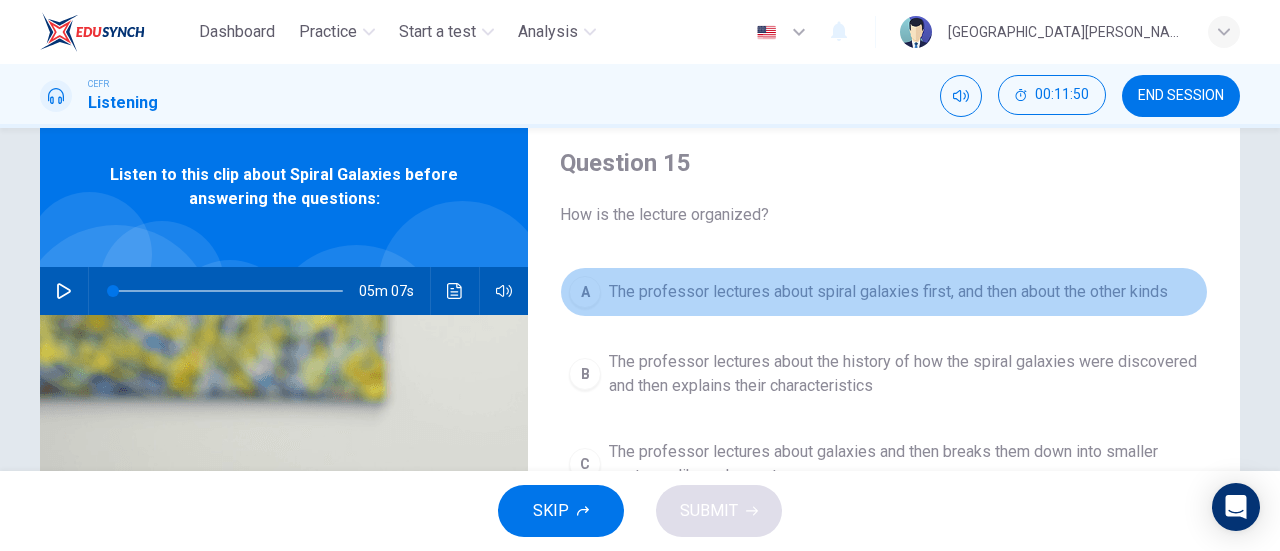 click on "The professor lectures about spiral galaxies first, and then about the other kinds" at bounding box center [888, 292] 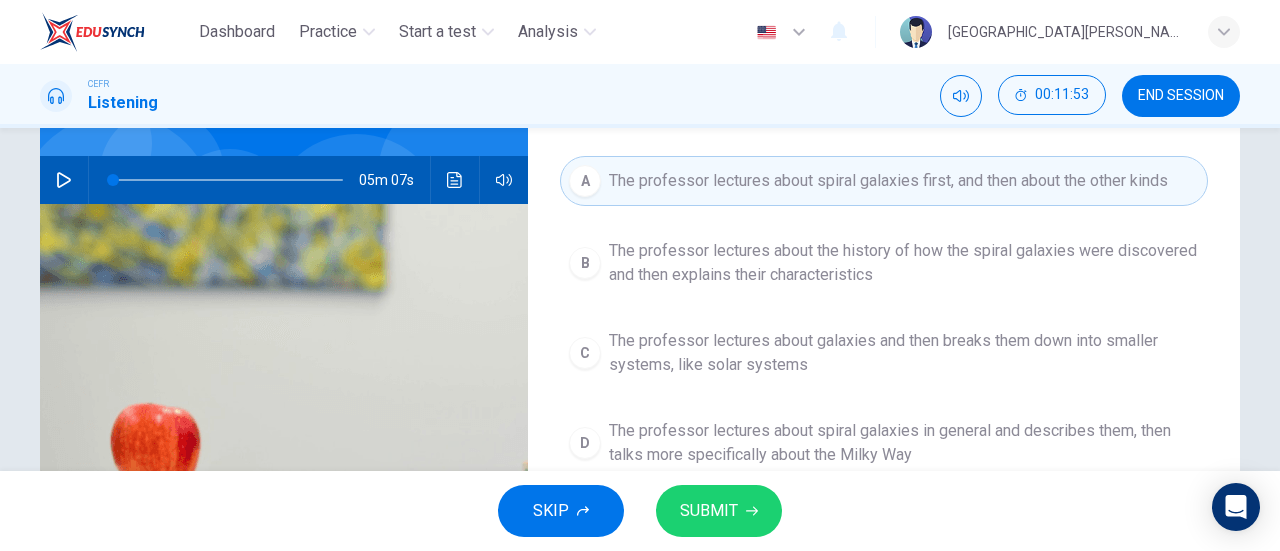 scroll, scrollTop: 173, scrollLeft: 0, axis: vertical 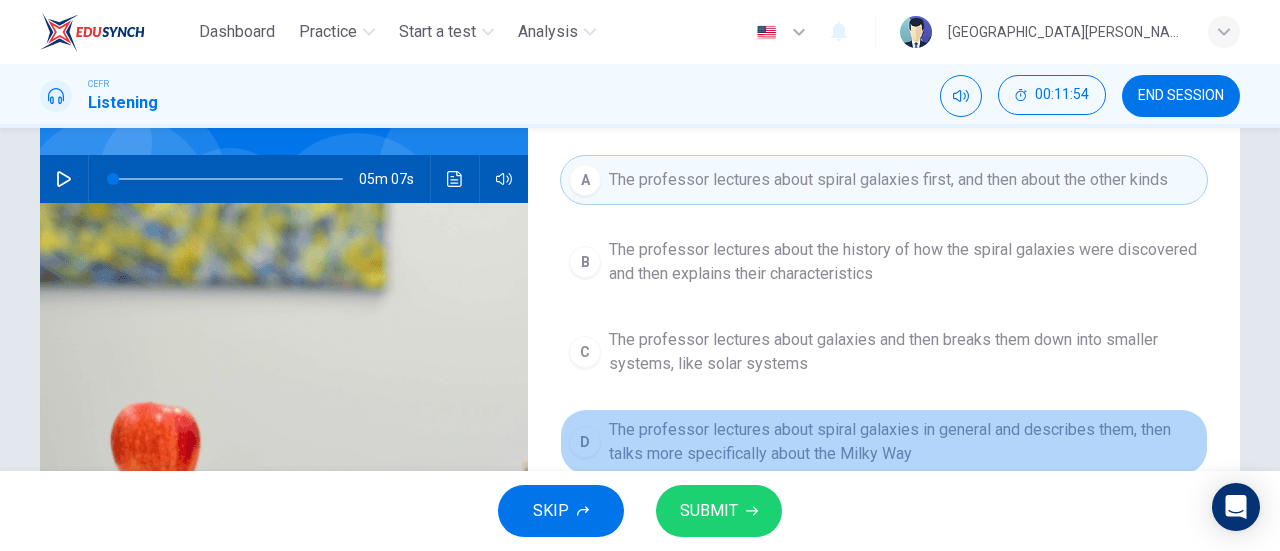 click on "The professor lectures about spiral galaxies in general and describes them, then talks more specifically about the Milky Way" at bounding box center [904, 442] 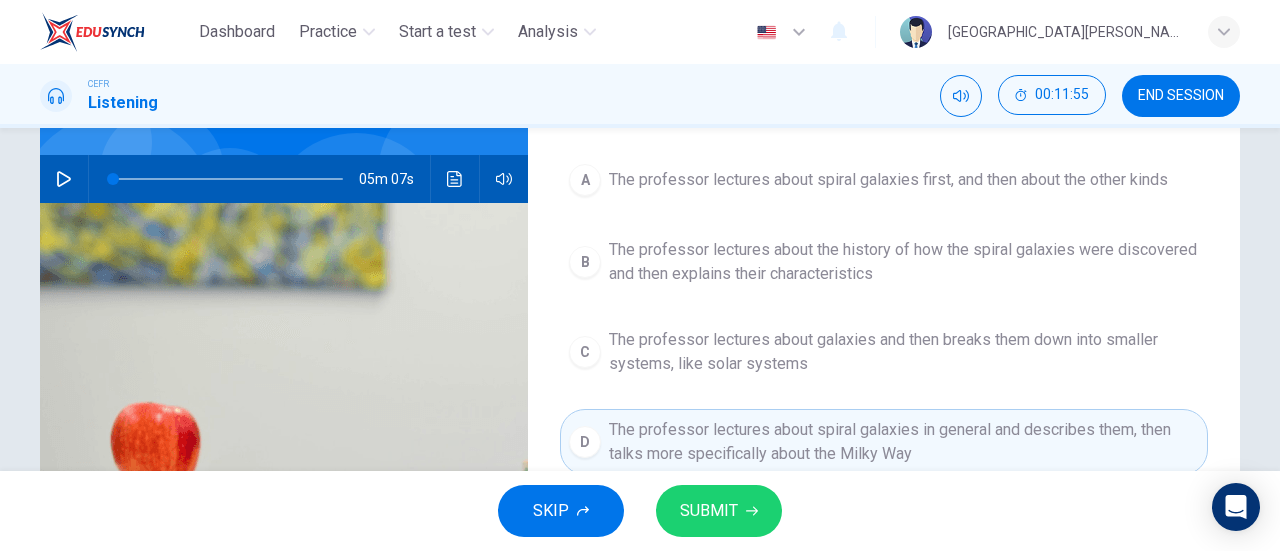 click on "SUBMIT" at bounding box center (719, 511) 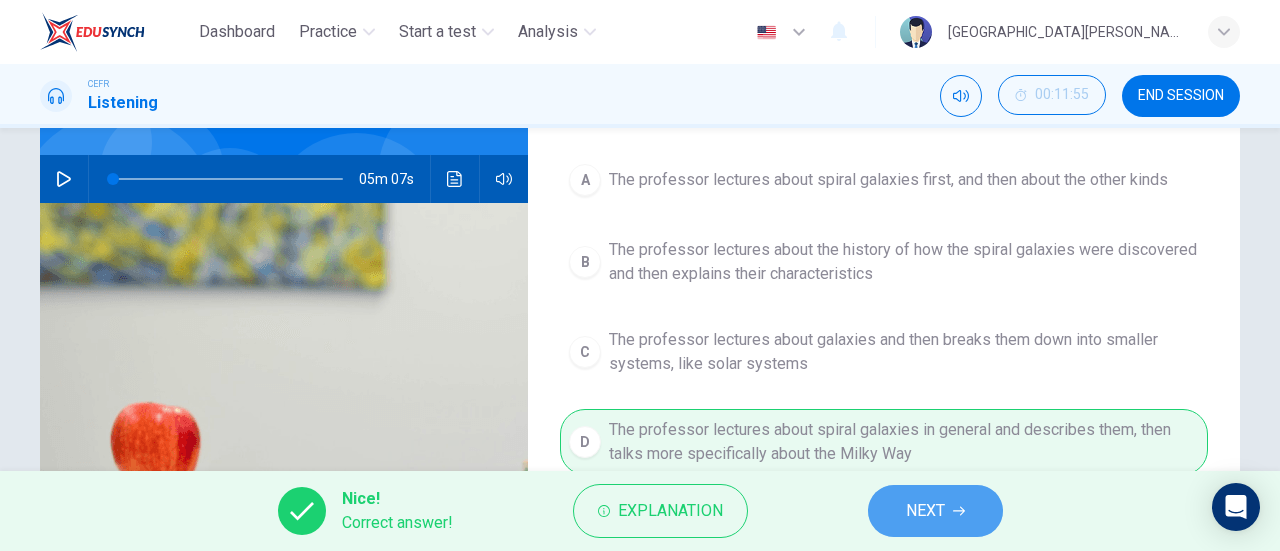 click on "NEXT" at bounding box center (925, 511) 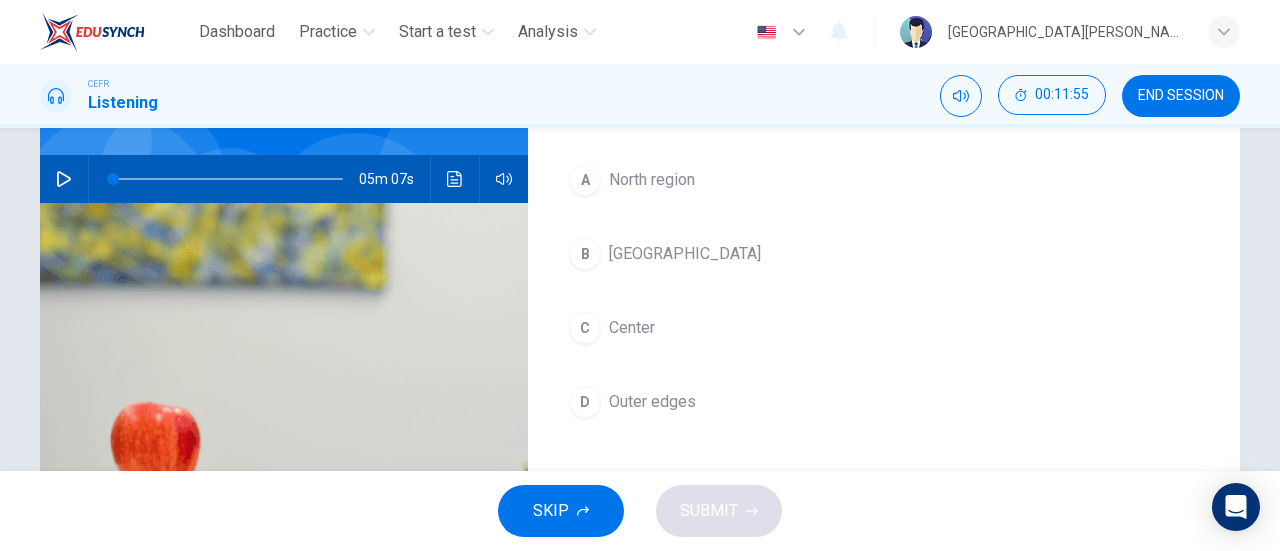 scroll, scrollTop: 0, scrollLeft: 0, axis: both 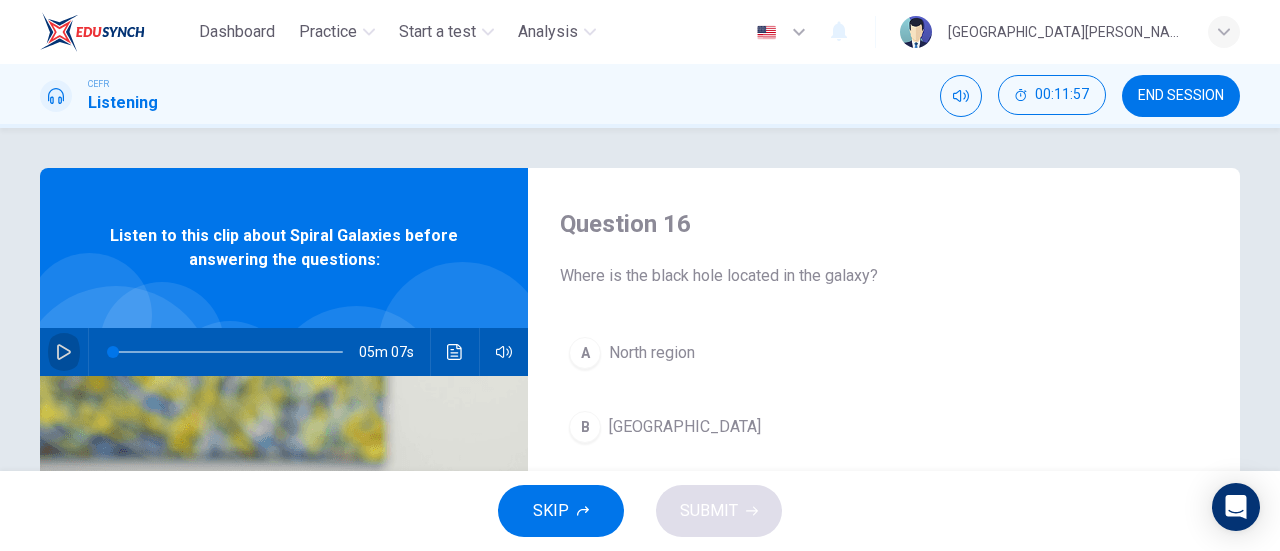 click 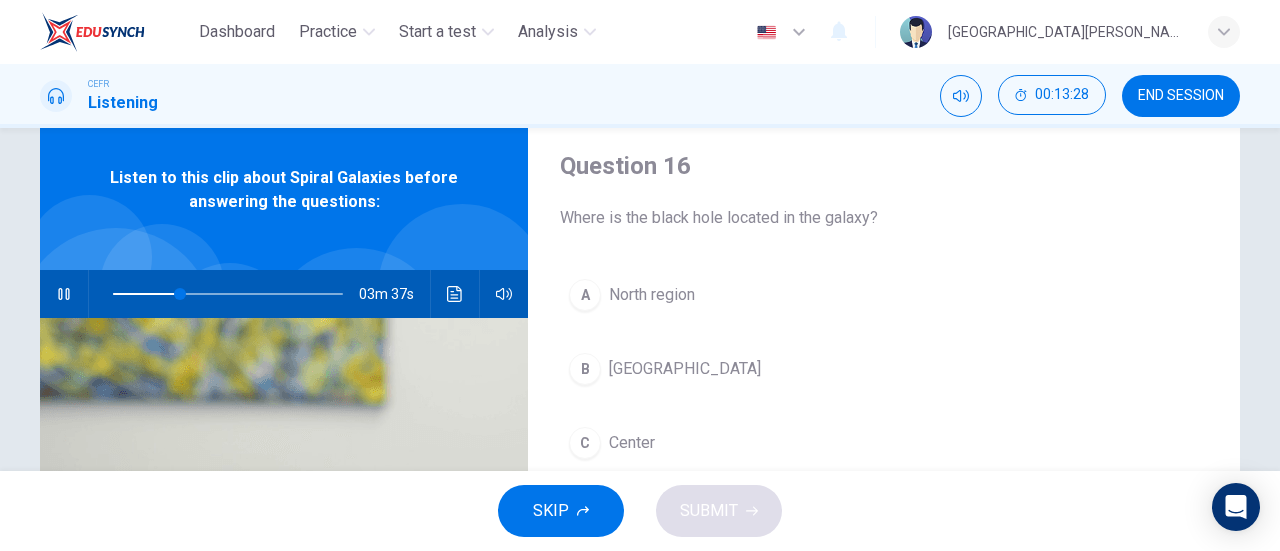 scroll, scrollTop: 47, scrollLeft: 0, axis: vertical 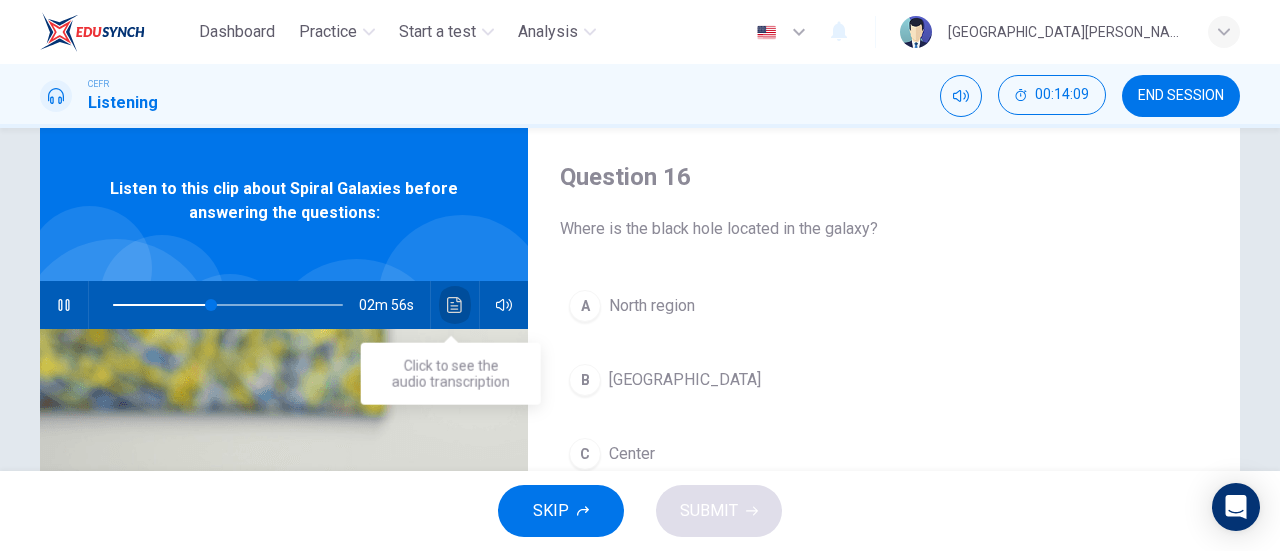 click 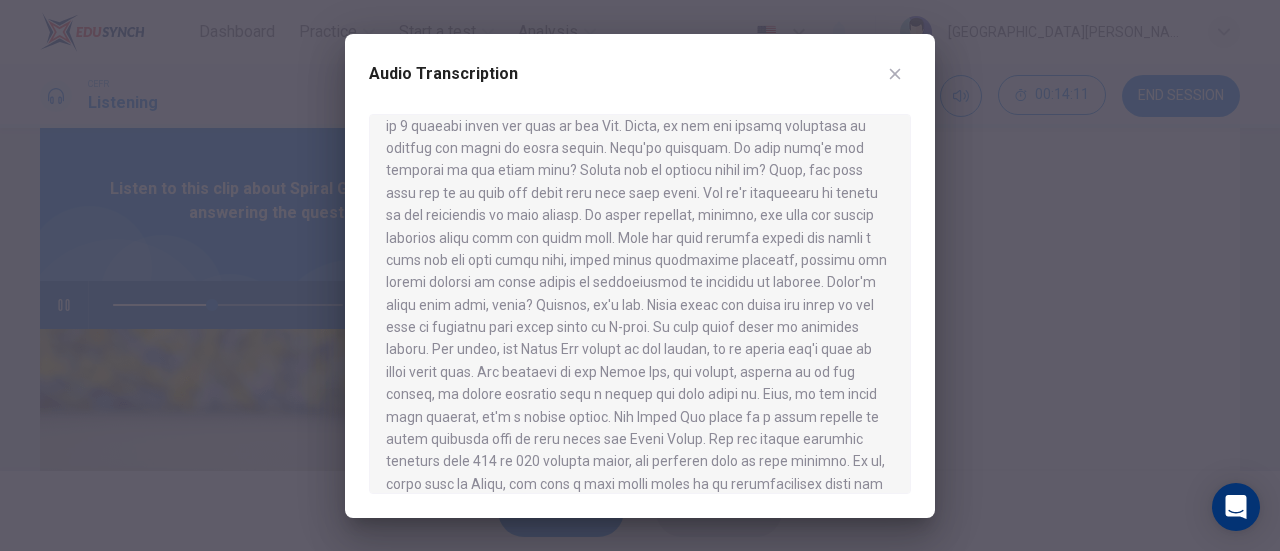 scroll, scrollTop: 840, scrollLeft: 0, axis: vertical 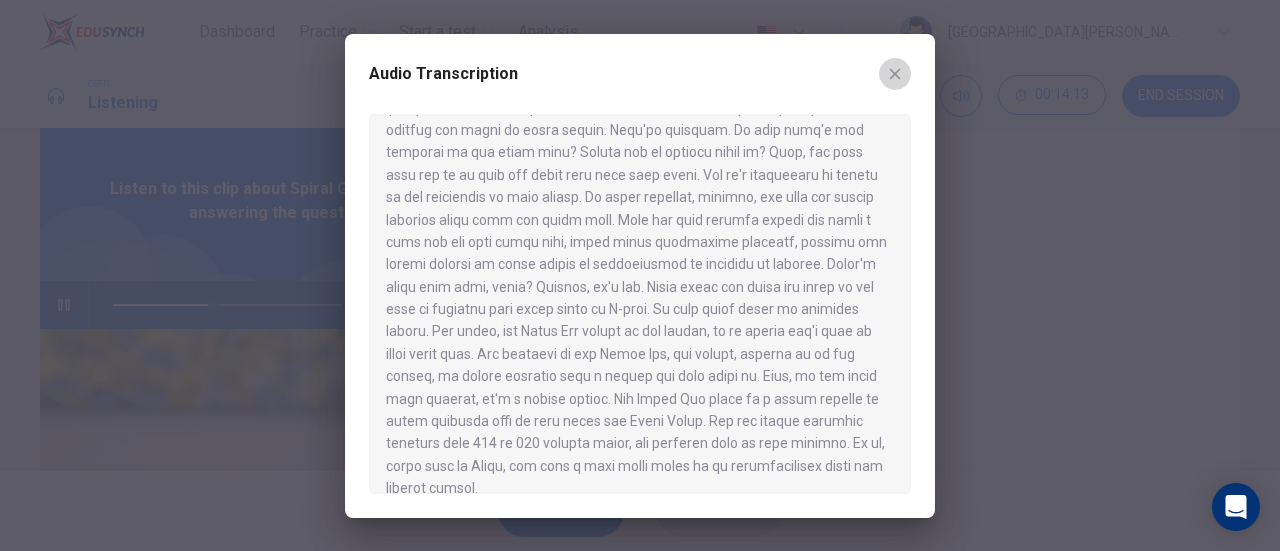 click 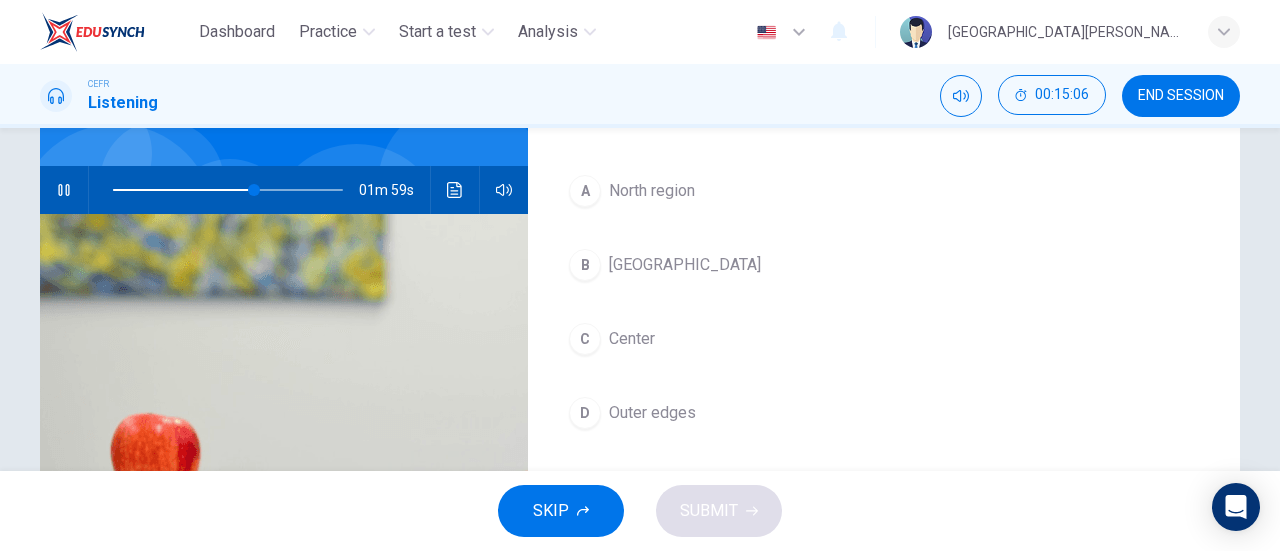 scroll, scrollTop: 161, scrollLeft: 0, axis: vertical 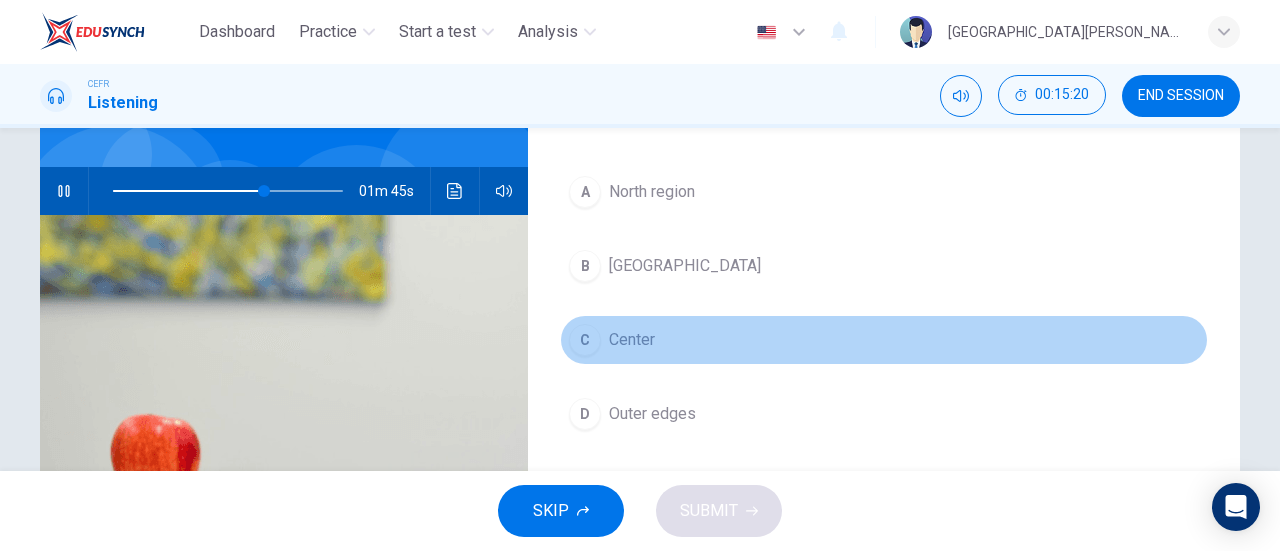 click on "Center" at bounding box center (632, 340) 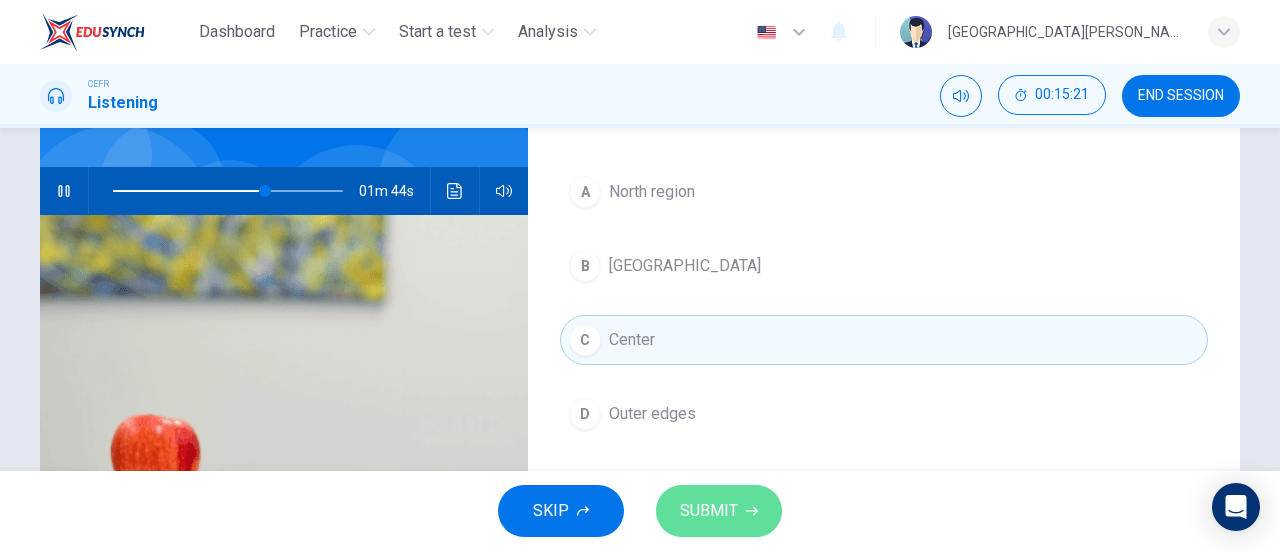 click on "SUBMIT" at bounding box center (709, 511) 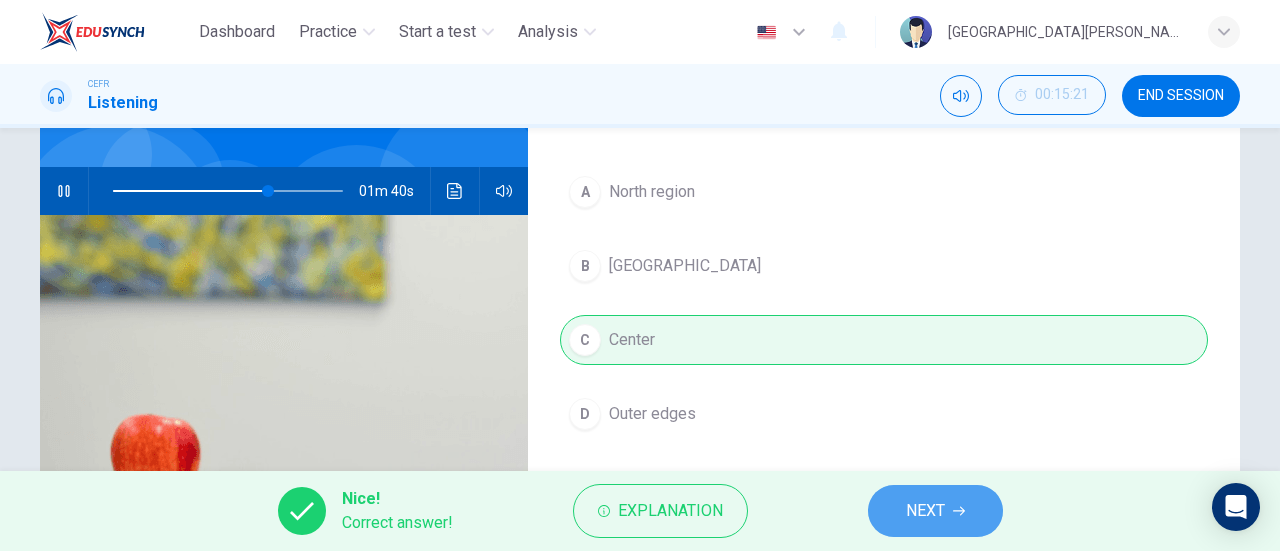 click on "NEXT" at bounding box center (925, 511) 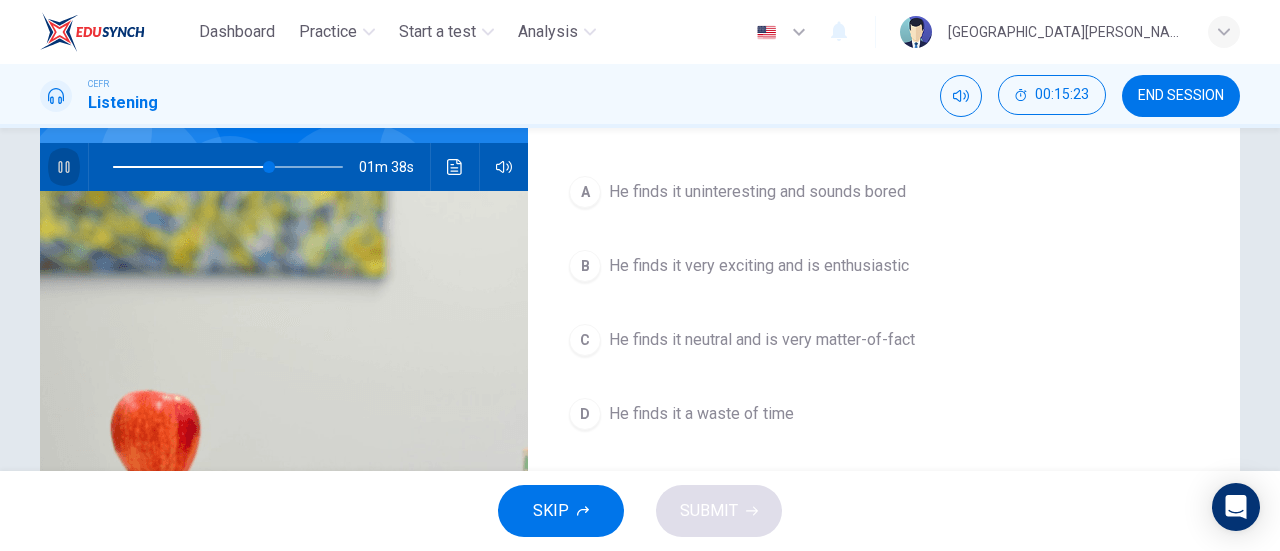 click 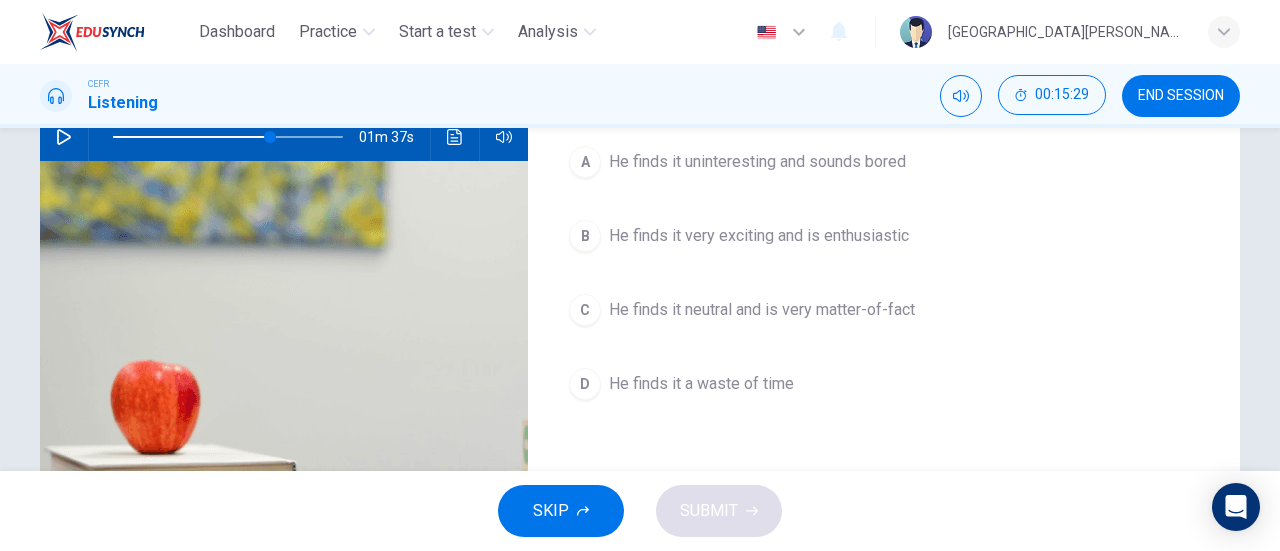 scroll, scrollTop: 220, scrollLeft: 0, axis: vertical 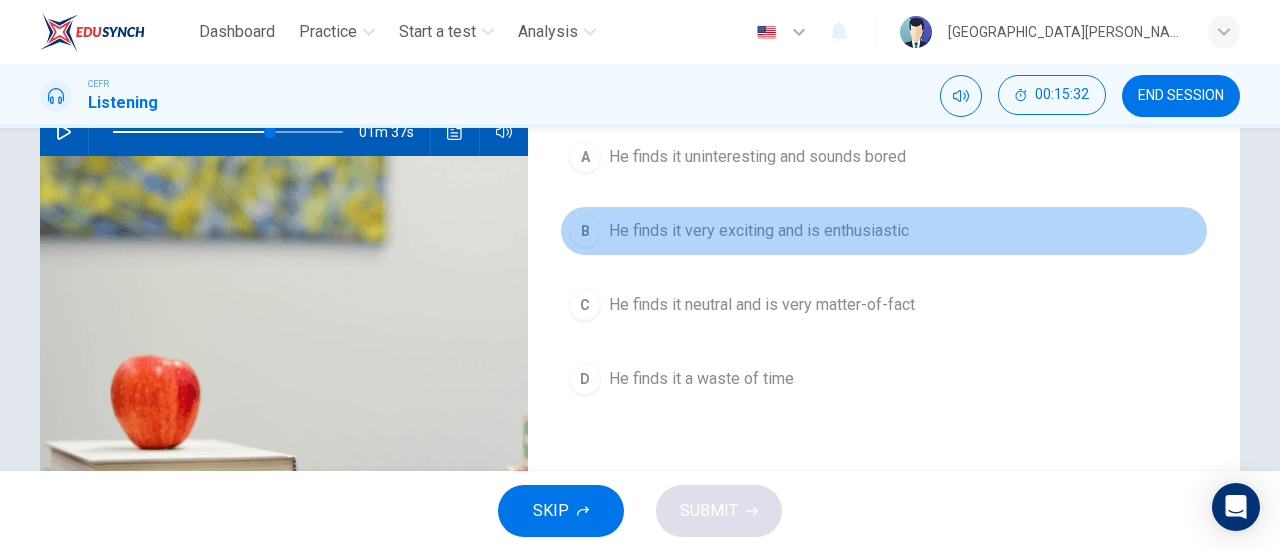 click on "He finds it very exciting and is enthusiastic" at bounding box center (759, 231) 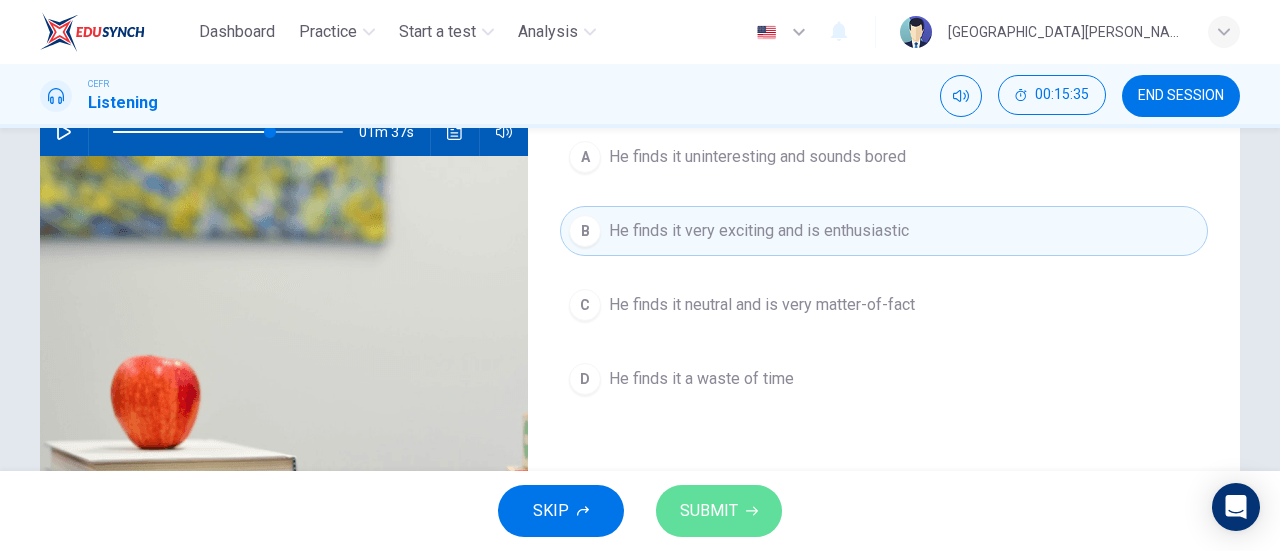 click on "SUBMIT" at bounding box center [709, 511] 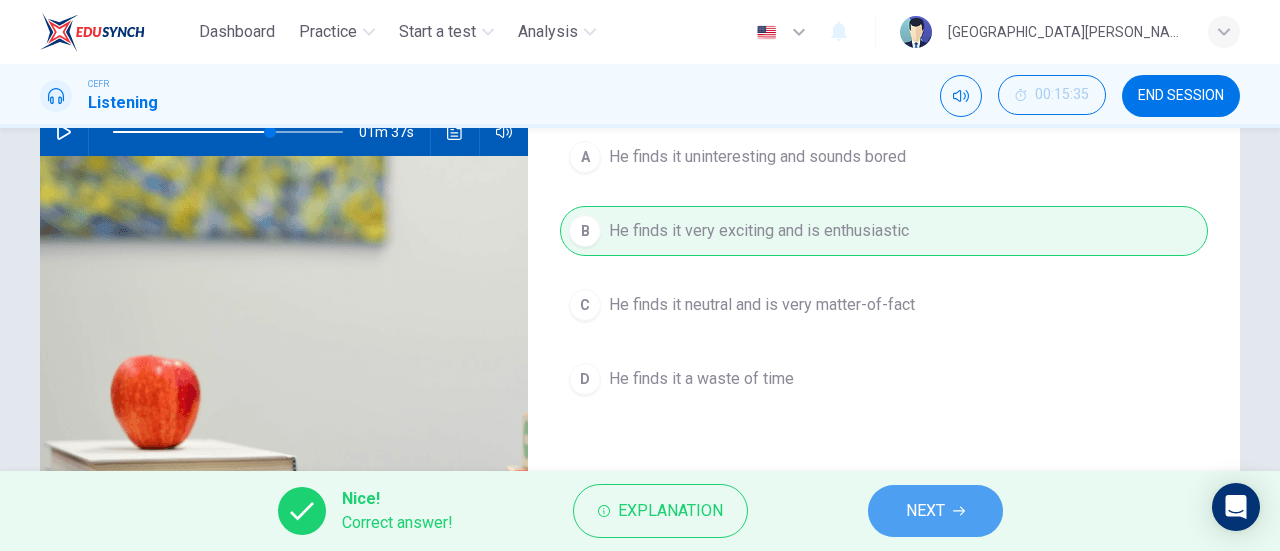 click on "NEXT" at bounding box center (935, 511) 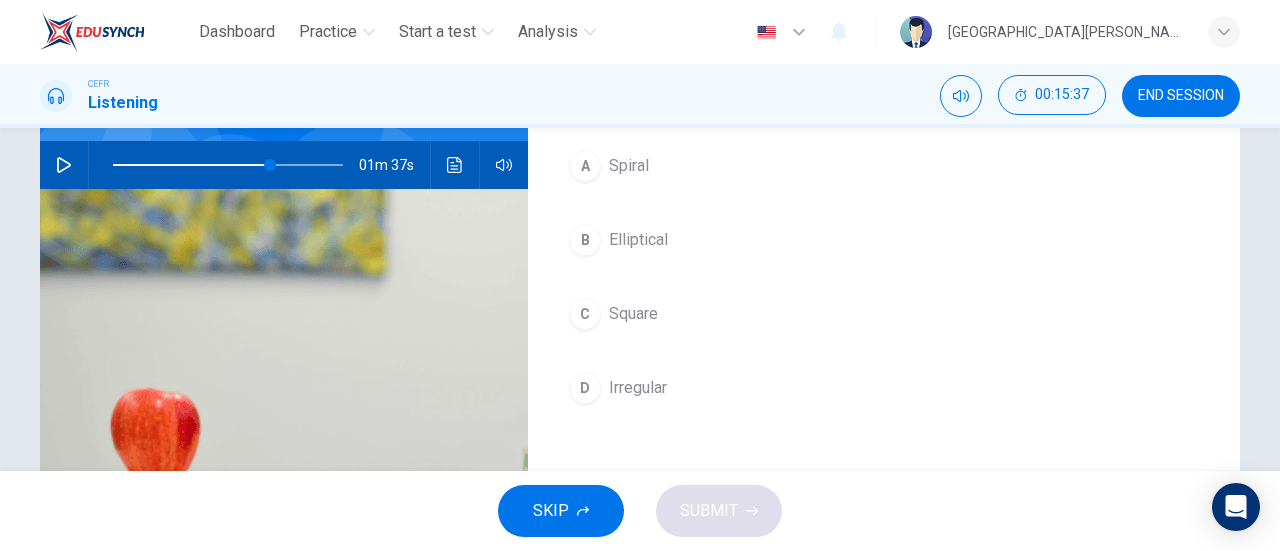 scroll, scrollTop: 190, scrollLeft: 0, axis: vertical 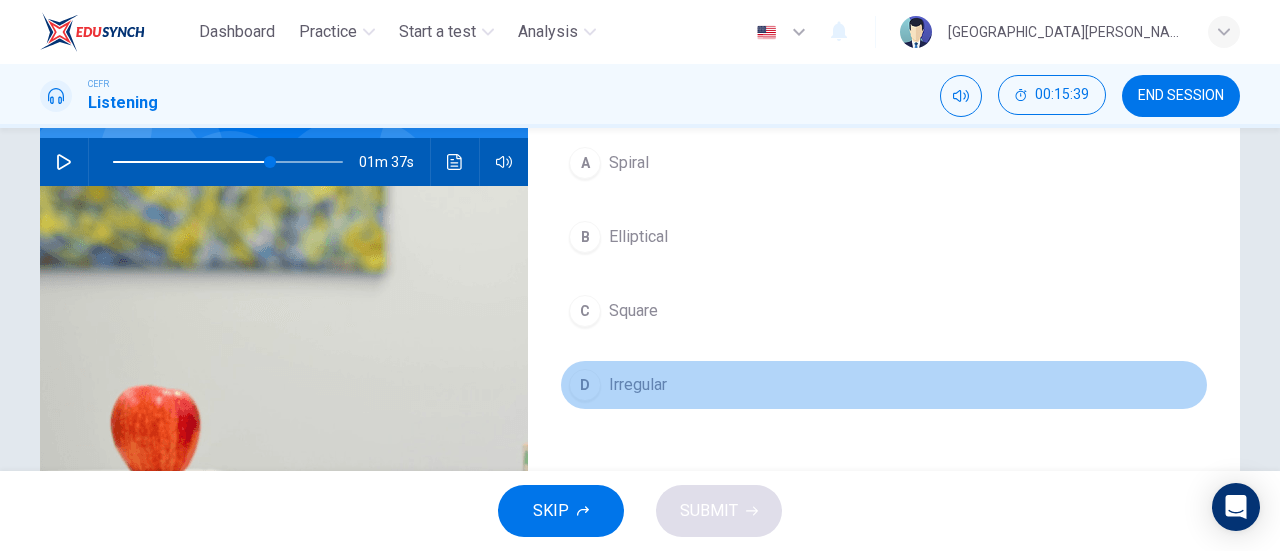 click on "Irregular" at bounding box center (638, 385) 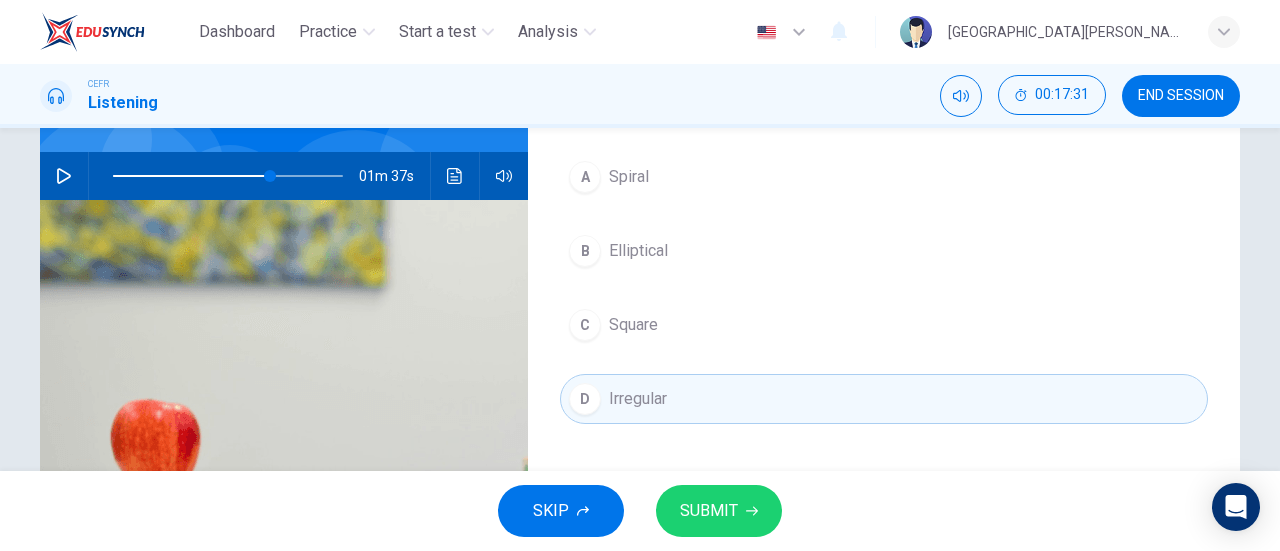 scroll, scrollTop: 175, scrollLeft: 0, axis: vertical 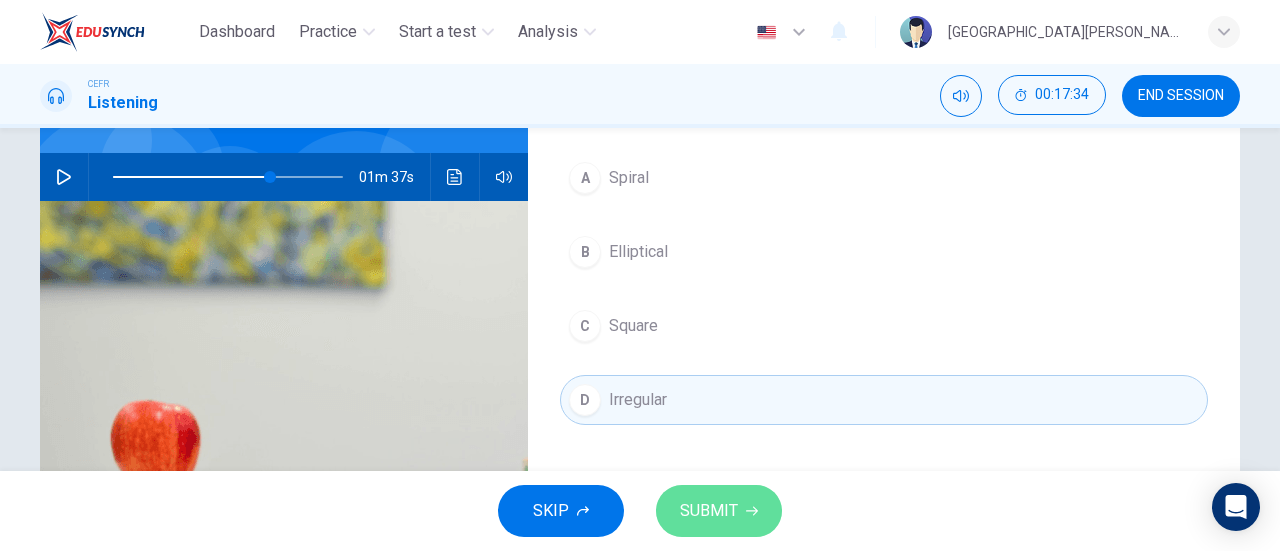 click on "SUBMIT" at bounding box center [709, 511] 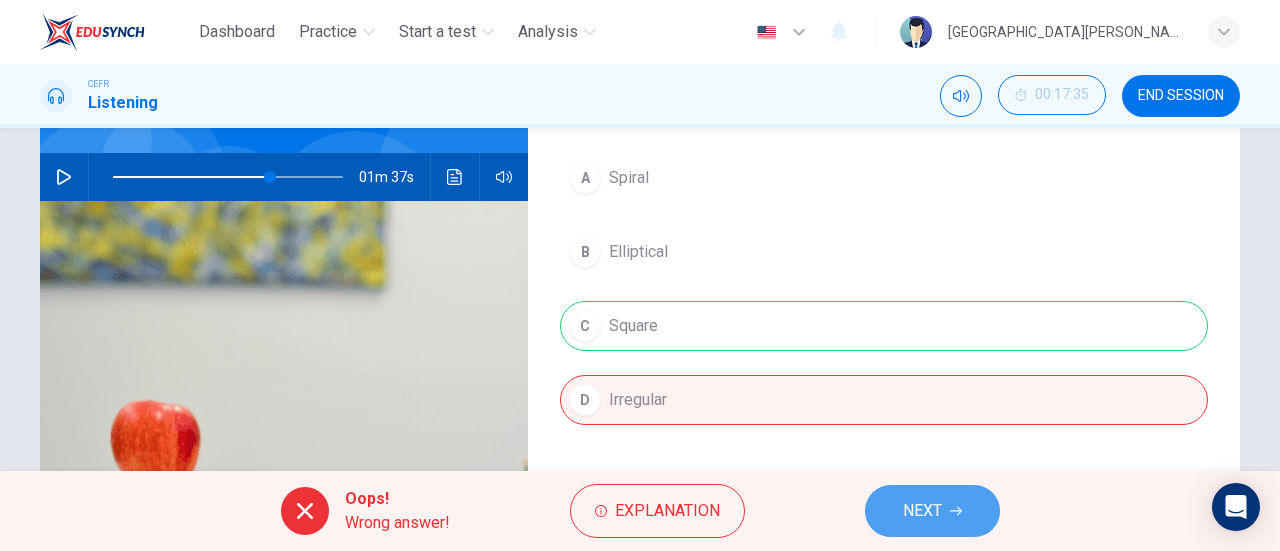click on "NEXT" at bounding box center (922, 511) 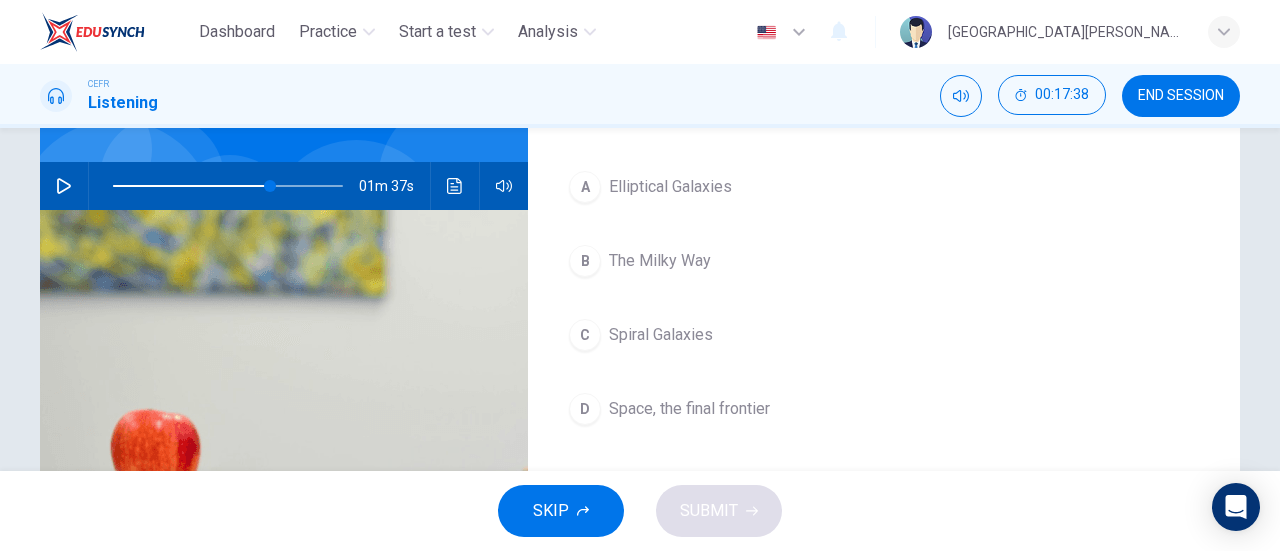 scroll, scrollTop: 165, scrollLeft: 0, axis: vertical 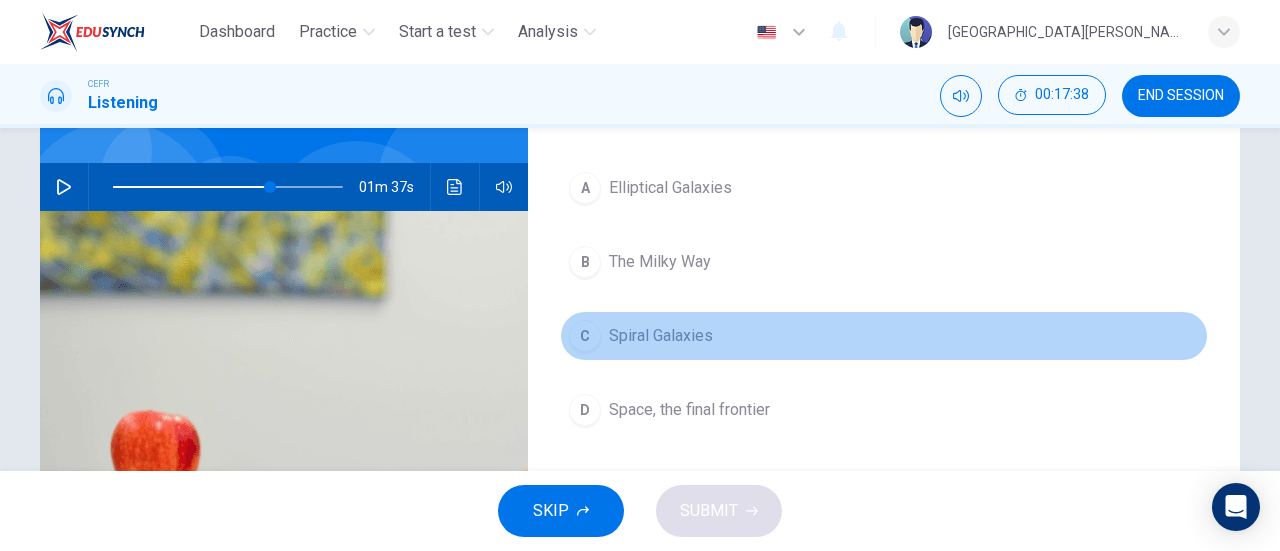 click on "Spiral Galaxies" at bounding box center [661, 336] 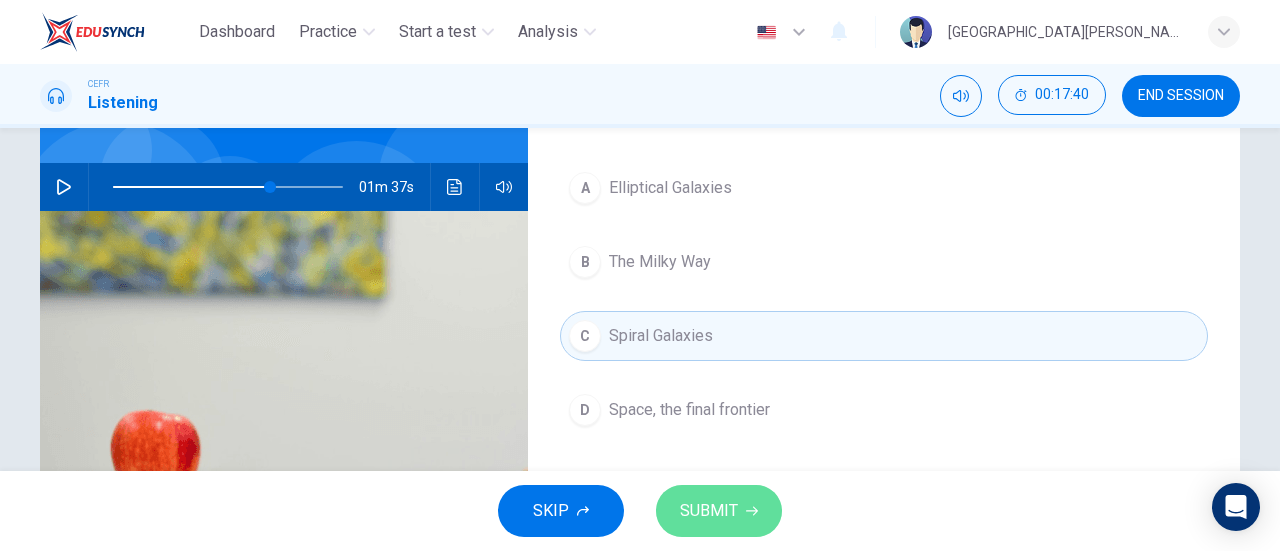 click 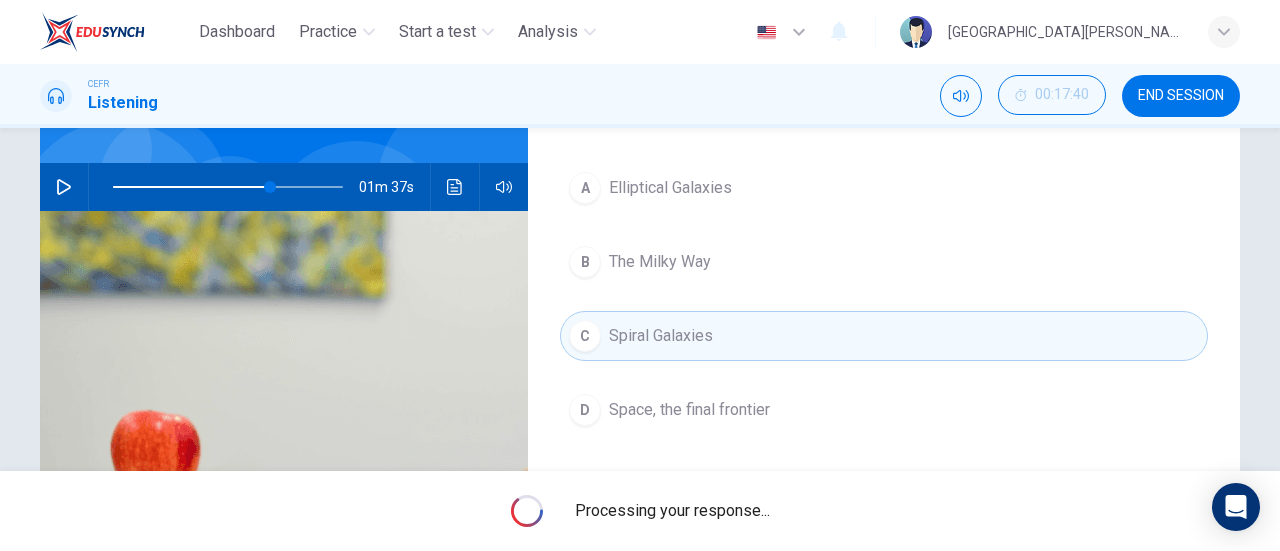 type on "68" 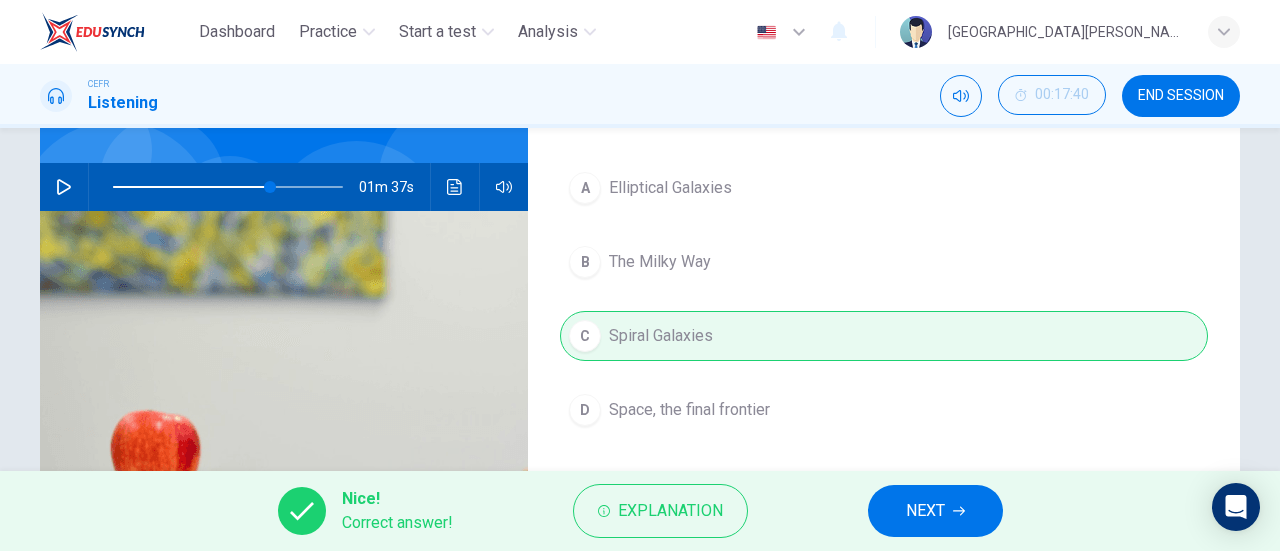 click on "NEXT" at bounding box center [925, 511] 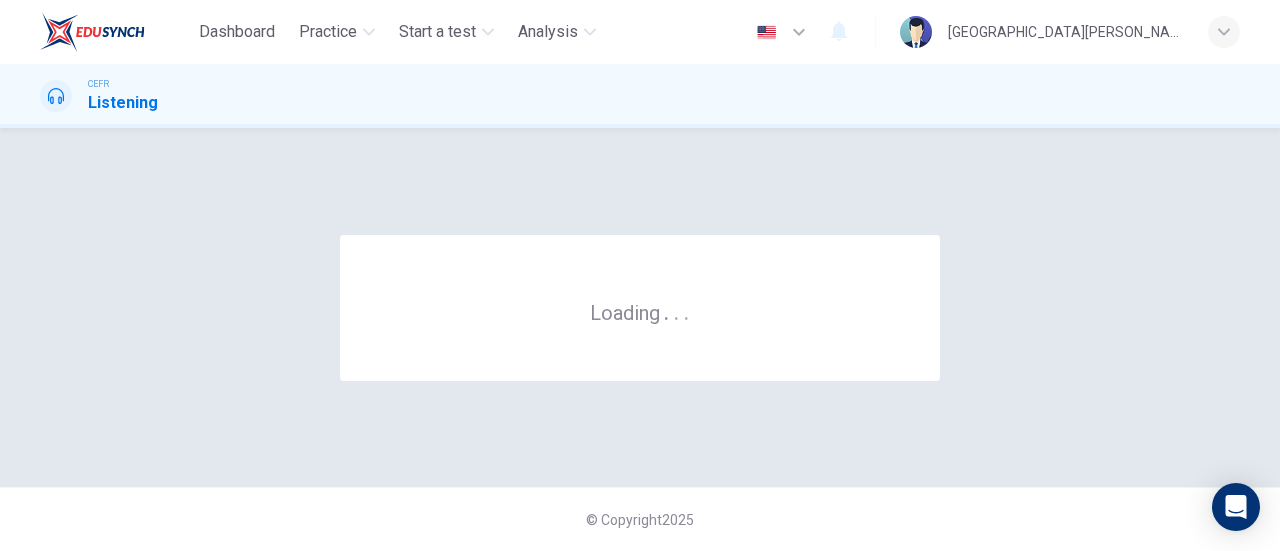 scroll, scrollTop: 0, scrollLeft: 0, axis: both 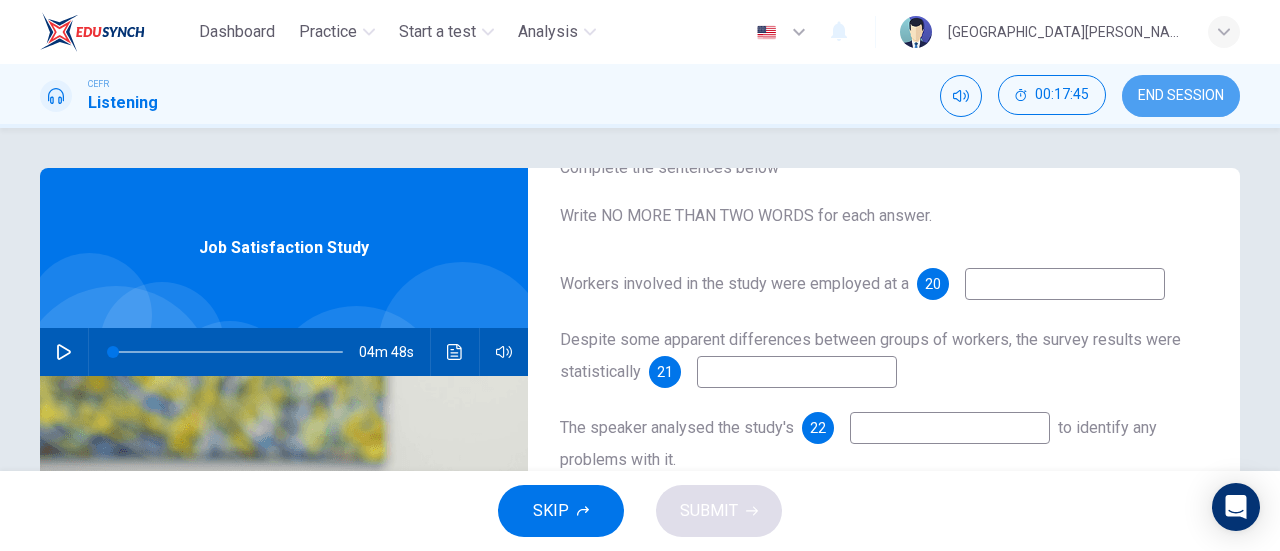 click on "END SESSION" at bounding box center (1181, 96) 